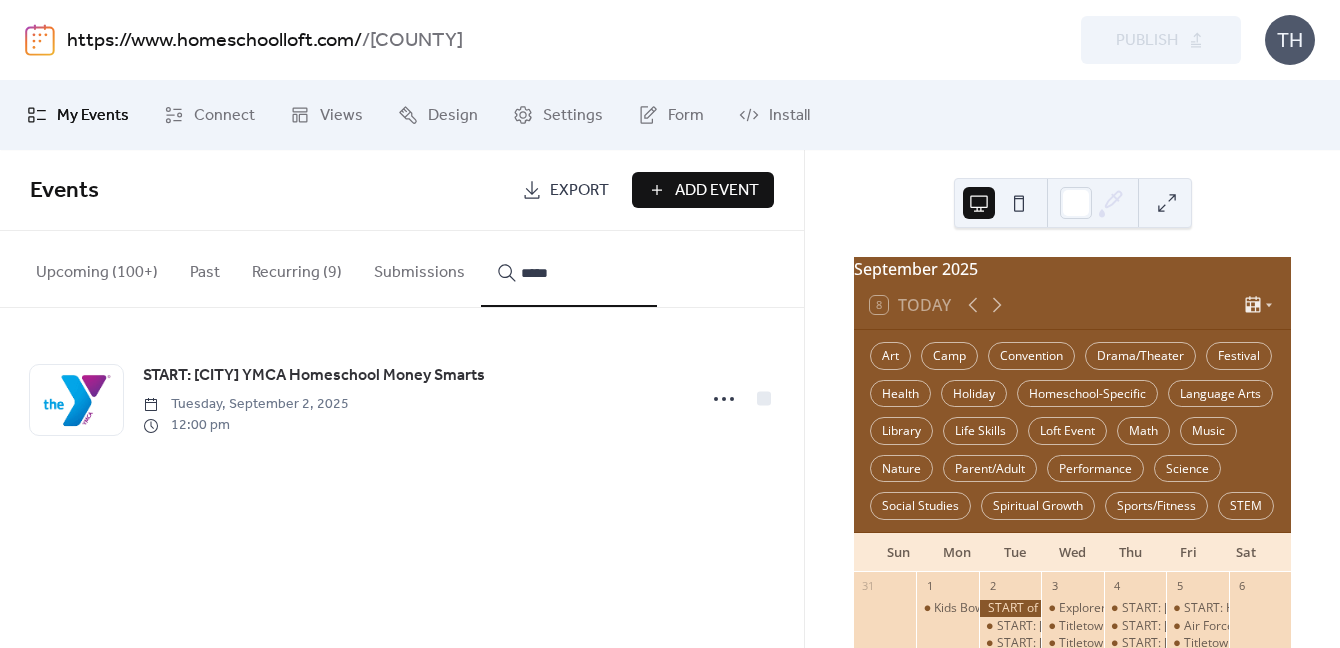 scroll, scrollTop: 0, scrollLeft: 0, axis: both 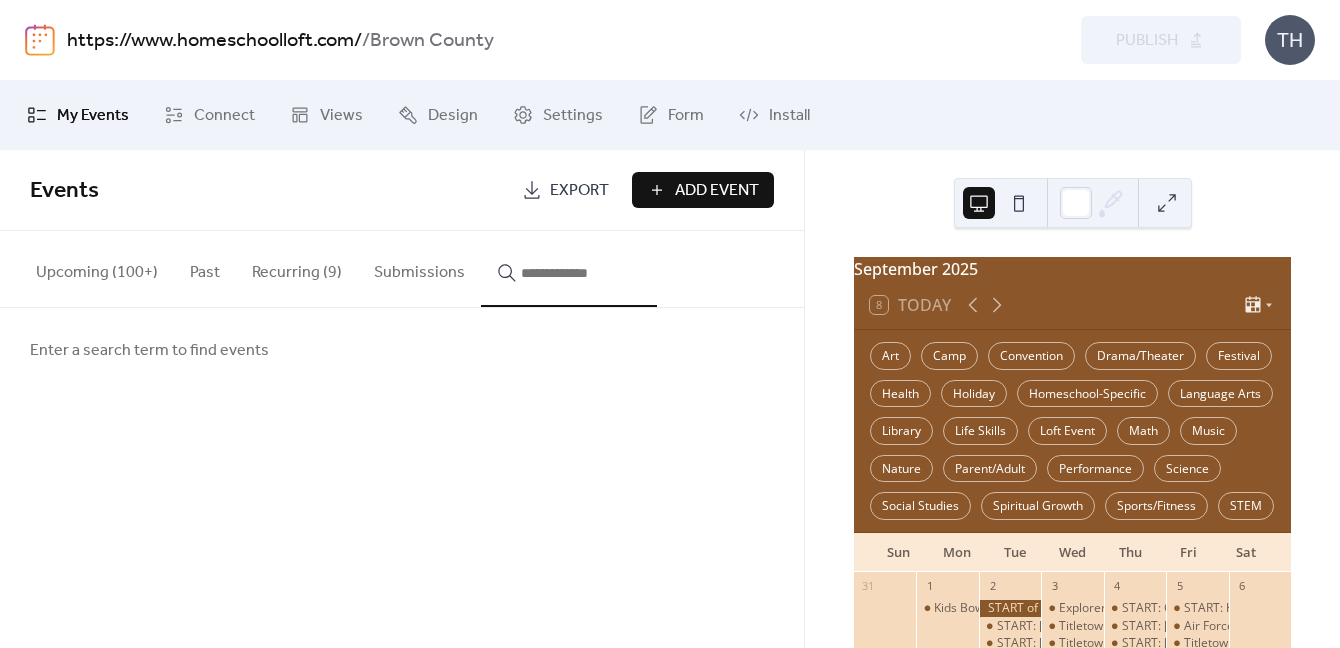 click on "Upcoming (100+)" at bounding box center (97, 268) 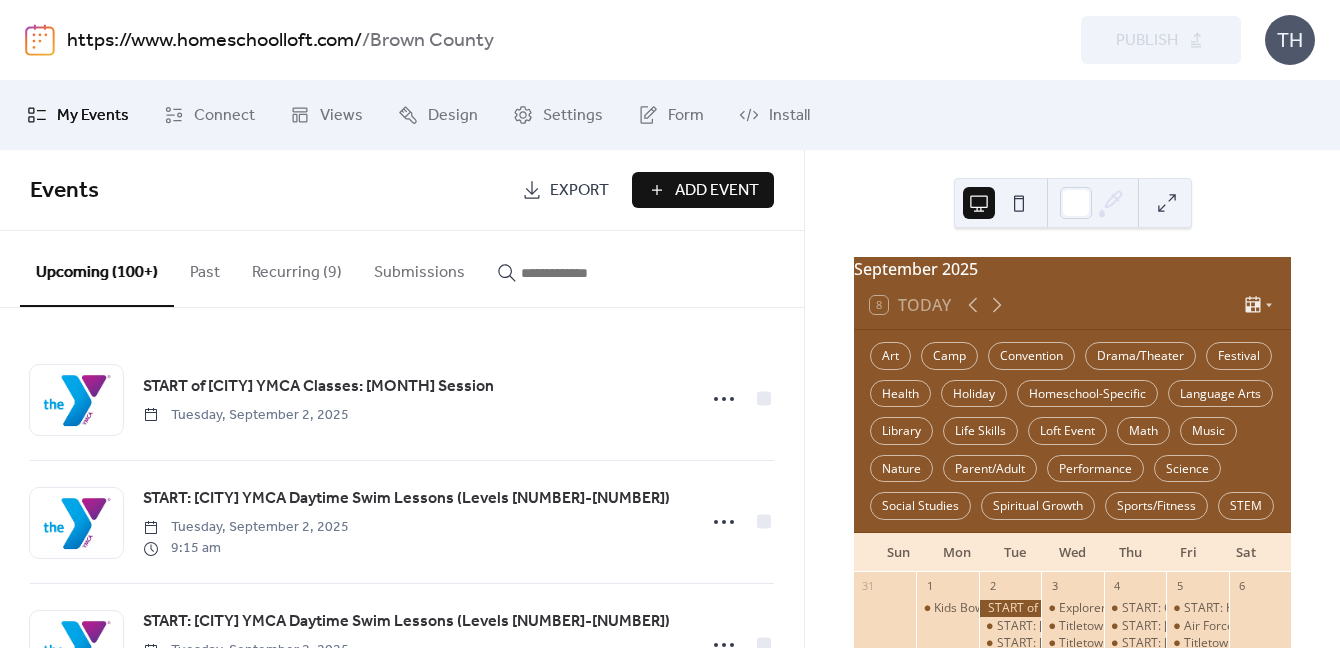 click at bounding box center (581, 273) 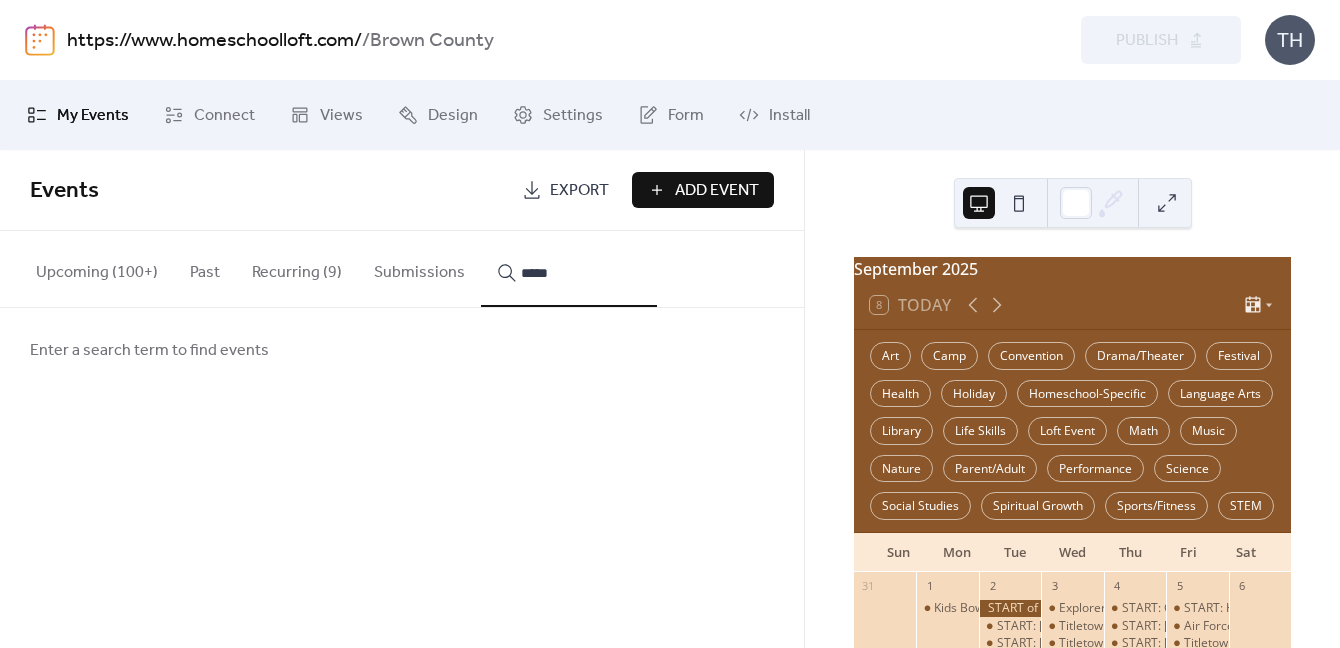 click on "****" at bounding box center (569, 269) 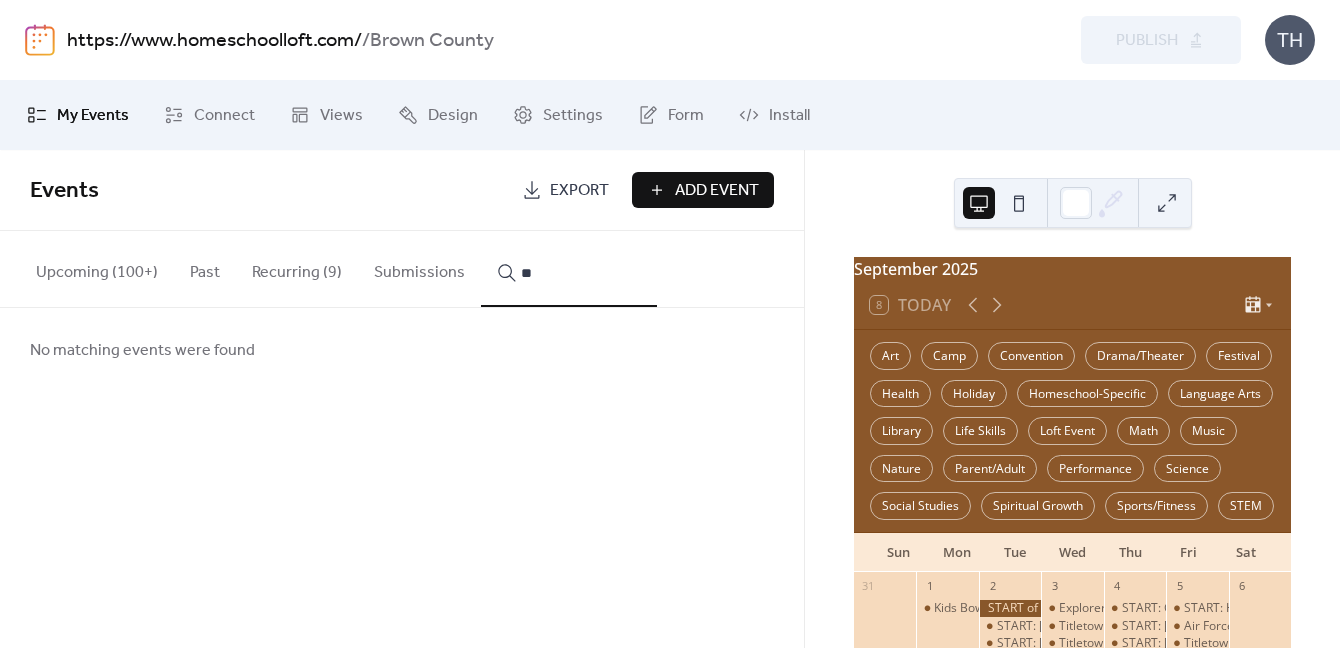 type on "*" 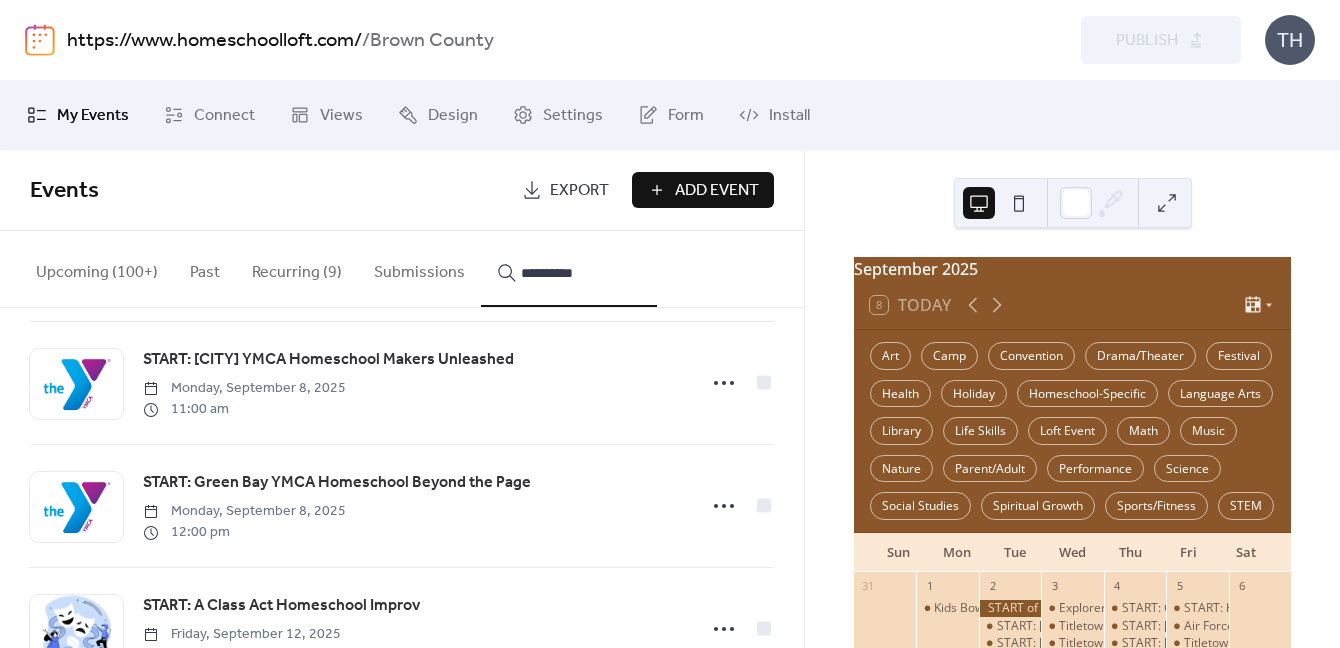 scroll, scrollTop: 1040, scrollLeft: 0, axis: vertical 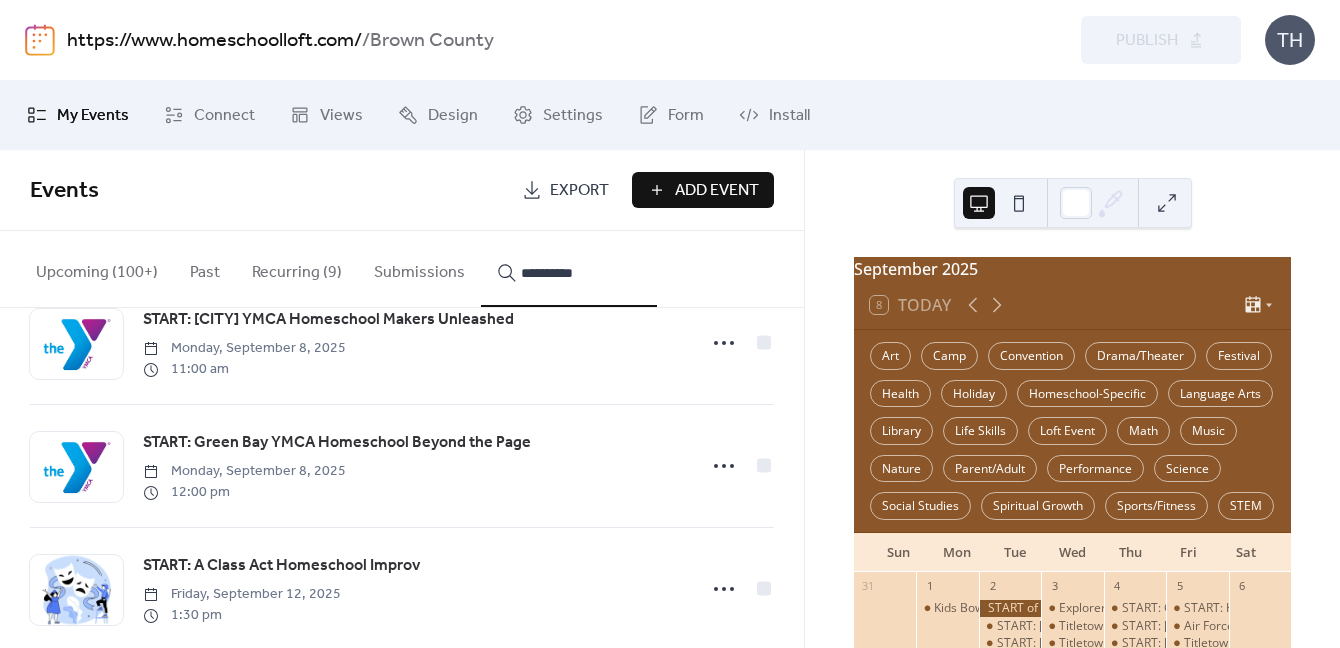type on "**********" 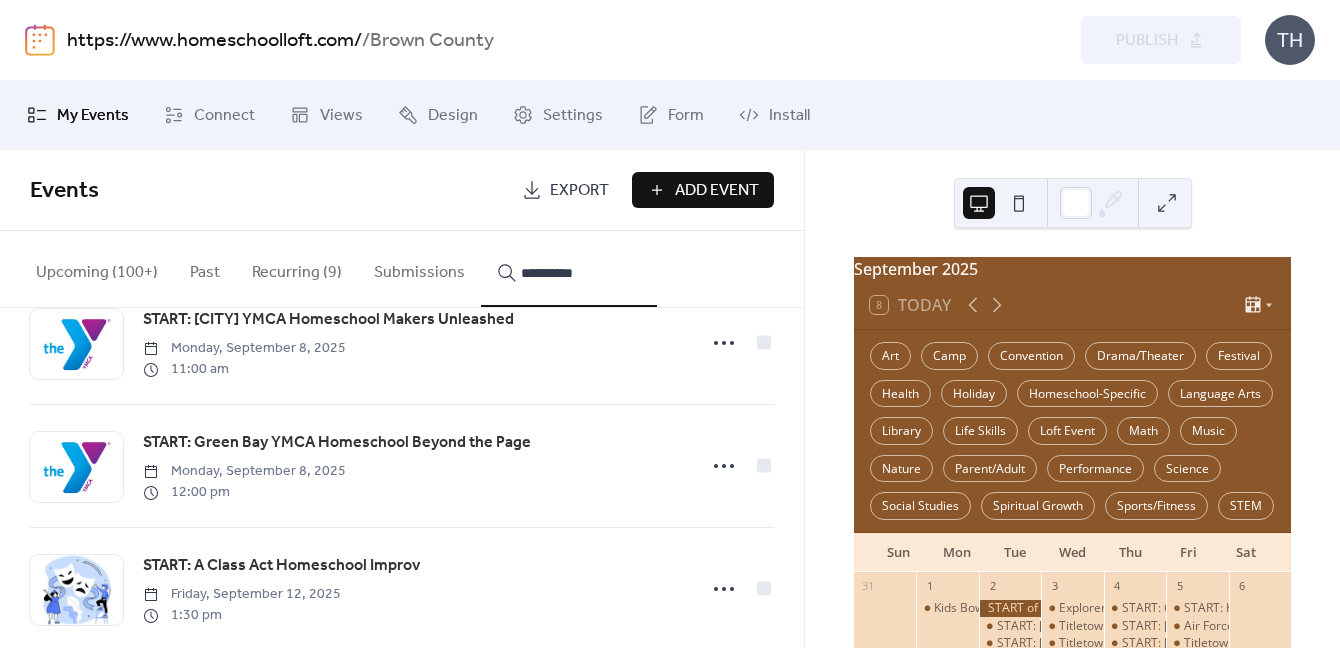 click 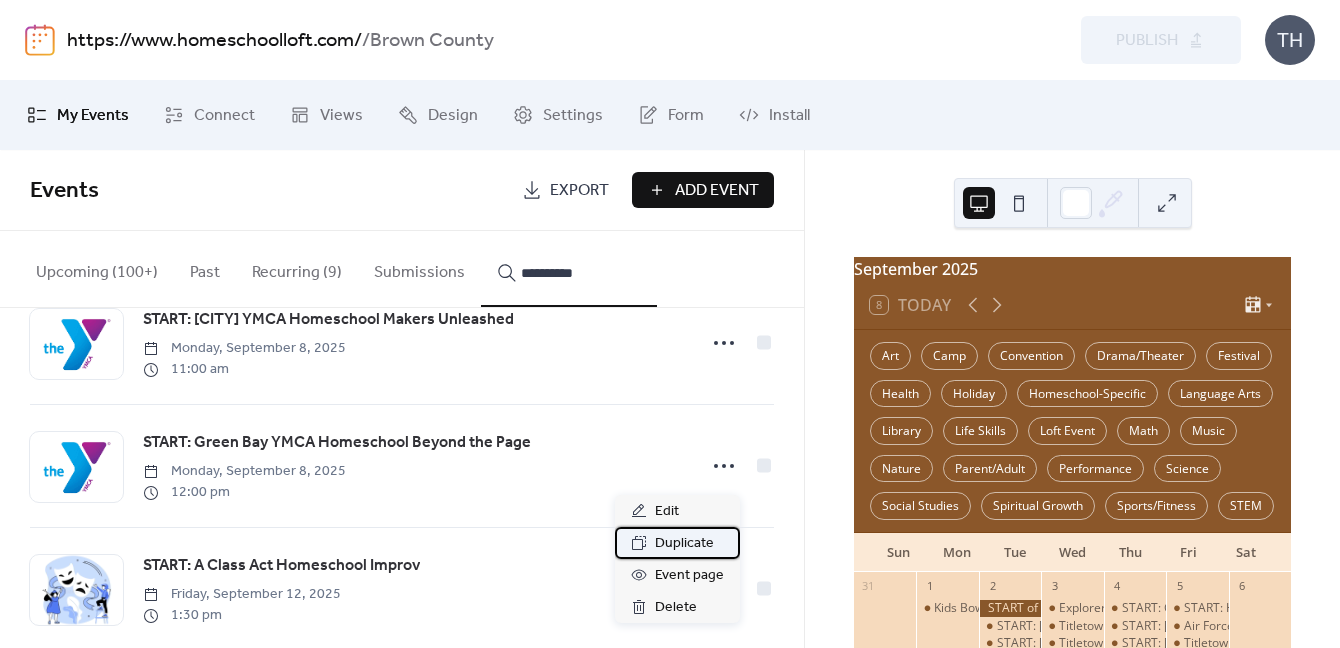 click on "Duplicate" at bounding box center [677, 543] 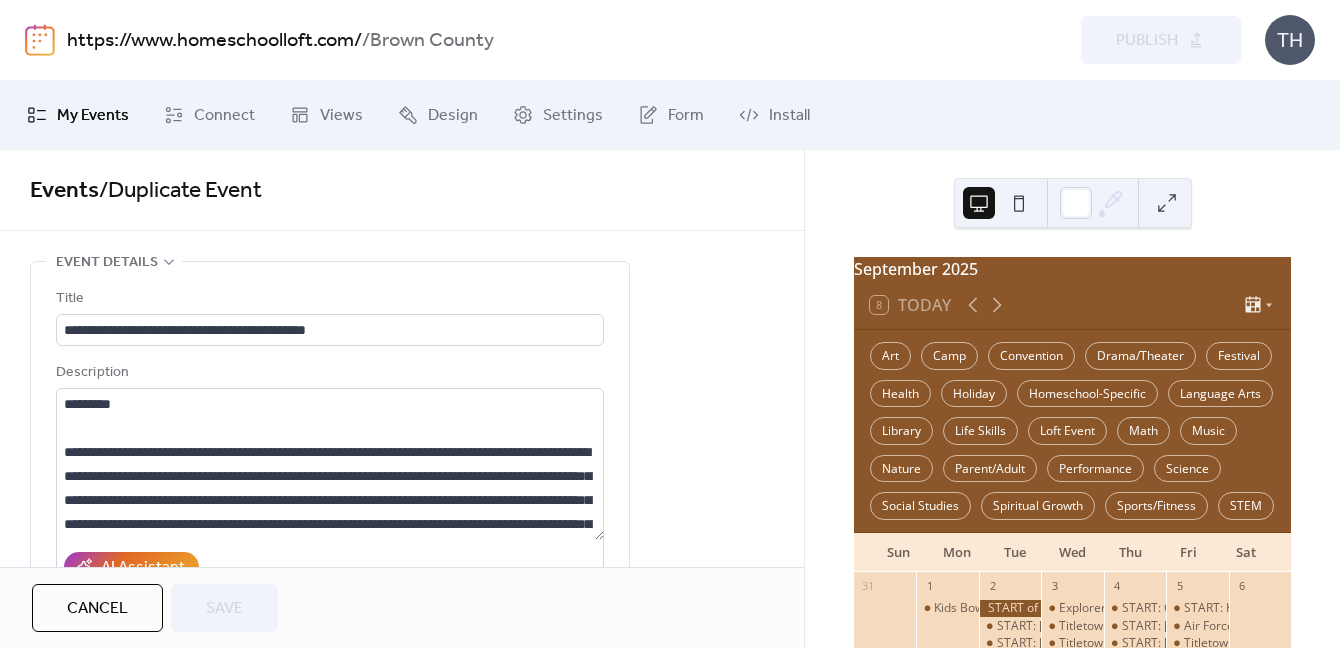 click on "Cancel" at bounding box center (97, 609) 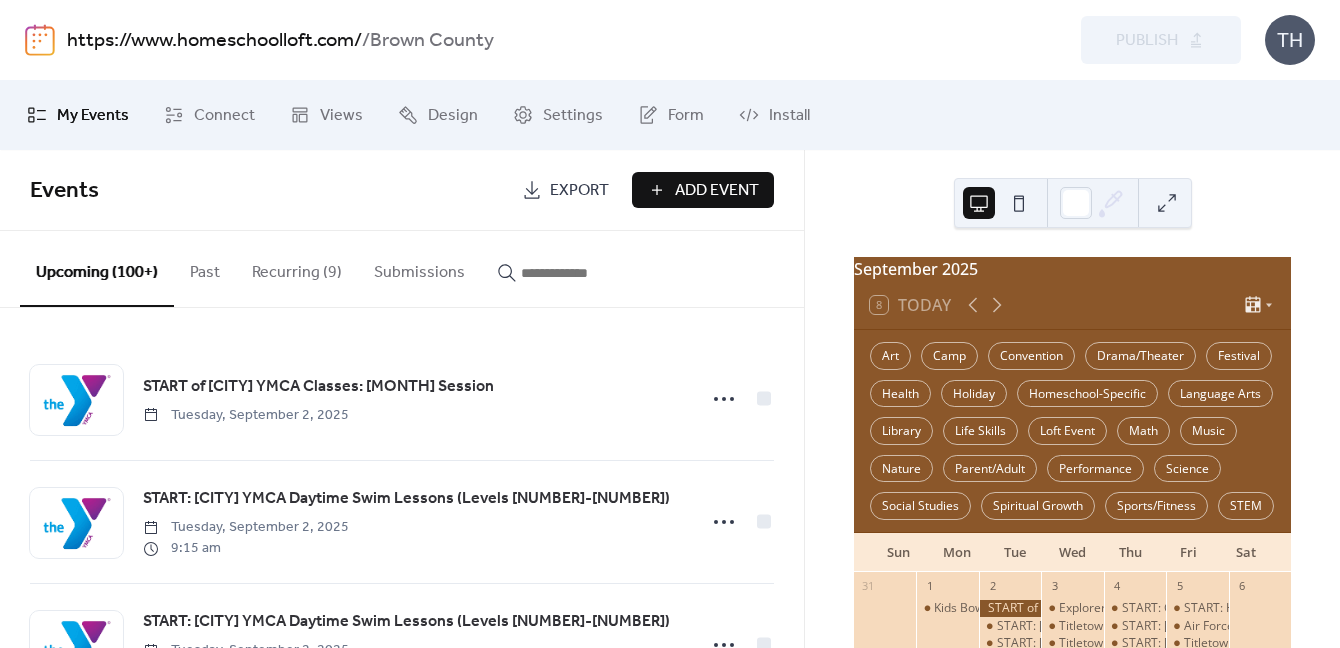 click at bounding box center [581, 273] 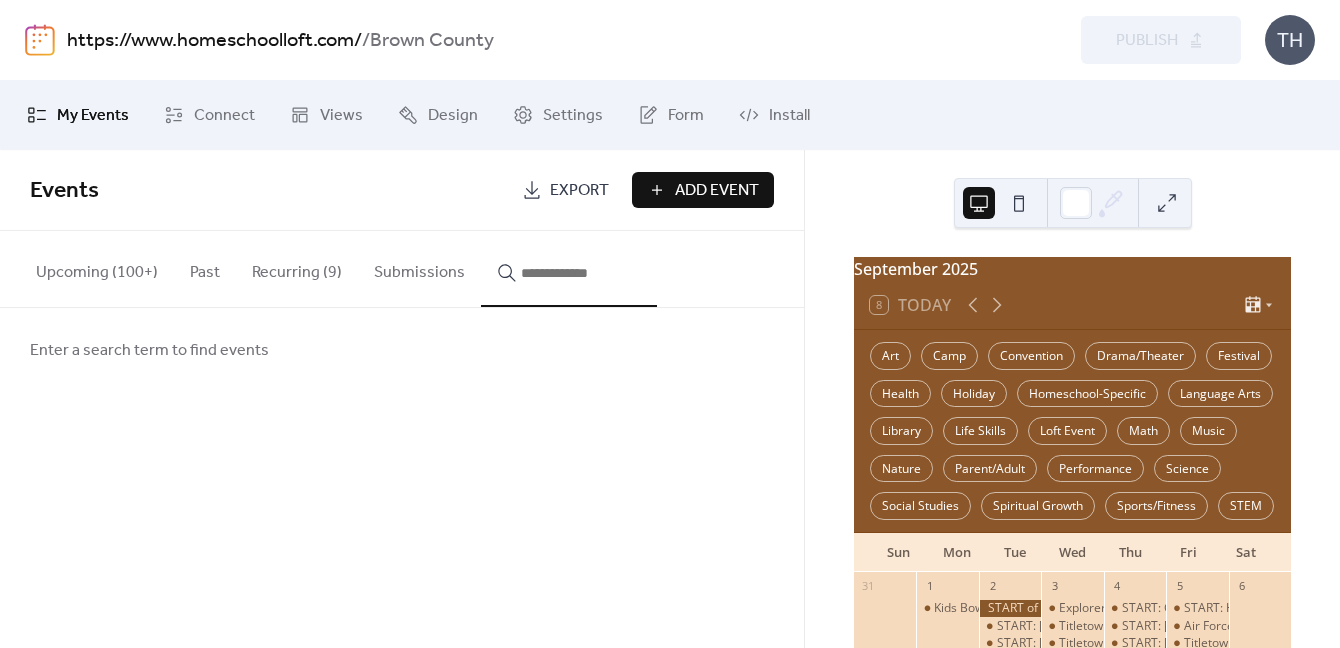 type on "*" 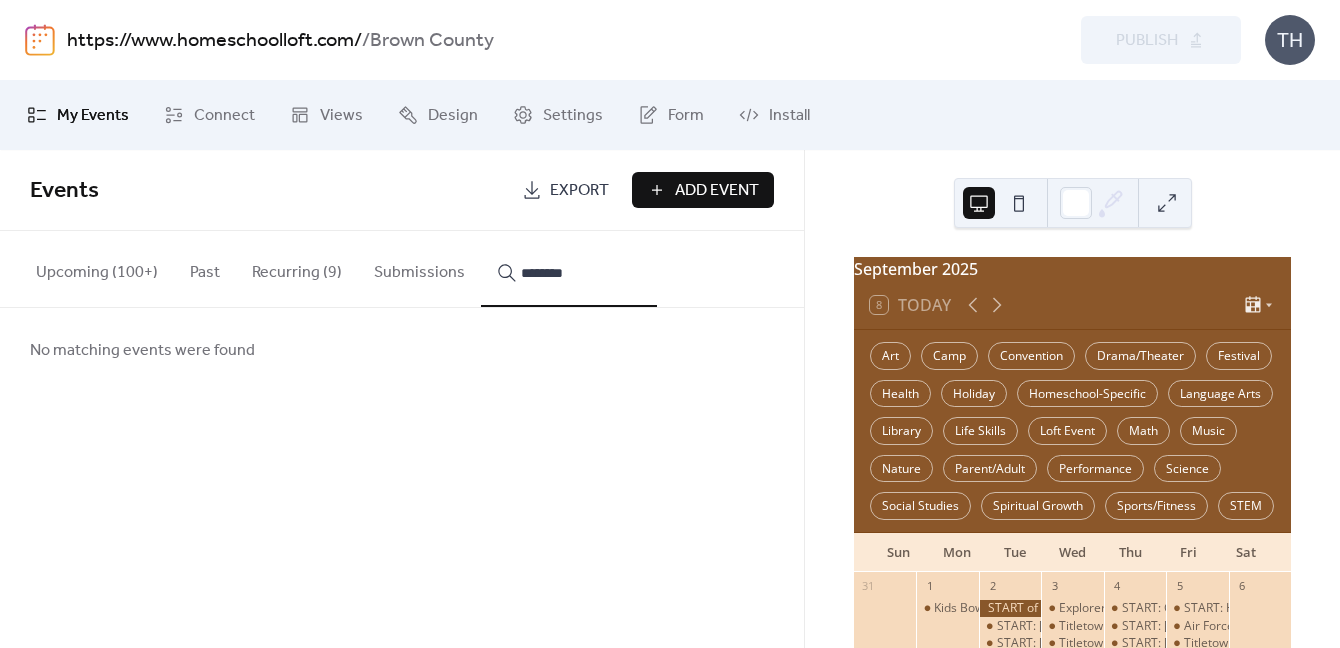 click on "********" at bounding box center [569, 269] 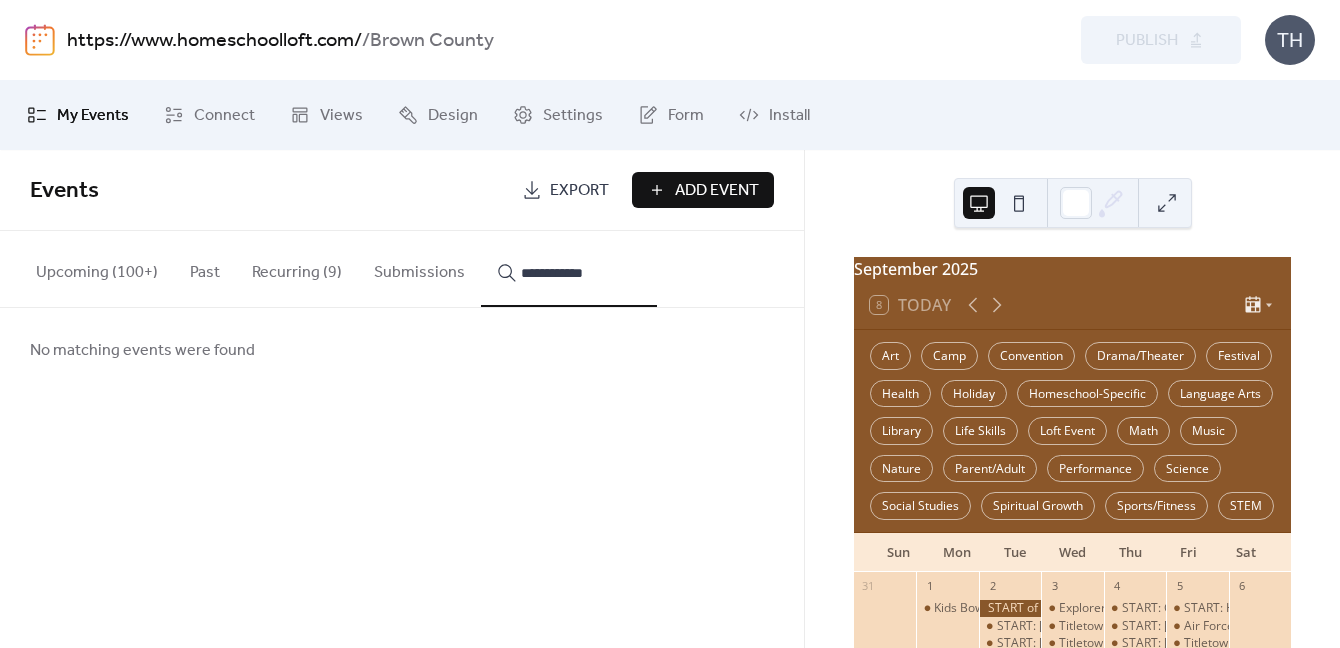 click on "**********" at bounding box center [569, 269] 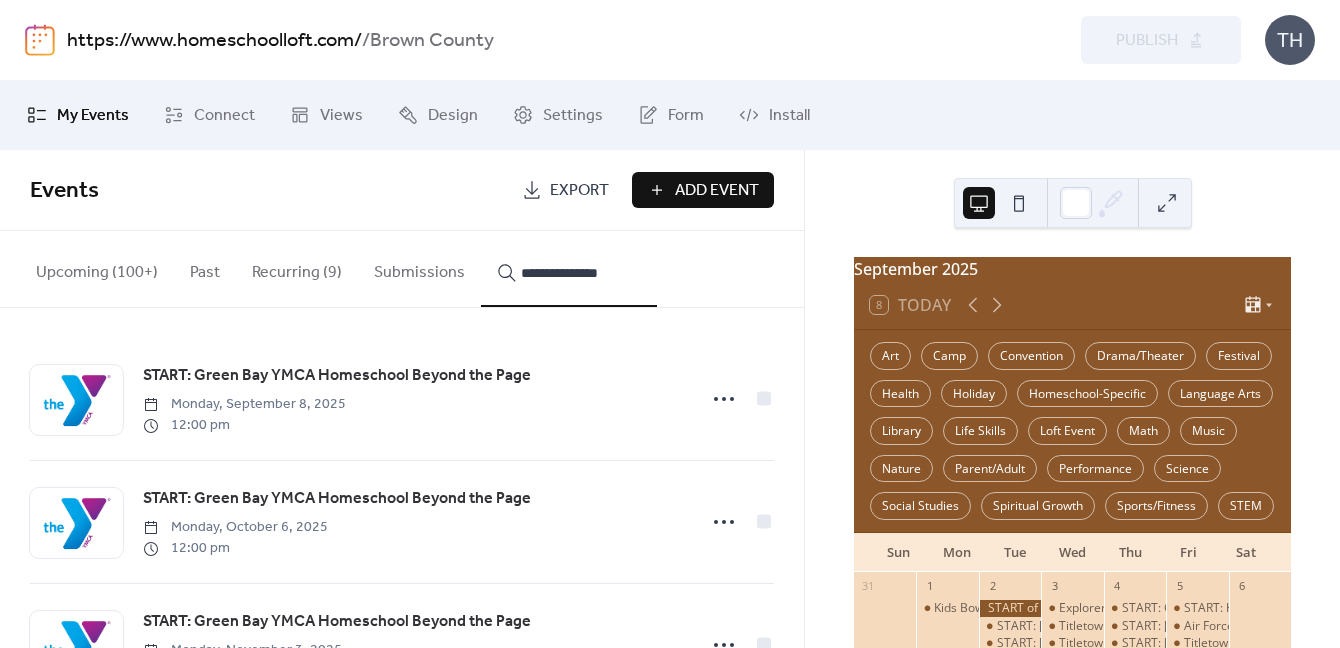 scroll, scrollTop: 90, scrollLeft: 0, axis: vertical 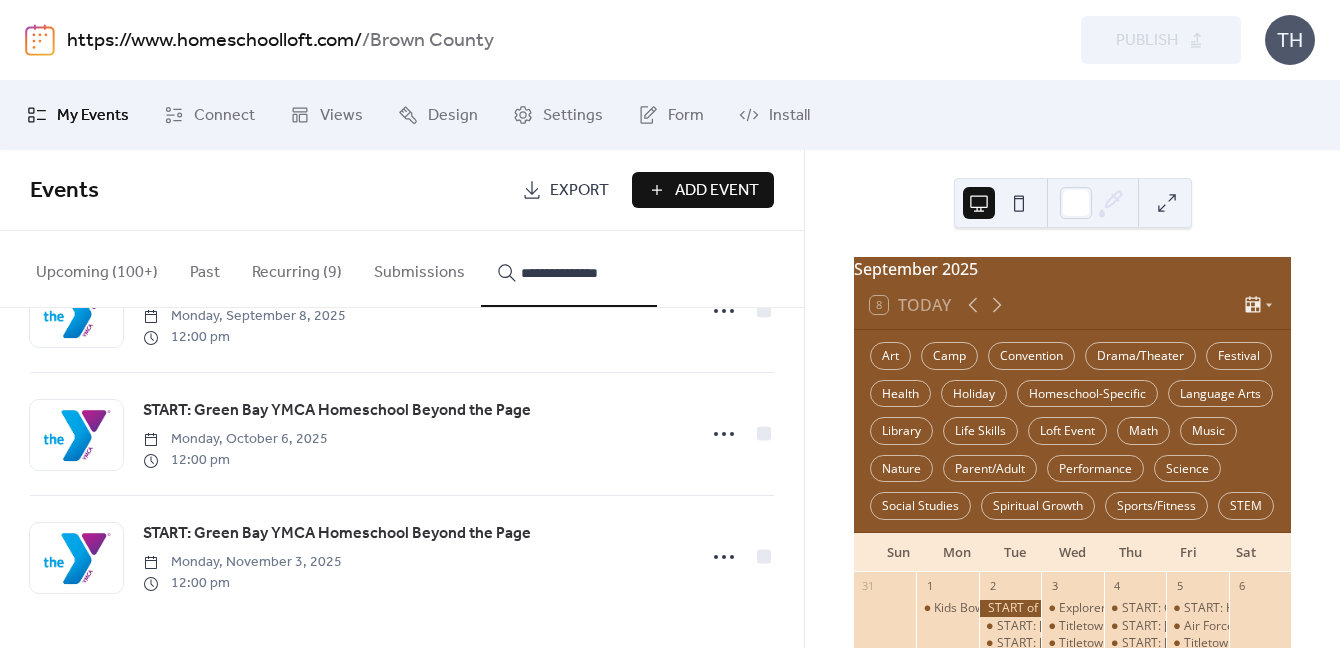 type on "**********" 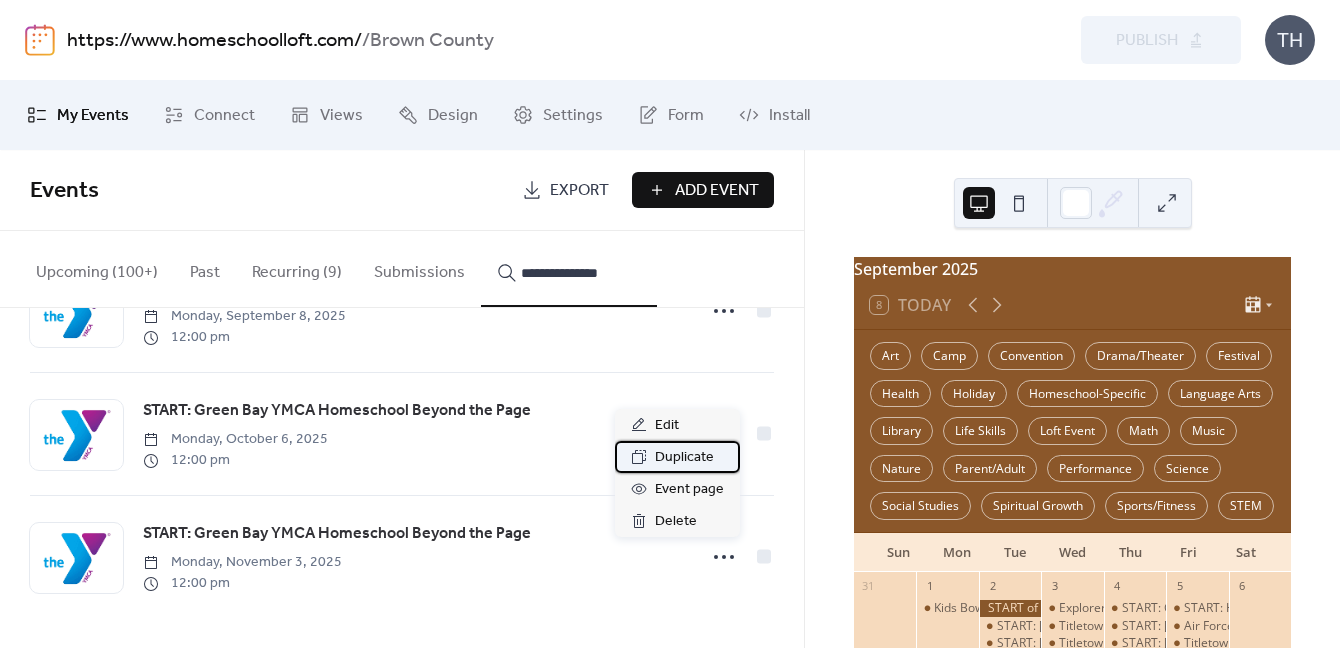 click on "Duplicate" at bounding box center (677, 457) 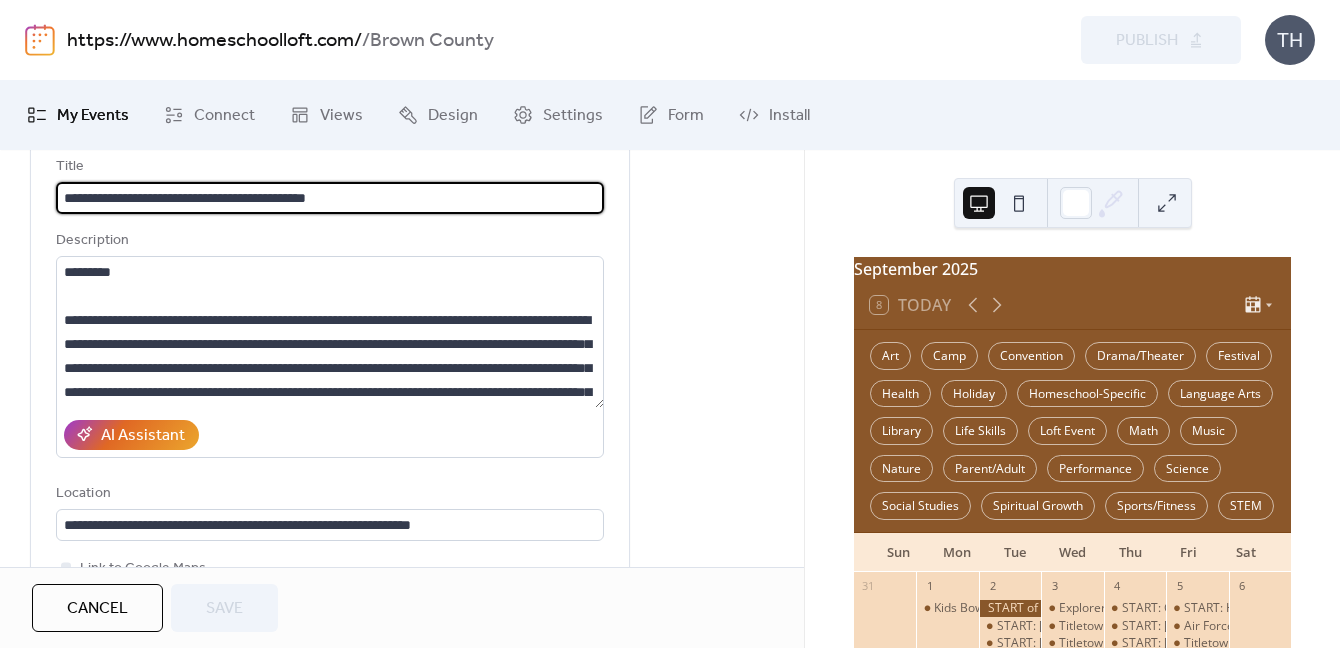 scroll, scrollTop: 158, scrollLeft: 0, axis: vertical 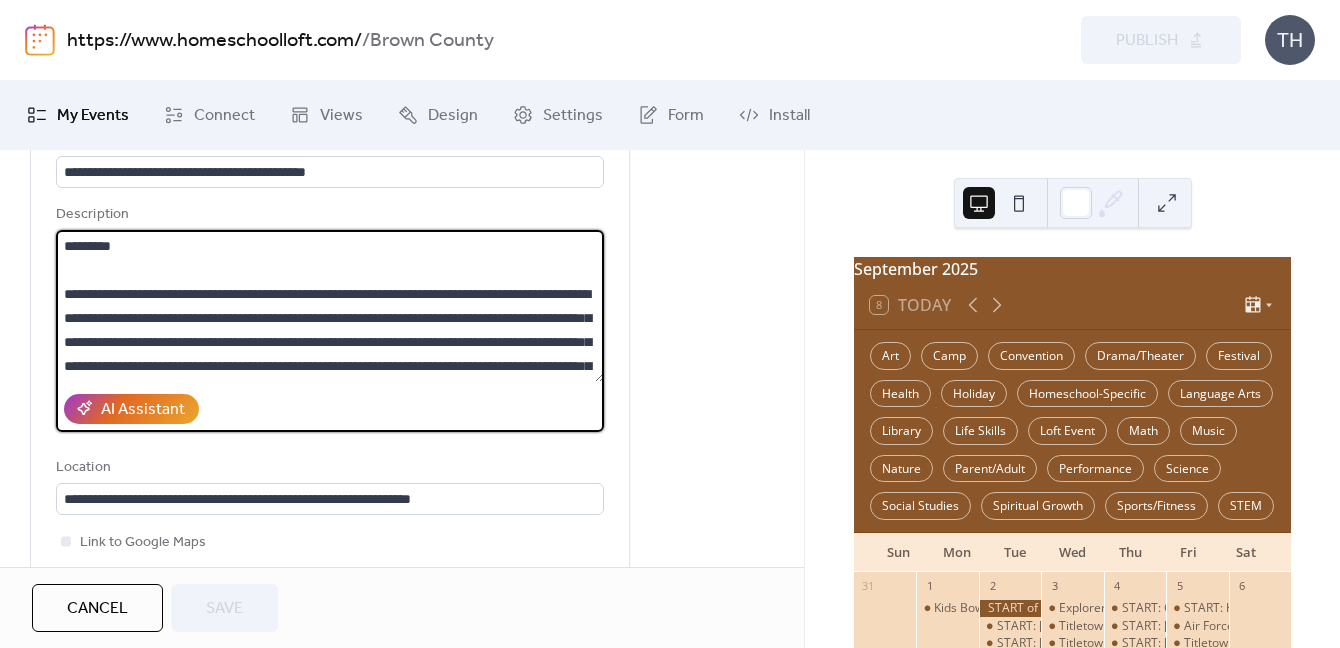 drag, startPoint x: 597, startPoint y: 249, endPoint x: 602, endPoint y: 275, distance: 26.476404 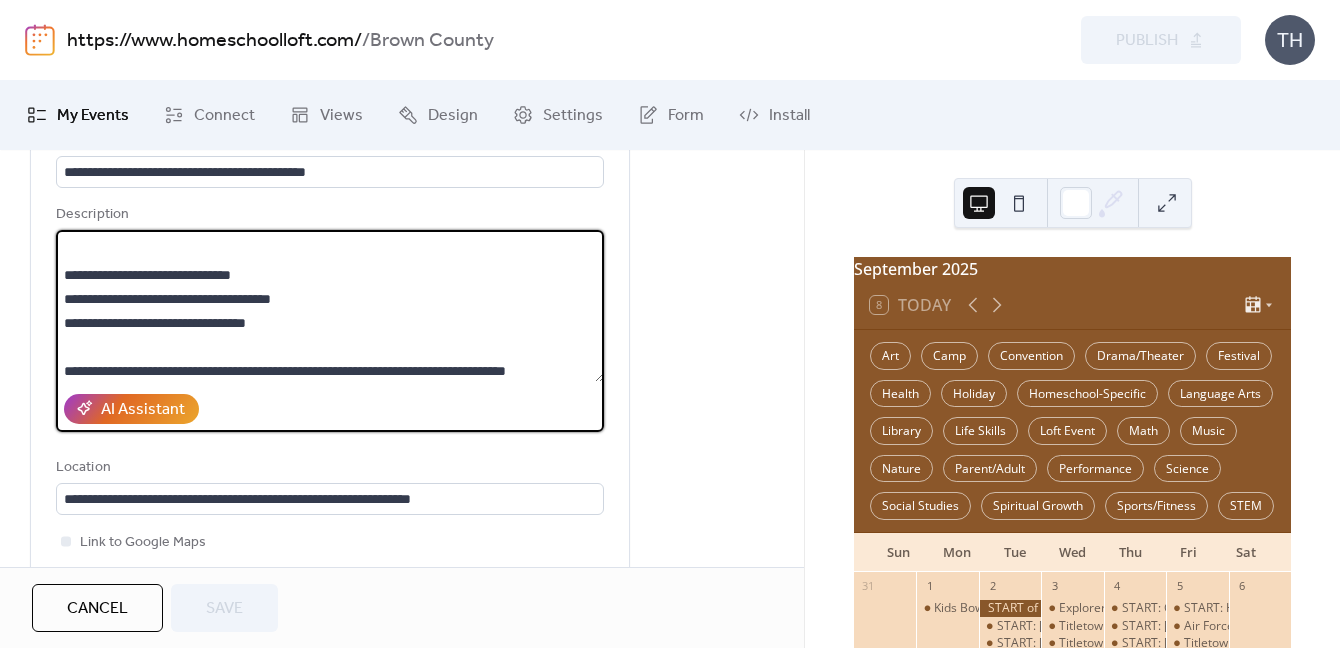 scroll, scrollTop: 164, scrollLeft: 0, axis: vertical 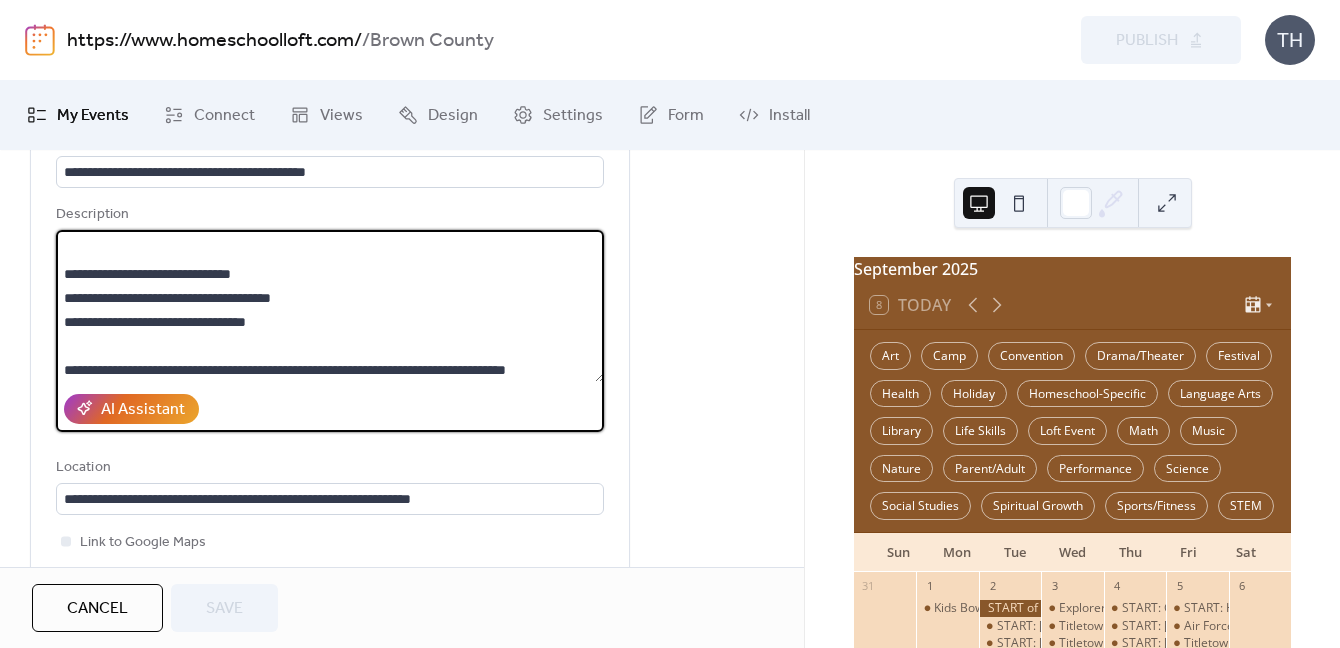 click on "Cancel" at bounding box center [97, 609] 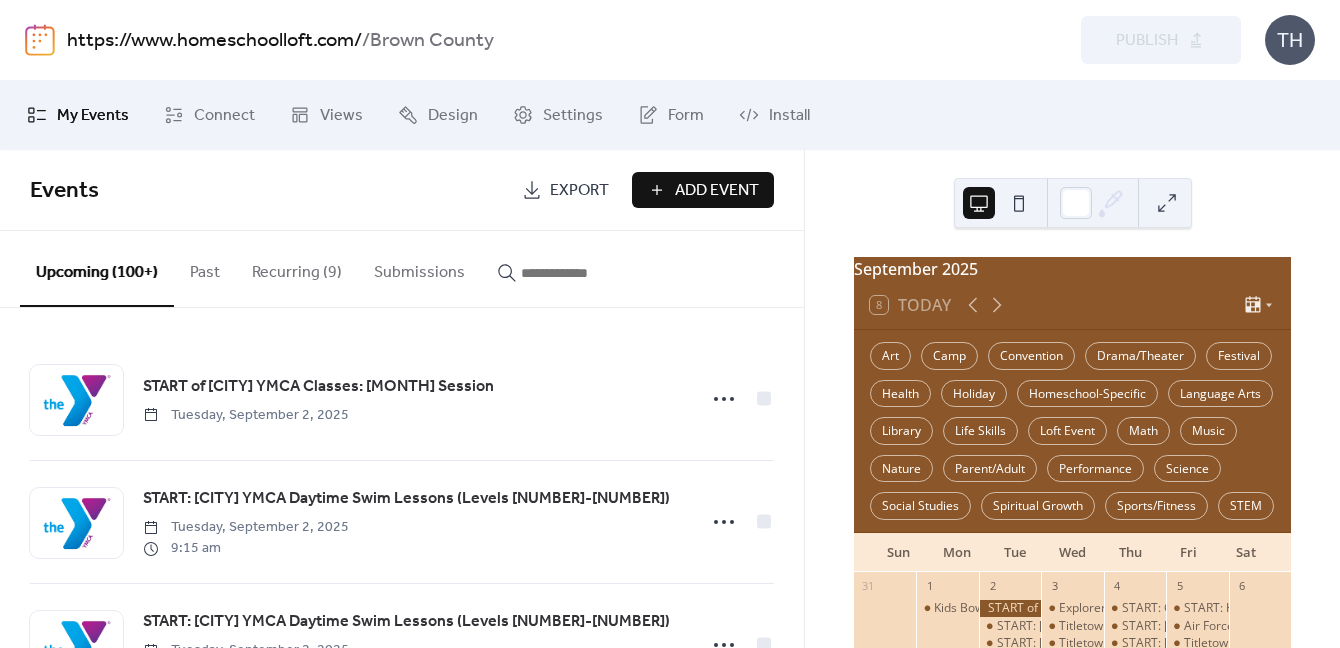 click at bounding box center (569, 268) 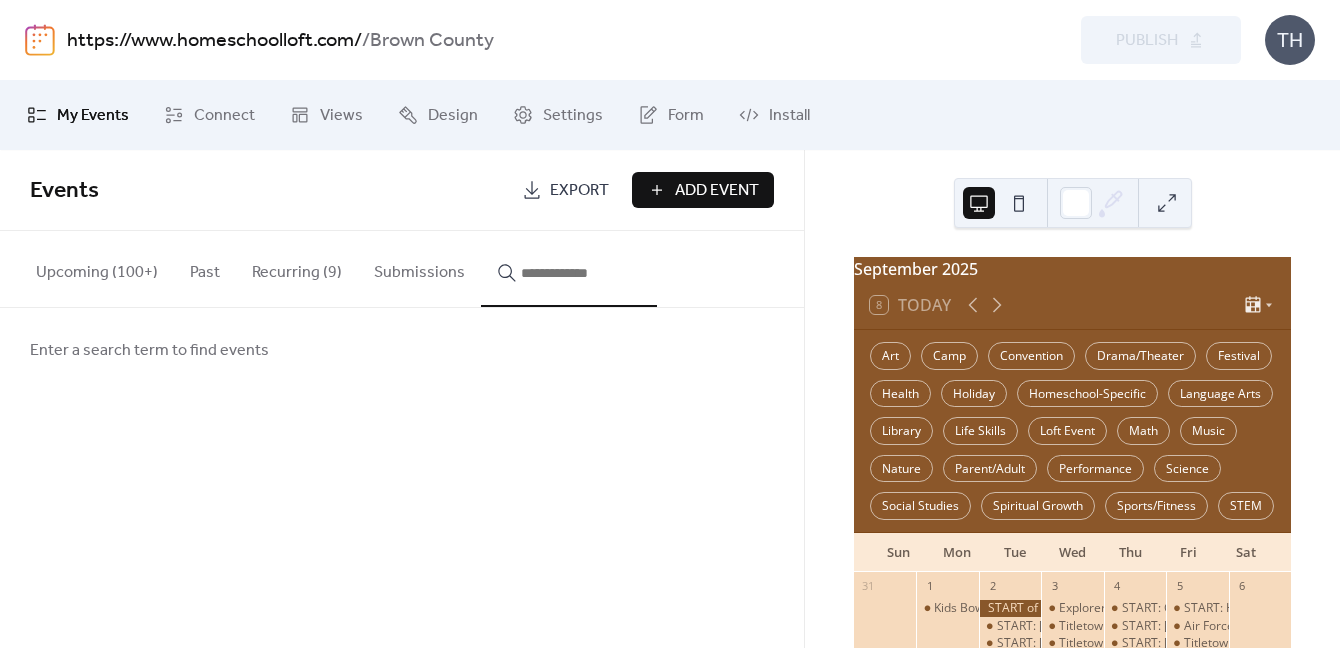 click at bounding box center (581, 273) 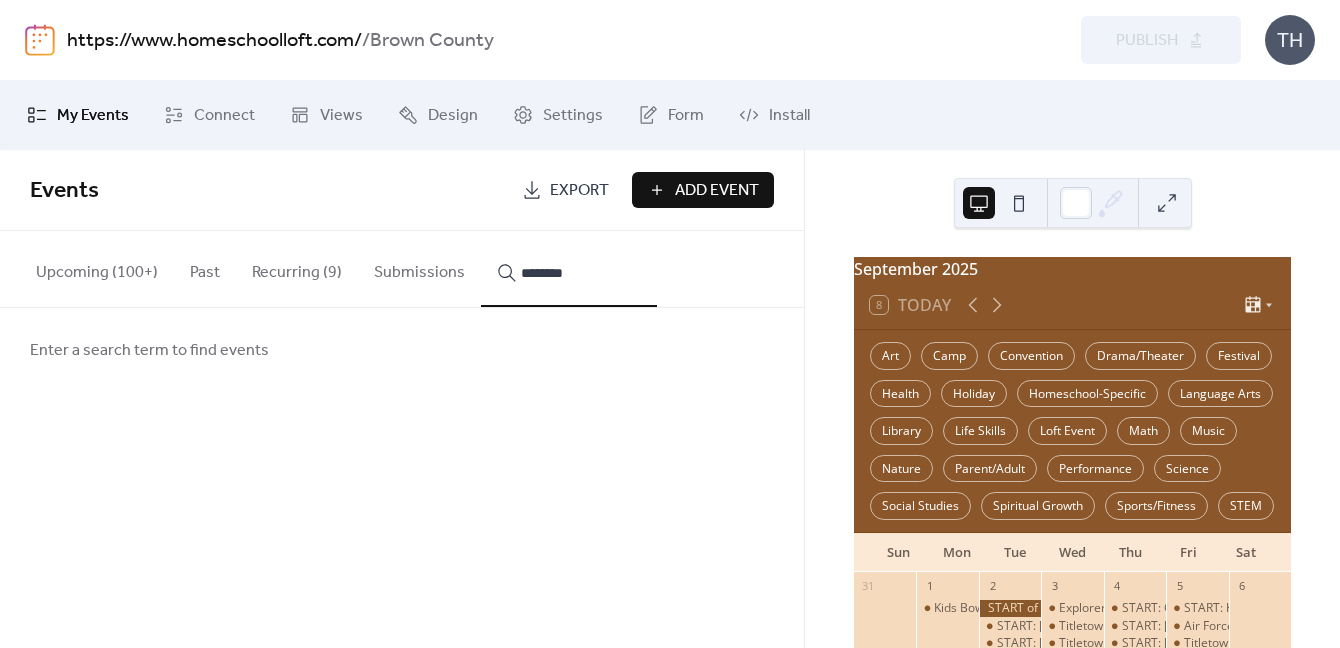 click on "********" at bounding box center [569, 269] 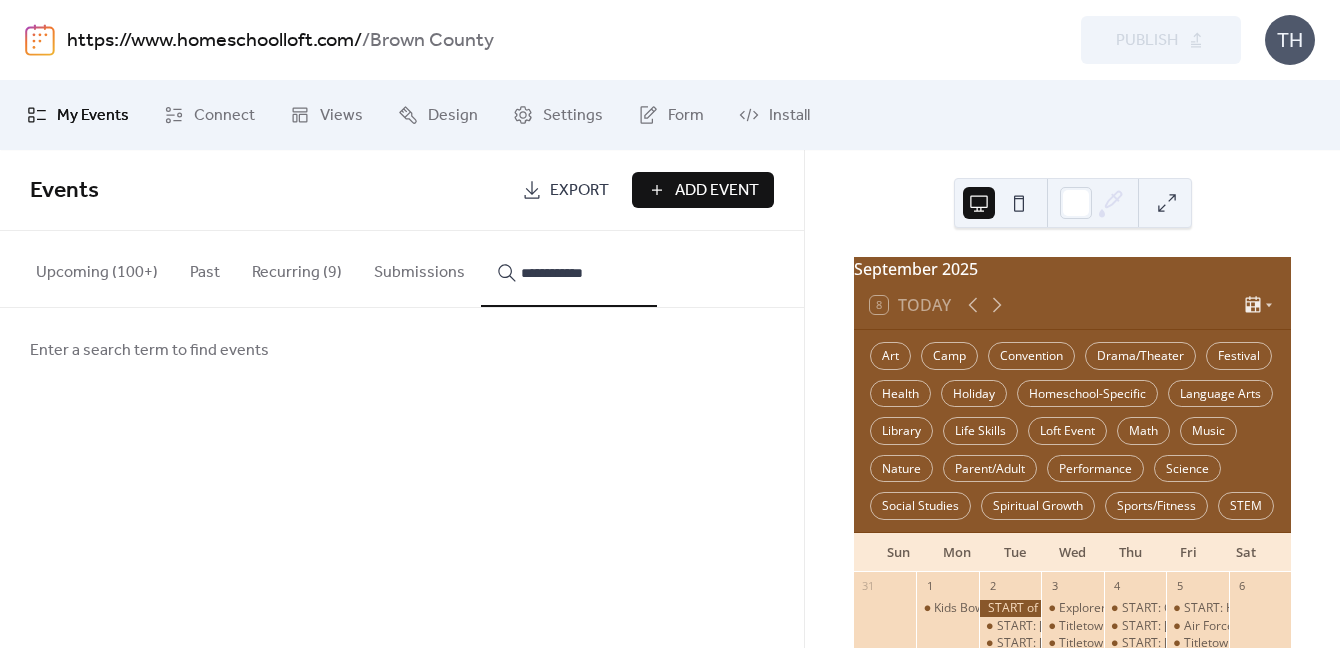 click on "**********" at bounding box center (569, 269) 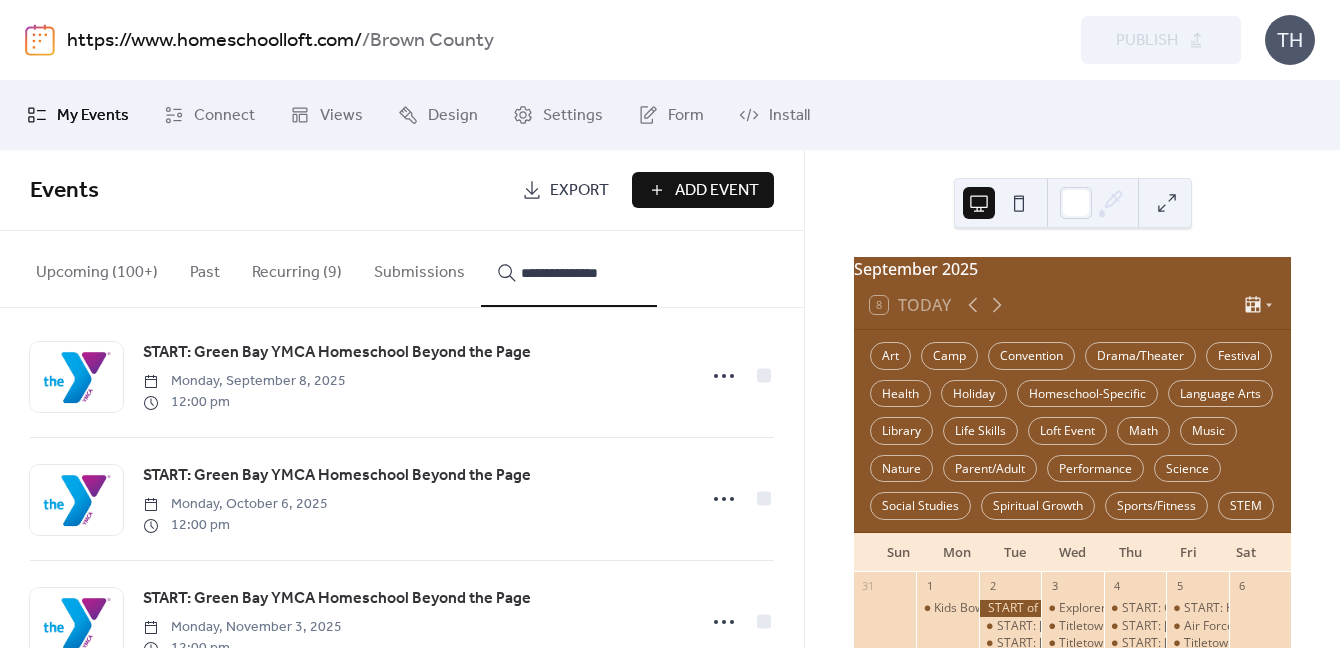 scroll, scrollTop: 90, scrollLeft: 0, axis: vertical 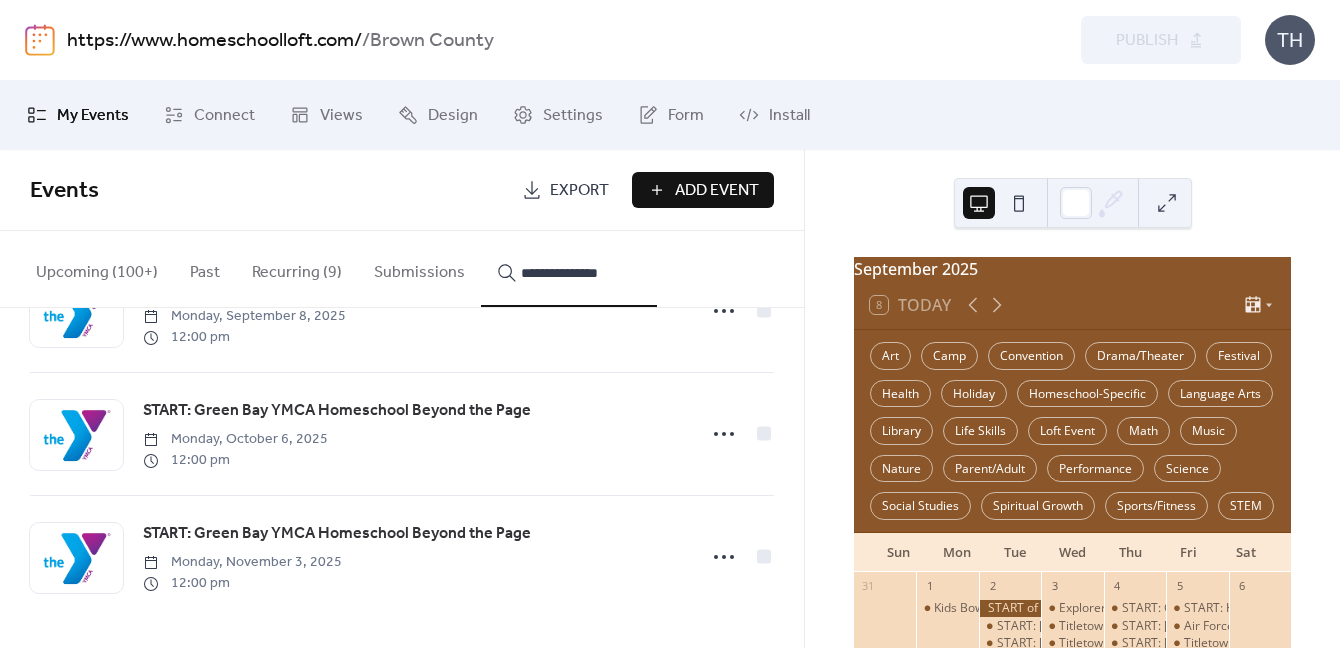 type on "**********" 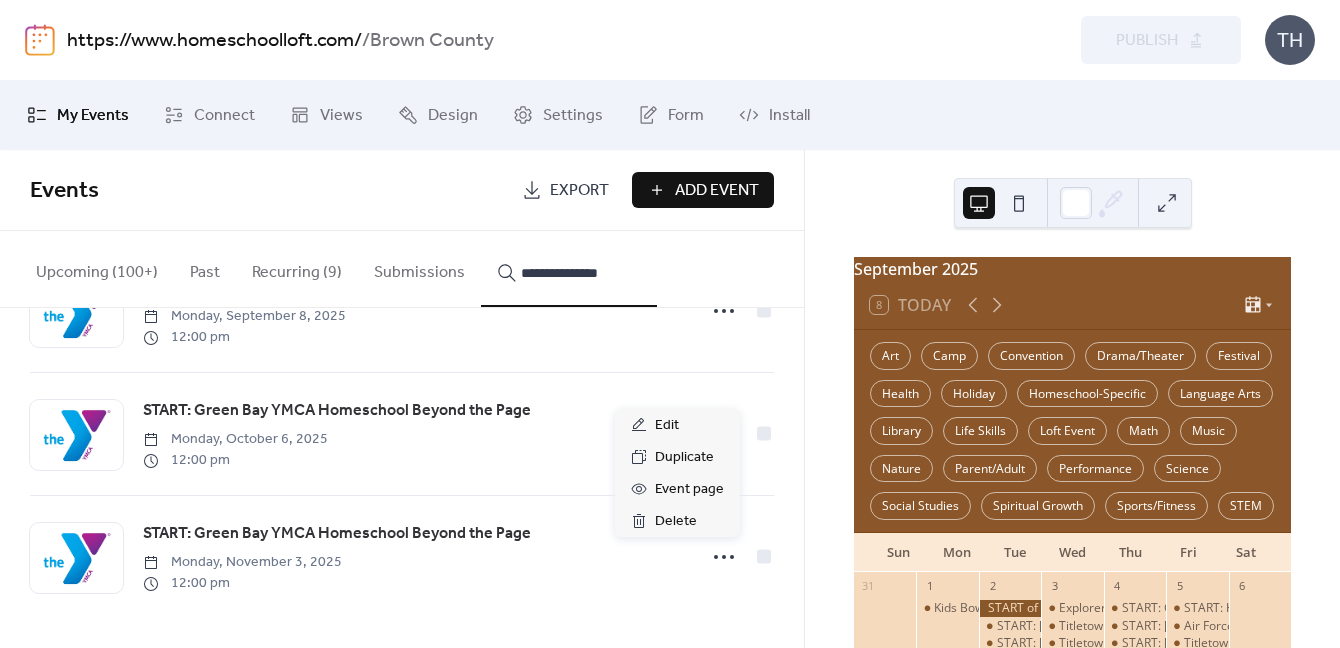 click 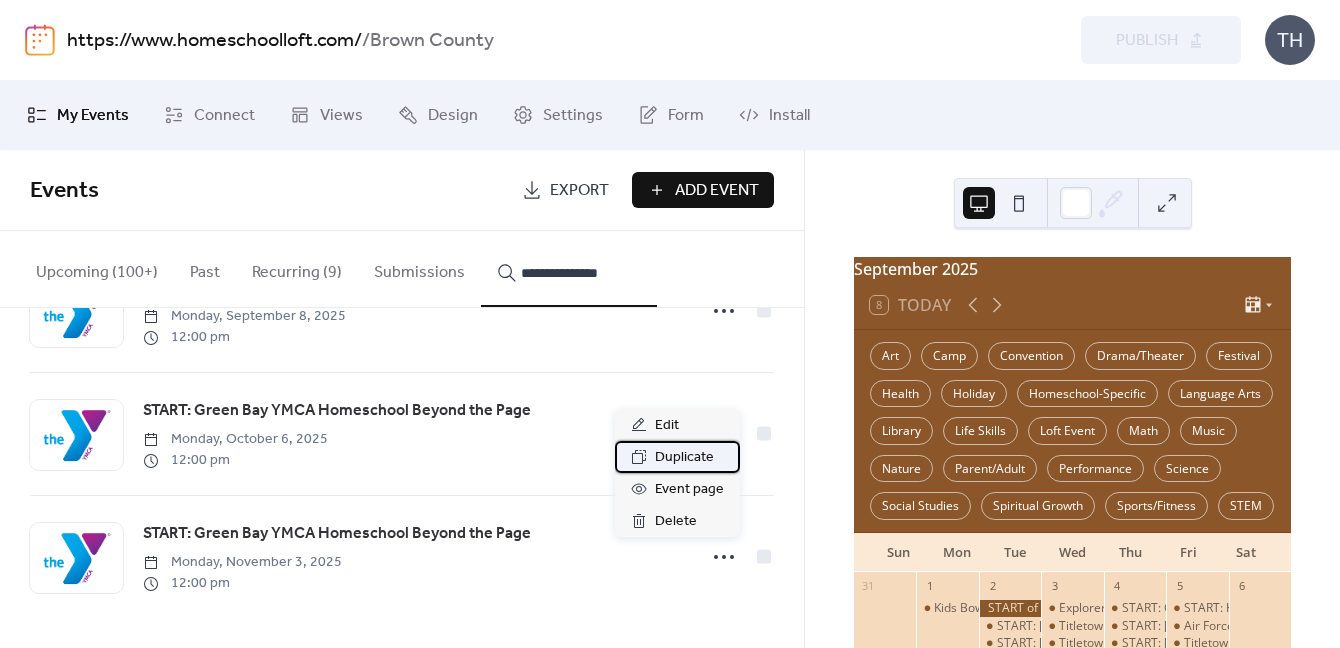click on "Duplicate" at bounding box center (684, 458) 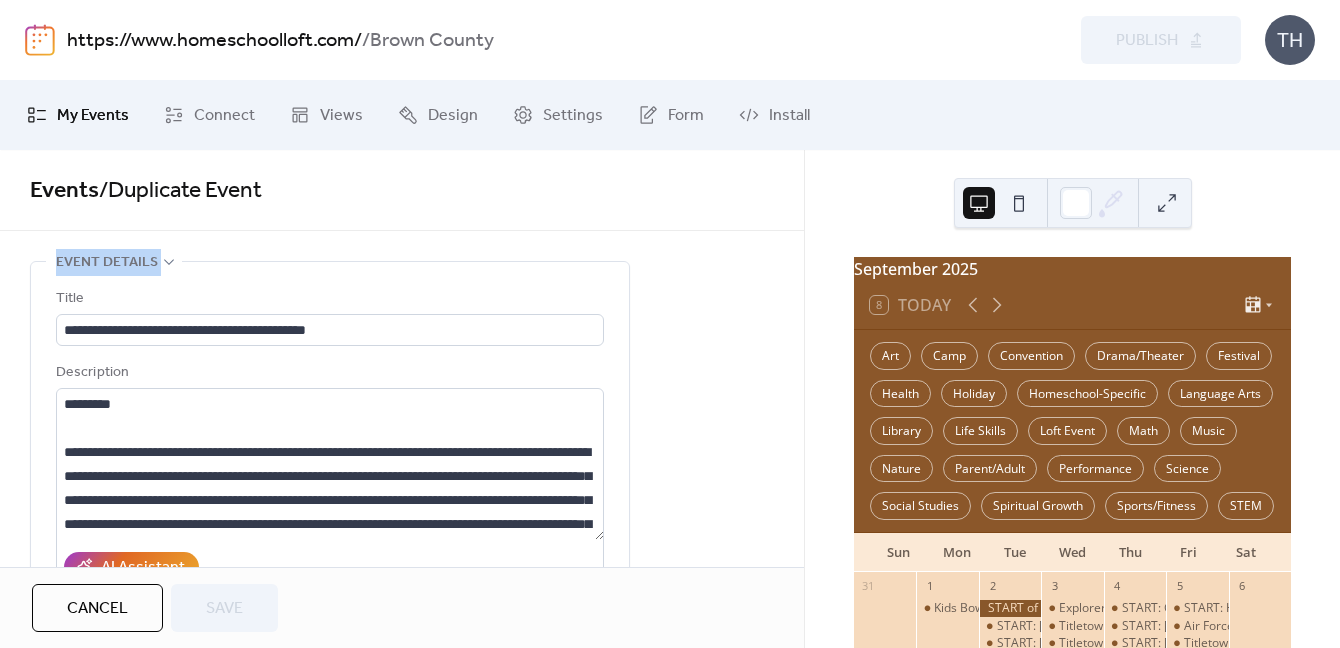 drag, startPoint x: 797, startPoint y: 223, endPoint x: 788, endPoint y: 273, distance: 50.803543 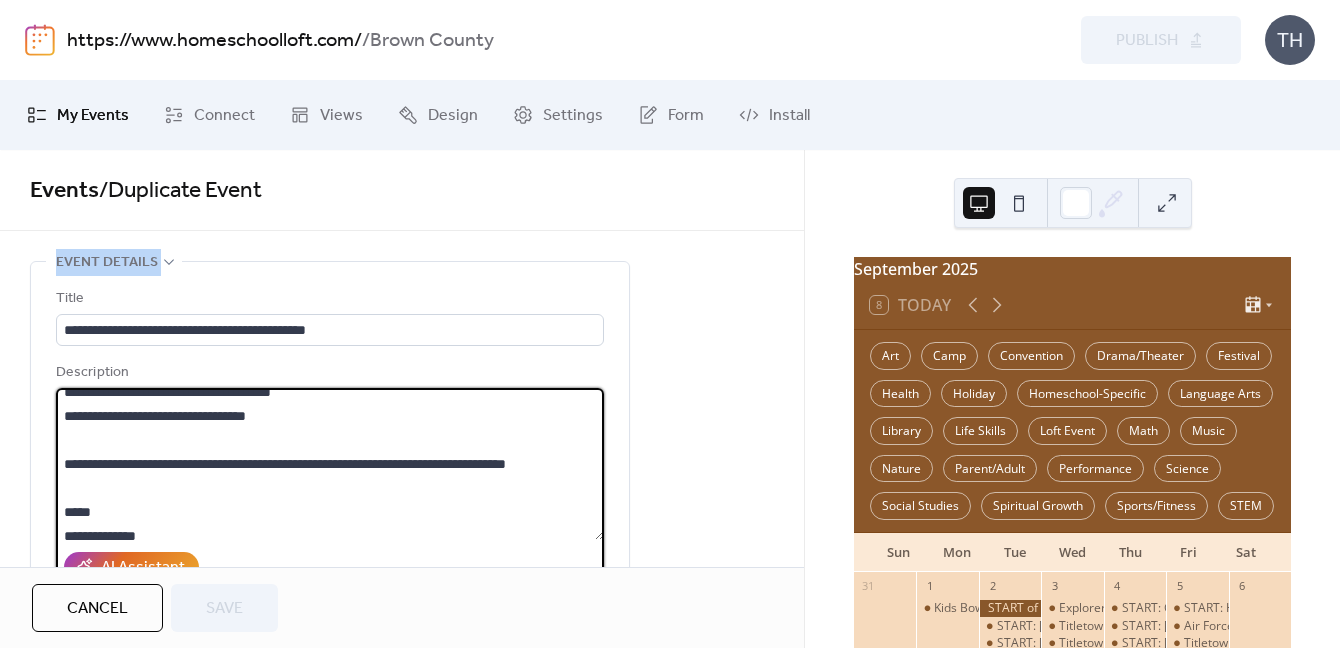 scroll, scrollTop: 197, scrollLeft: 0, axis: vertical 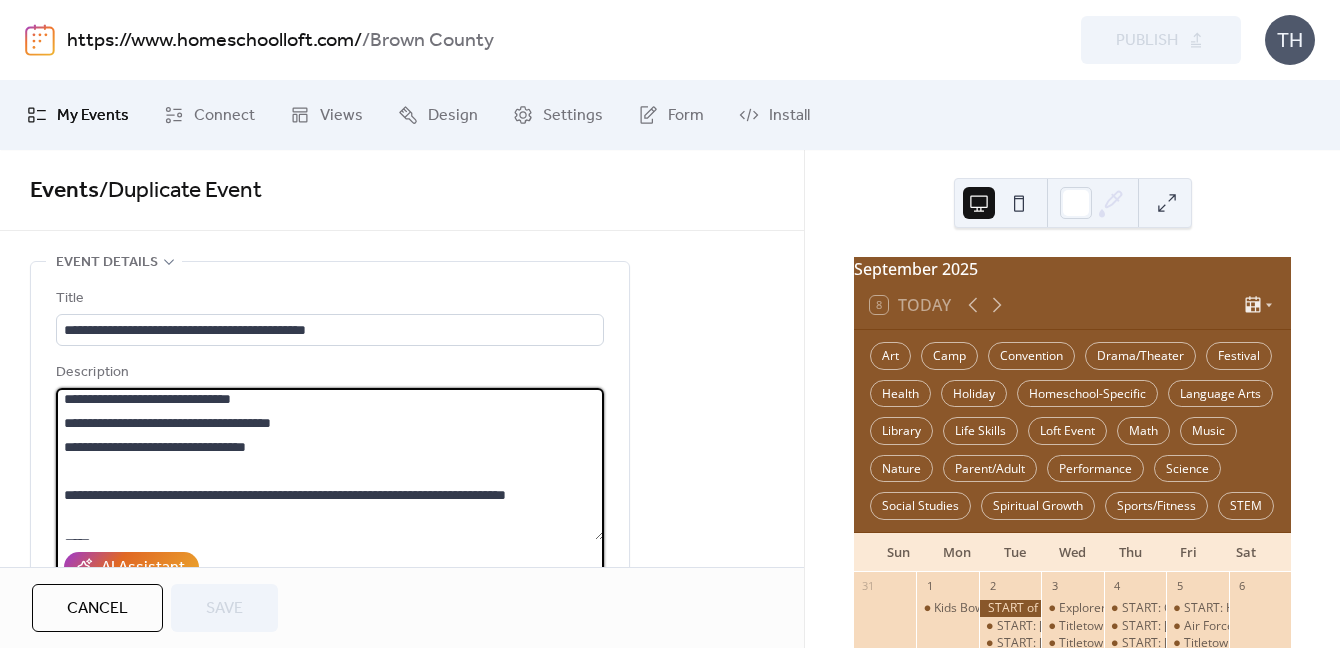 drag, startPoint x: 75, startPoint y: 448, endPoint x: 311, endPoint y: 468, distance: 236.84595 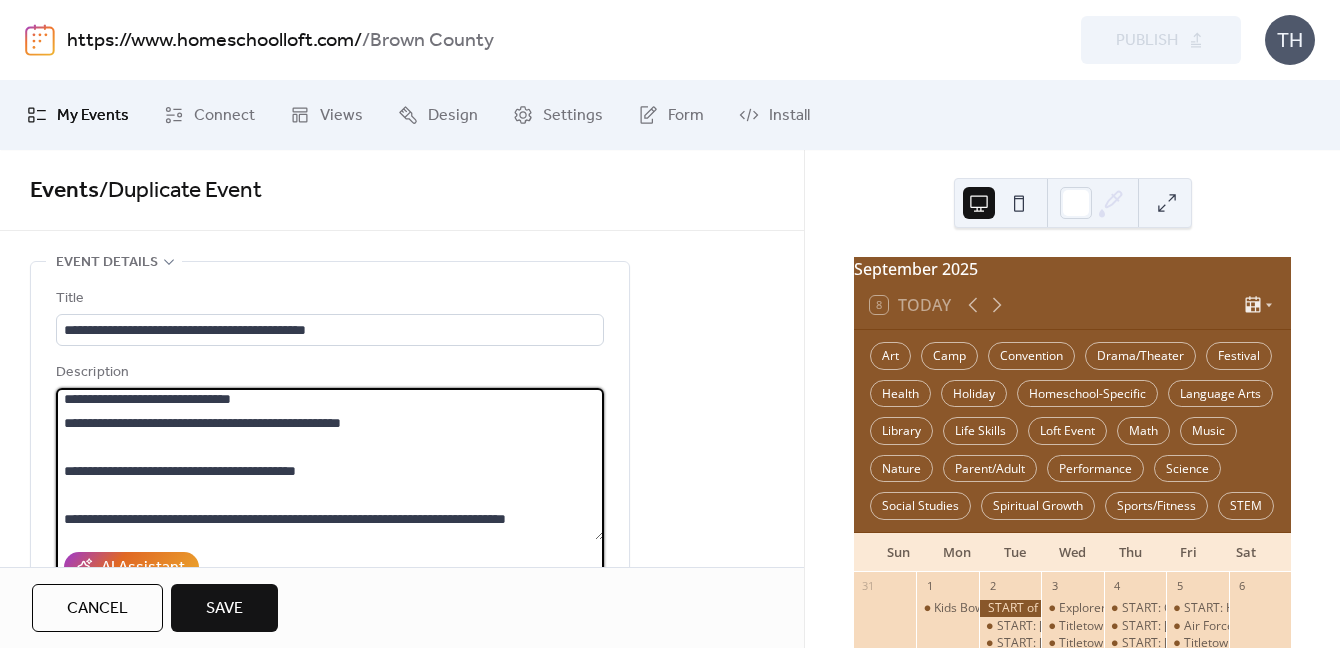 click on "*********" at bounding box center [330, 464] 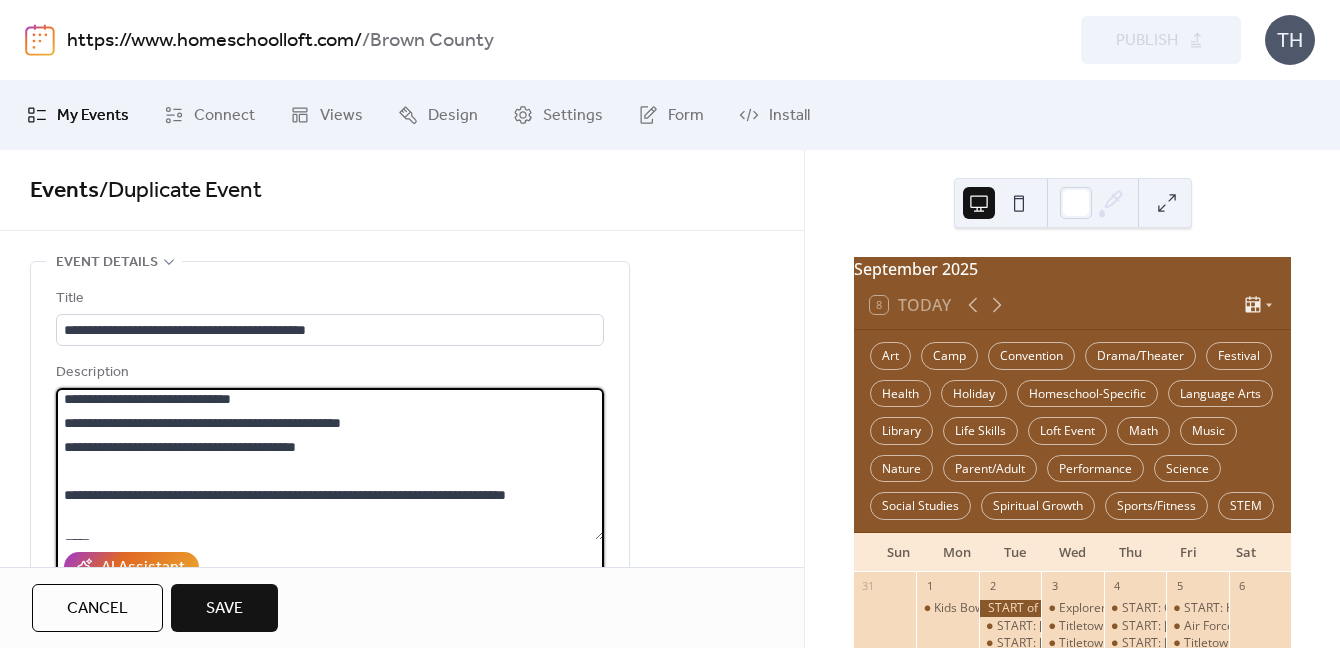 drag, startPoint x: 187, startPoint y: 424, endPoint x: 250, endPoint y: 428, distance: 63.126858 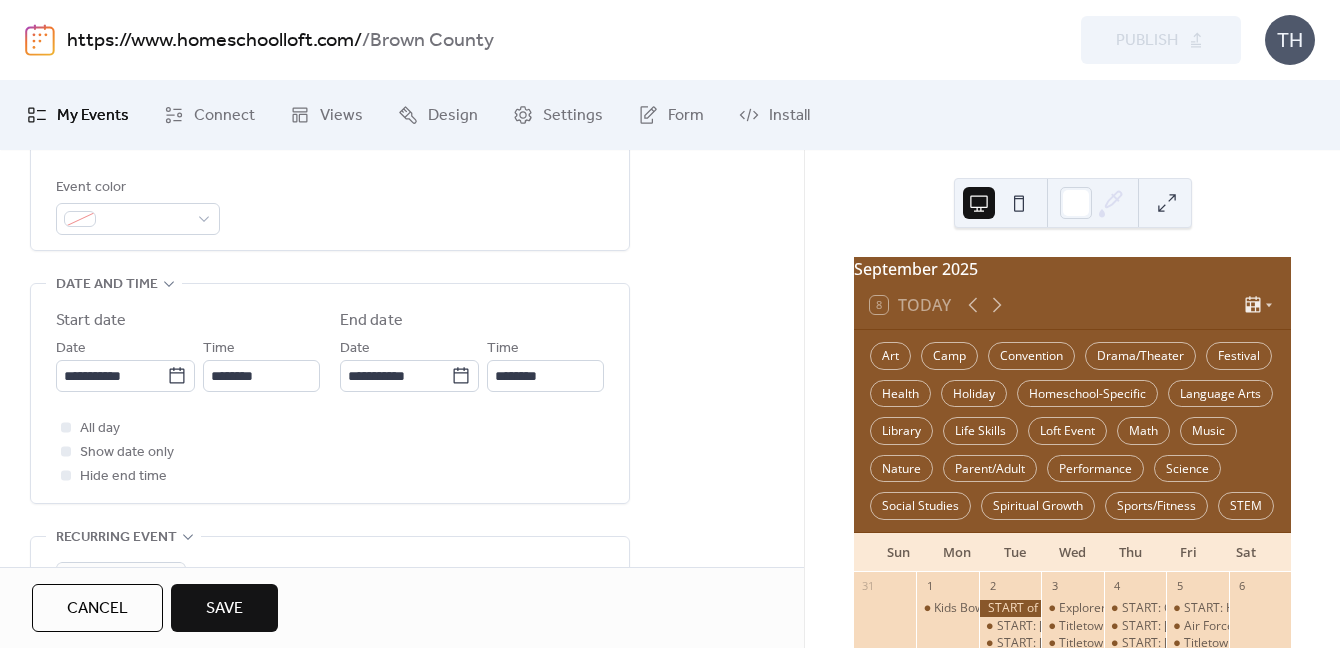 scroll, scrollTop: 586, scrollLeft: 0, axis: vertical 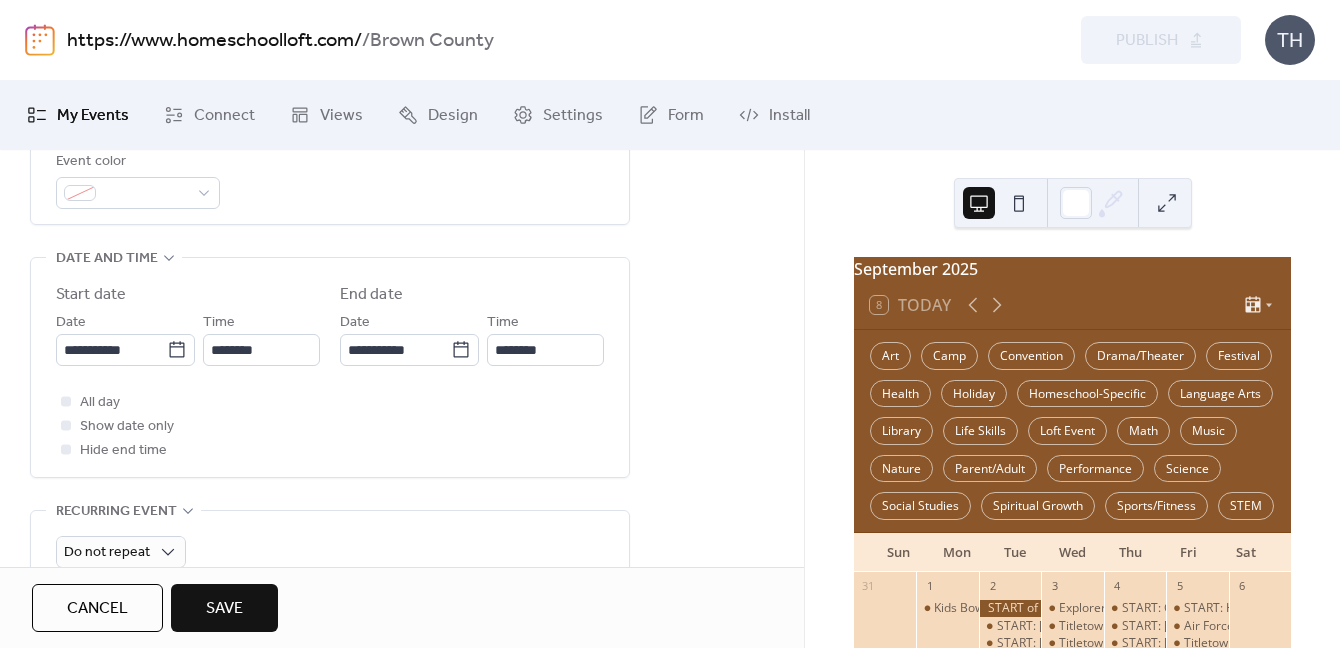 type on "*********" 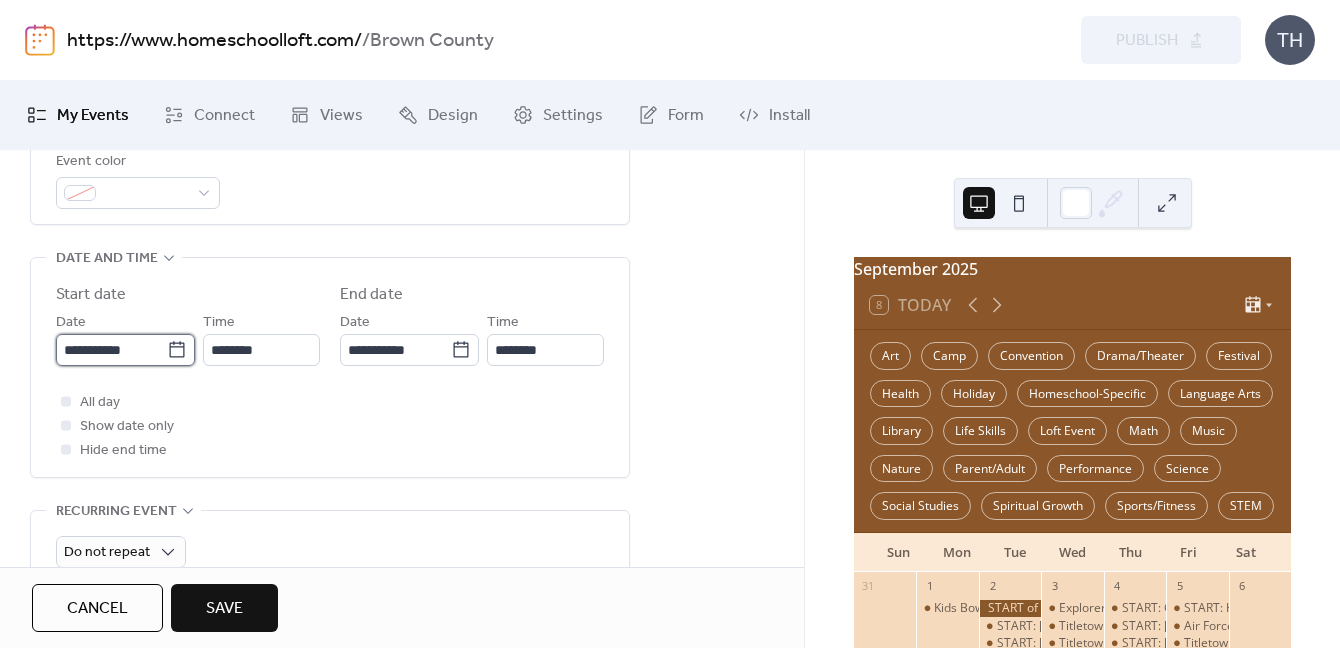 click on "**********" at bounding box center (111, 350) 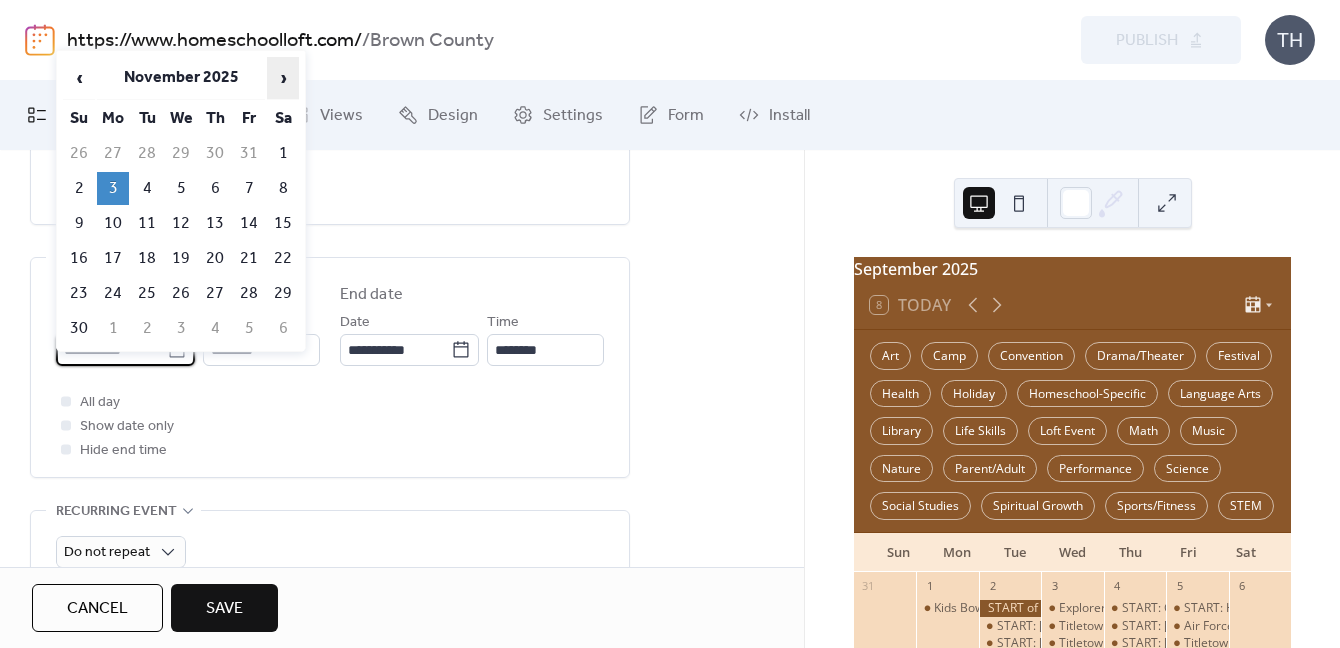 click on "›" at bounding box center [283, 78] 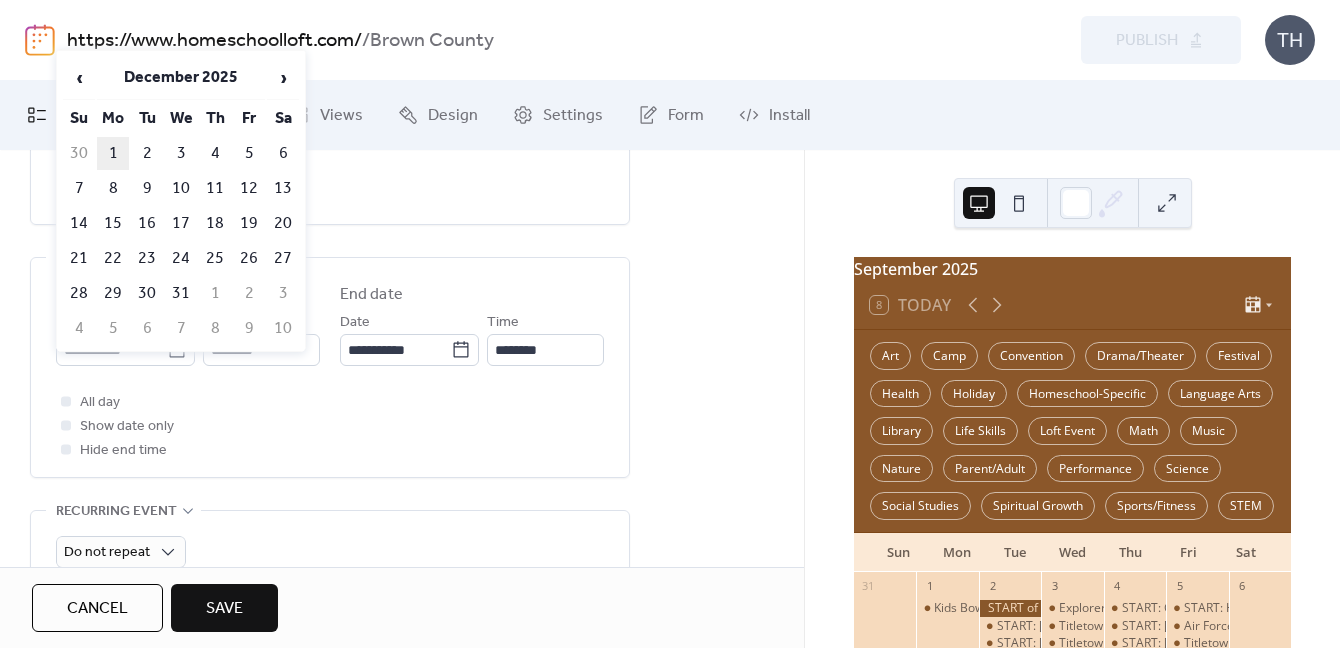 click on "1" at bounding box center [113, 153] 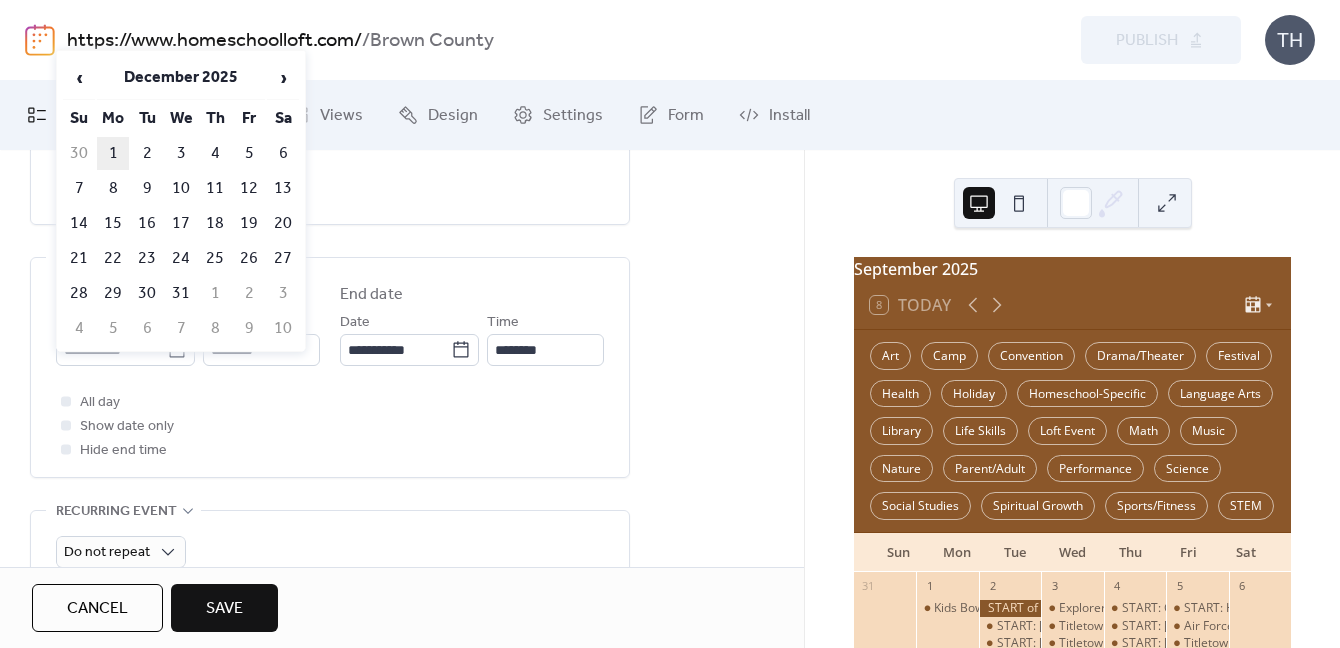type on "**********" 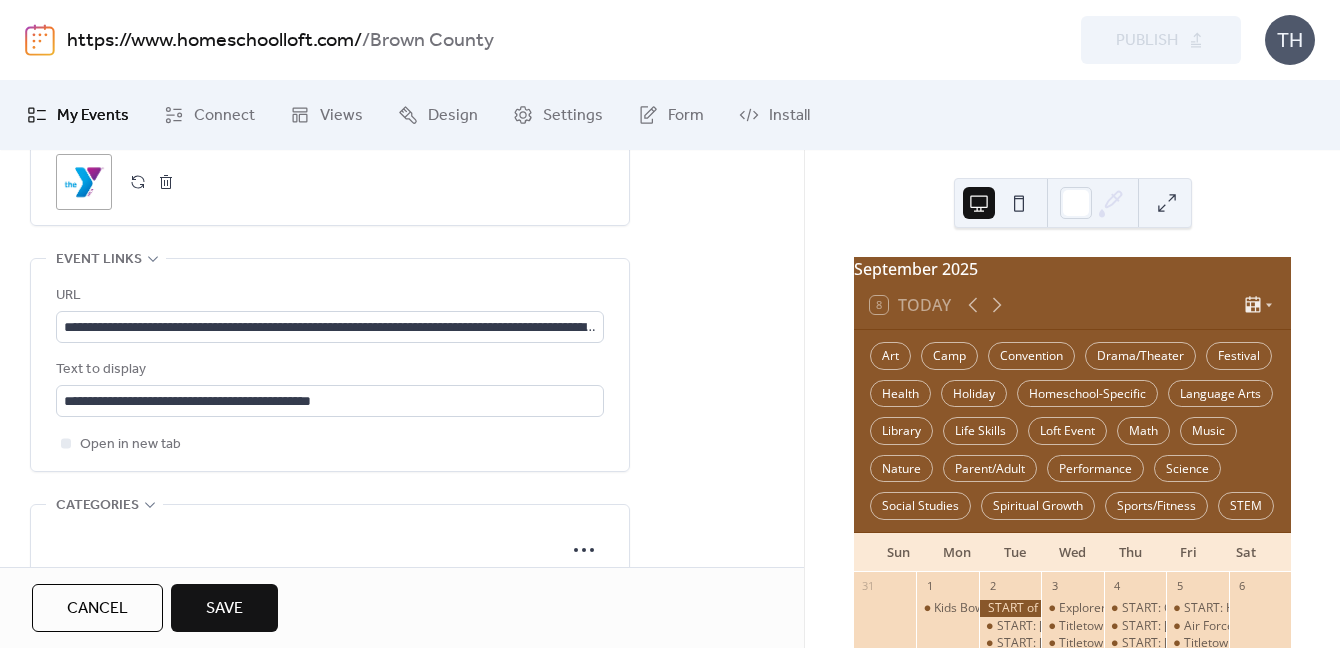 scroll, scrollTop: 1080, scrollLeft: 0, axis: vertical 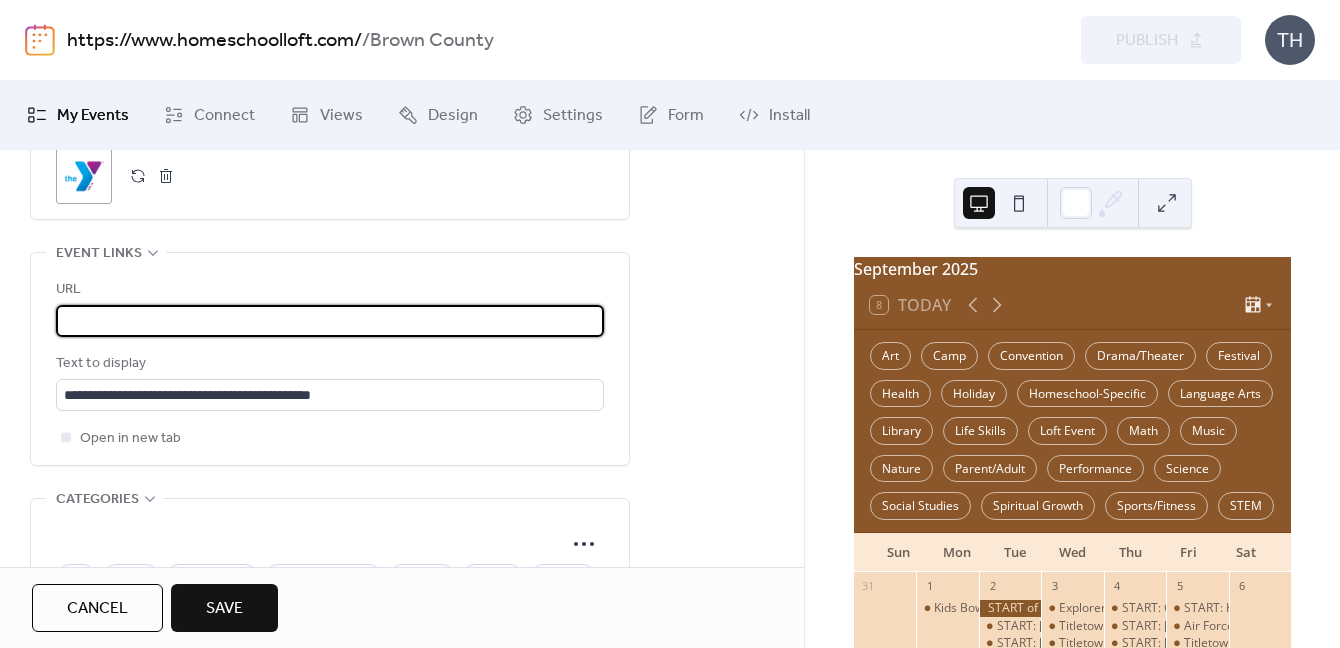 drag, startPoint x: 65, startPoint y: 319, endPoint x: 724, endPoint y: 320, distance: 659.00073 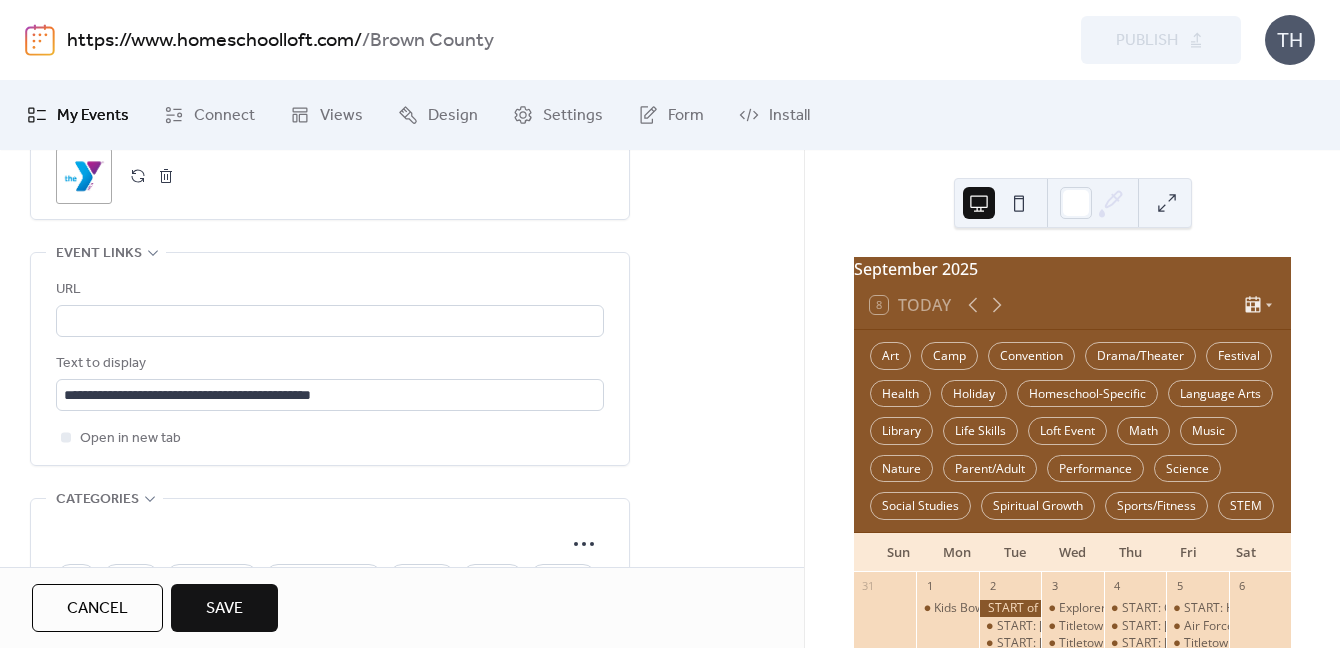 click on "**********" at bounding box center (402, 28) 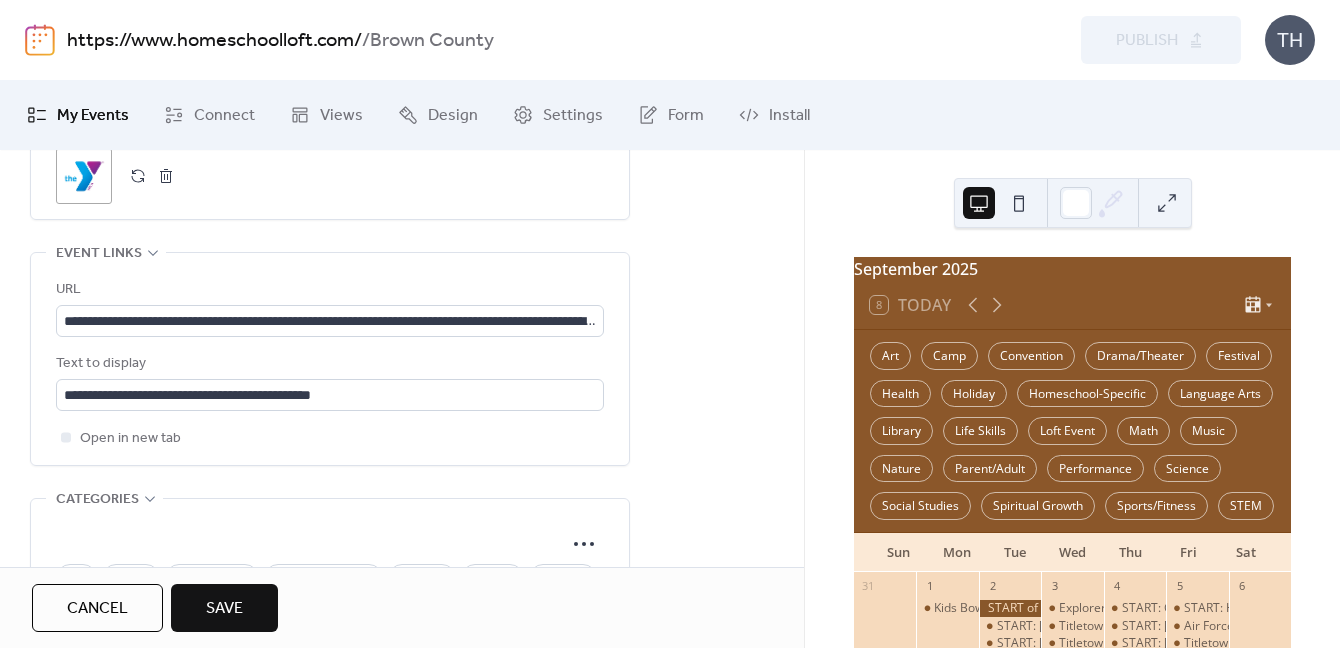 scroll, scrollTop: 1390, scrollLeft: 0, axis: vertical 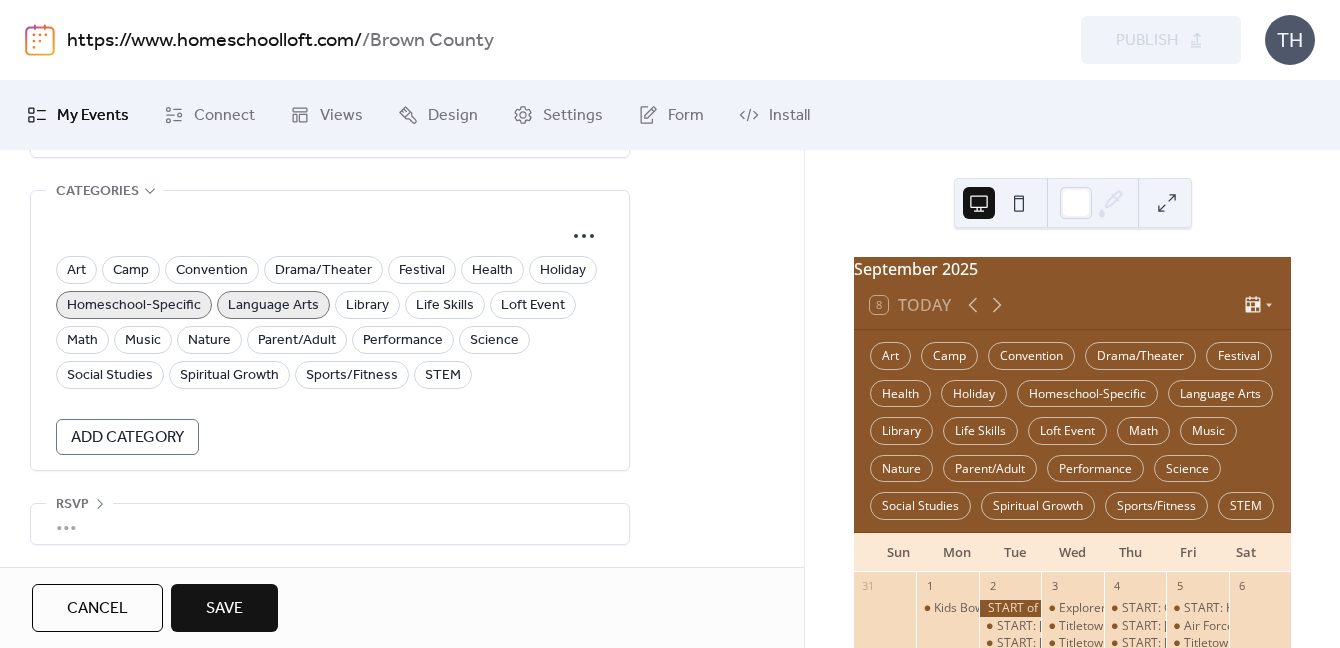 click on "Save" at bounding box center [224, 609] 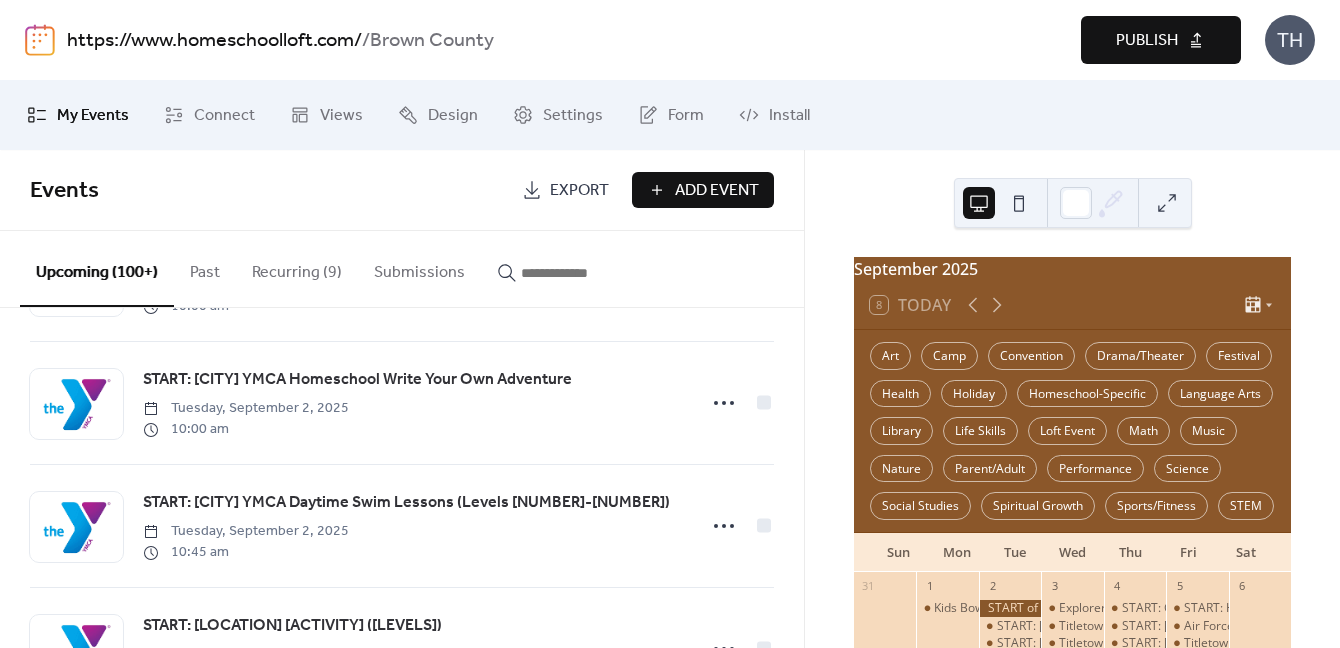 scroll, scrollTop: 370, scrollLeft: 0, axis: vertical 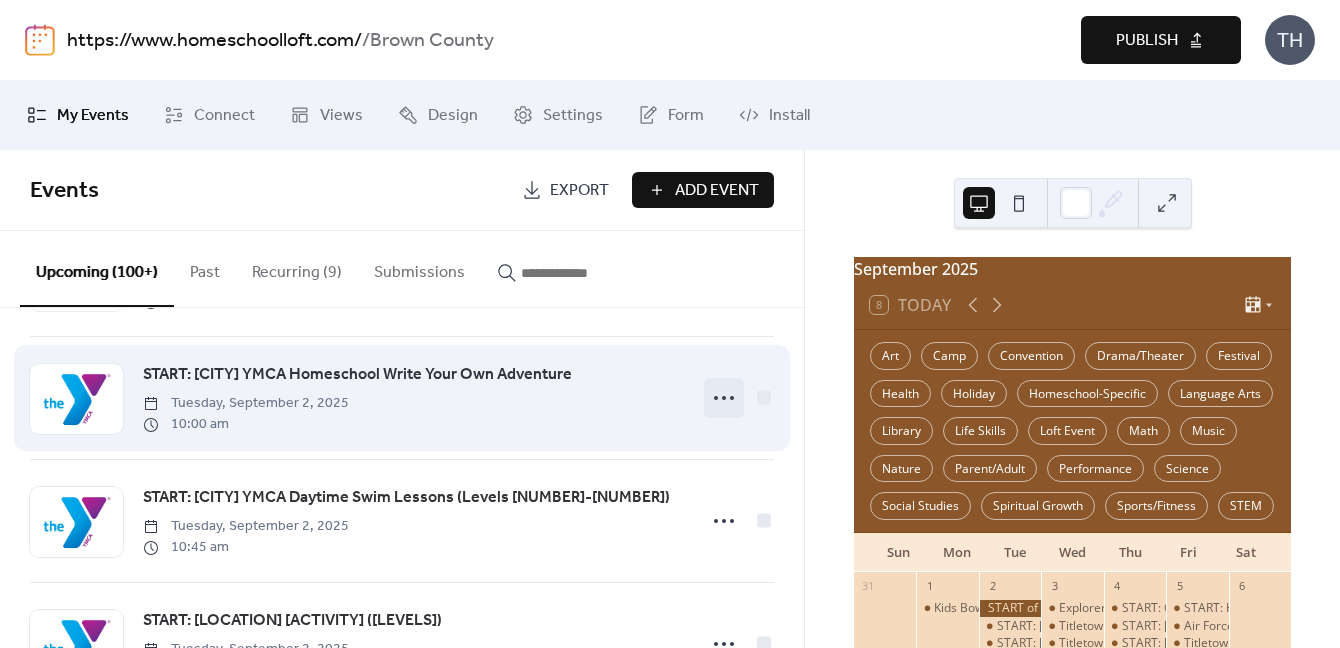 click 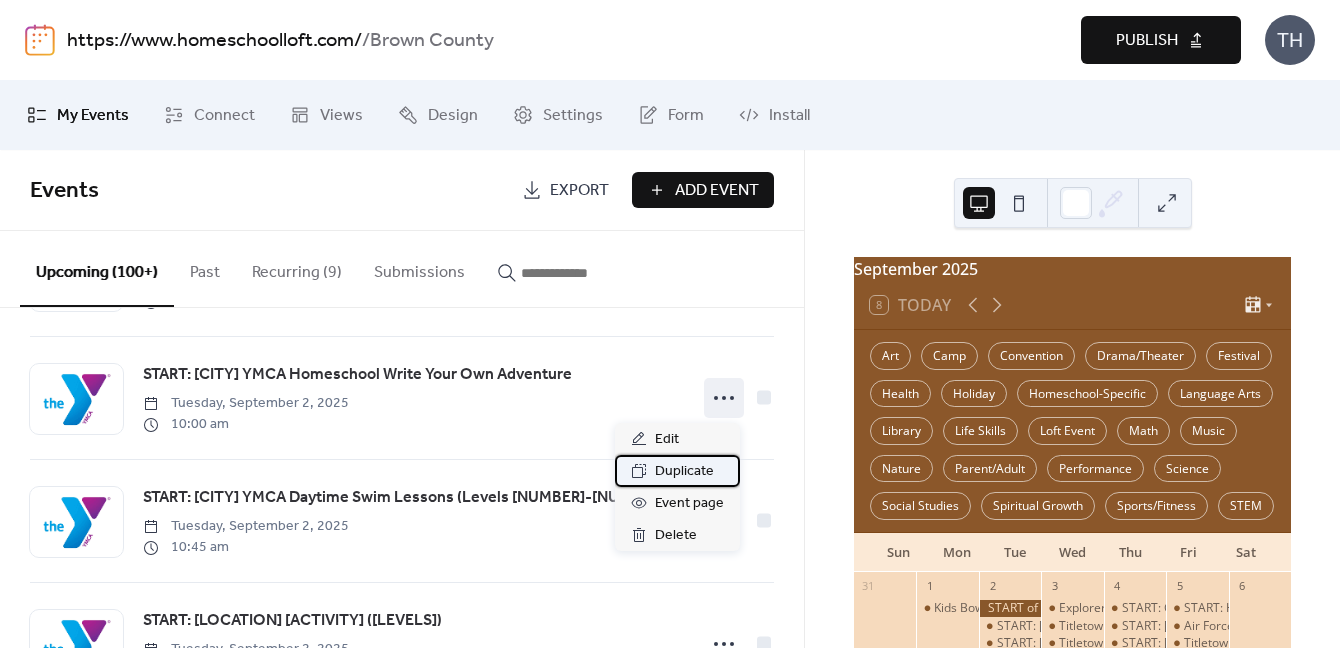 click on "Duplicate" at bounding box center [684, 472] 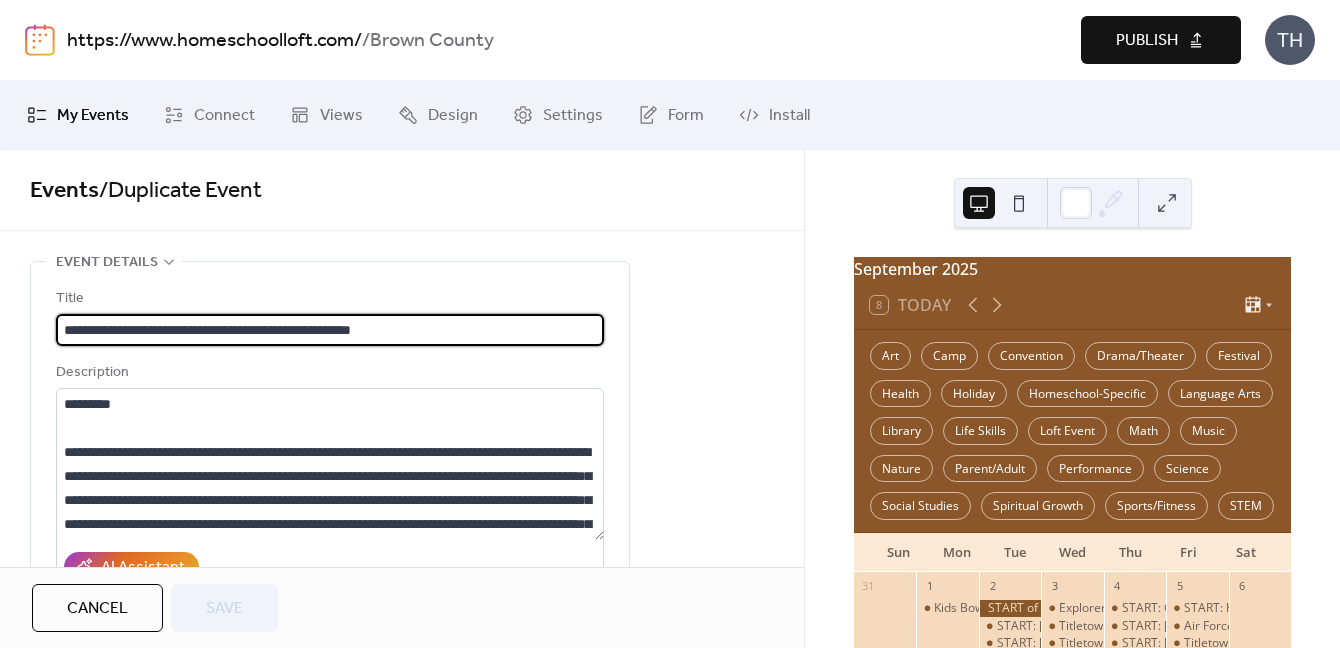 drag, startPoint x: 295, startPoint y: 327, endPoint x: 459, endPoint y: 331, distance: 164.04877 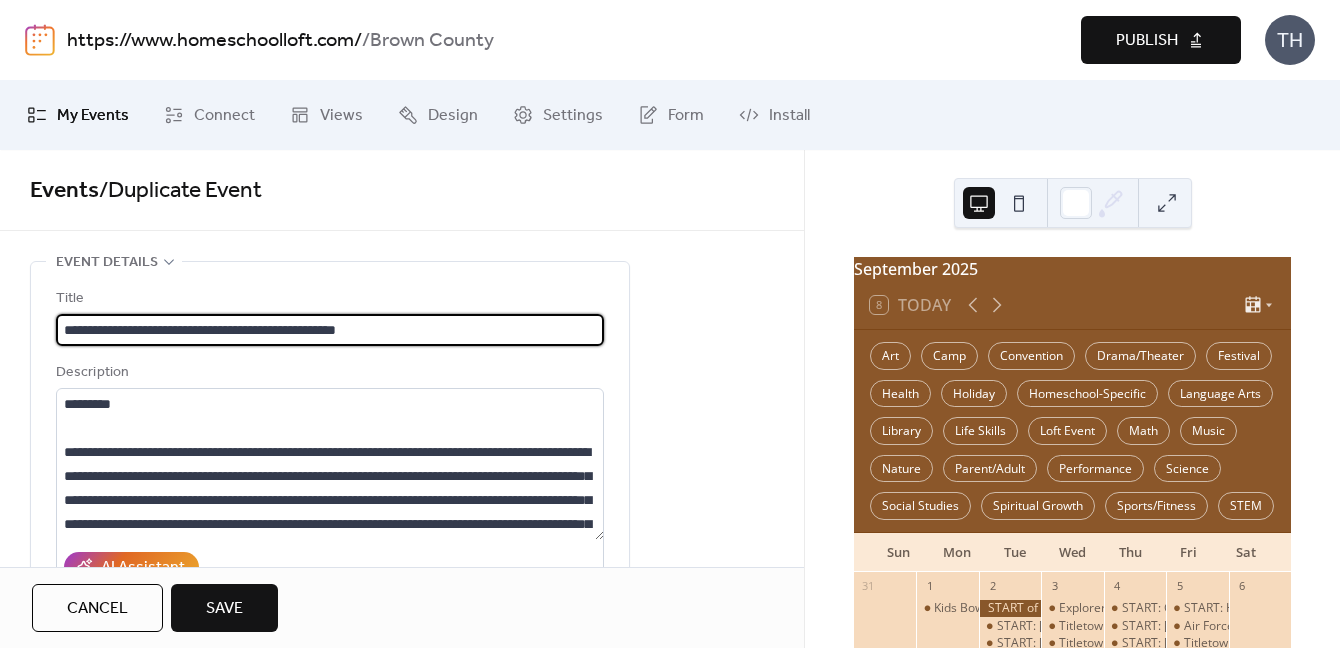type on "**********" 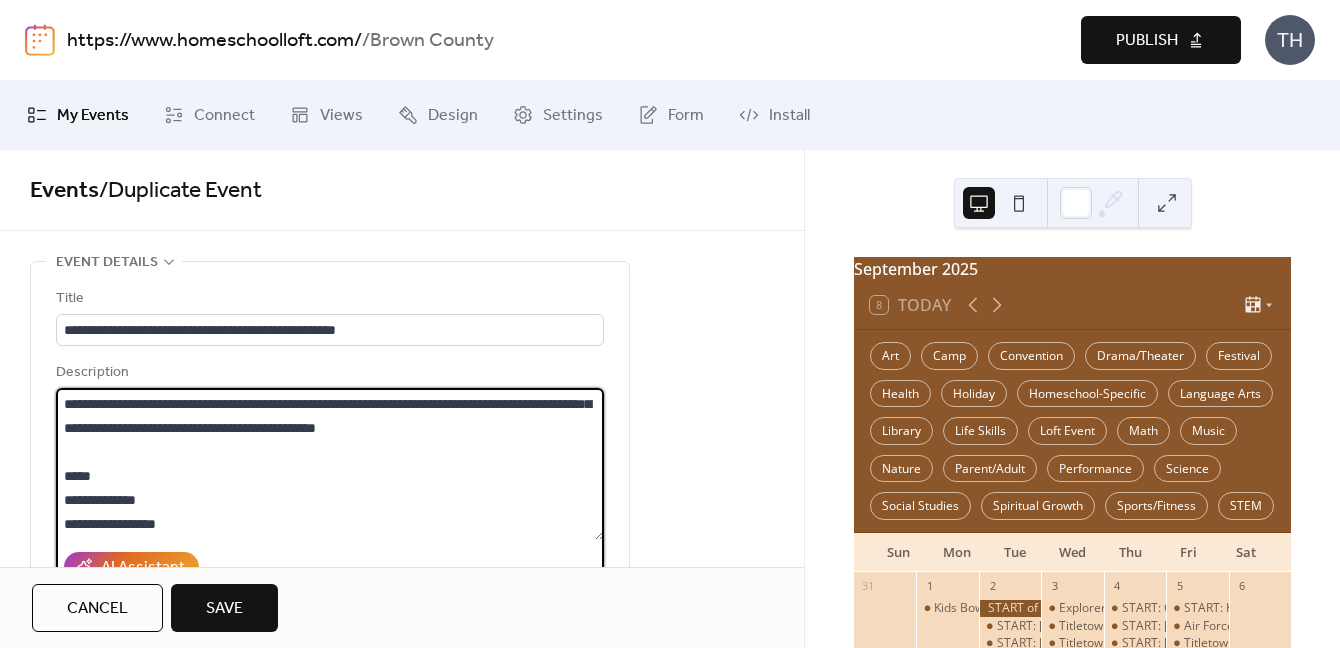 scroll, scrollTop: 144, scrollLeft: 0, axis: vertical 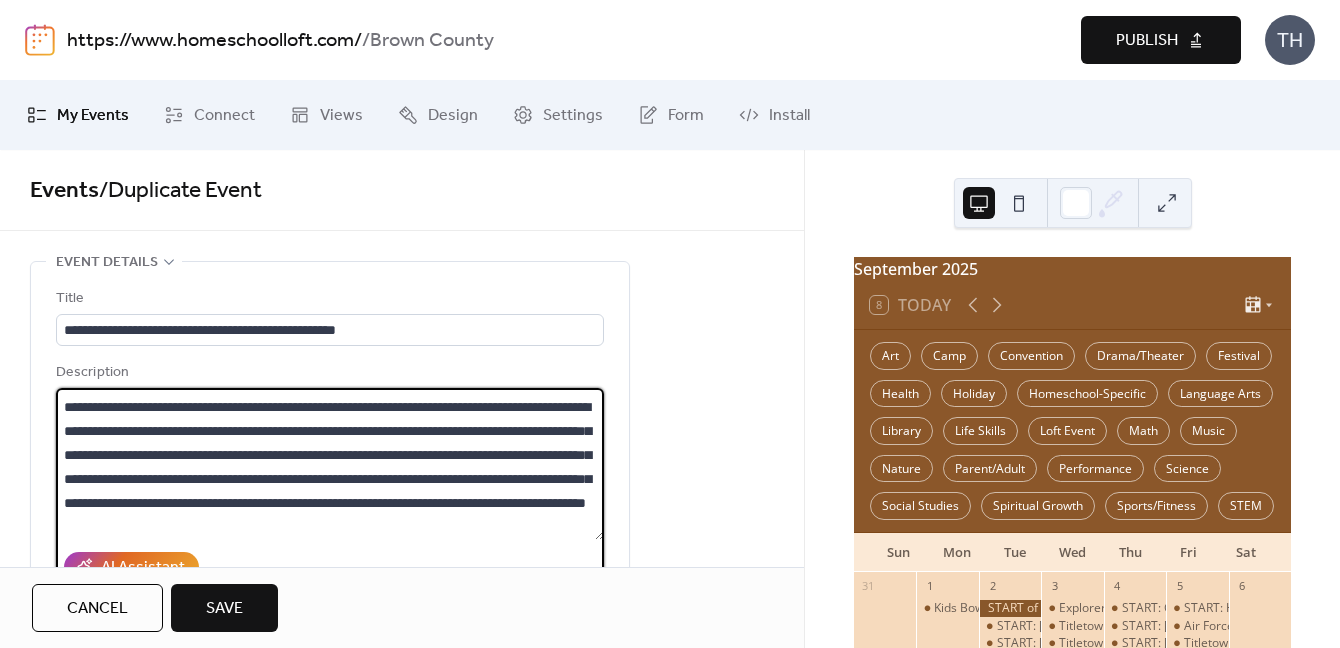 drag, startPoint x: 355, startPoint y: 410, endPoint x: 418, endPoint y: 415, distance: 63.1981 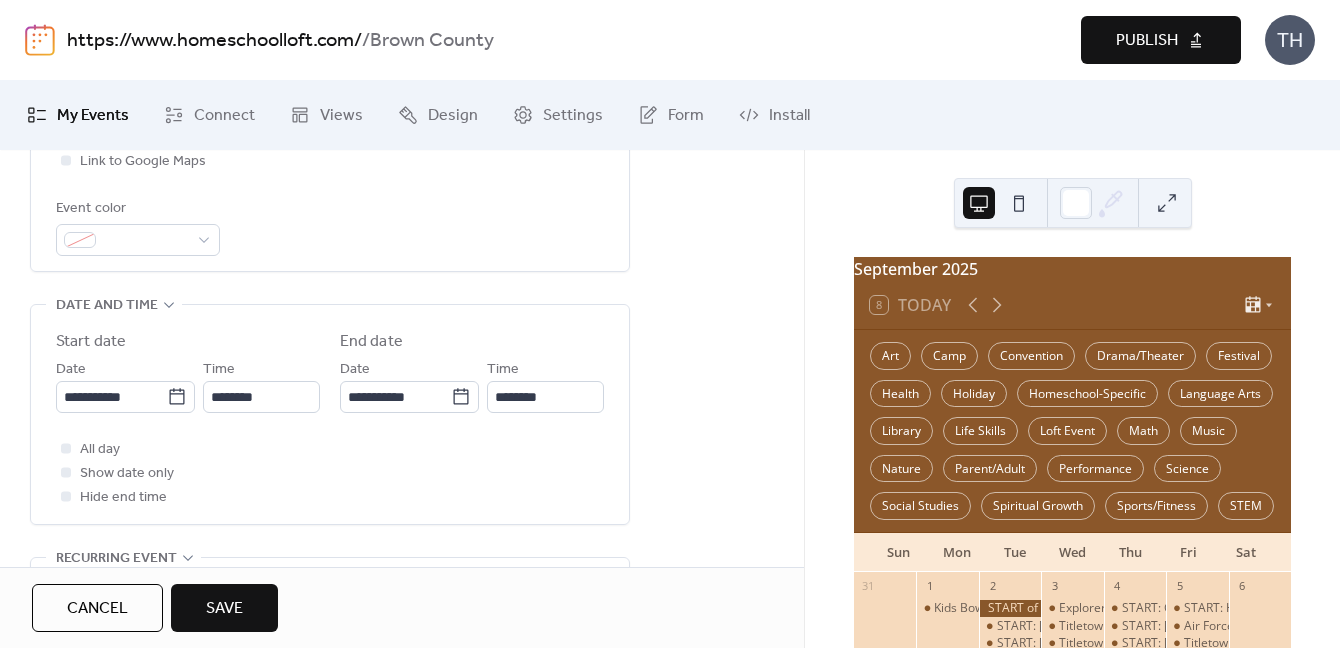 scroll, scrollTop: 576, scrollLeft: 0, axis: vertical 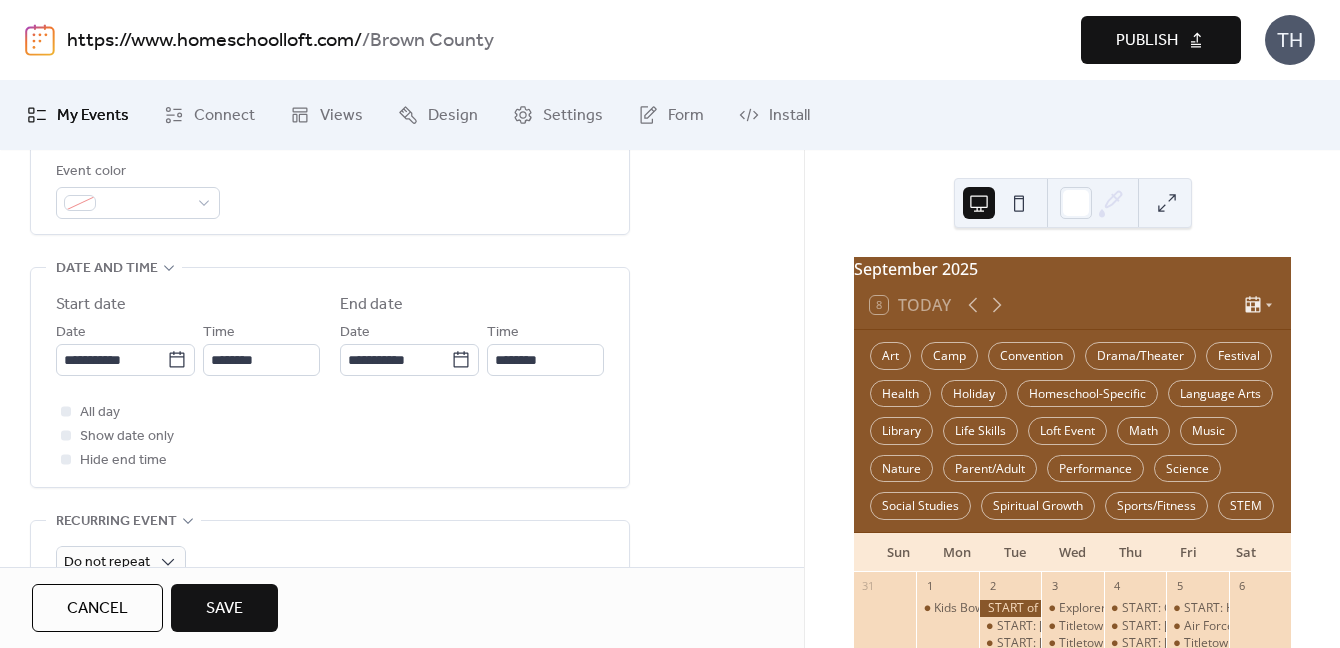 type on "*********" 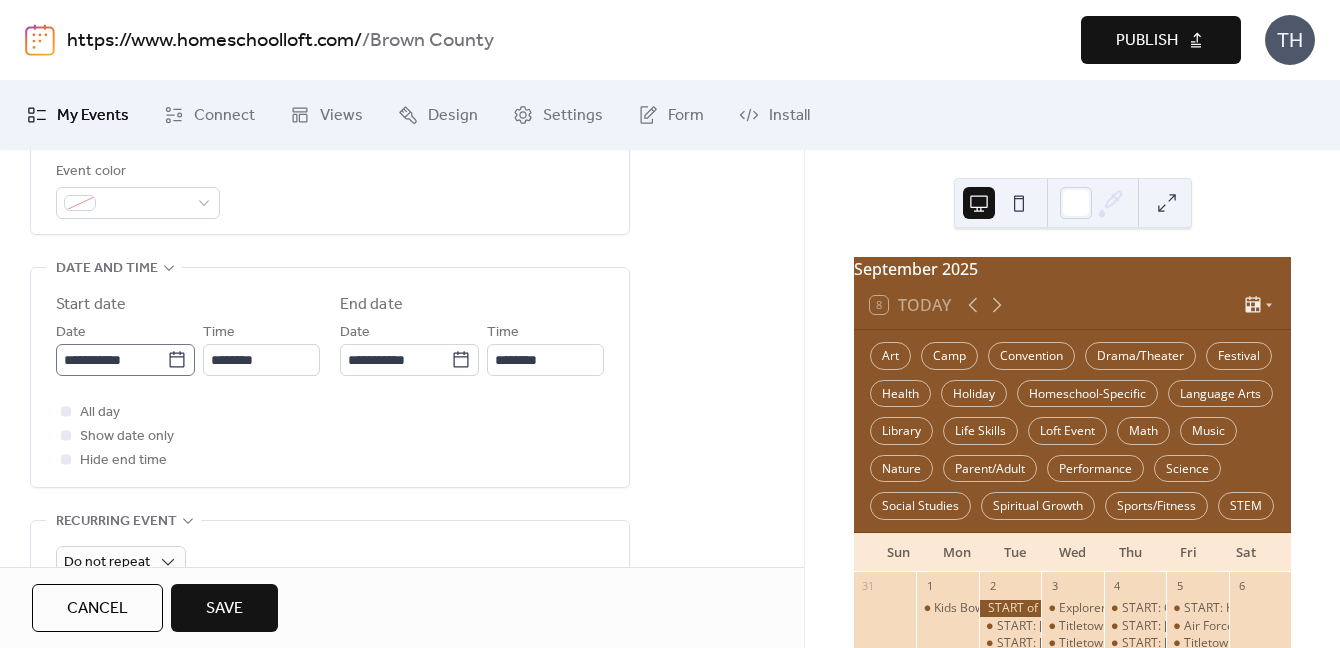 click 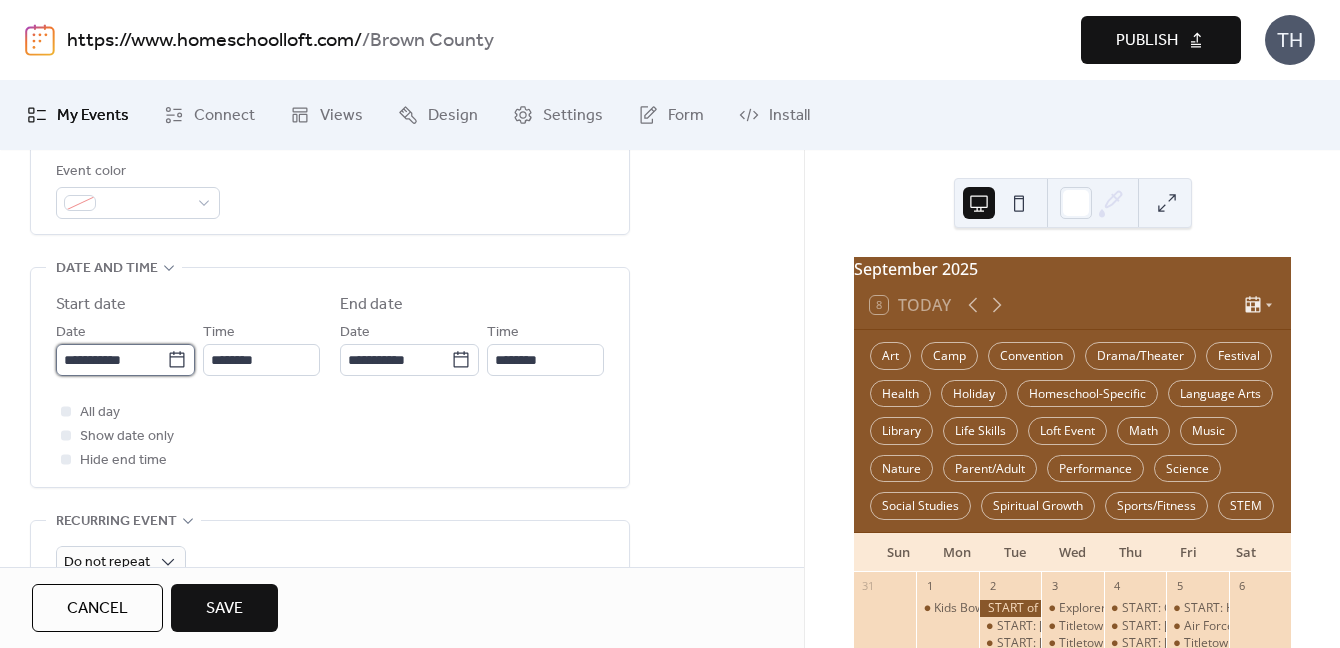 click on "**********" at bounding box center [111, 360] 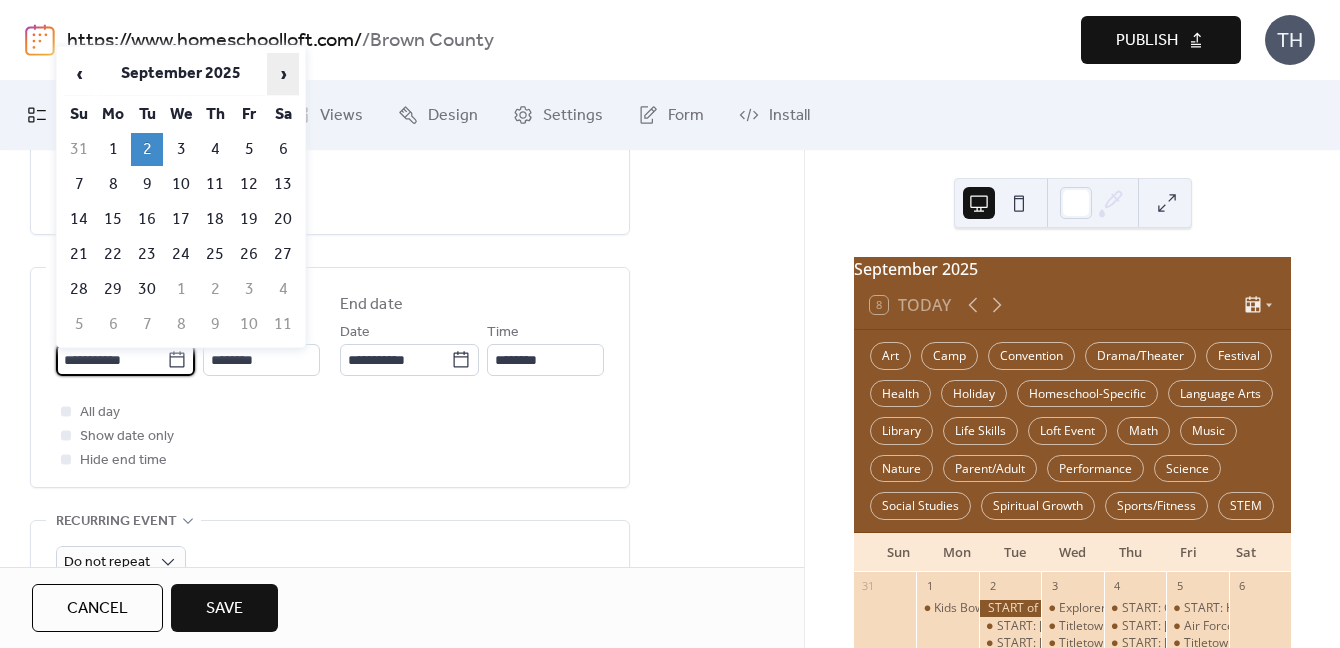 click on "›" at bounding box center [283, 74] 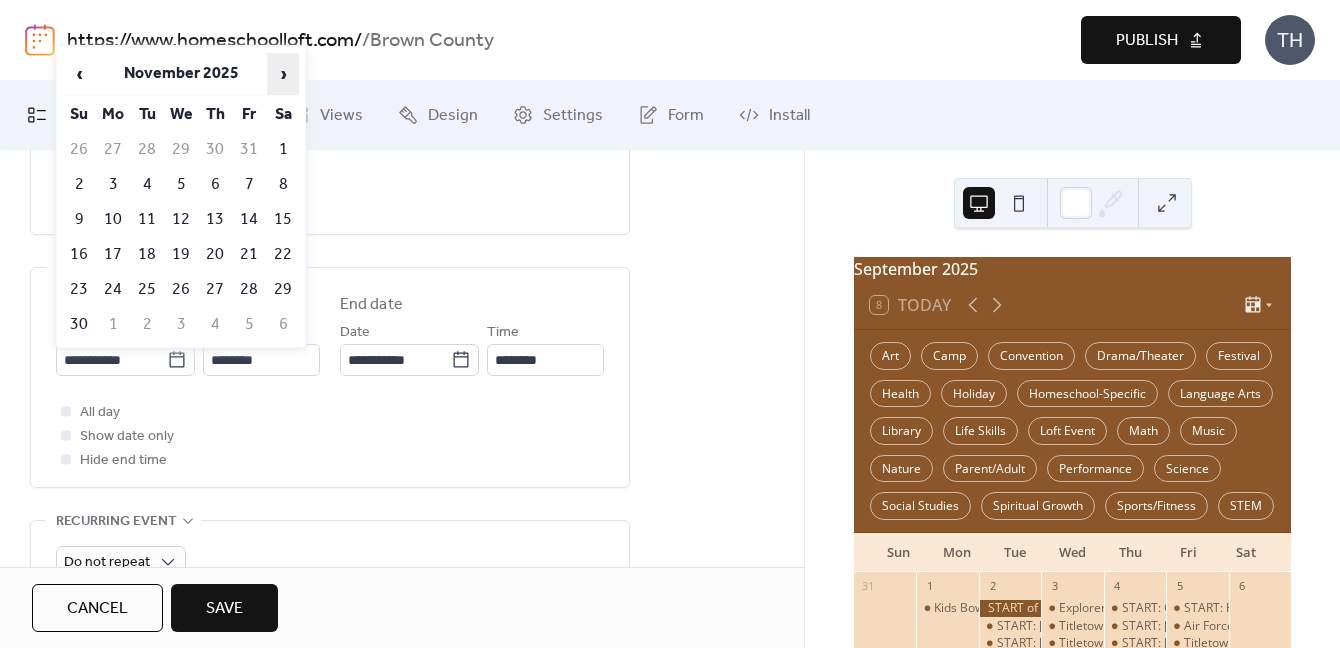 click on "›" at bounding box center (283, 74) 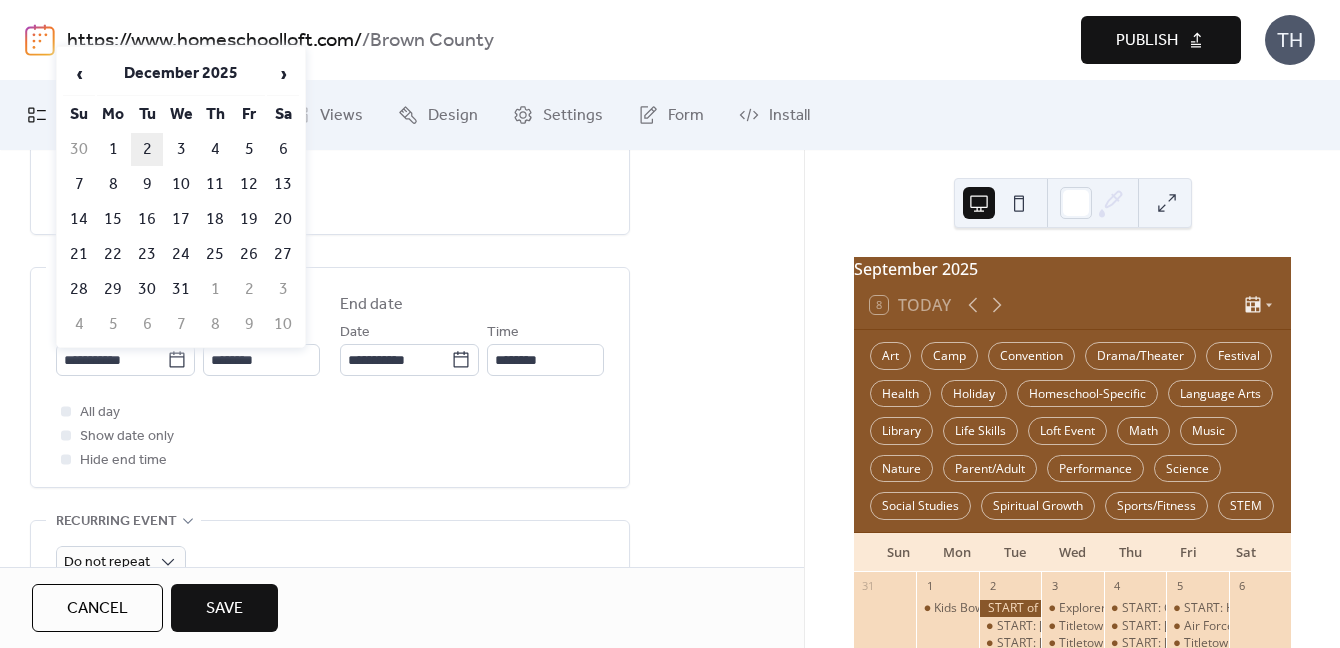 click on "2" at bounding box center [147, 149] 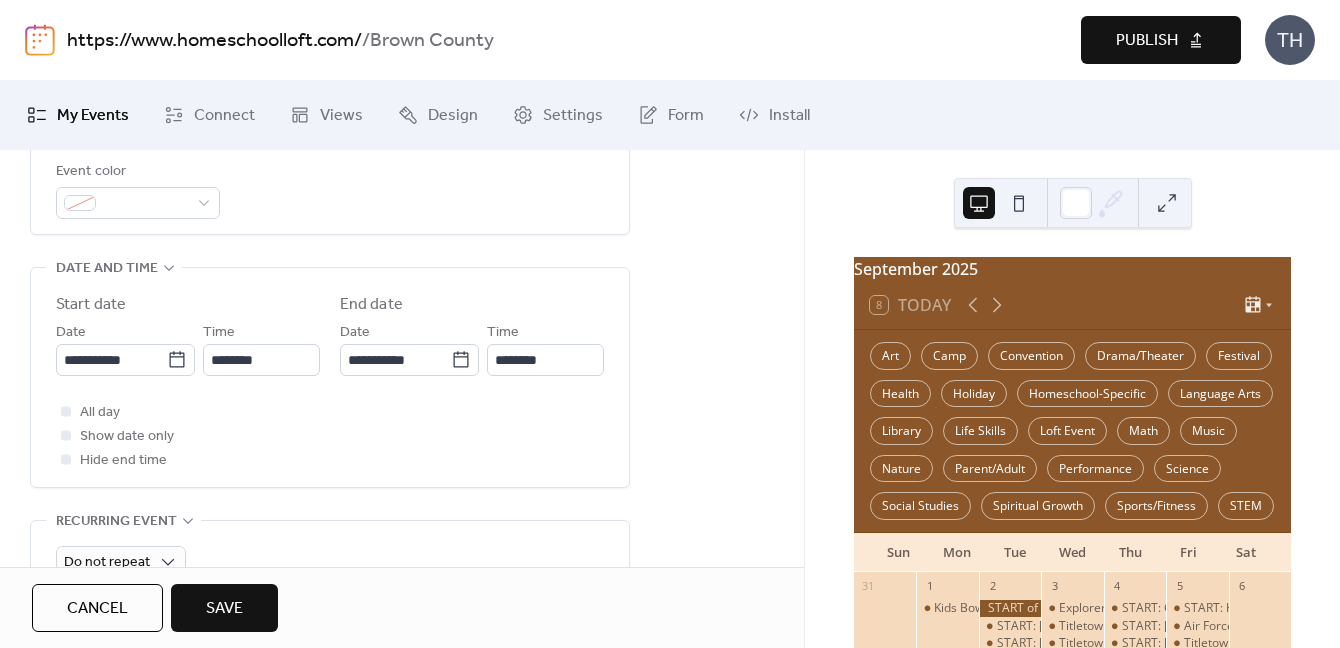 click on "Time ********" at bounding box center (261, 348) 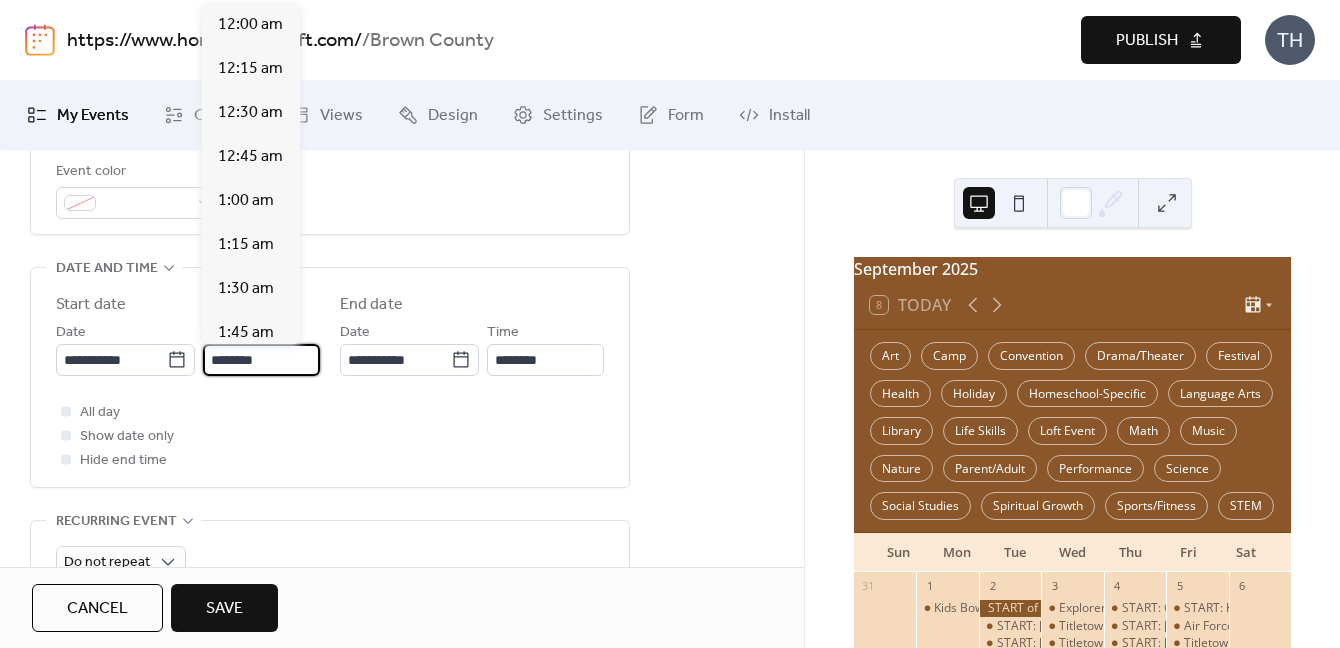 click on "********" at bounding box center (261, 360) 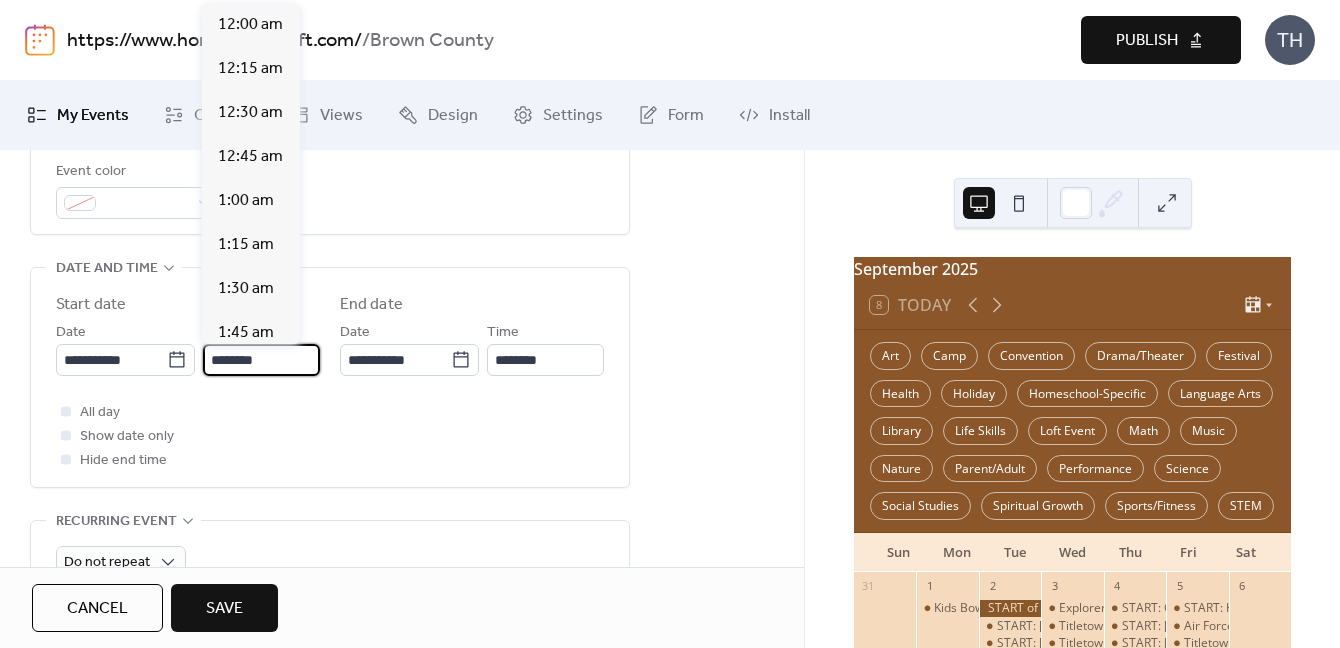scroll, scrollTop: 1820, scrollLeft: 0, axis: vertical 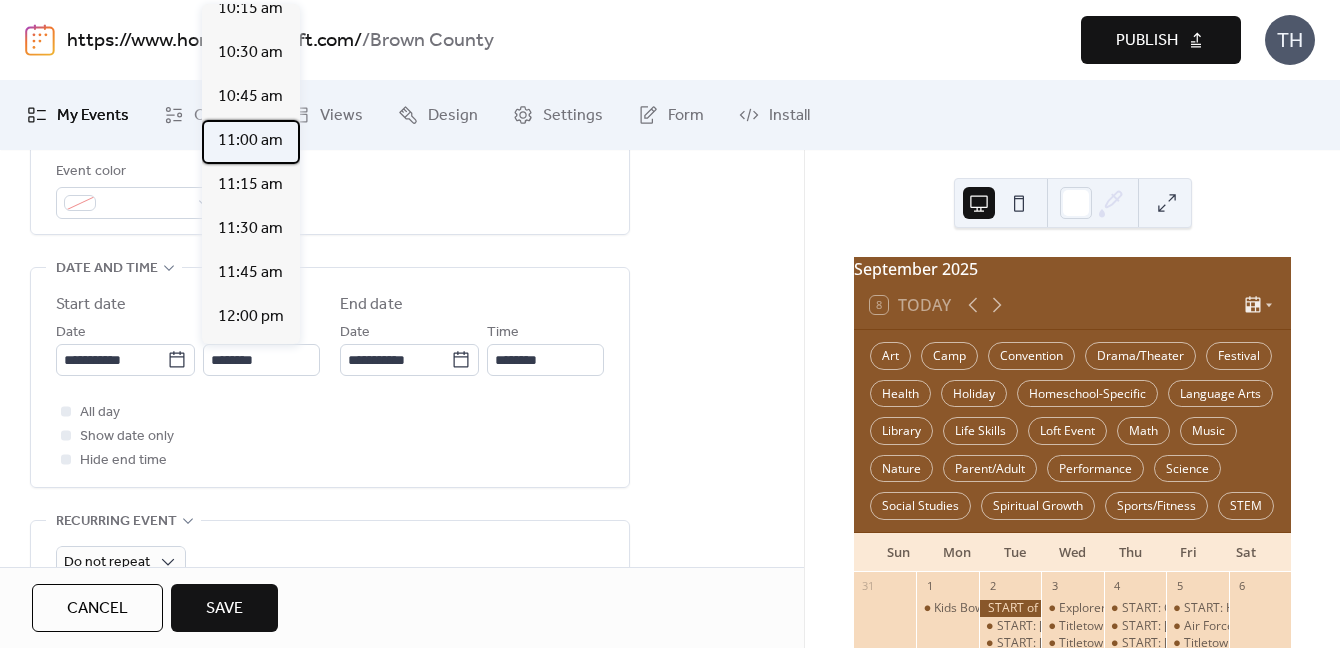 click on "11:00 am" at bounding box center [250, 141] 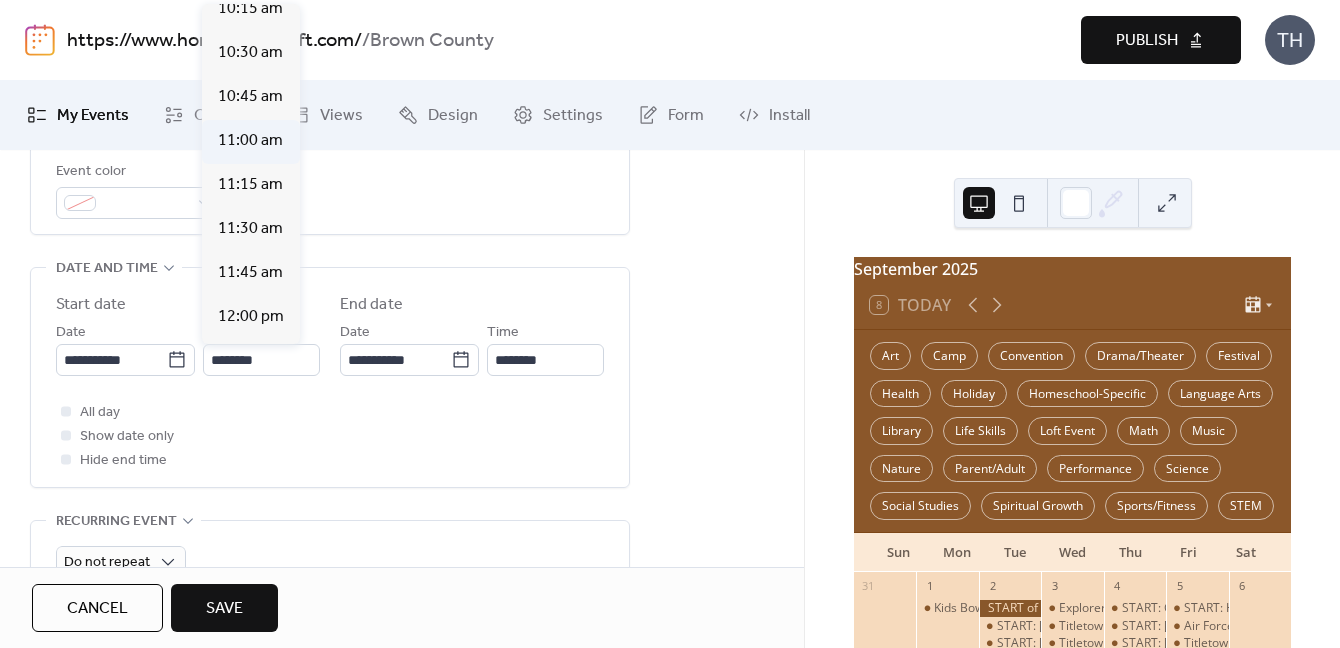 type on "********" 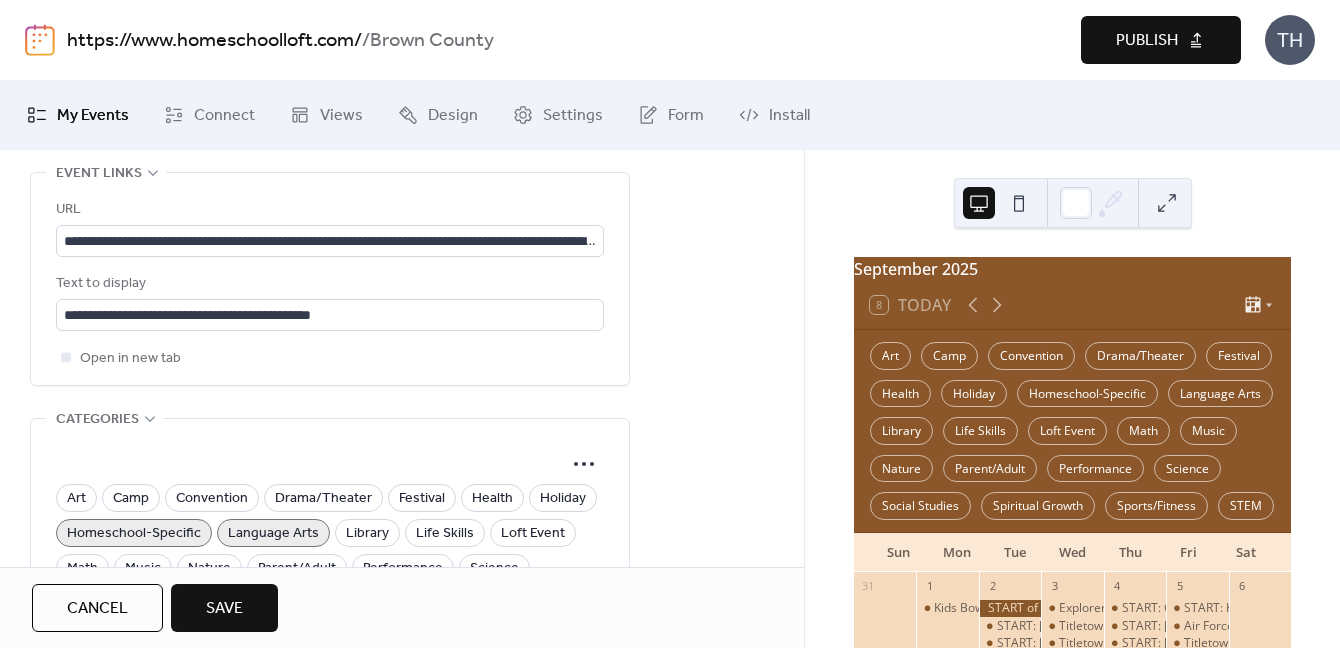 scroll, scrollTop: 1162, scrollLeft: 0, axis: vertical 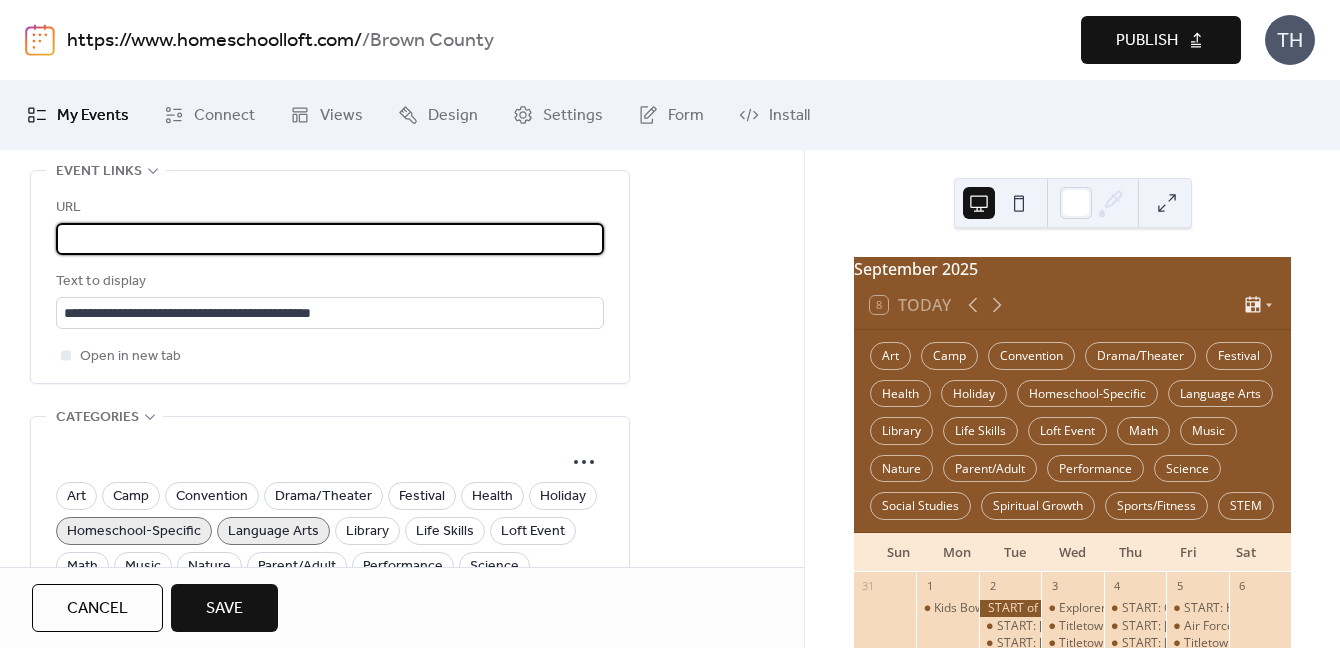 drag, startPoint x: 65, startPoint y: 243, endPoint x: 850, endPoint y: 241, distance: 785.00256 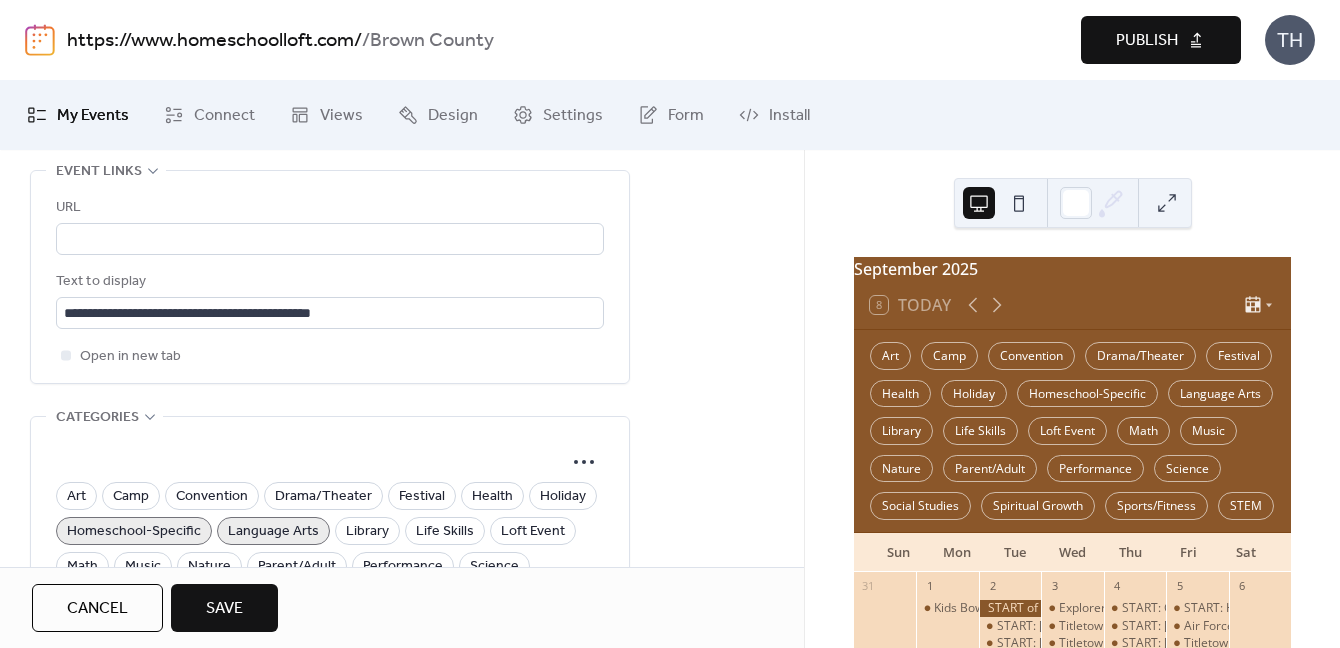 click on "Save" at bounding box center (224, 609) 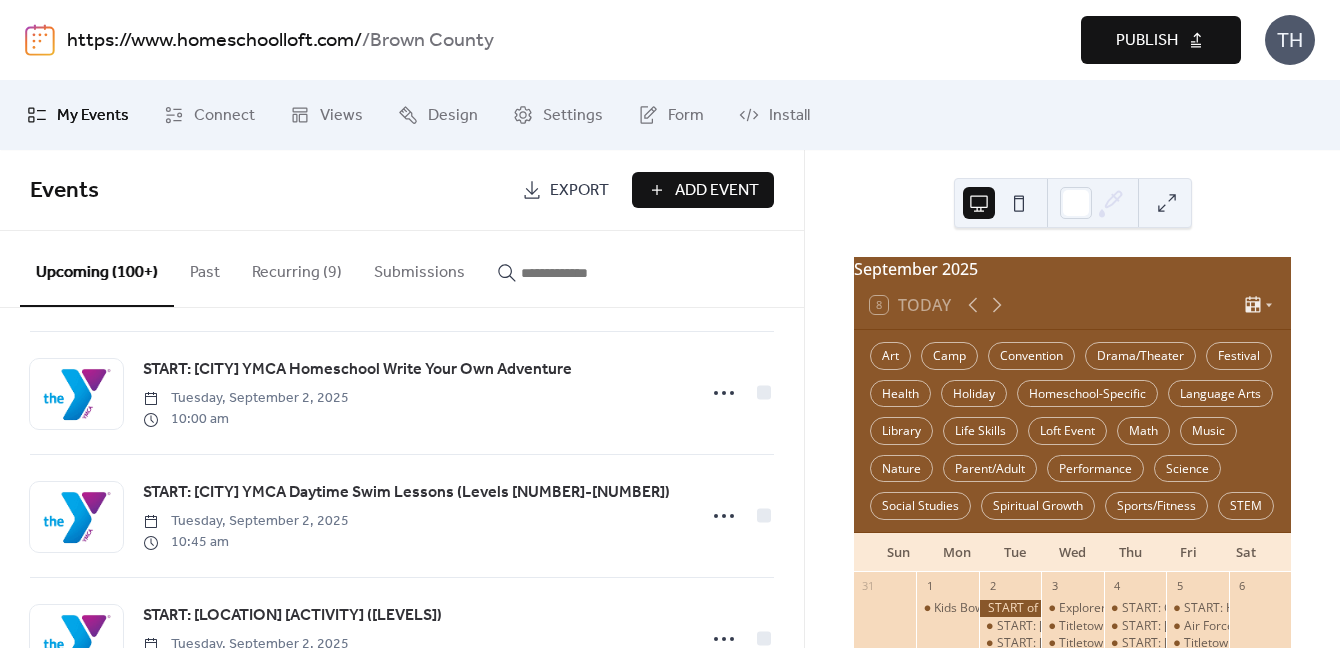 scroll, scrollTop: 387, scrollLeft: 0, axis: vertical 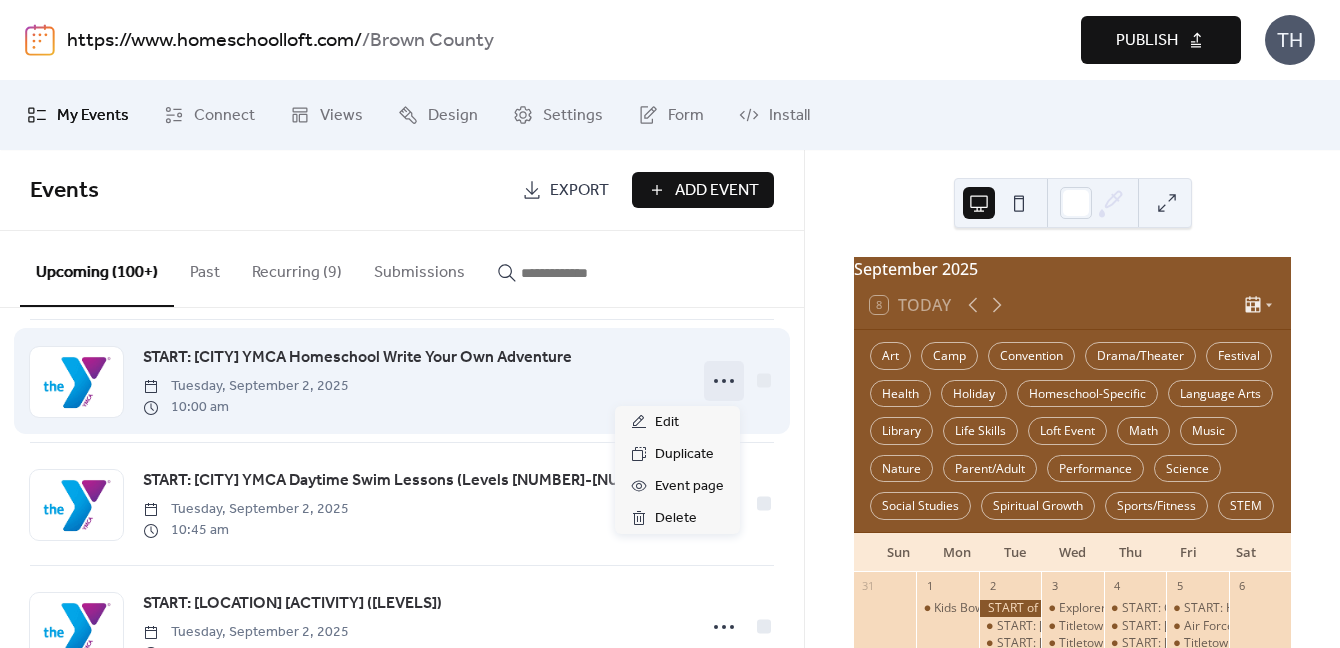 click 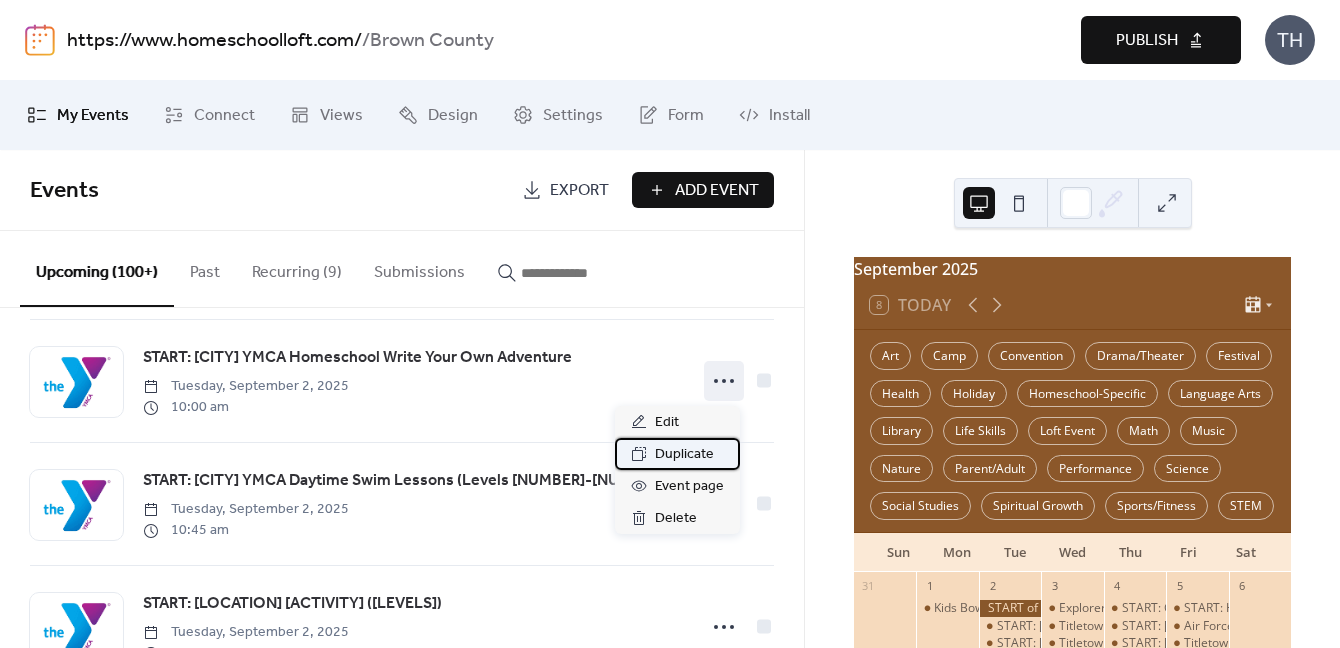 click on "Duplicate" at bounding box center (684, 455) 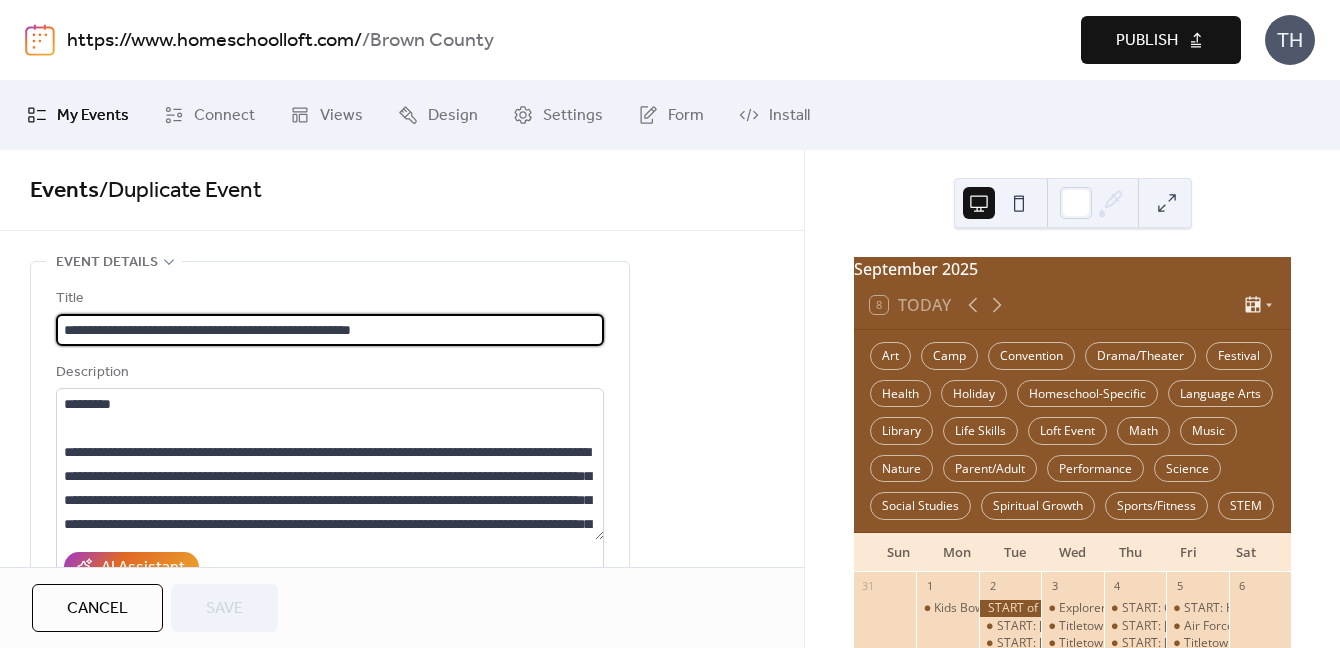 scroll, scrollTop: 1, scrollLeft: 0, axis: vertical 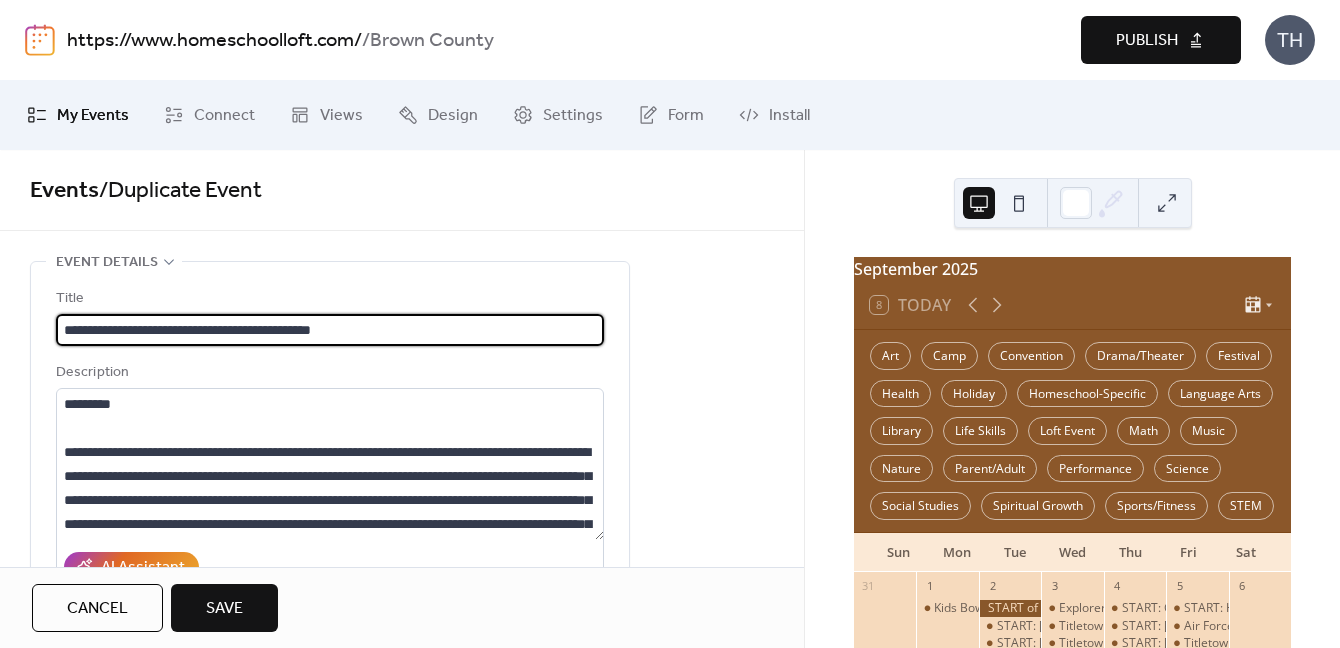 type on "**********" 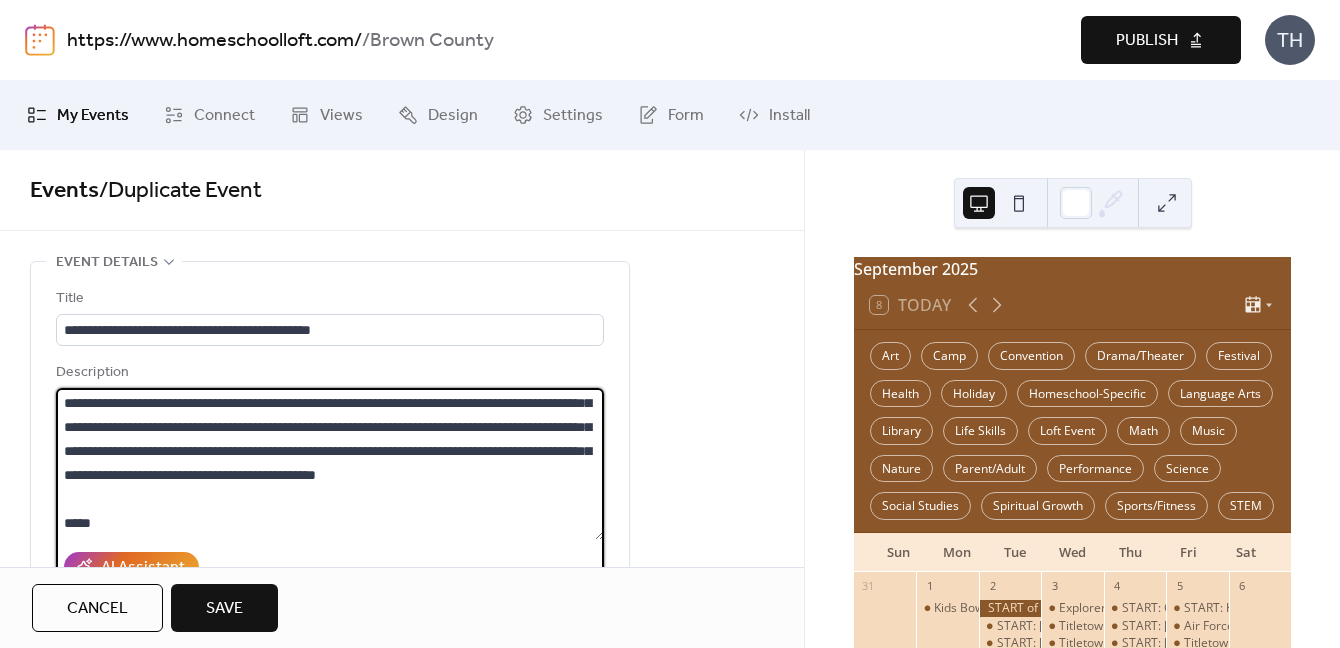 scroll, scrollTop: 80, scrollLeft: 0, axis: vertical 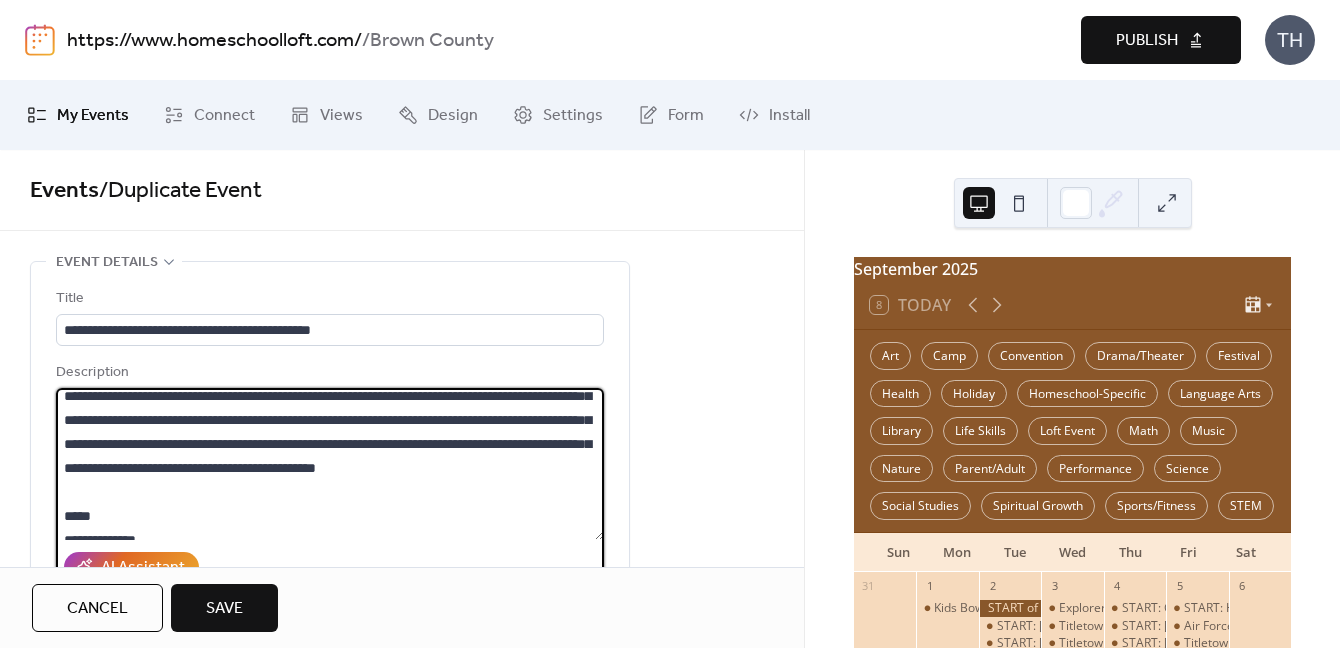 drag, startPoint x: 62, startPoint y: 450, endPoint x: 412, endPoint y: 495, distance: 352.881 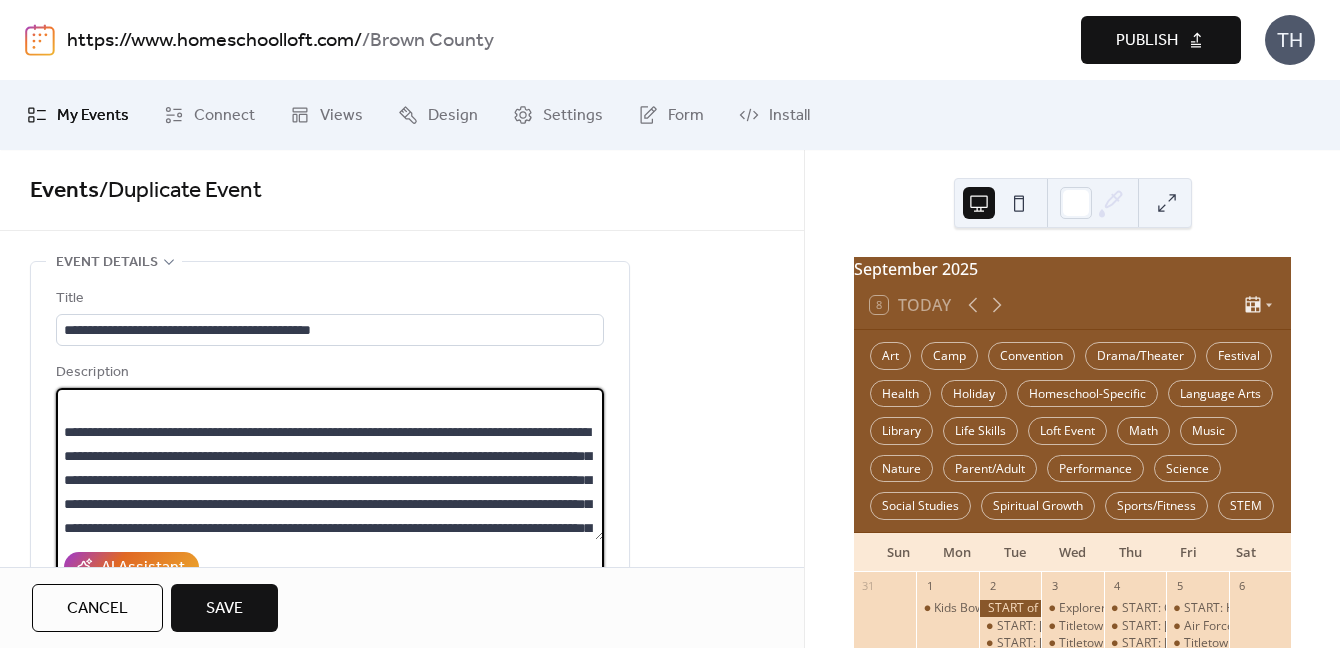scroll, scrollTop: 36, scrollLeft: 0, axis: vertical 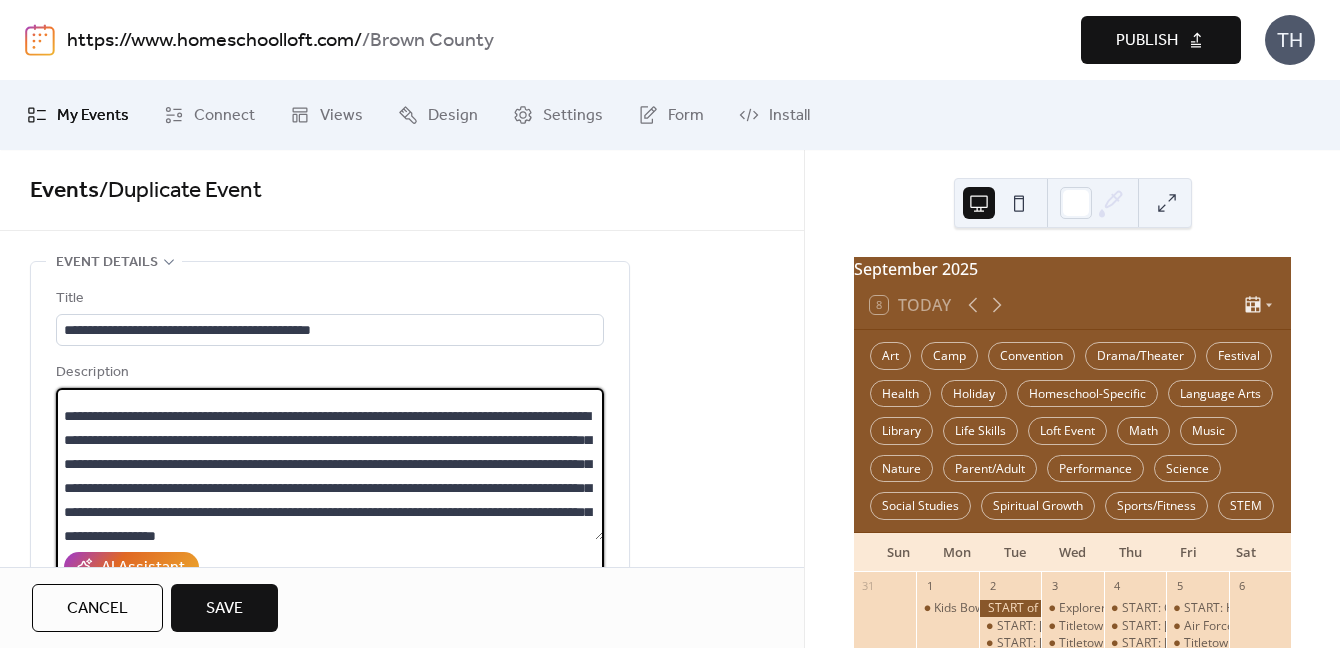 drag, startPoint x: 64, startPoint y: 444, endPoint x: 126, endPoint y: 448, distance: 62.1289 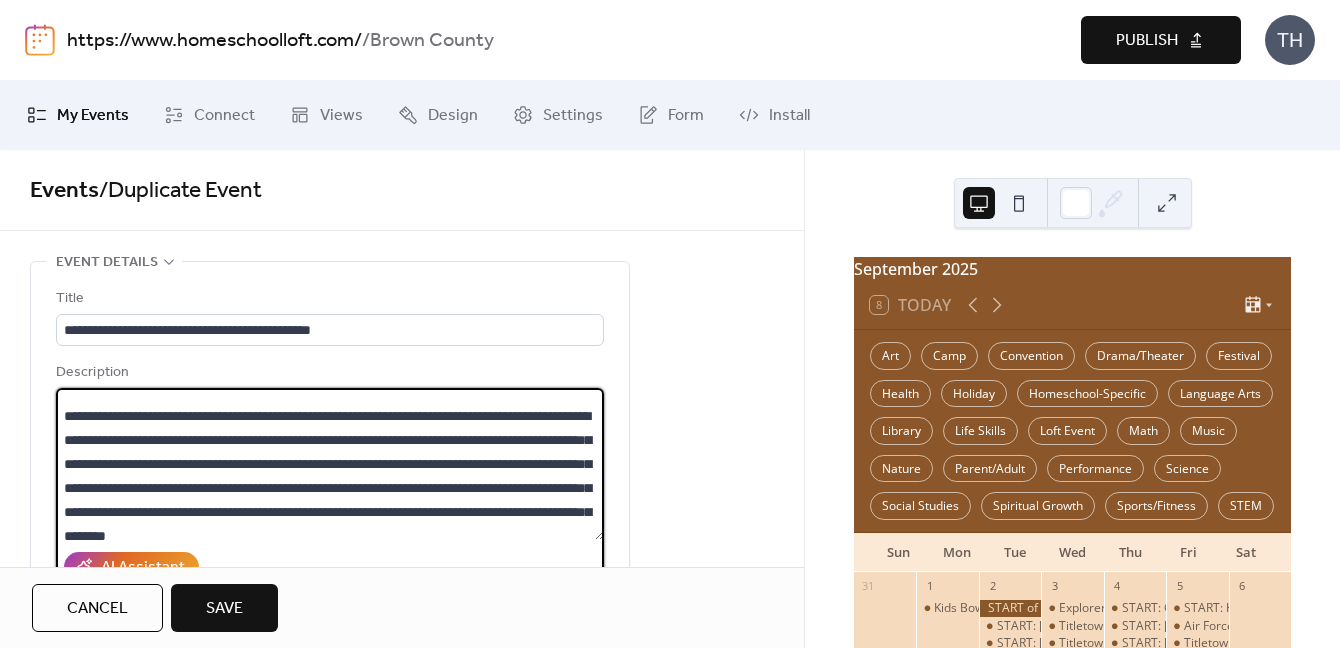 click on "**********" at bounding box center (330, 464) 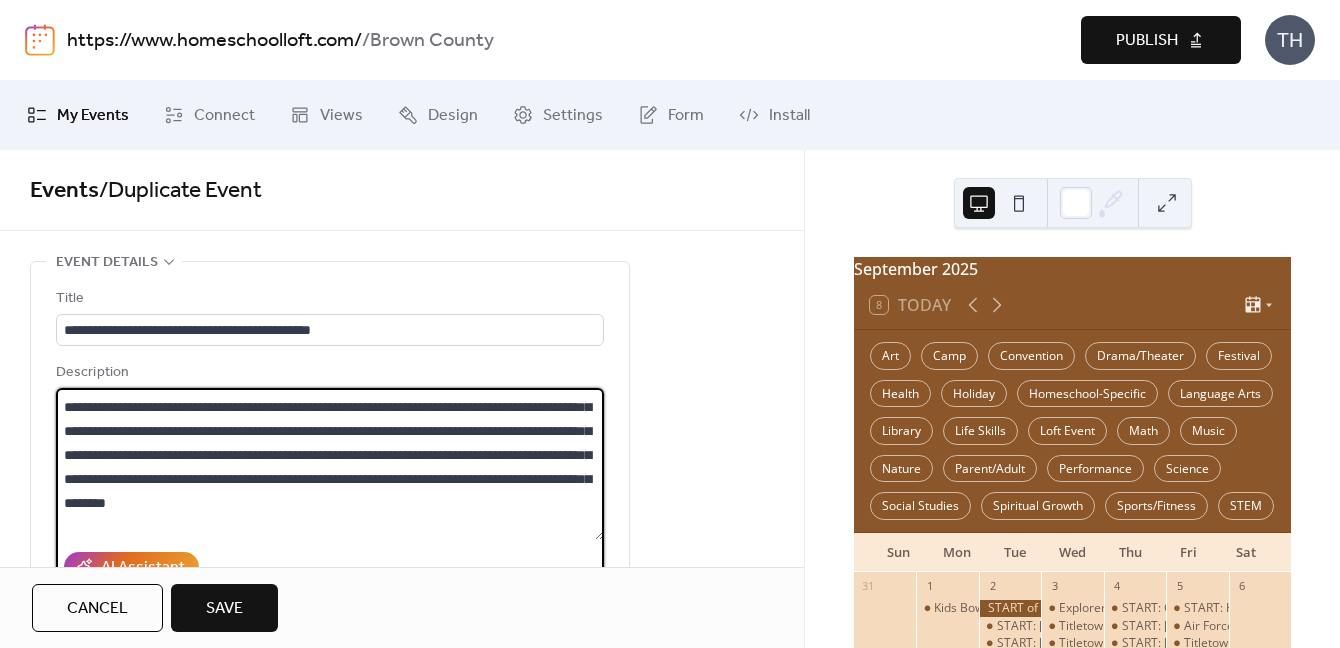 scroll, scrollTop: 70, scrollLeft: 0, axis: vertical 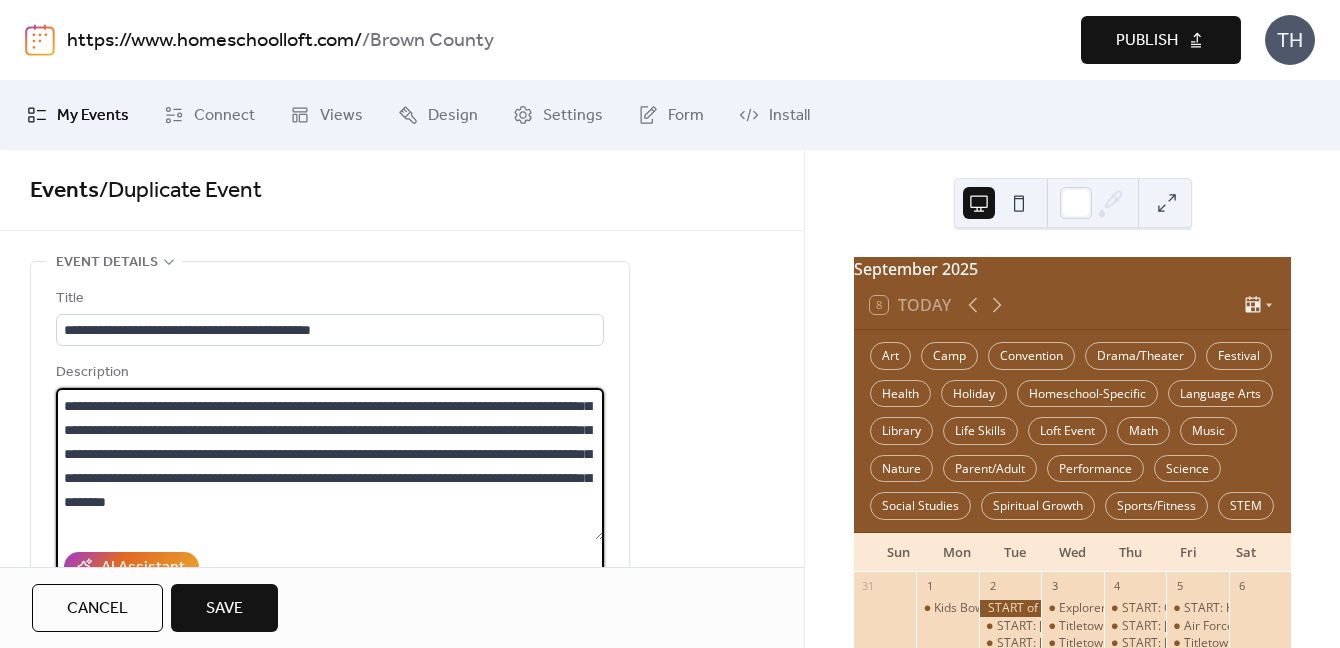 click on "**********" at bounding box center [330, 464] 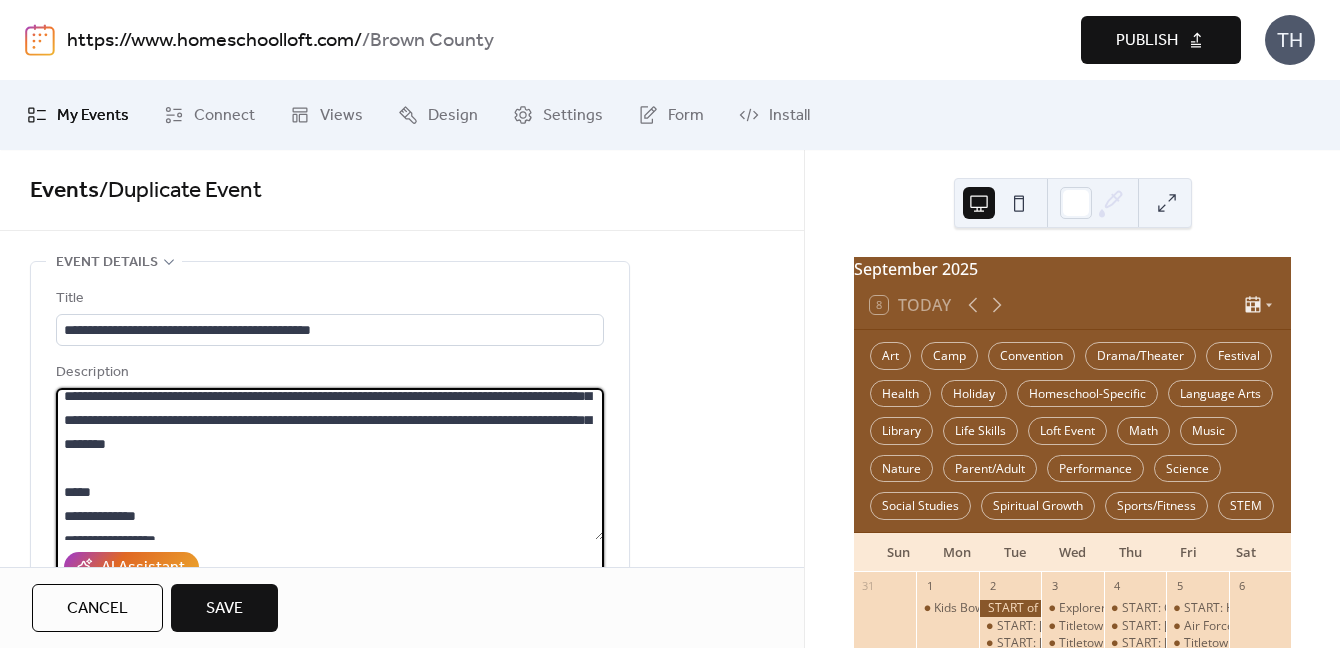 scroll, scrollTop: 168, scrollLeft: 0, axis: vertical 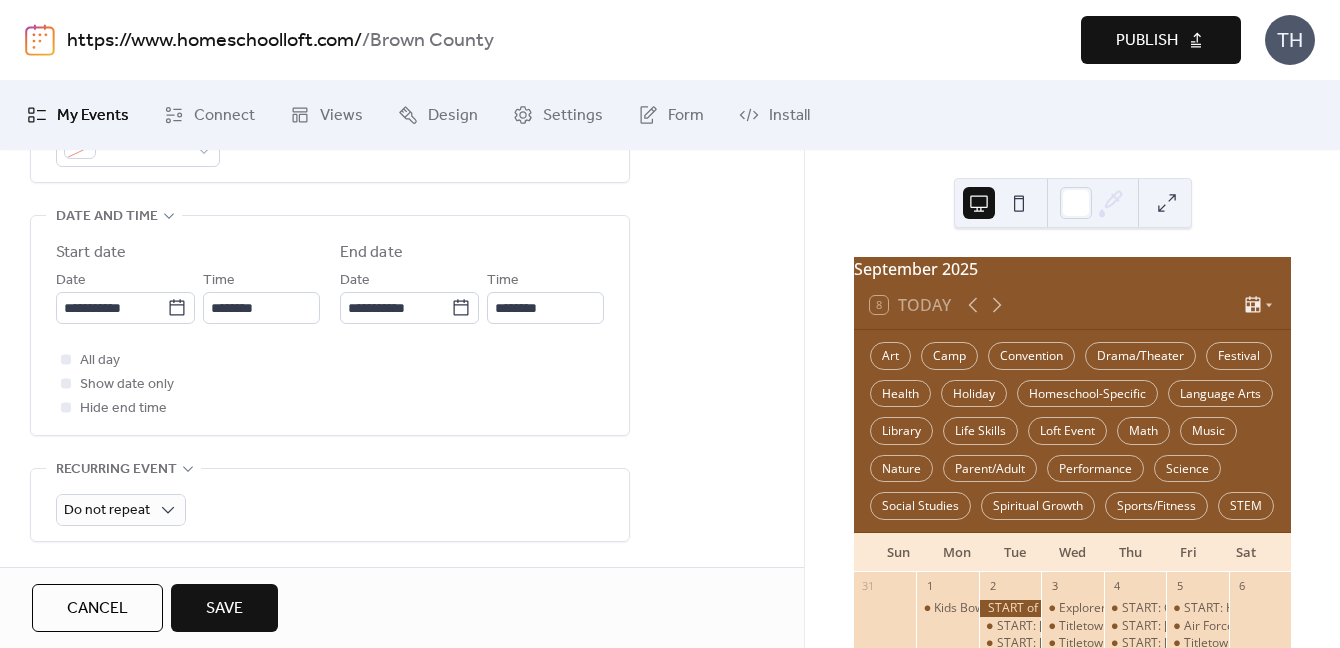 type on "**********" 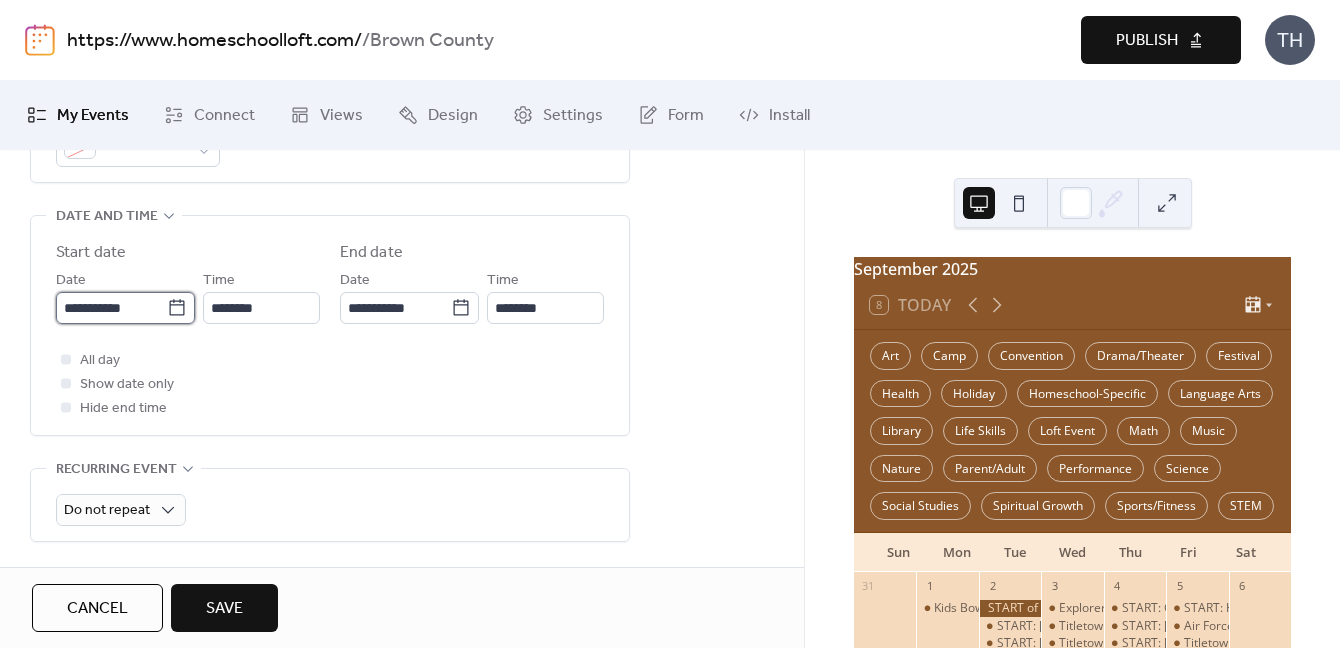 click on "**********" at bounding box center [111, 308] 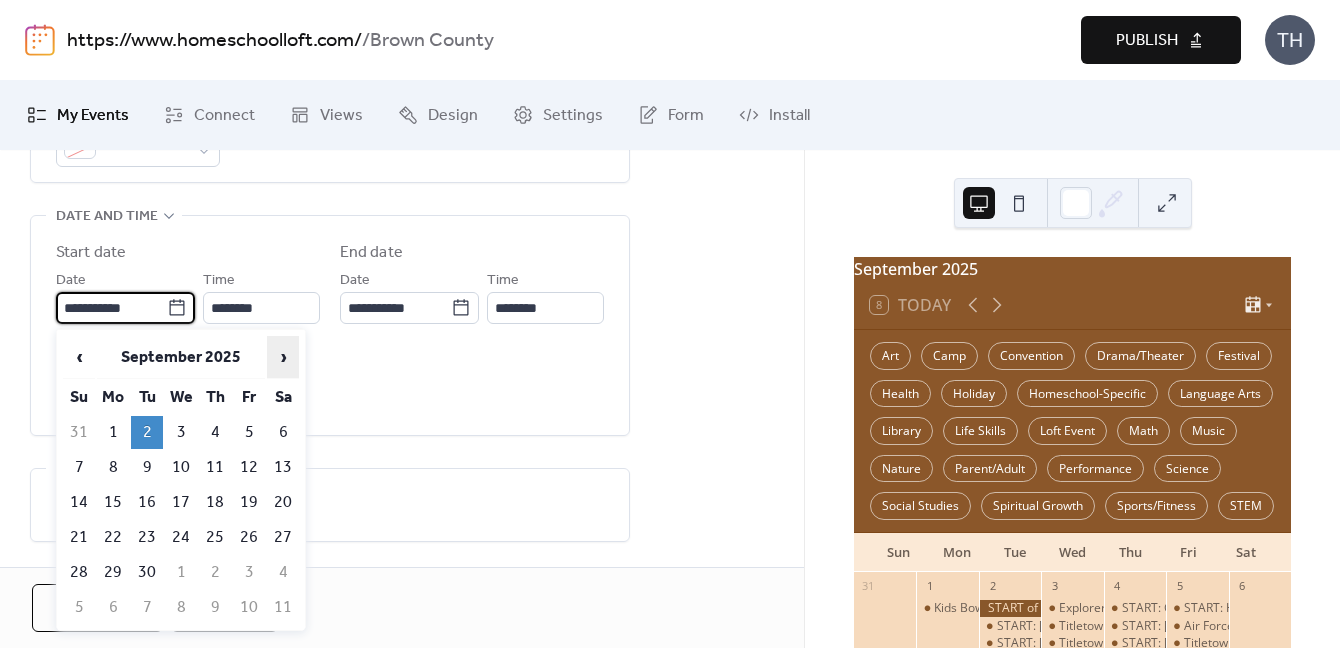 click on "›" at bounding box center (283, 357) 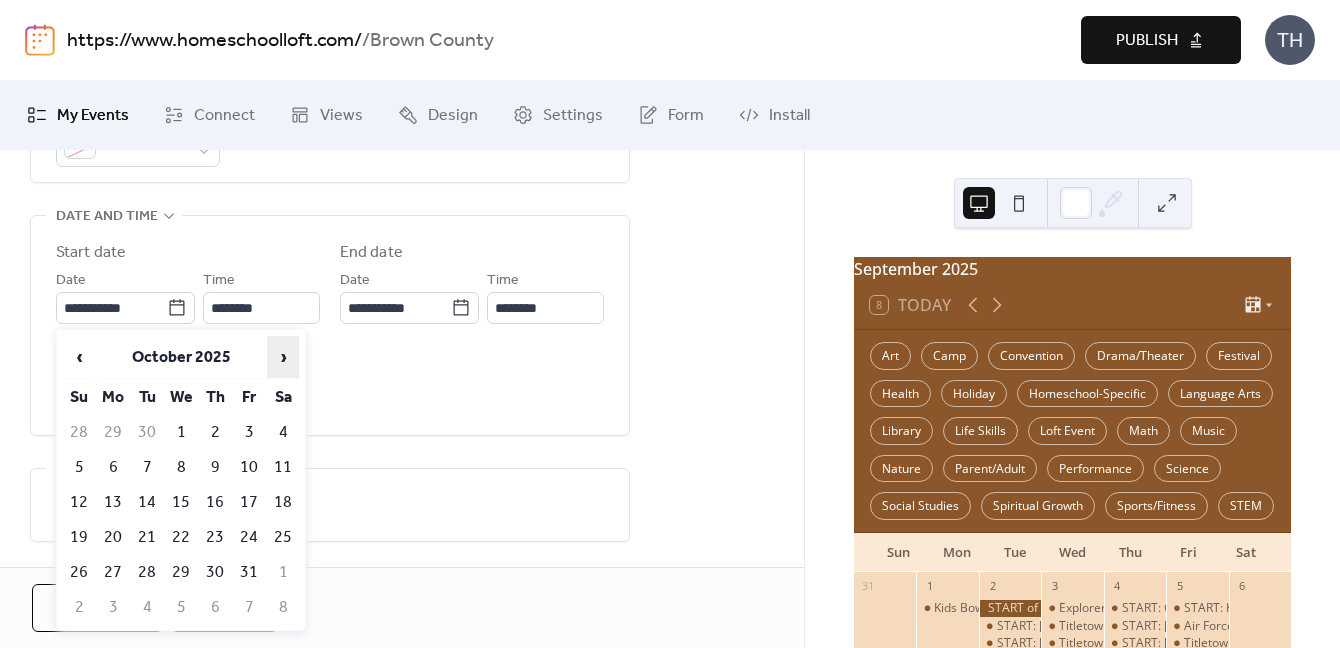 click on "›" at bounding box center [283, 357] 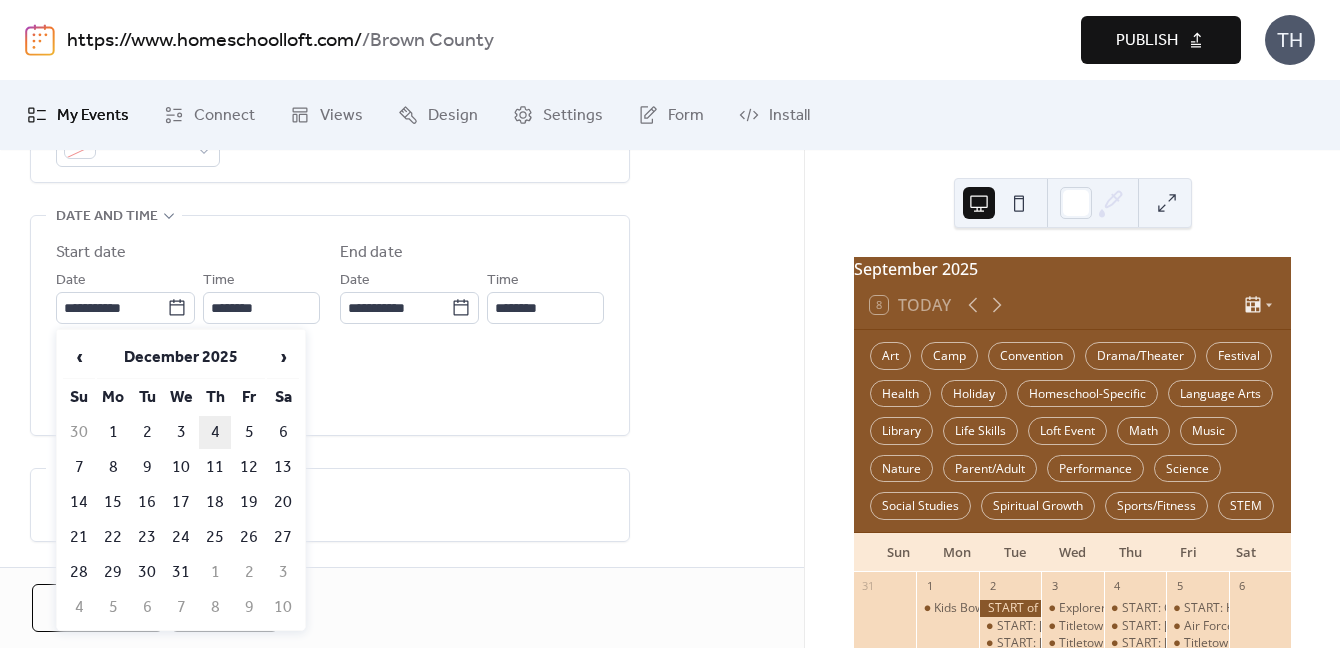 click on "4" at bounding box center [215, 432] 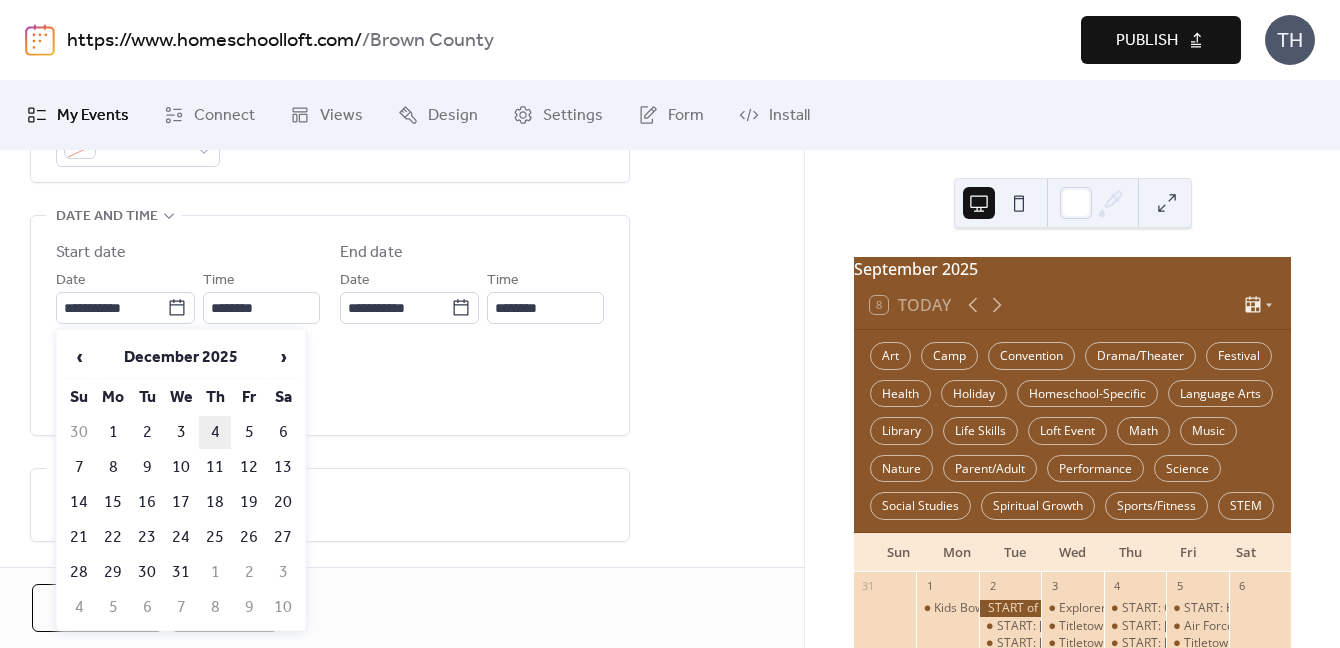 type on "**********" 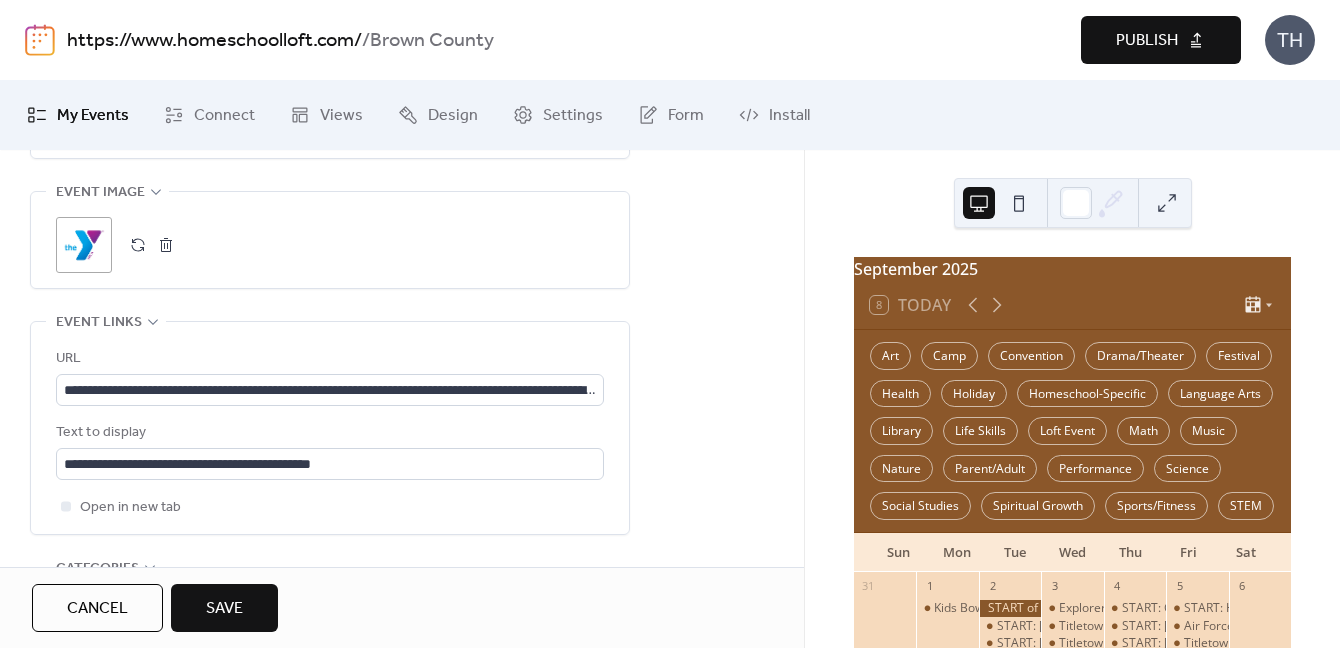 scroll, scrollTop: 1089, scrollLeft: 0, axis: vertical 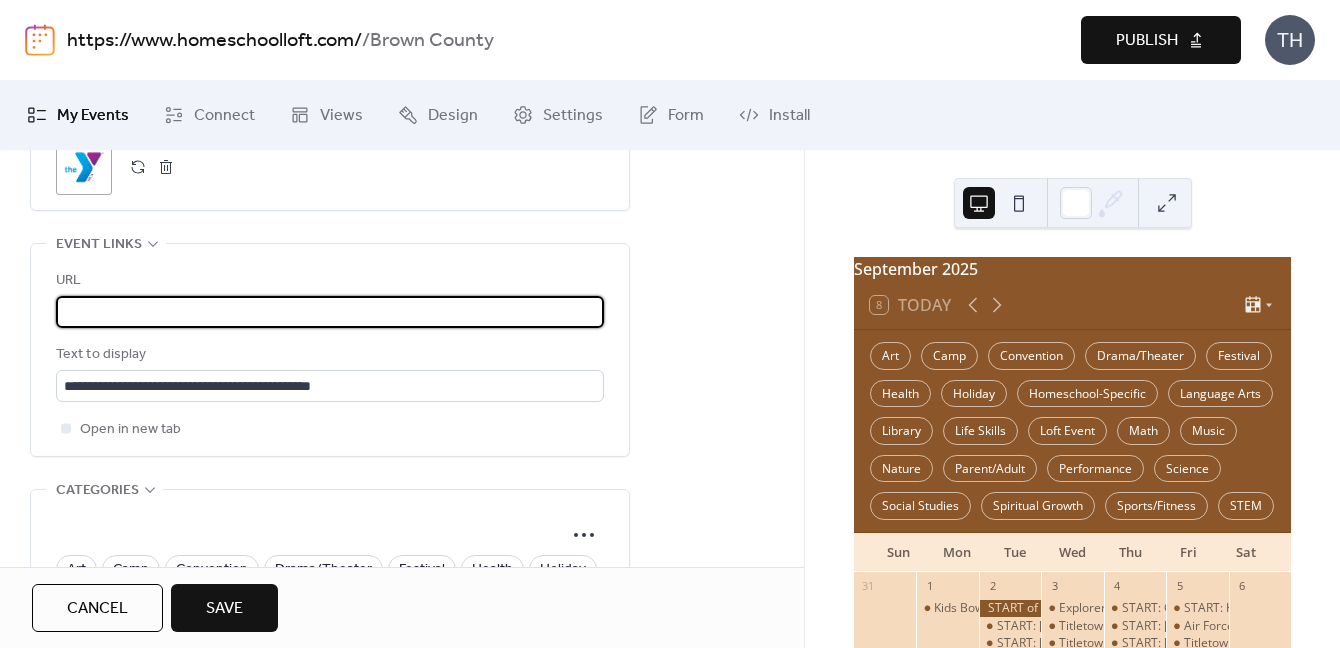 drag, startPoint x: 63, startPoint y: 317, endPoint x: 795, endPoint y: 329, distance: 732.0983 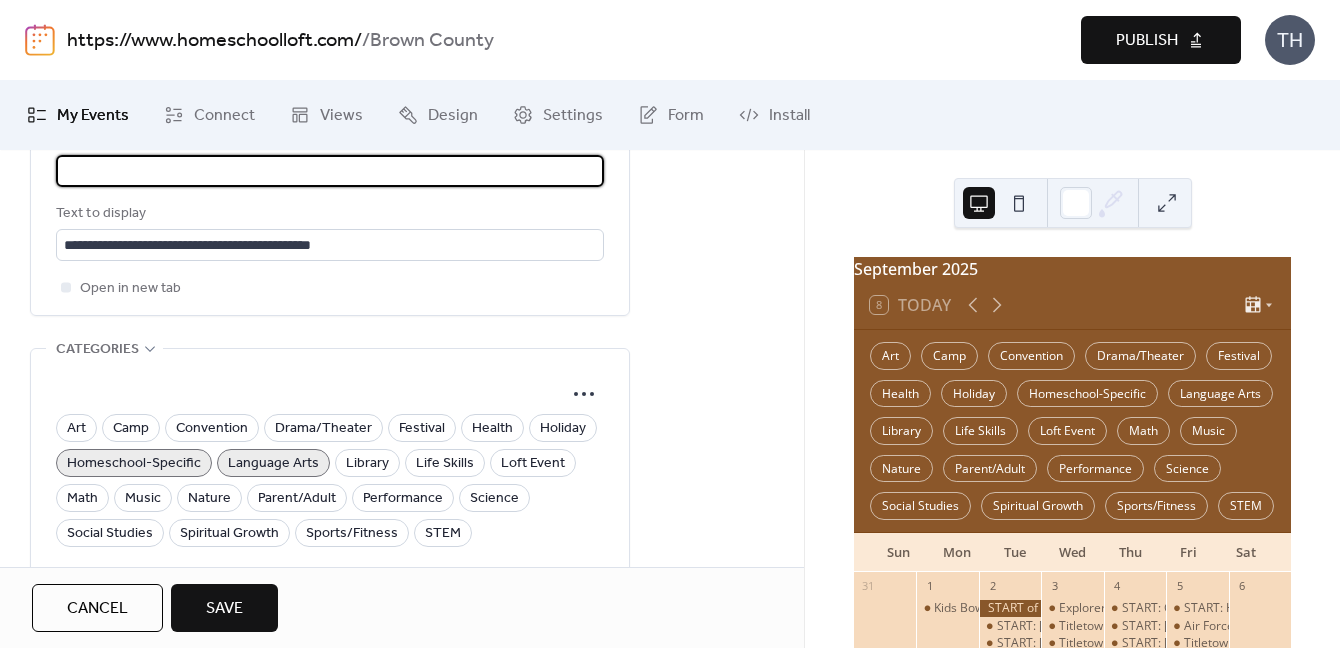 scroll, scrollTop: 1390, scrollLeft: 0, axis: vertical 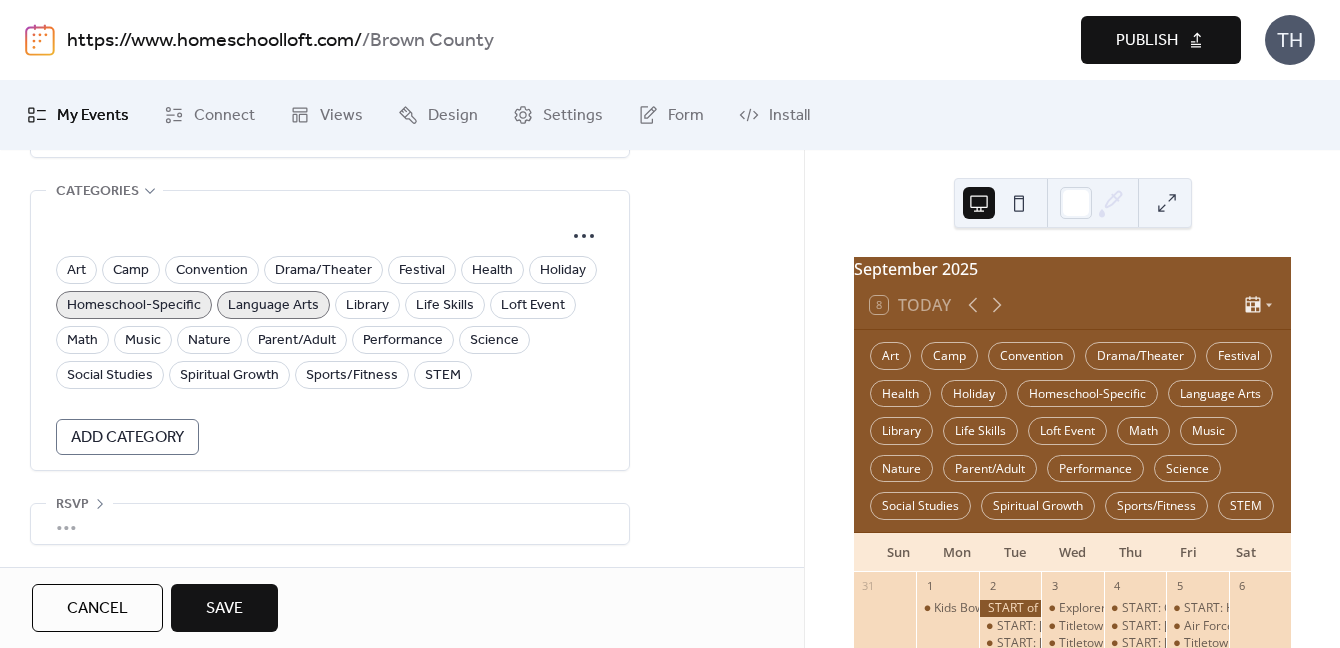 type on "**********" 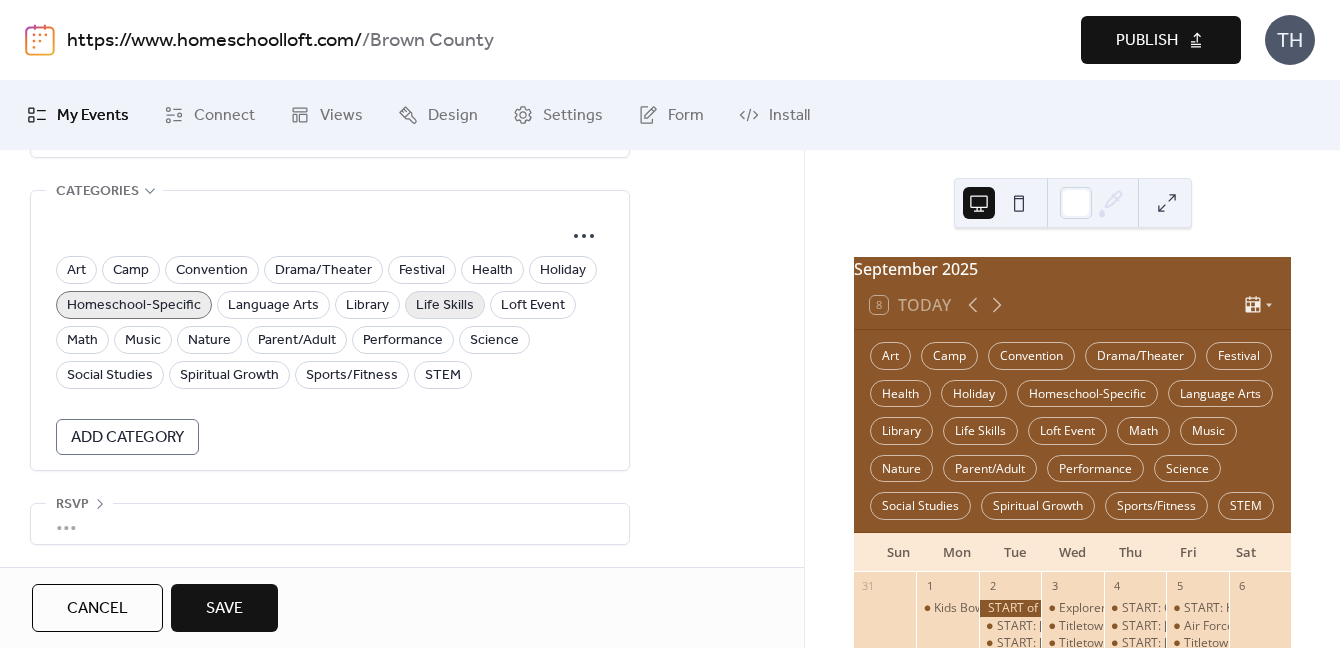 click on "Life Skills" at bounding box center [445, 306] 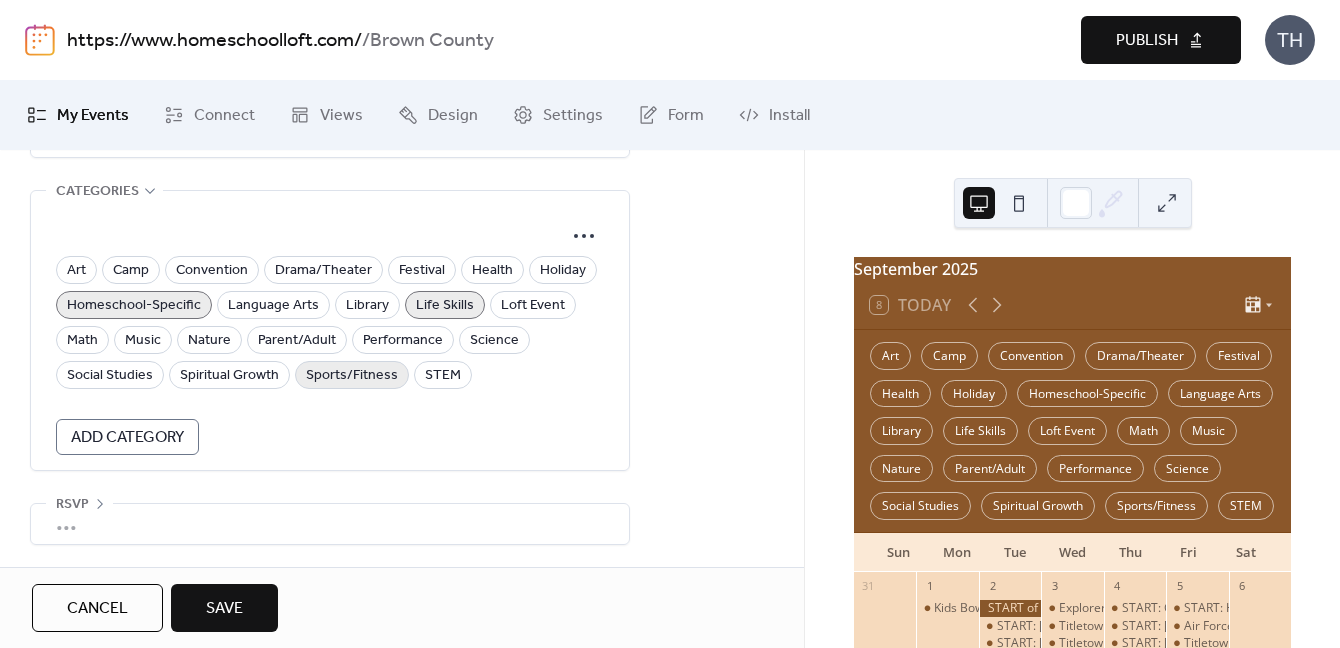 click on "Sports/Fitness" at bounding box center [352, 376] 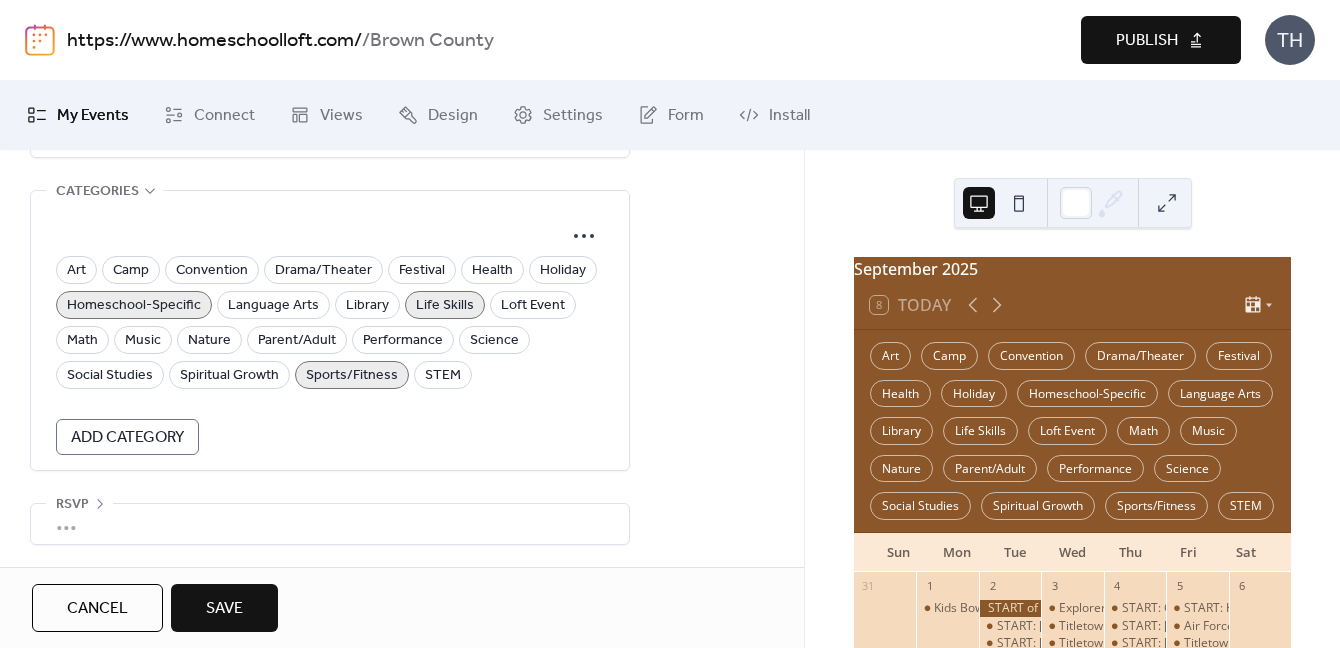 click on "Save" at bounding box center [224, 608] 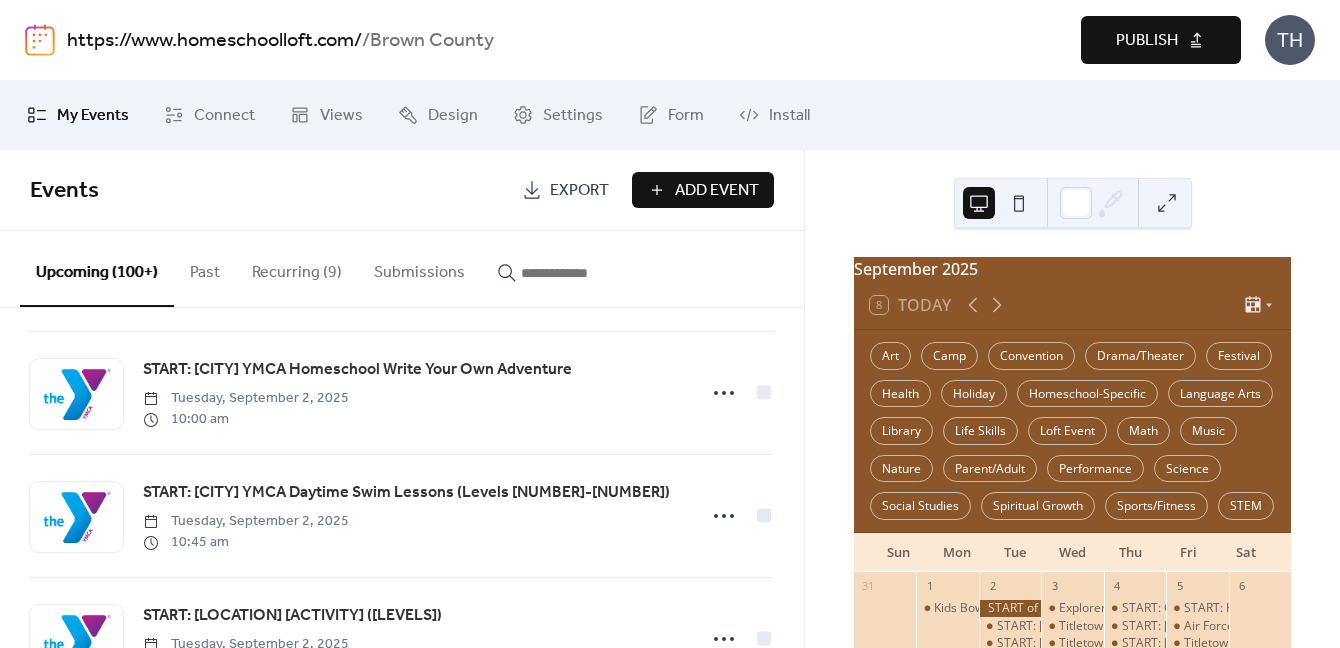 scroll, scrollTop: 376, scrollLeft: 0, axis: vertical 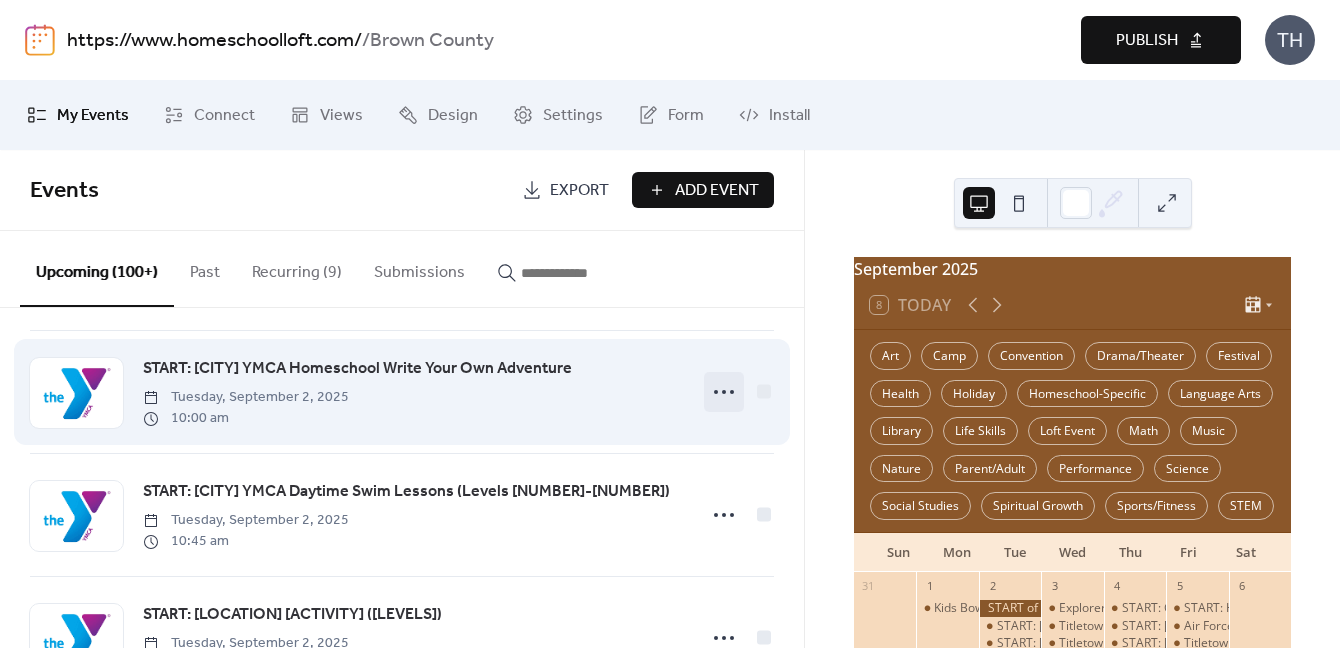 click 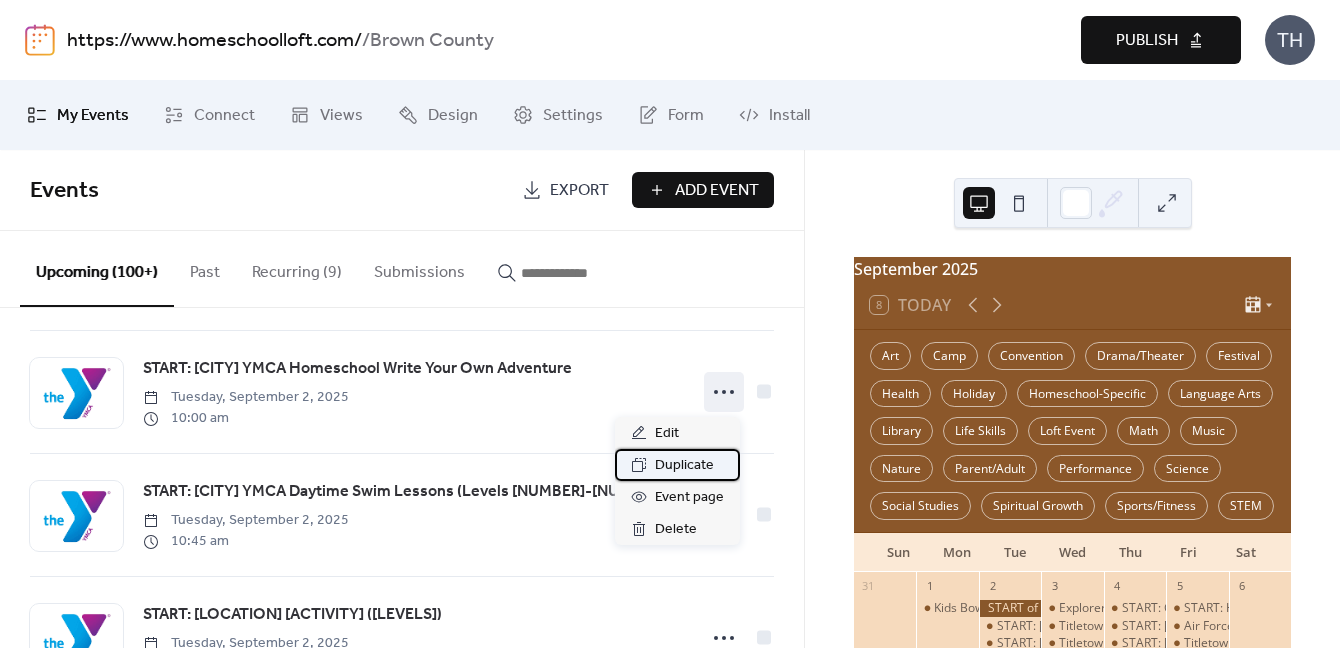 click on "Duplicate" at bounding box center (684, 466) 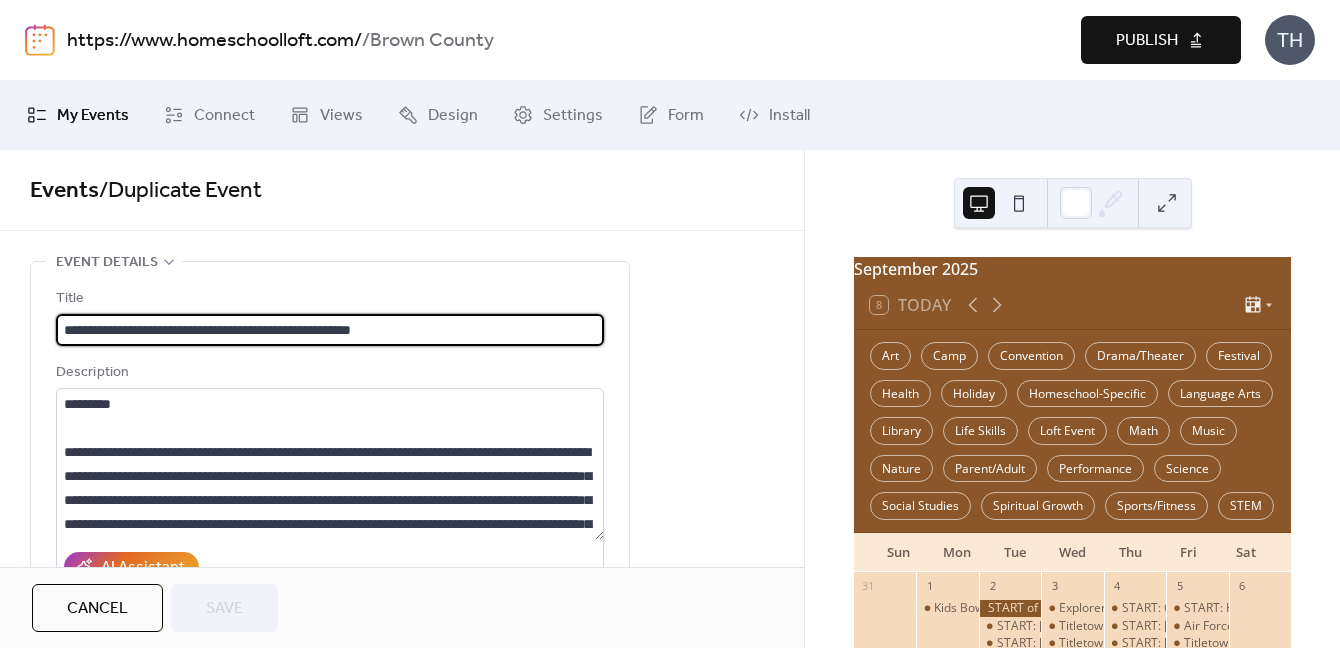 scroll, scrollTop: 1, scrollLeft: 0, axis: vertical 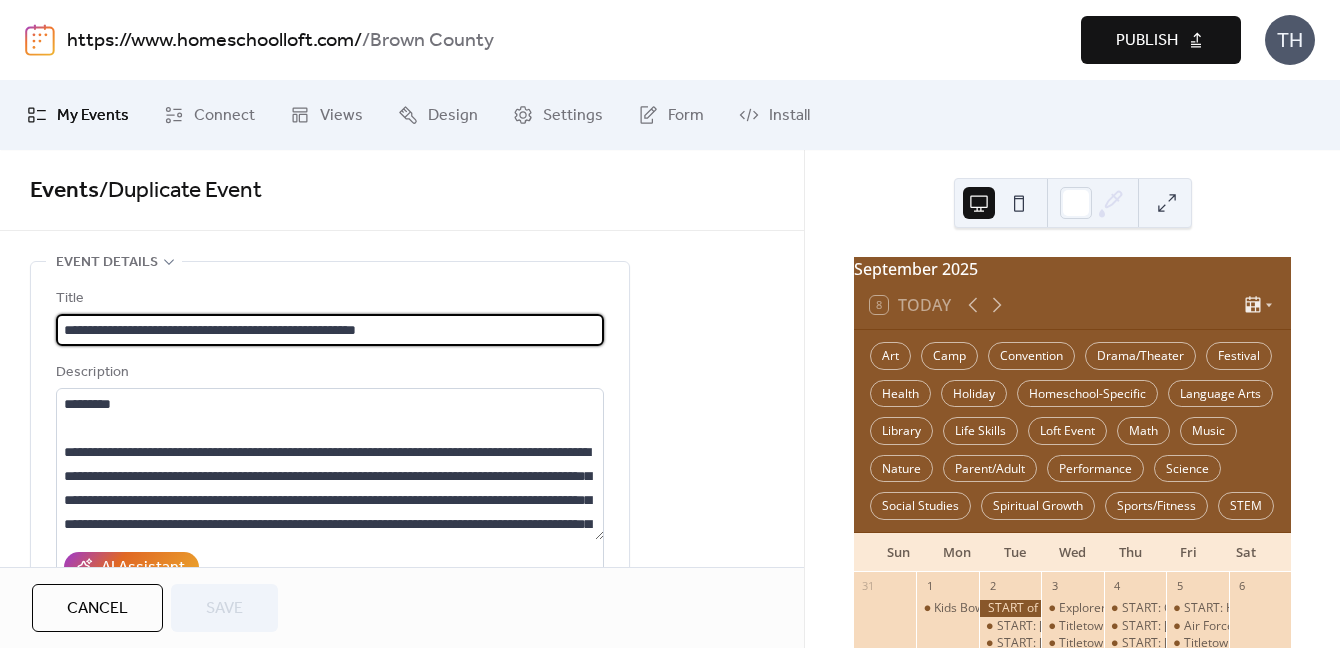 drag, startPoint x: 300, startPoint y: 333, endPoint x: 477, endPoint y: 330, distance: 177.02542 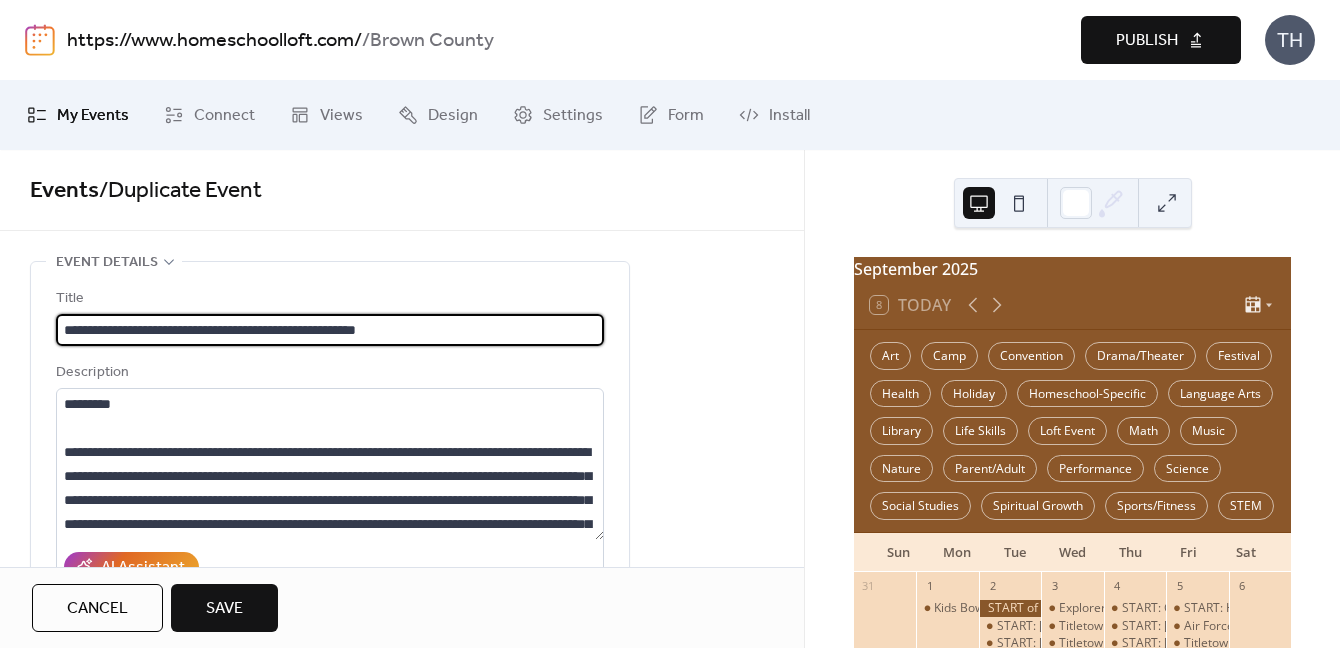 type on "**********" 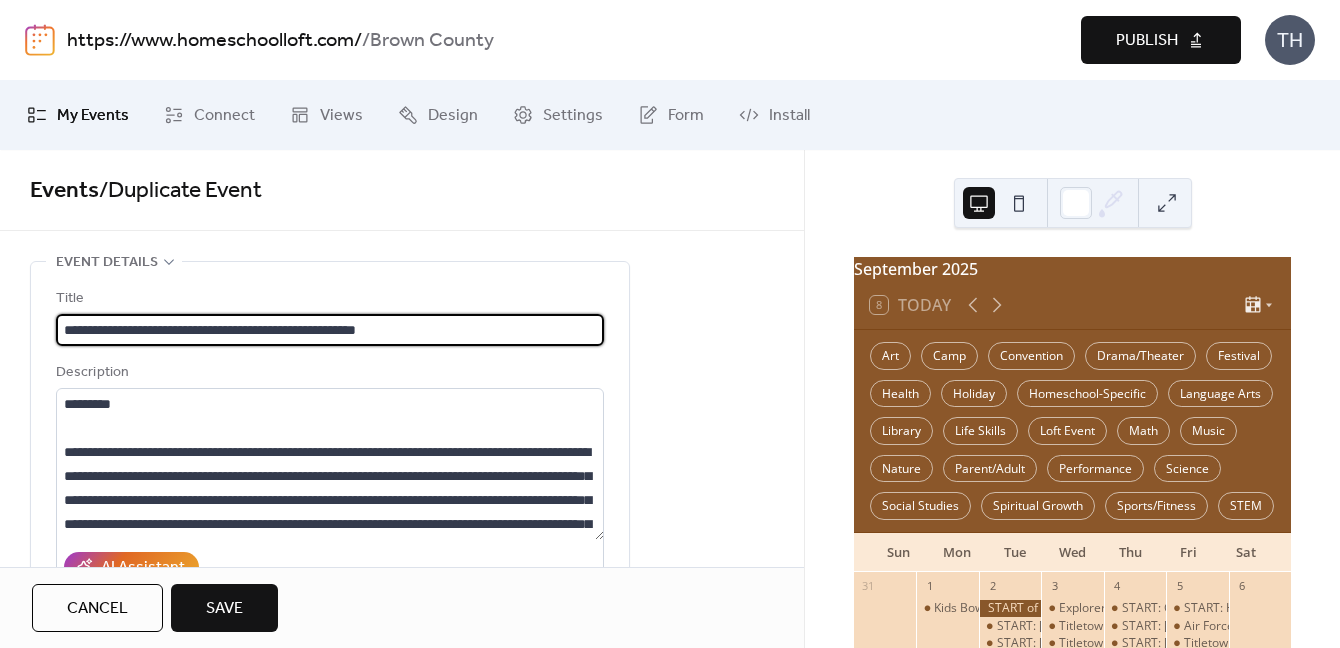 scroll, scrollTop: 0, scrollLeft: 0, axis: both 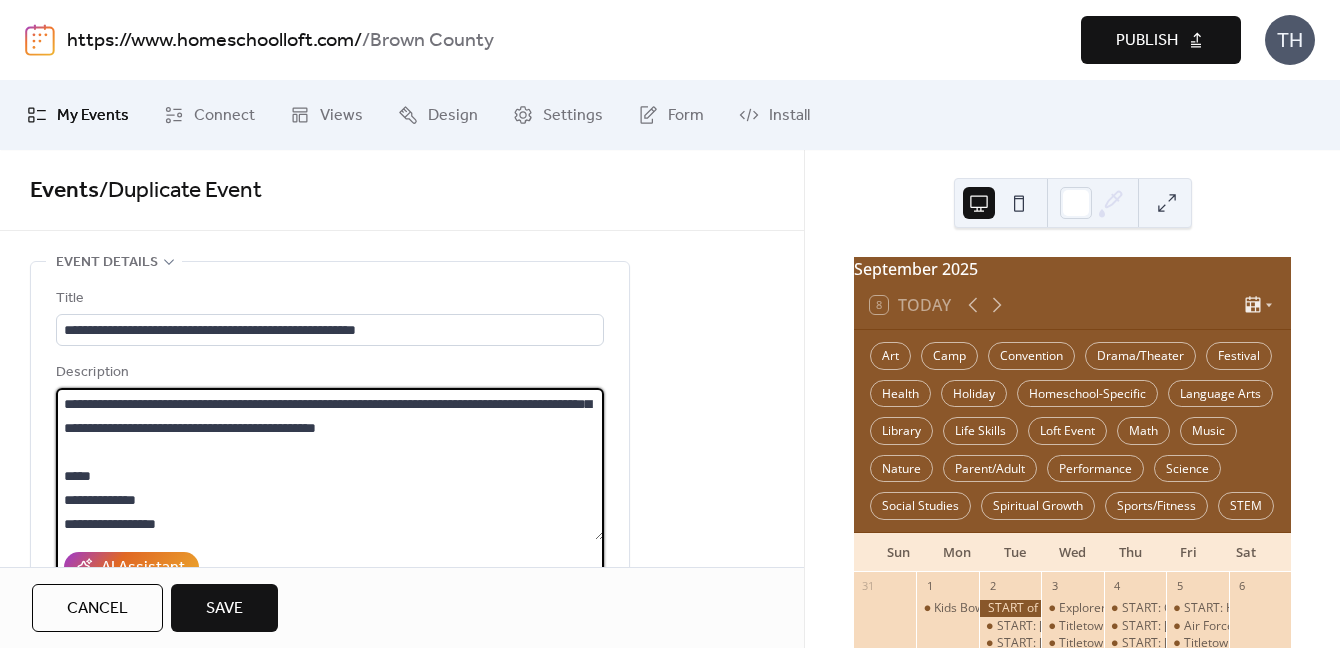 paste on "**********" 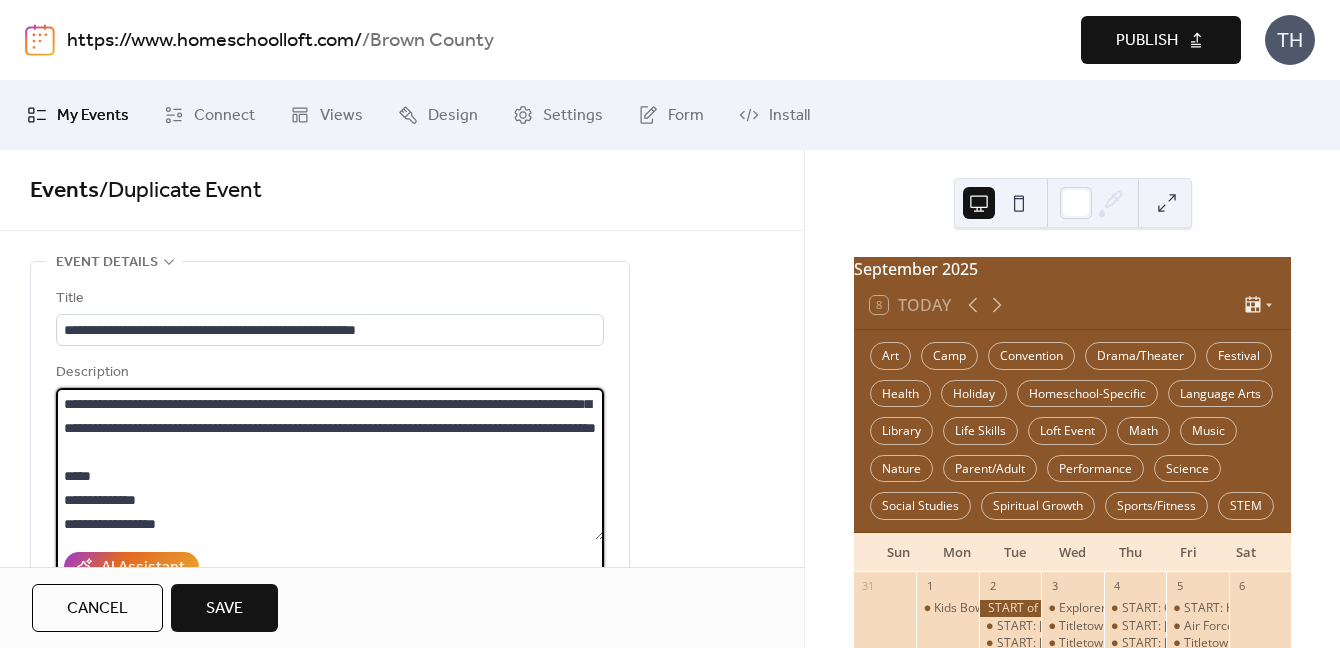 drag, startPoint x: 70, startPoint y: 440, endPoint x: 410, endPoint y: 425, distance: 340.33072 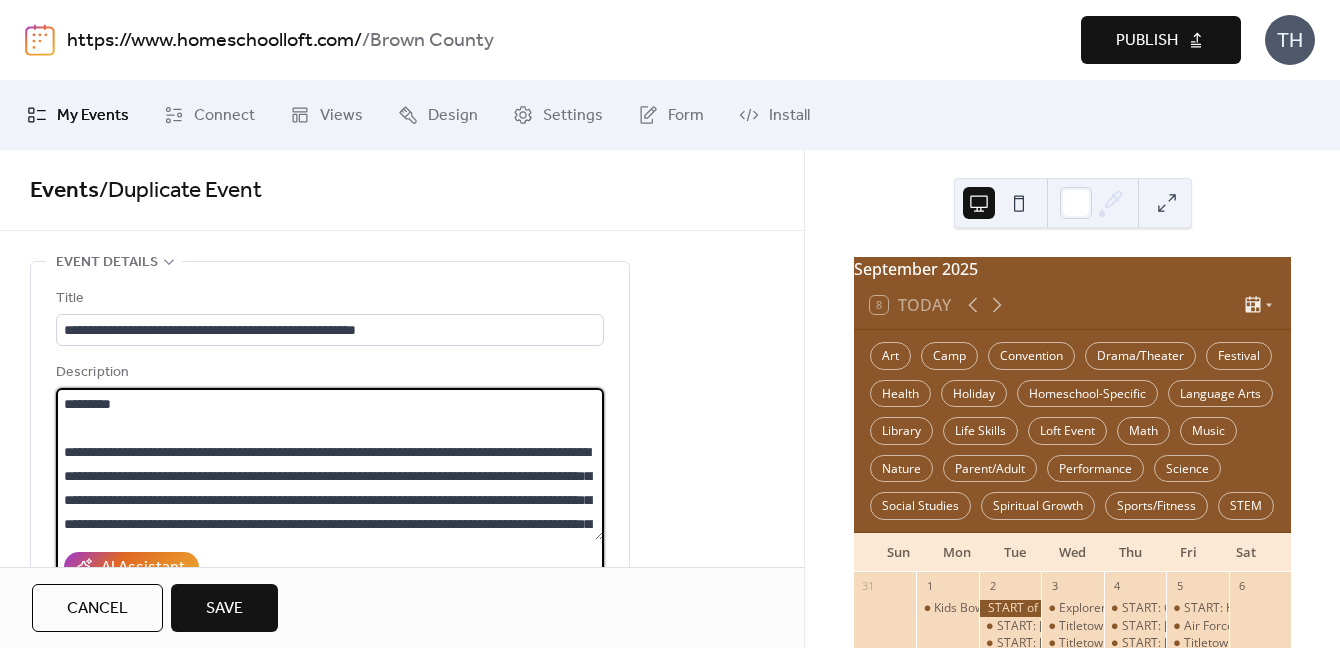 scroll, scrollTop: 21, scrollLeft: 0, axis: vertical 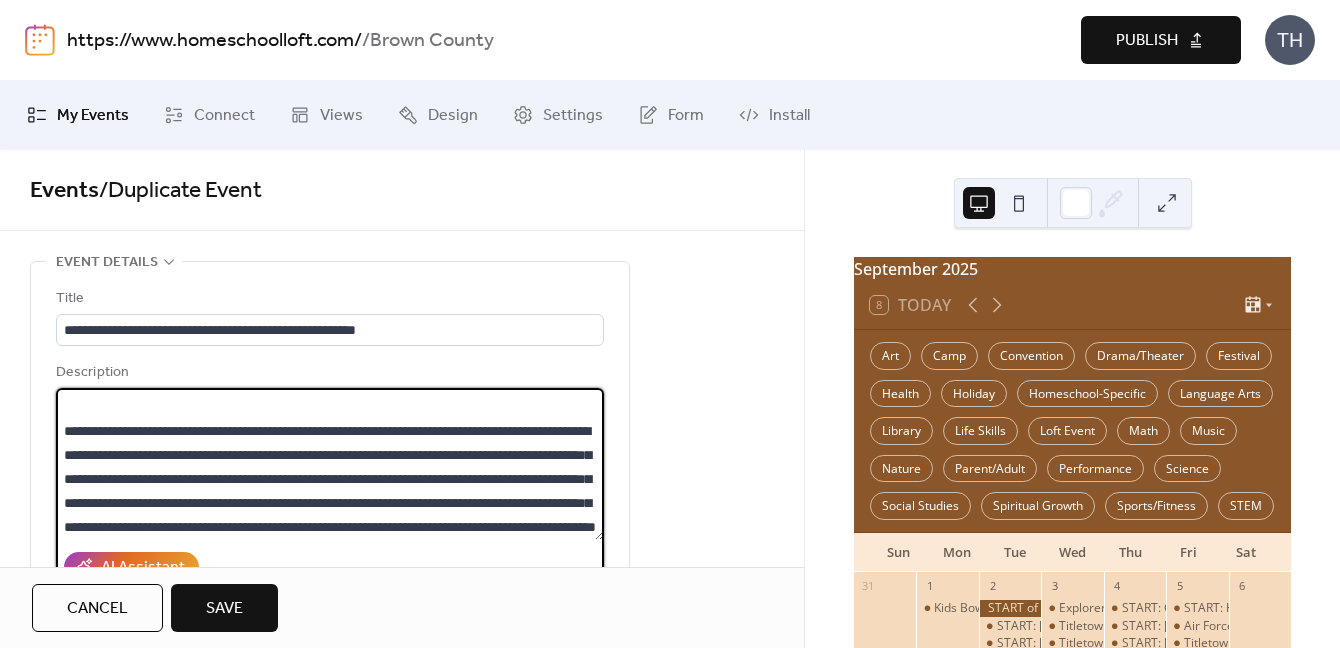 drag, startPoint x: 547, startPoint y: 435, endPoint x: 97, endPoint y: 451, distance: 450.28436 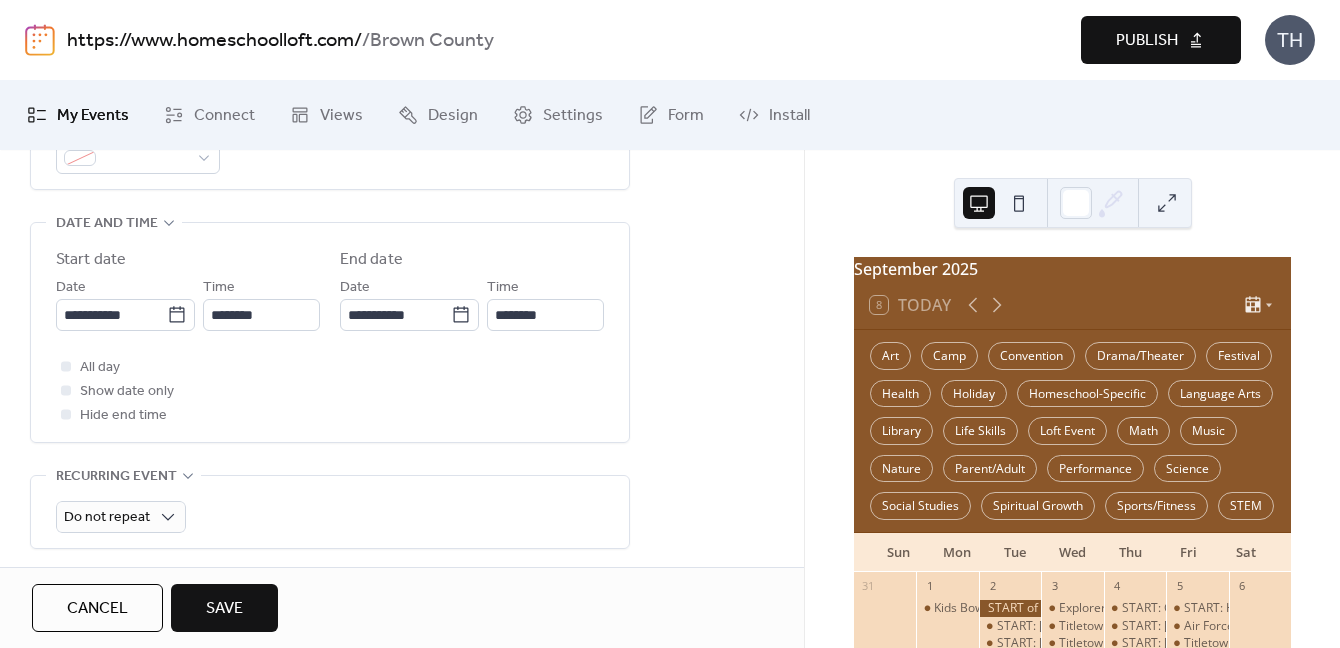 scroll, scrollTop: 645, scrollLeft: 0, axis: vertical 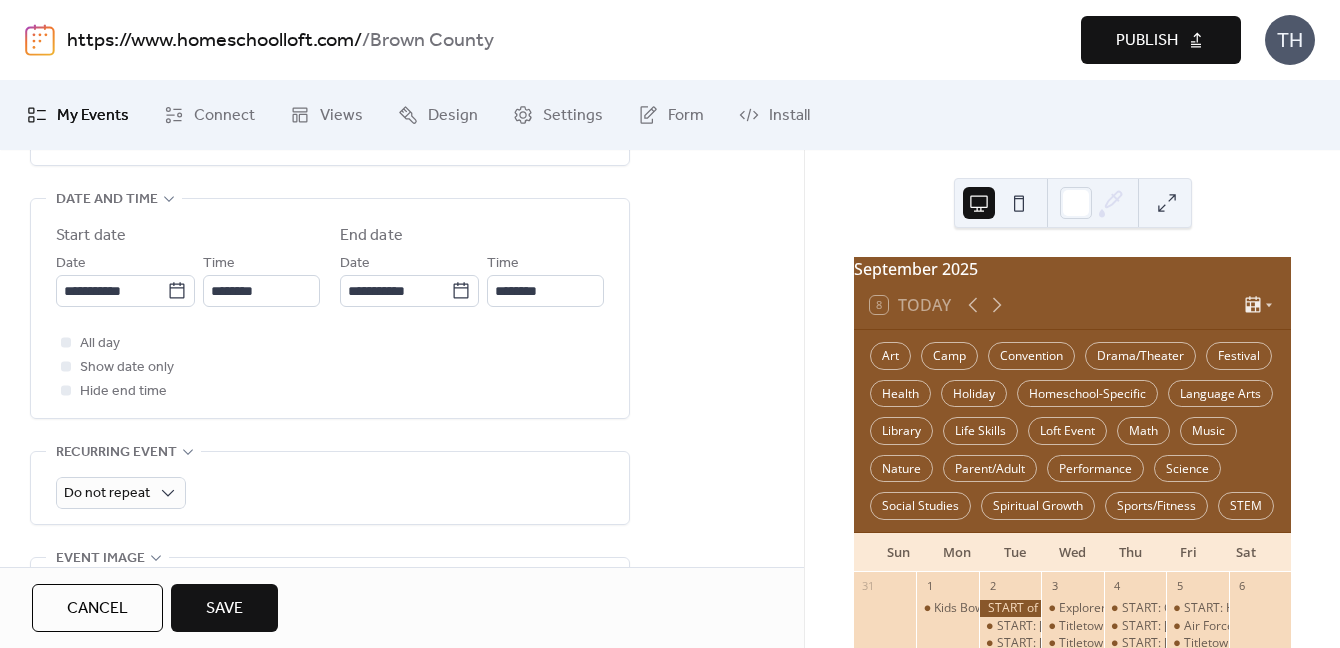 type on "**********" 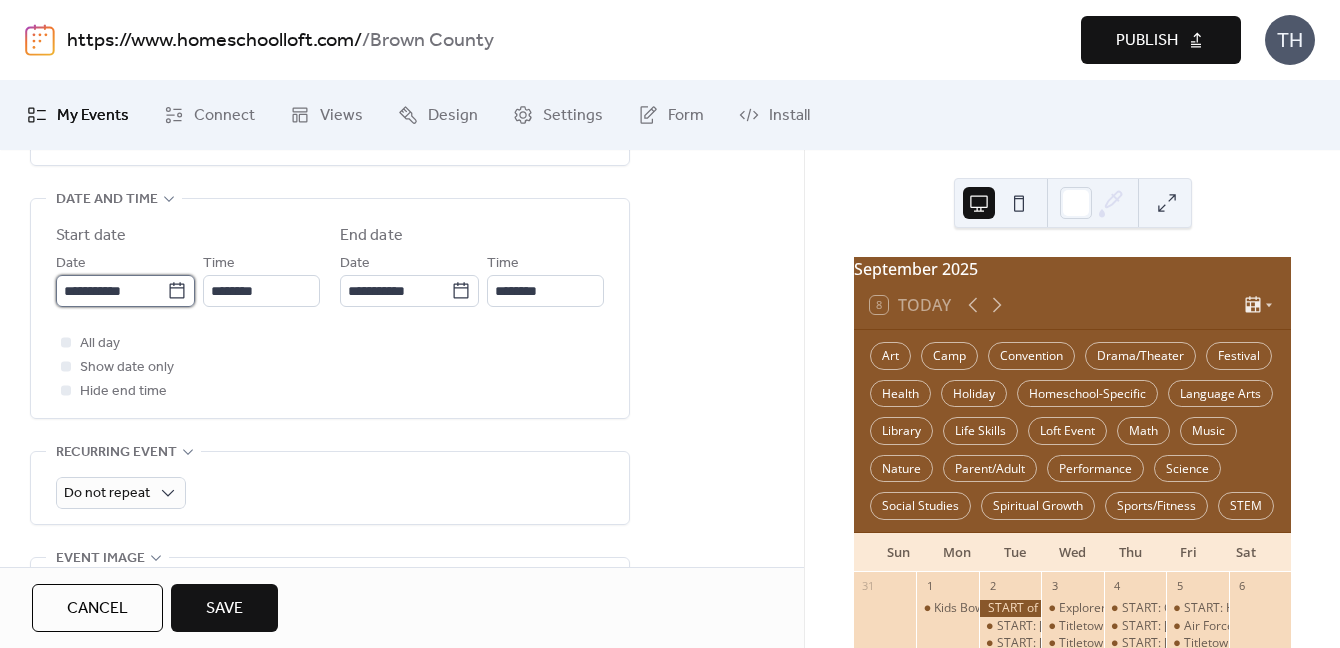 click on "**********" at bounding box center [111, 291] 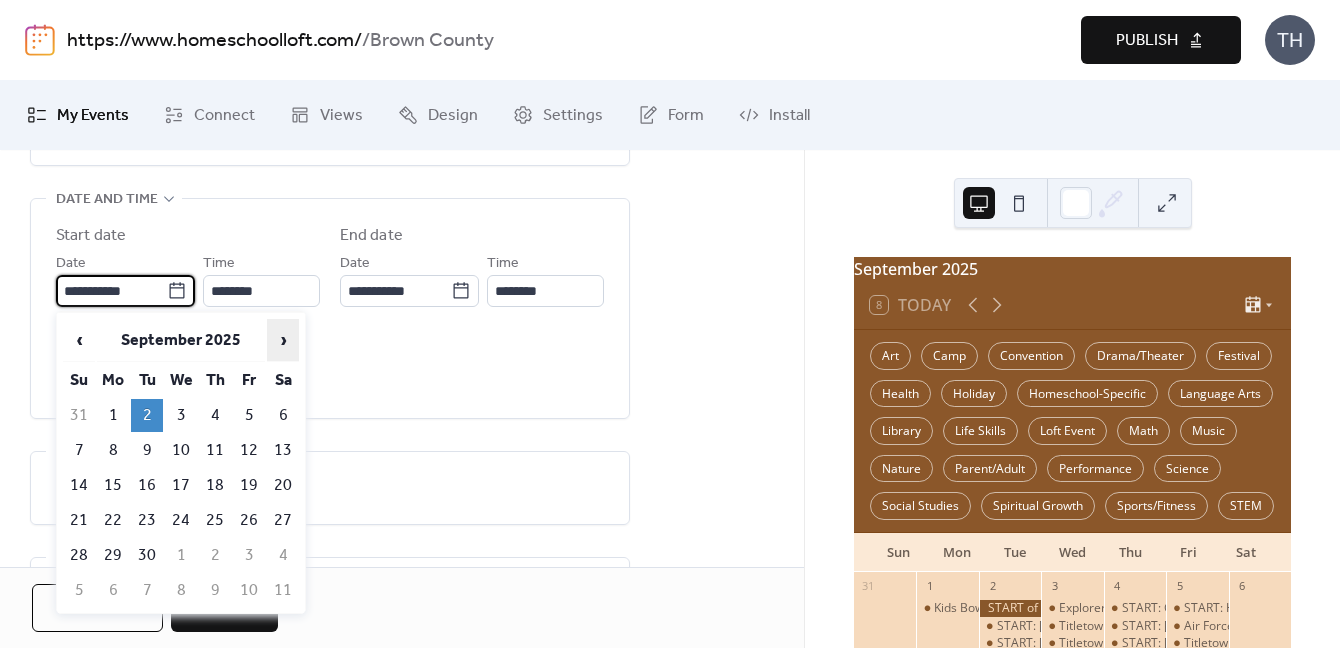 click on "›" at bounding box center [283, 340] 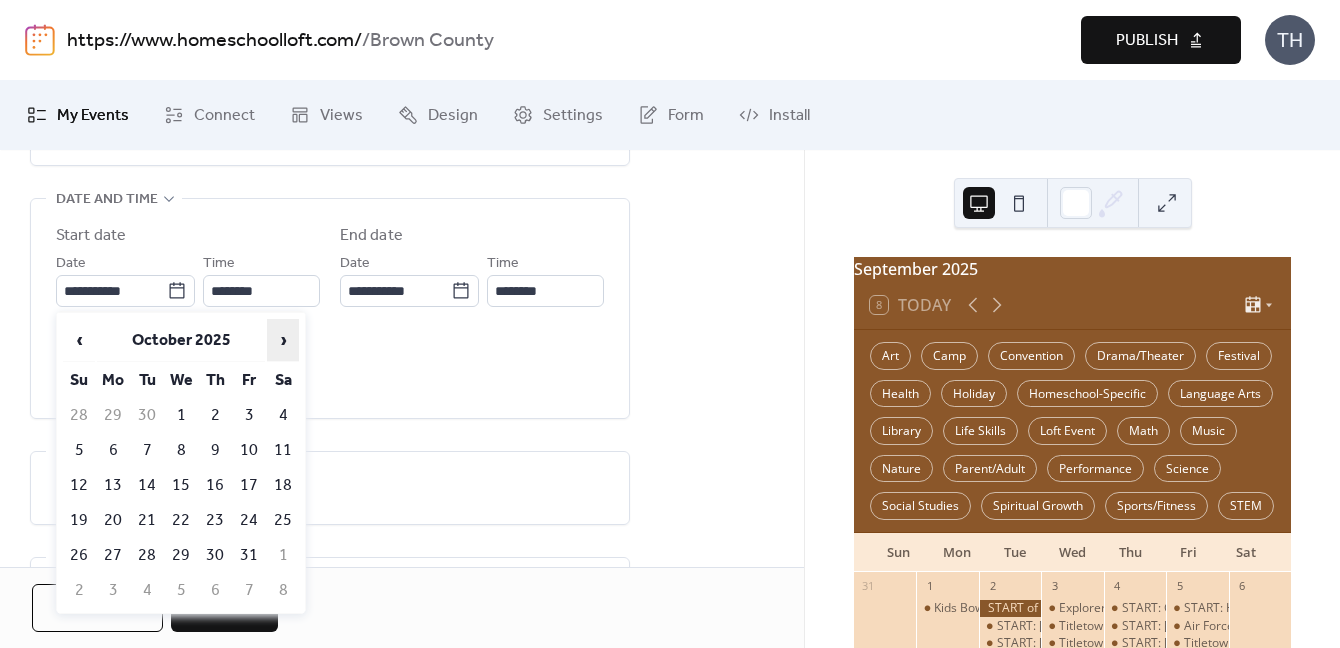 click on "›" at bounding box center (283, 340) 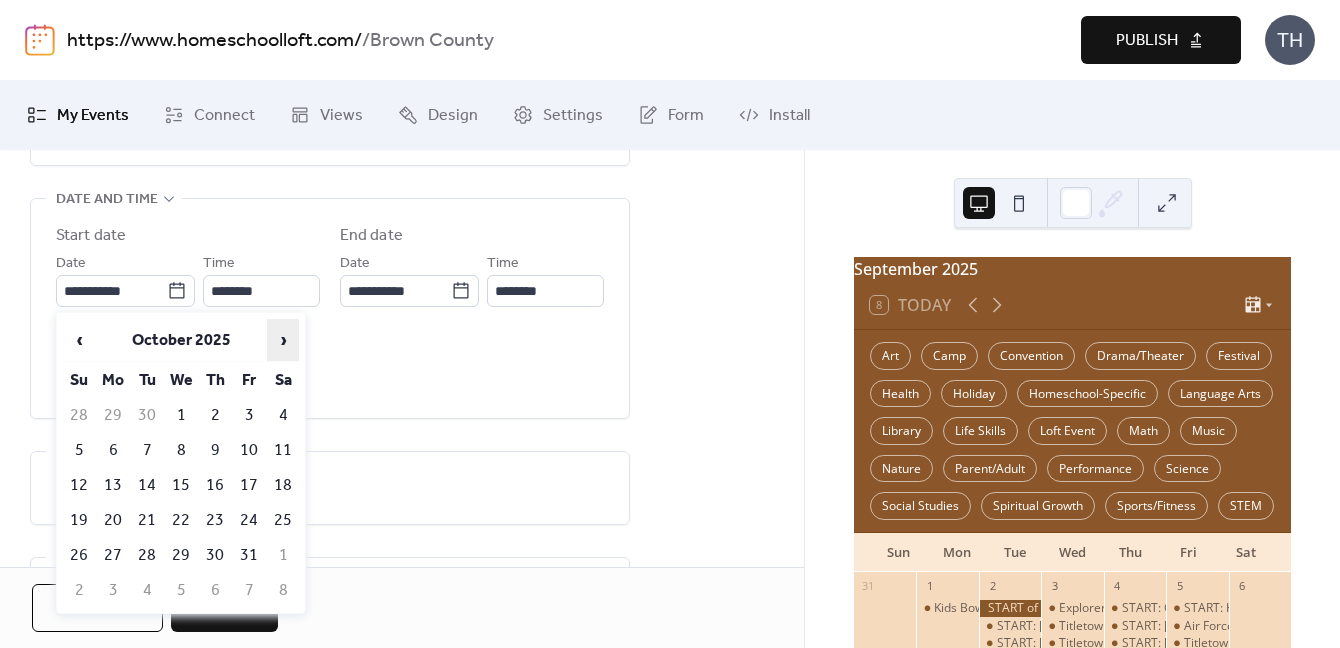 click on "›" at bounding box center (283, 340) 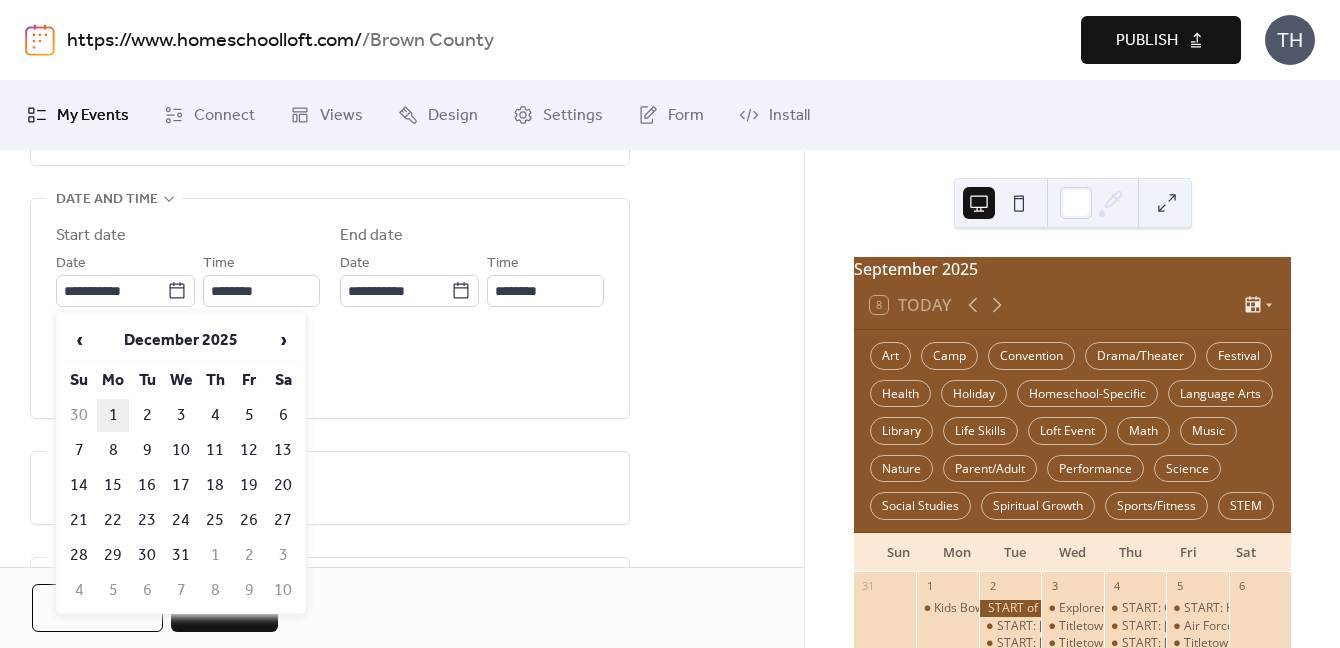 click on "1" at bounding box center (113, 415) 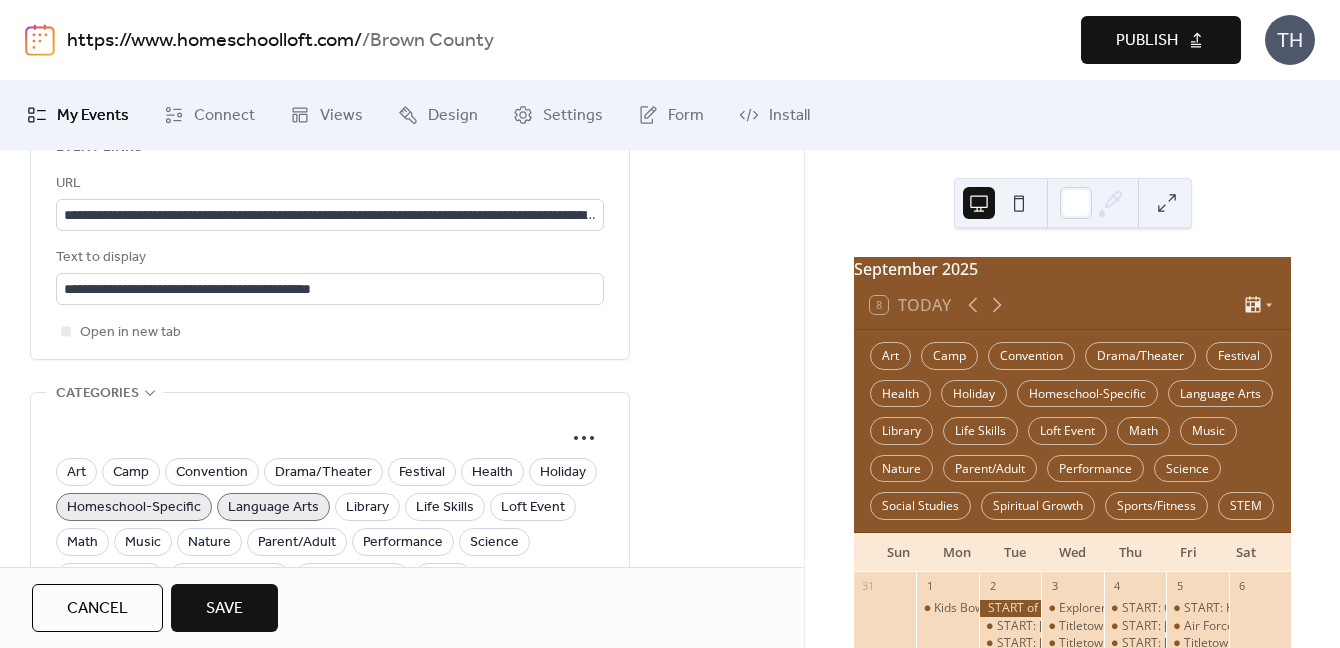 scroll, scrollTop: 1188, scrollLeft: 0, axis: vertical 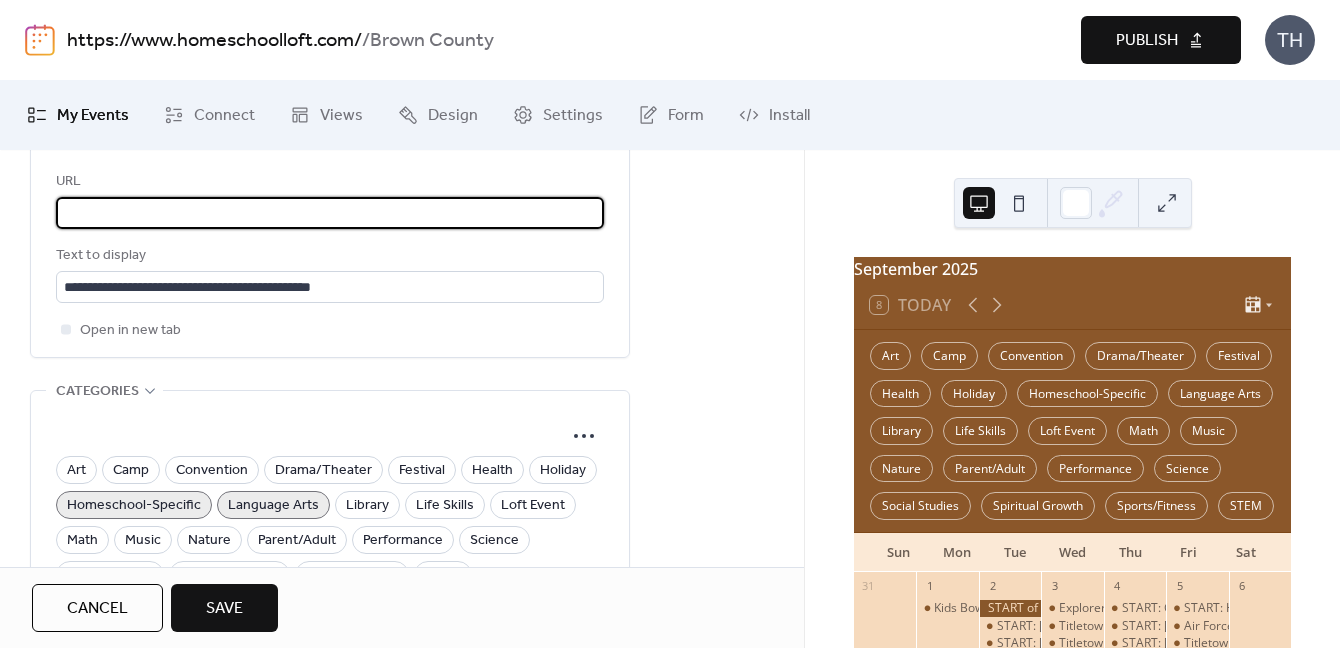drag, startPoint x: 62, startPoint y: 221, endPoint x: 675, endPoint y: 211, distance: 613.08154 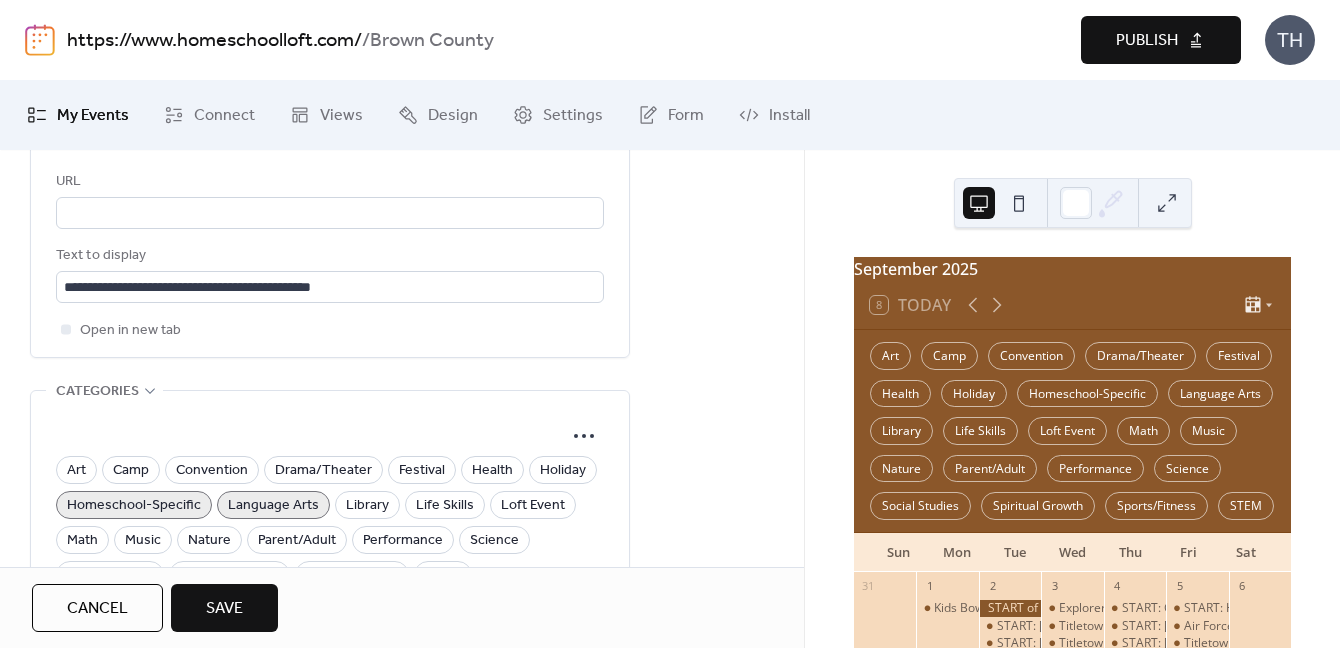 click on "Language Arts" at bounding box center [273, 506] 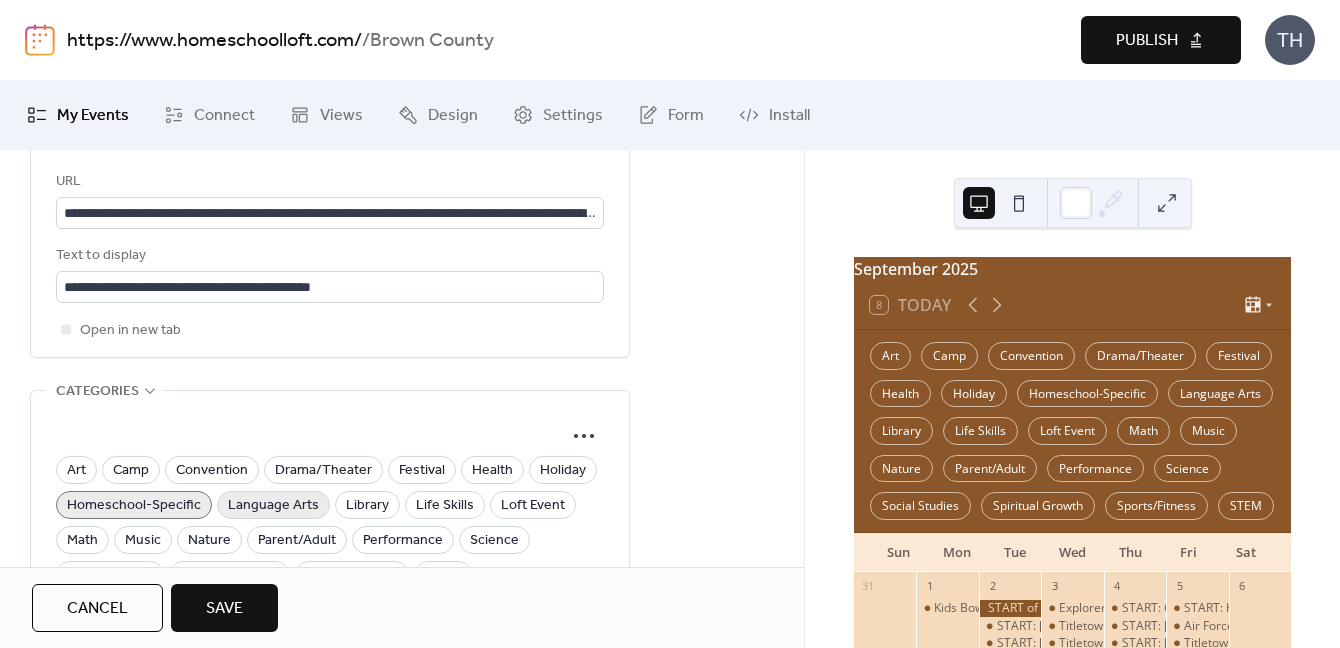 click on "Language Arts" at bounding box center (273, 506) 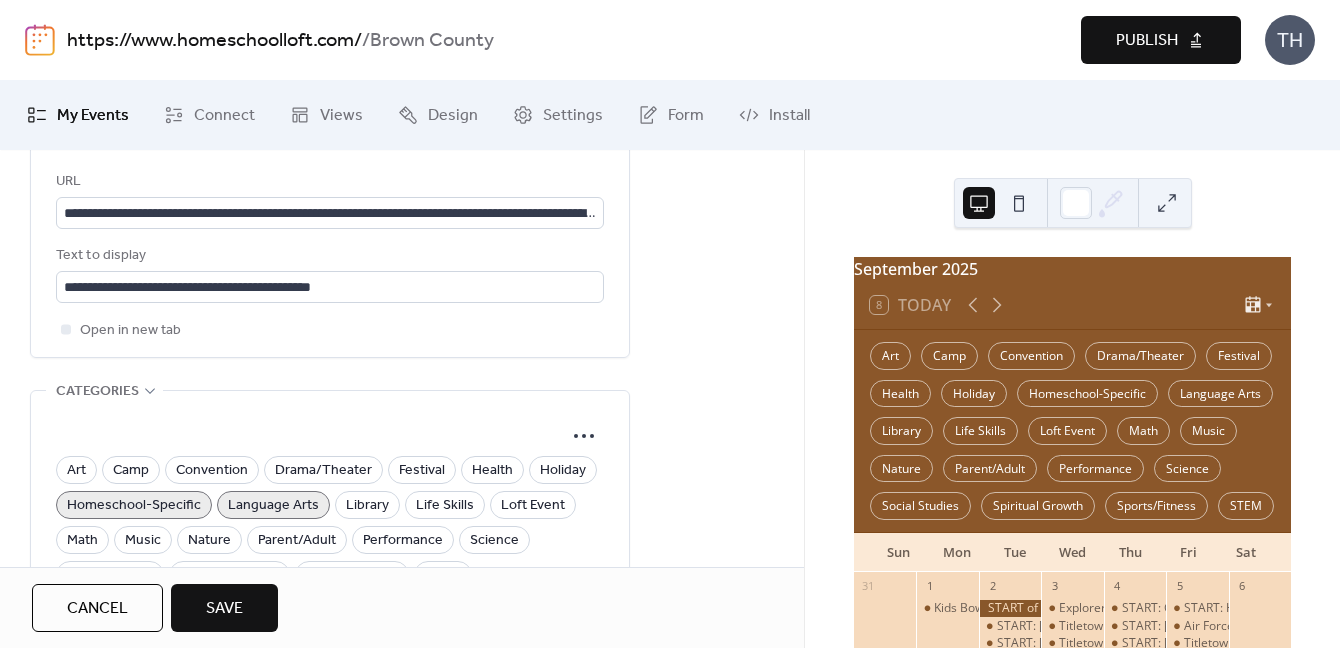 click on "Language Arts" at bounding box center (273, 505) 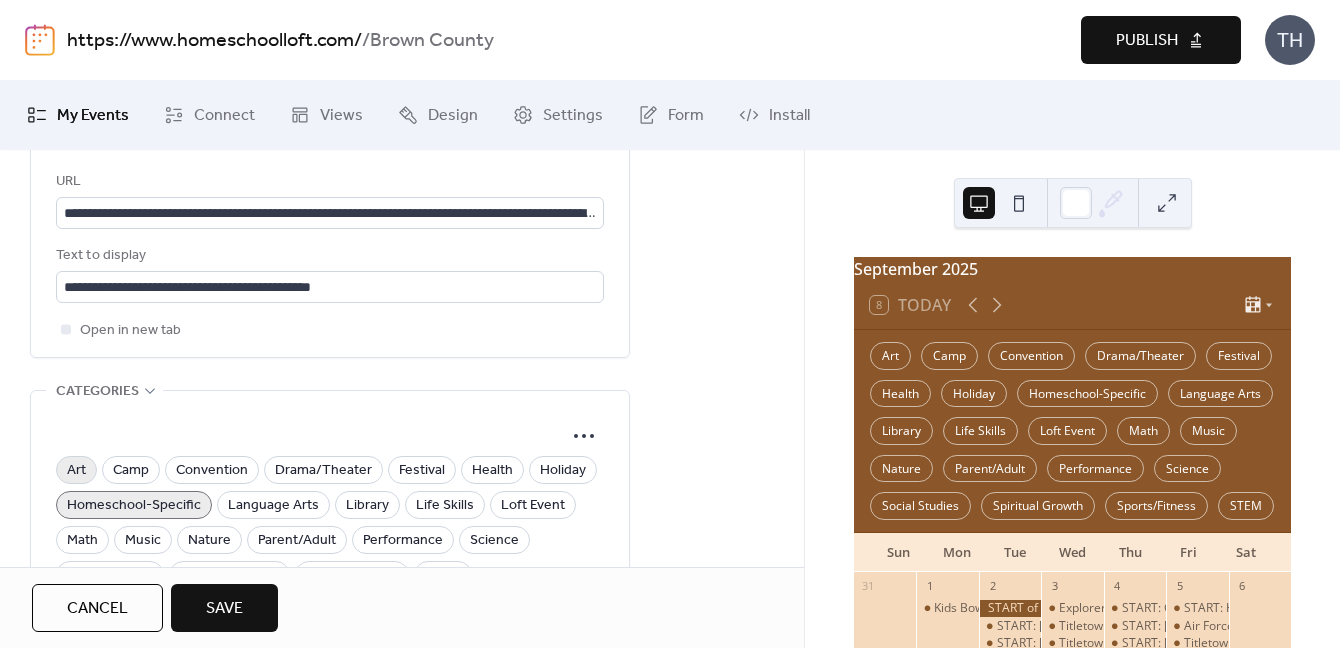 click on "Art" at bounding box center (76, 470) 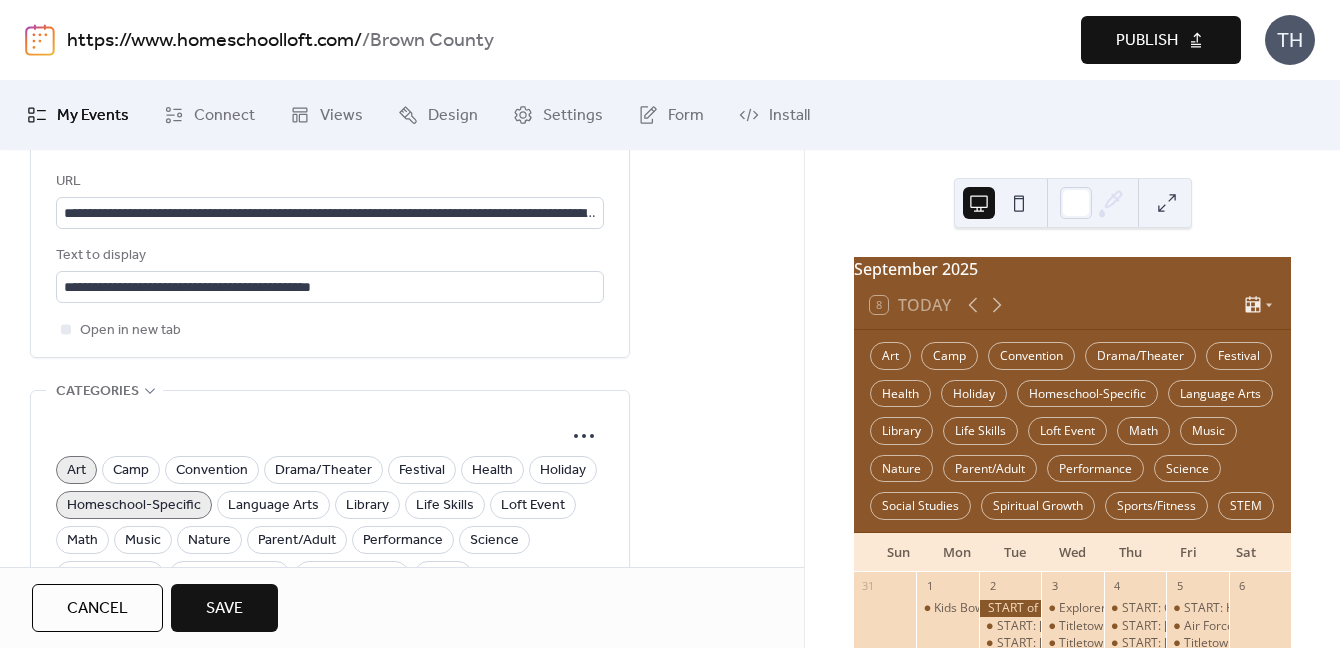 click on "Save" at bounding box center (224, 608) 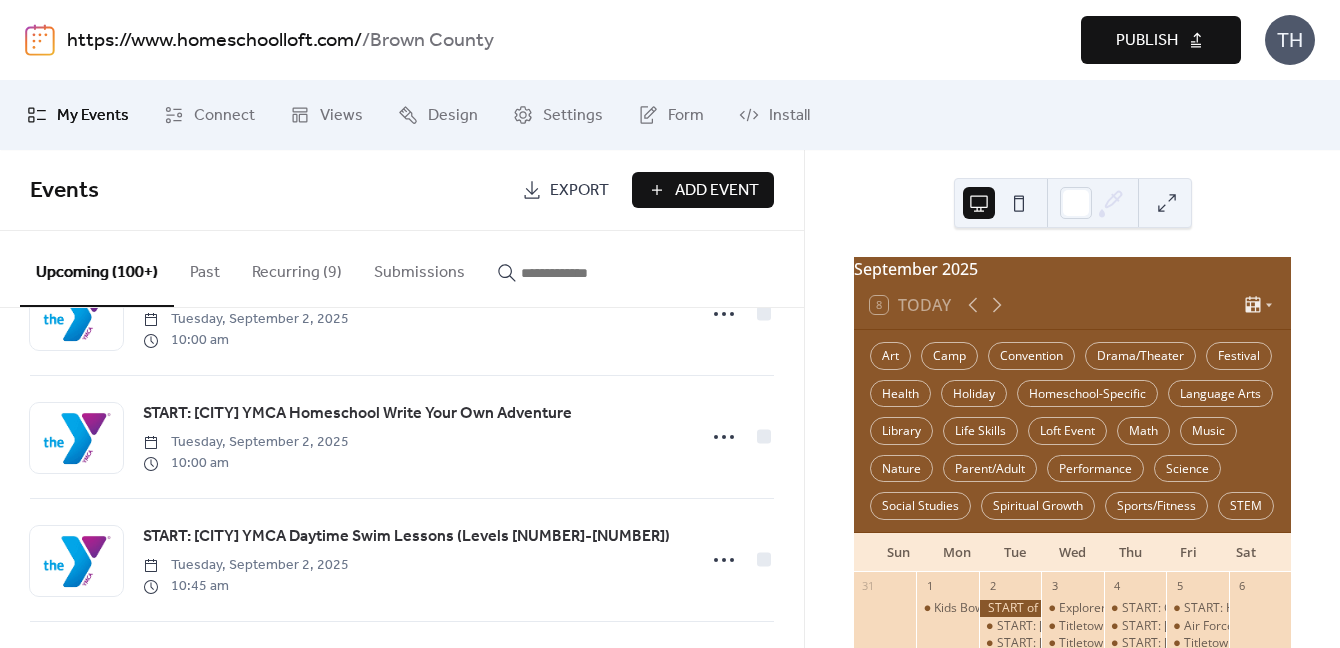 scroll, scrollTop: 354, scrollLeft: 0, axis: vertical 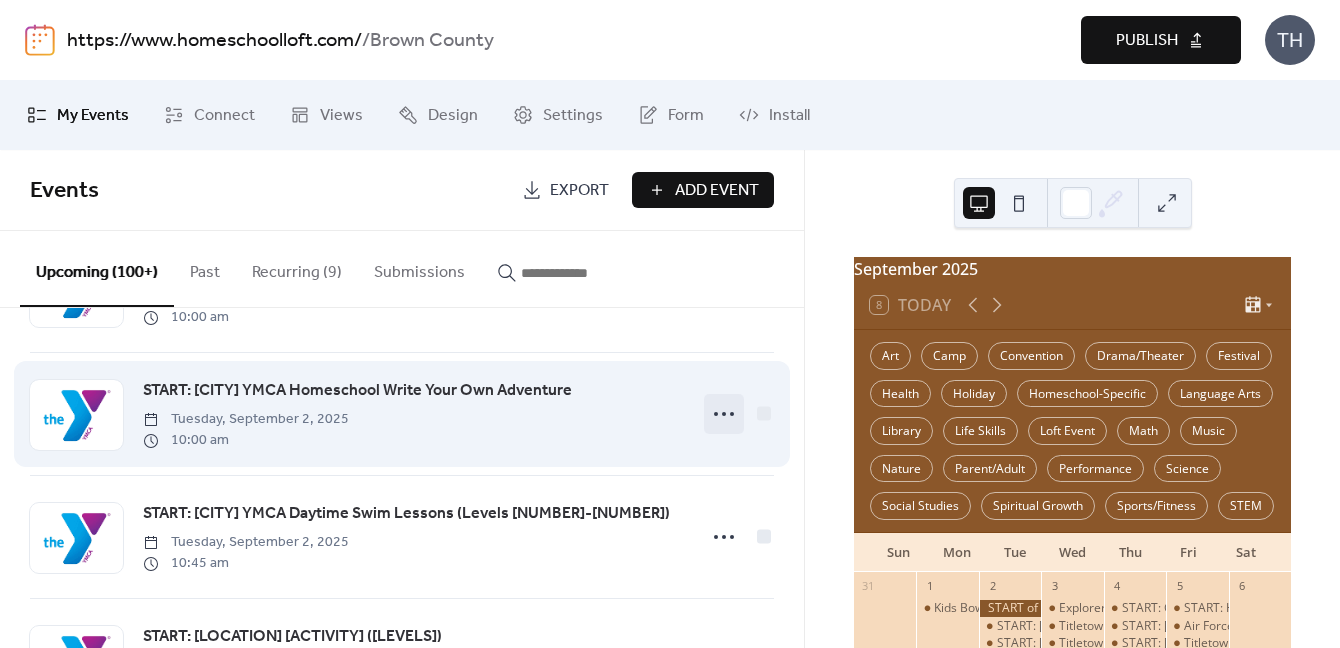 click at bounding box center (724, 414) 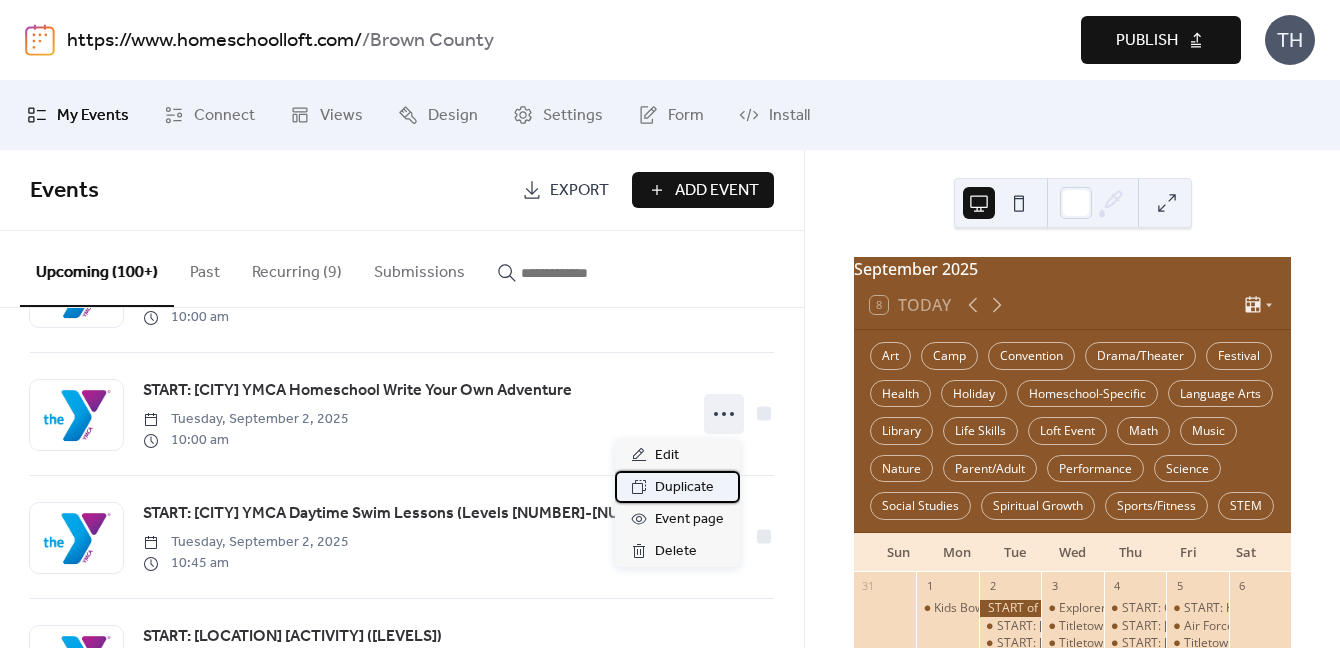click on "Duplicate" at bounding box center [677, 487] 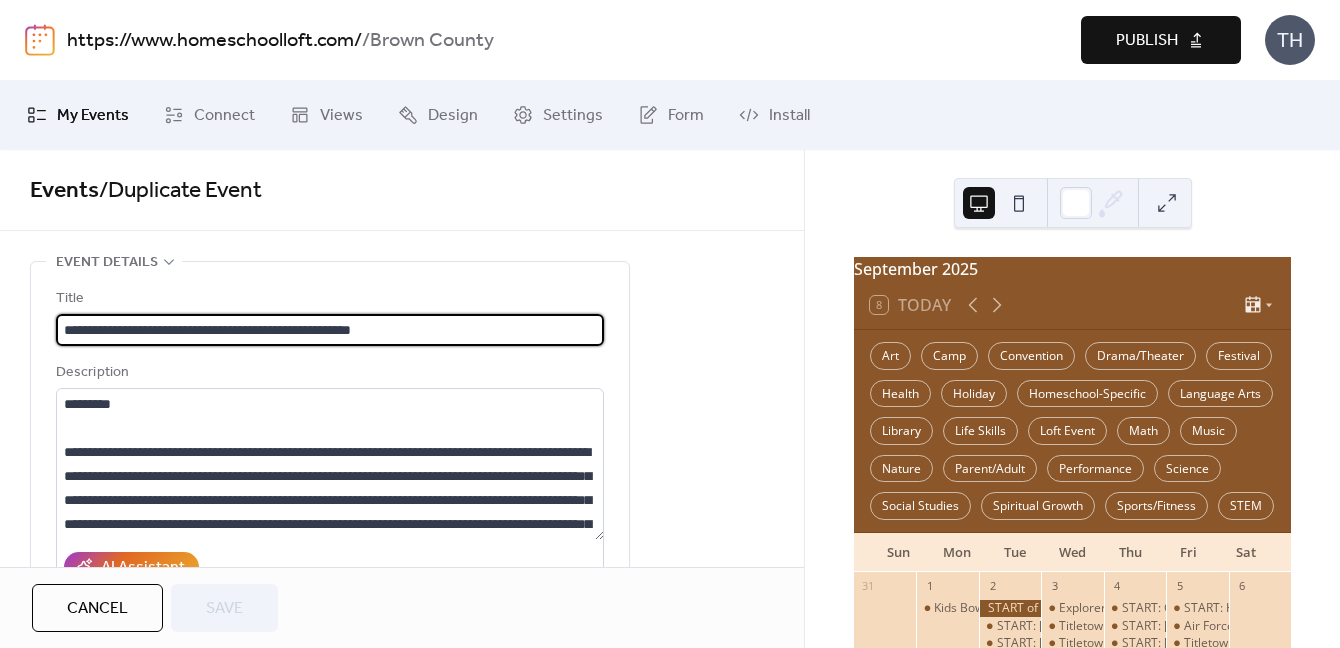 scroll, scrollTop: 0, scrollLeft: 0, axis: both 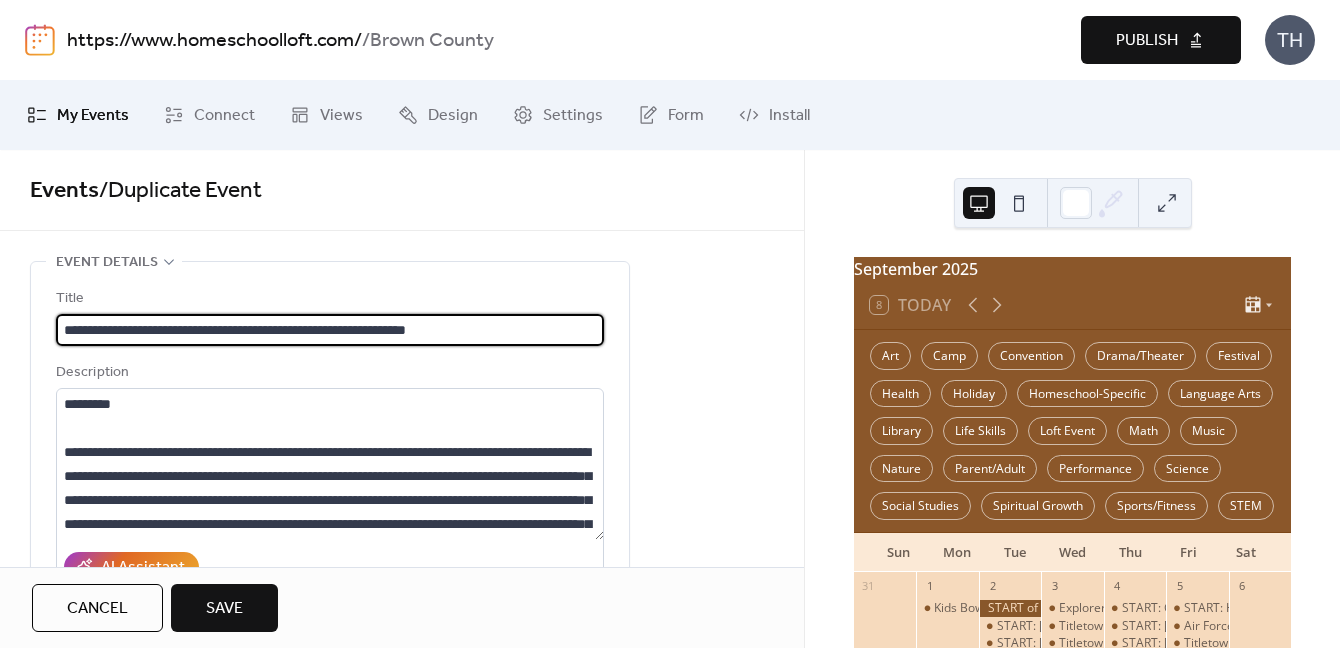 click on "**********" at bounding box center [330, 330] 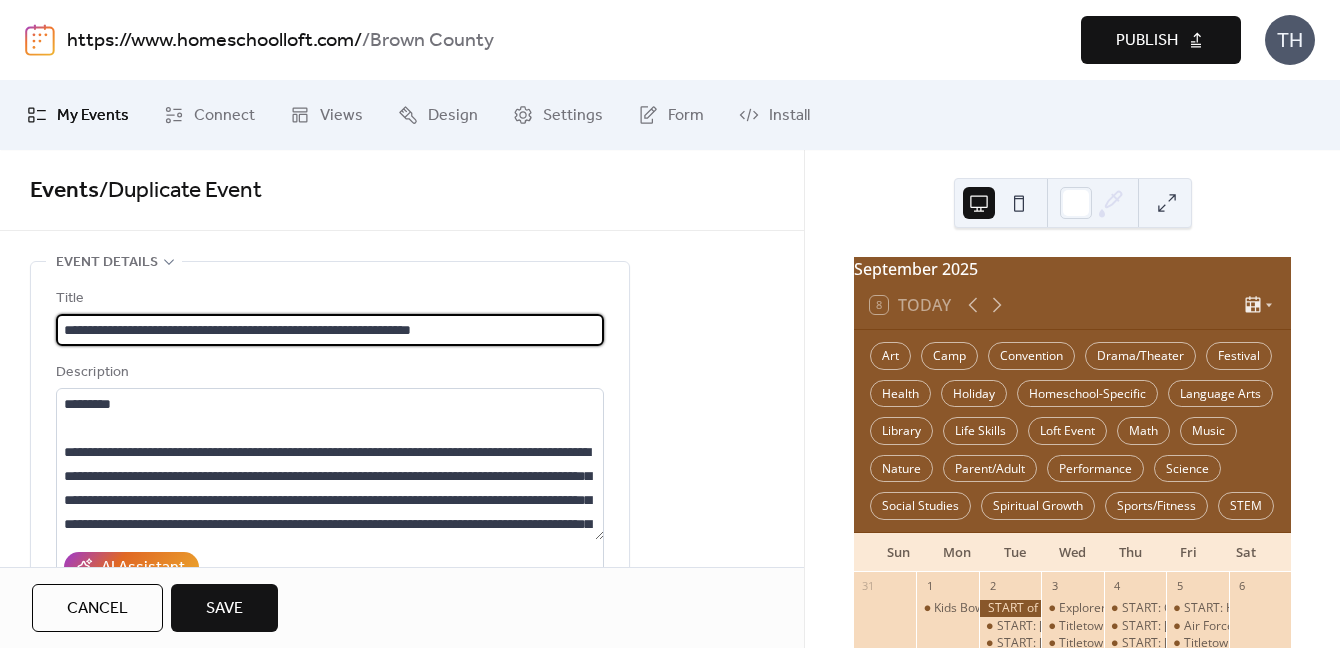type on "**********" 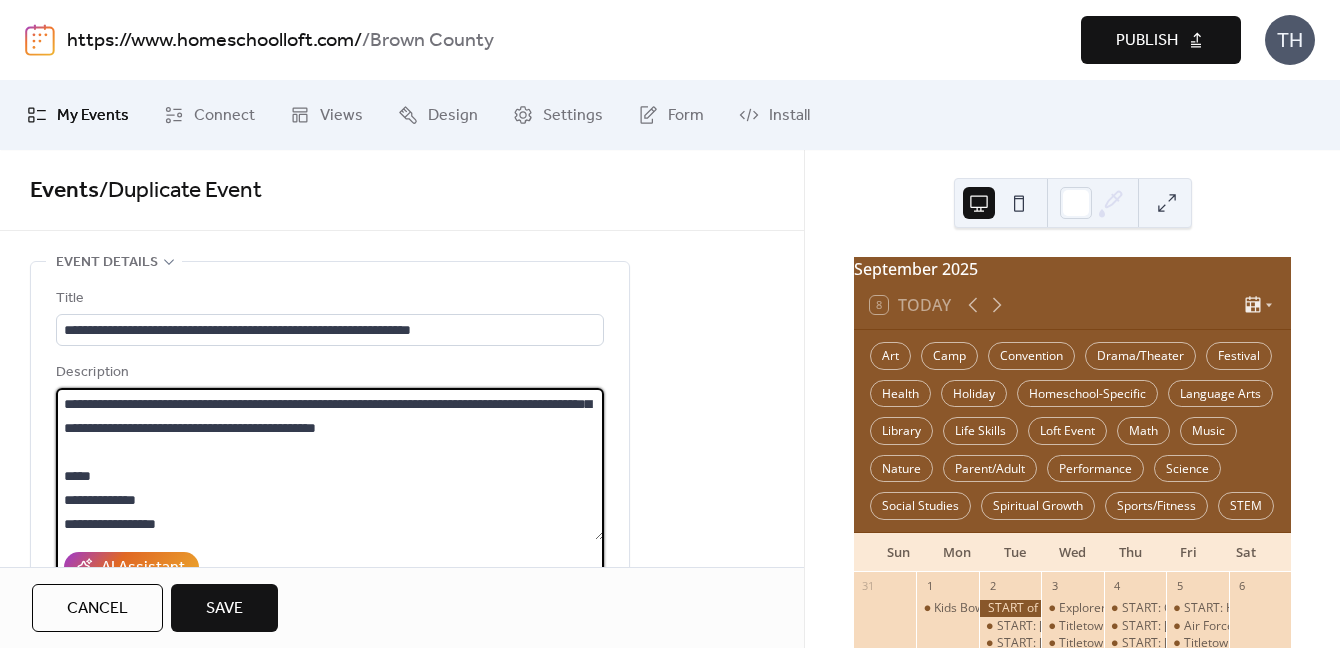 scroll, scrollTop: 144, scrollLeft: 0, axis: vertical 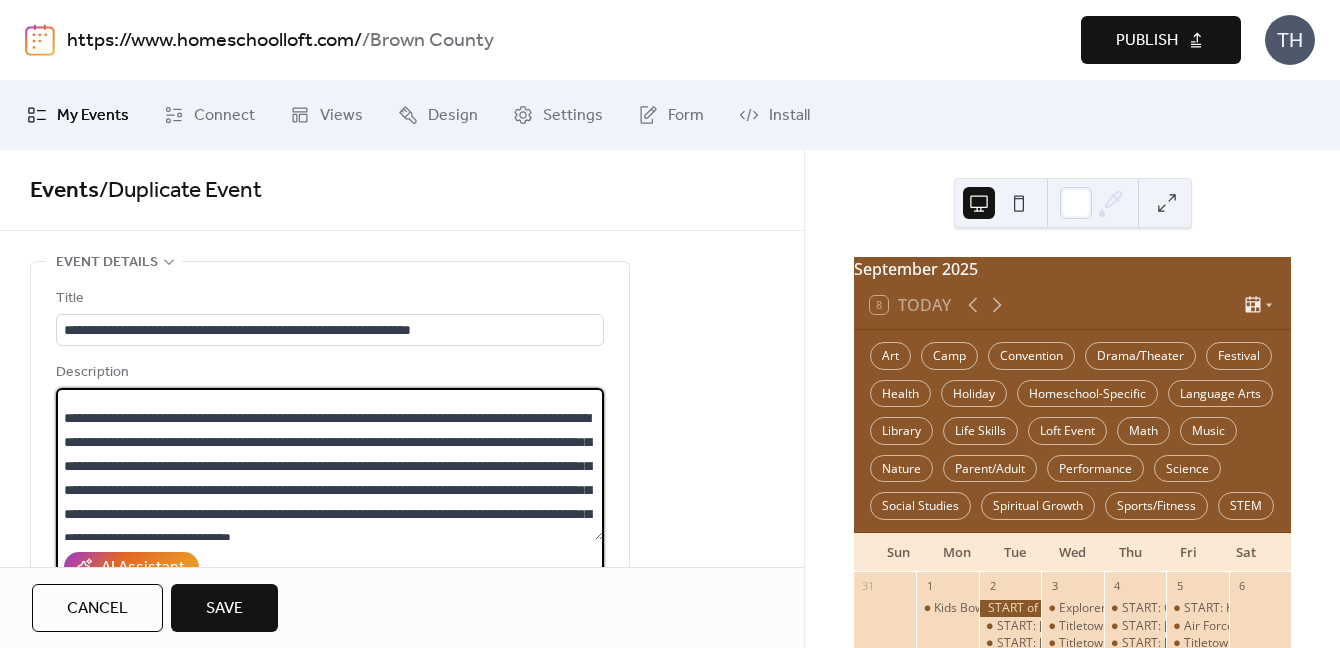 drag, startPoint x: 172, startPoint y: 442, endPoint x: 229, endPoint y: 443, distance: 57.00877 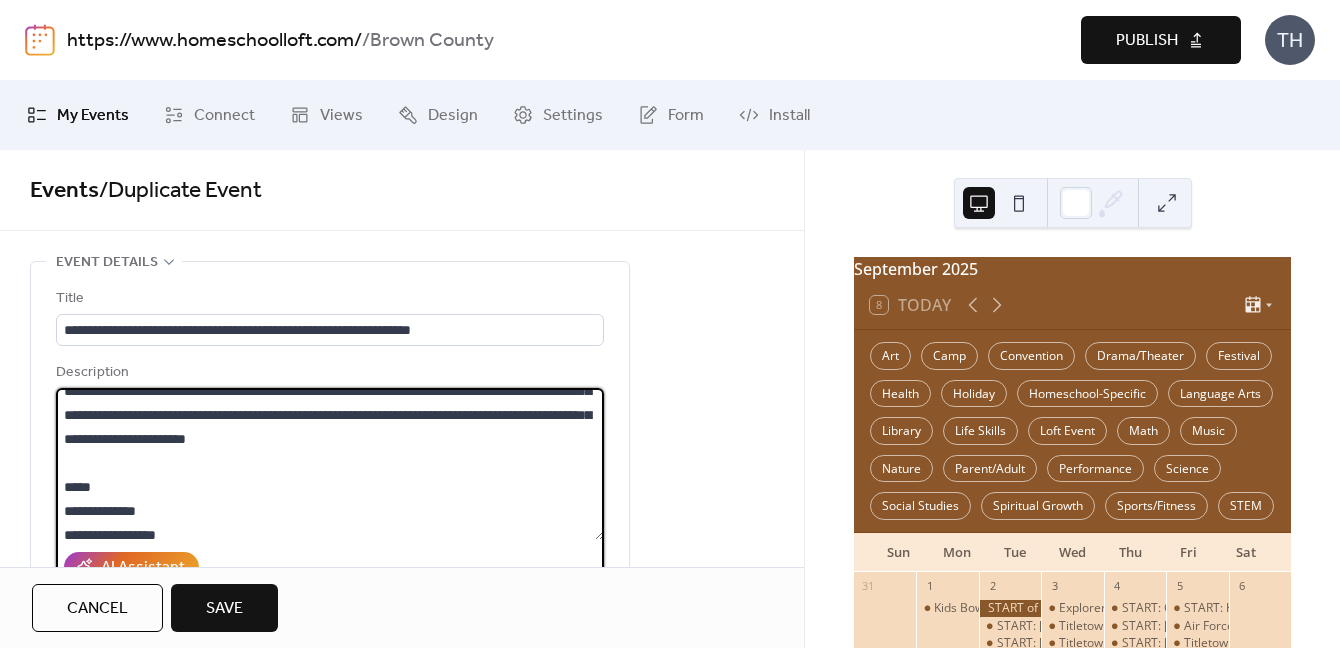 scroll, scrollTop: 168, scrollLeft: 0, axis: vertical 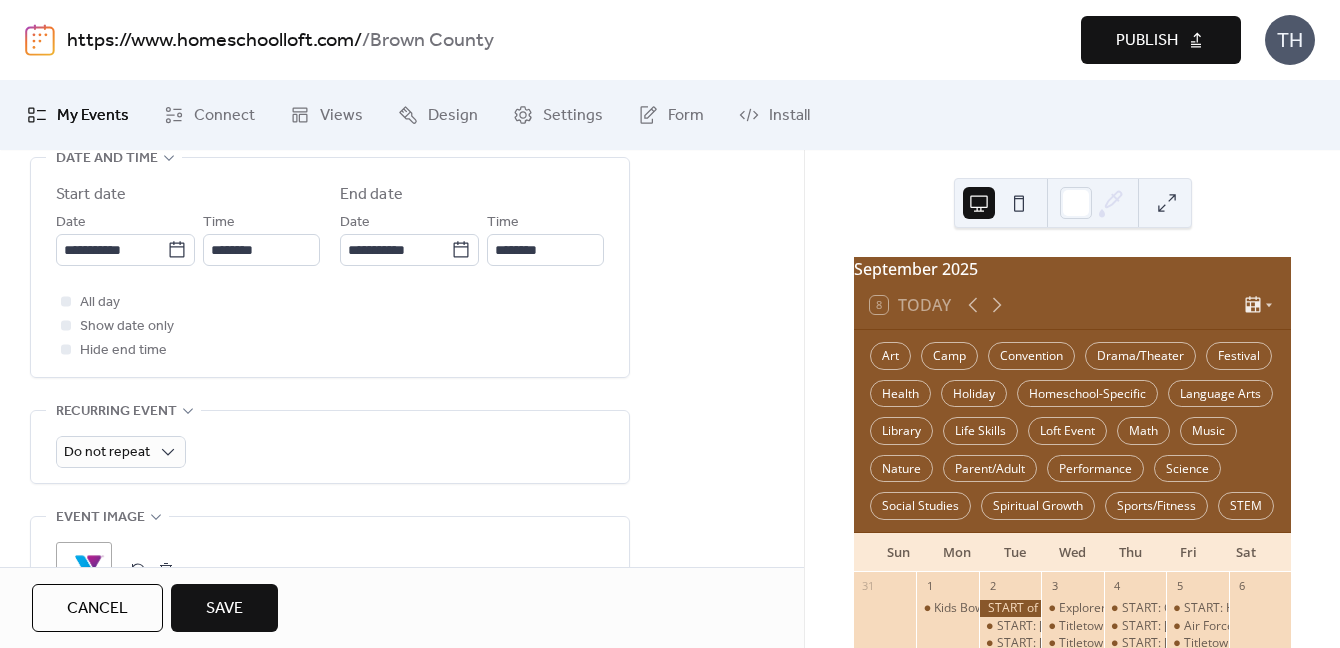 type on "**********" 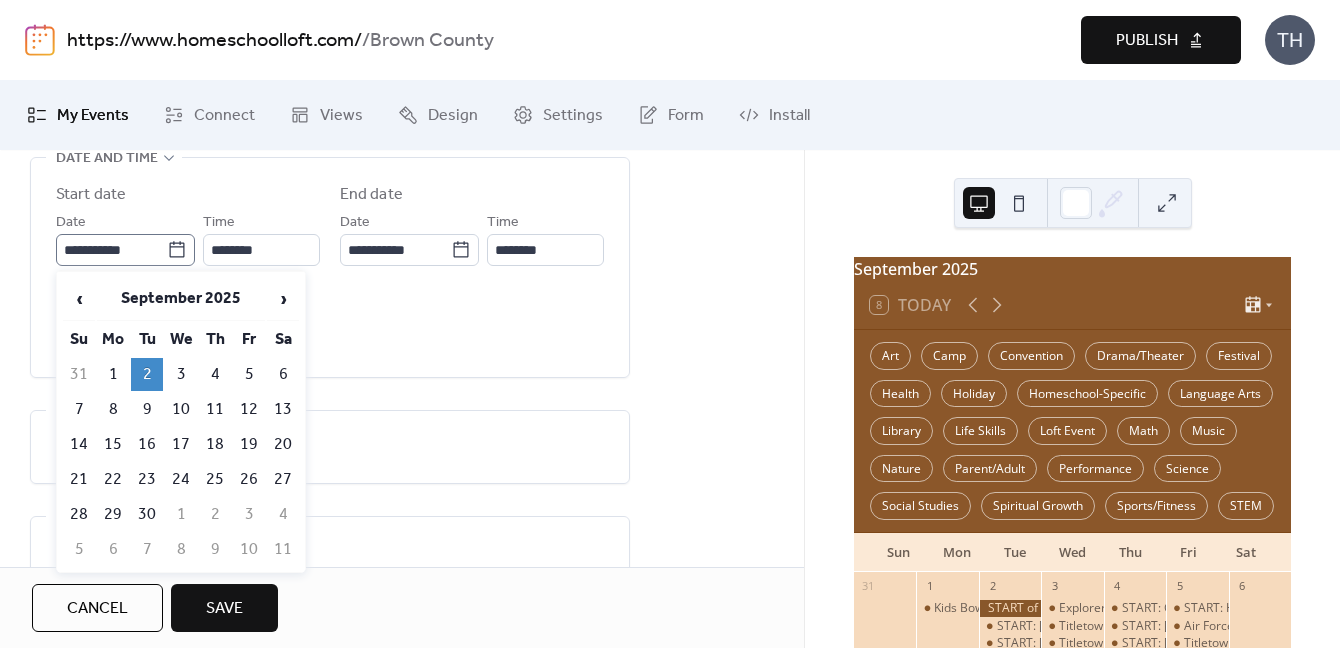 click 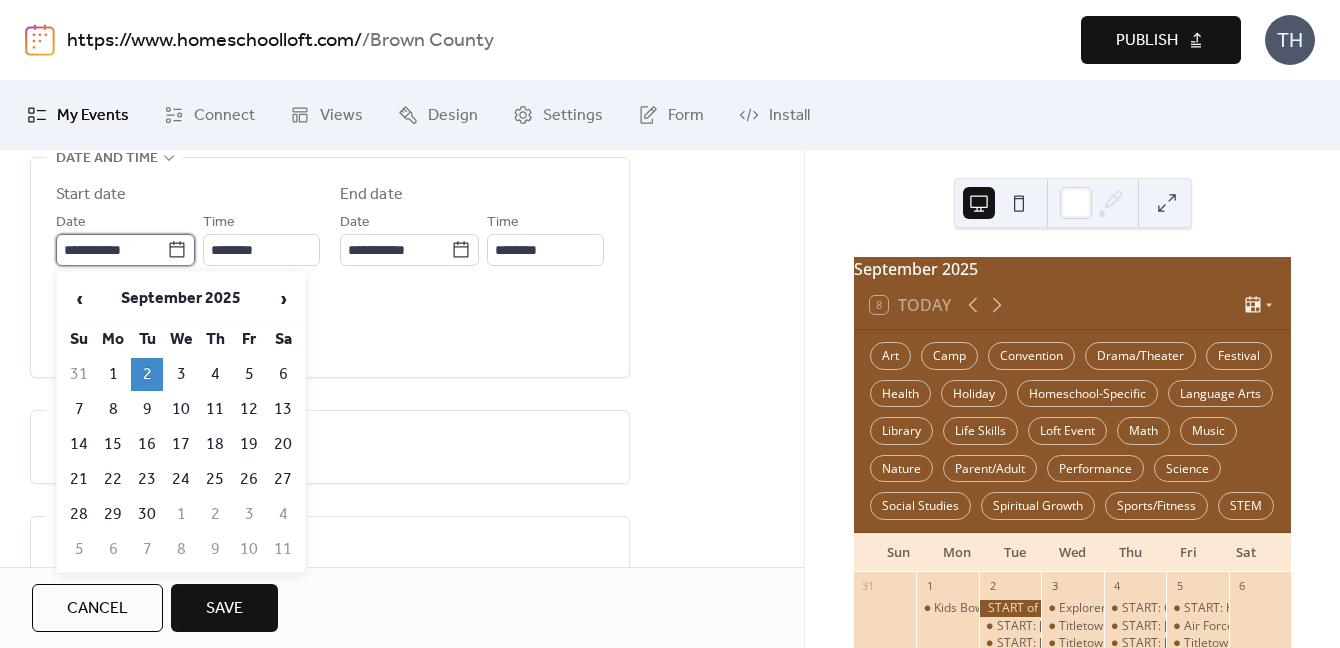 click on "**********" at bounding box center [111, 250] 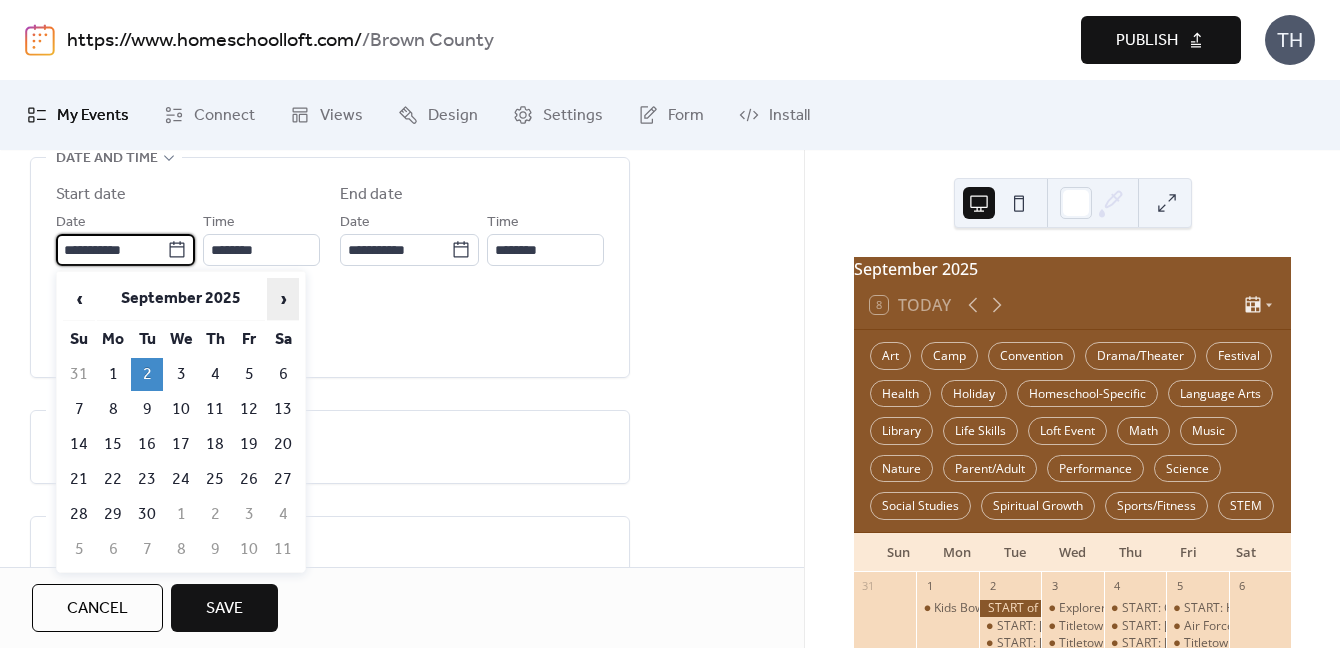 click on "›" at bounding box center (283, 299) 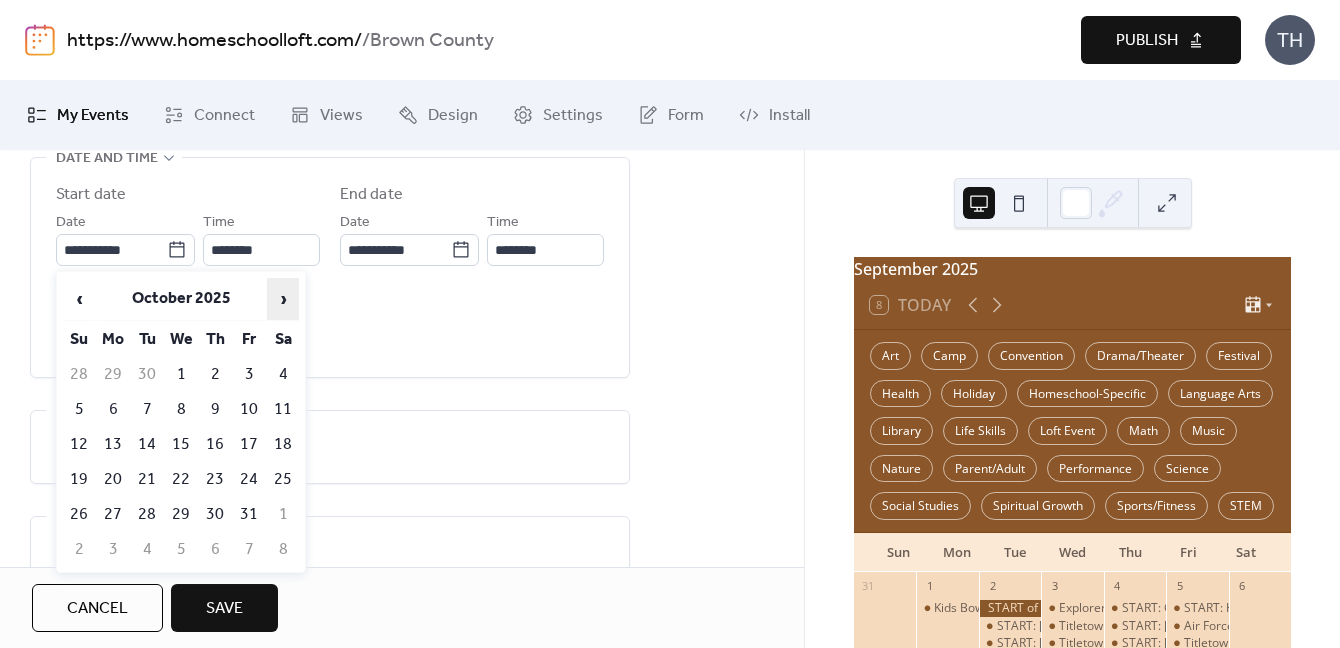 click on "›" at bounding box center [283, 299] 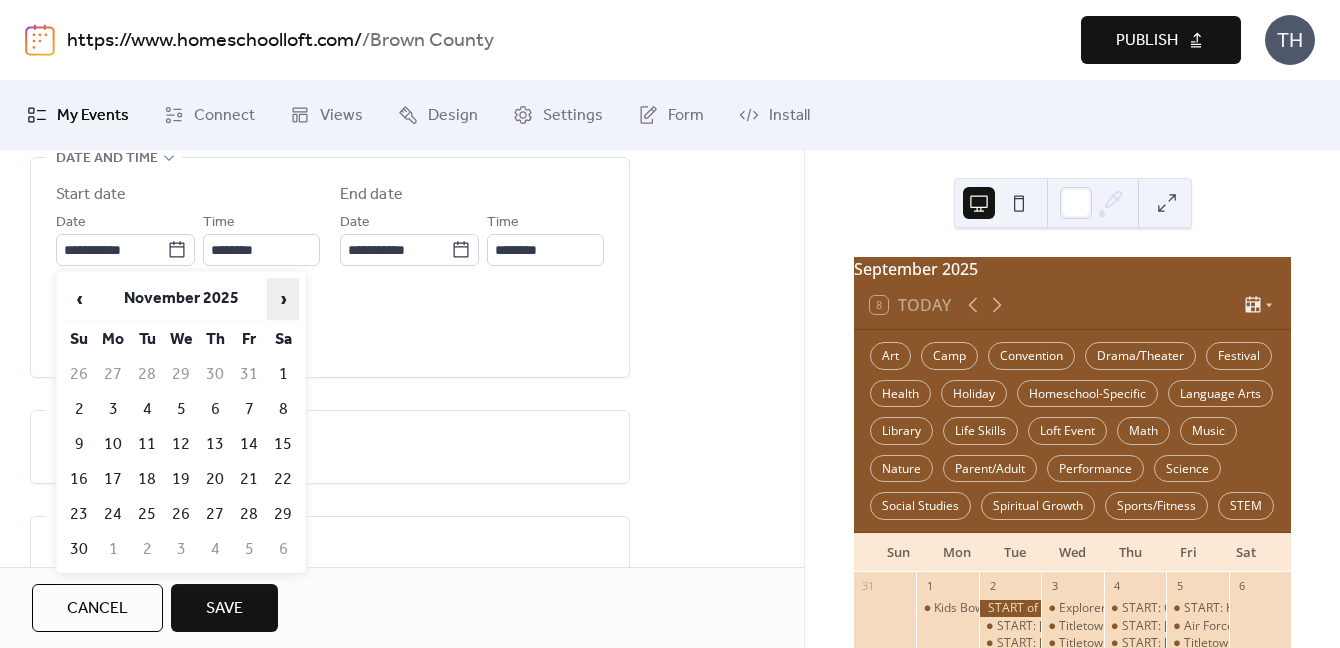 click on "›" at bounding box center [283, 299] 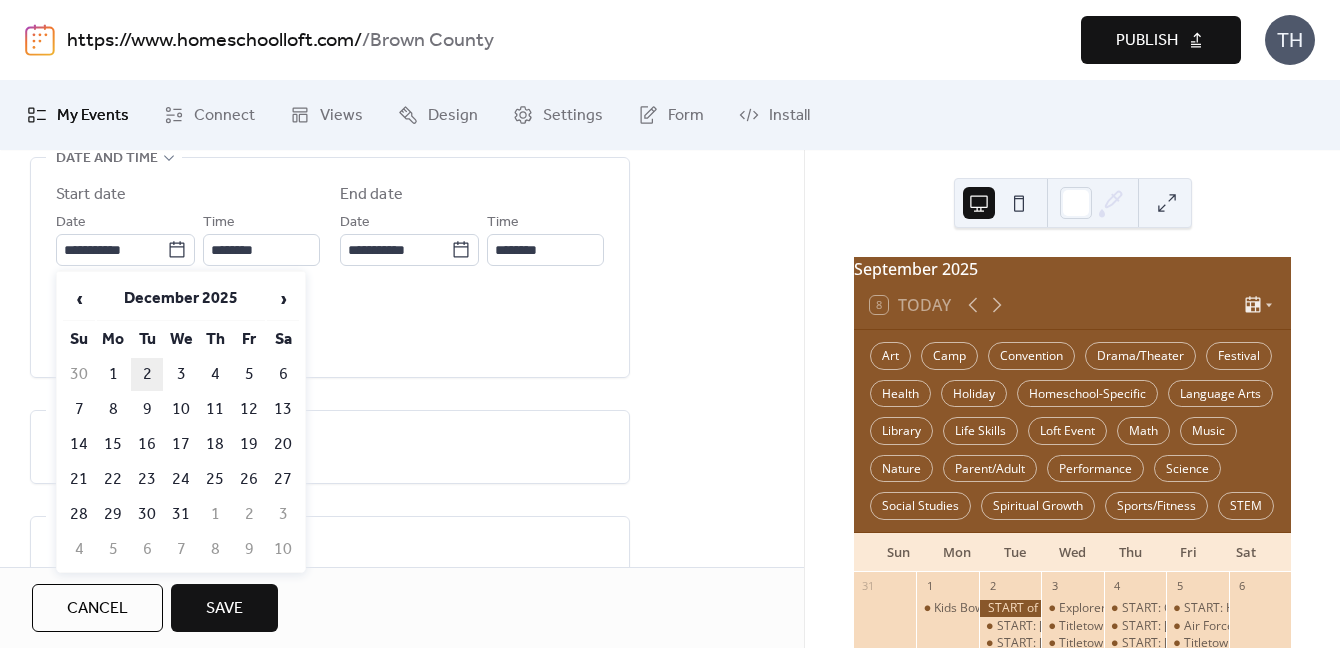click on "2" at bounding box center (147, 374) 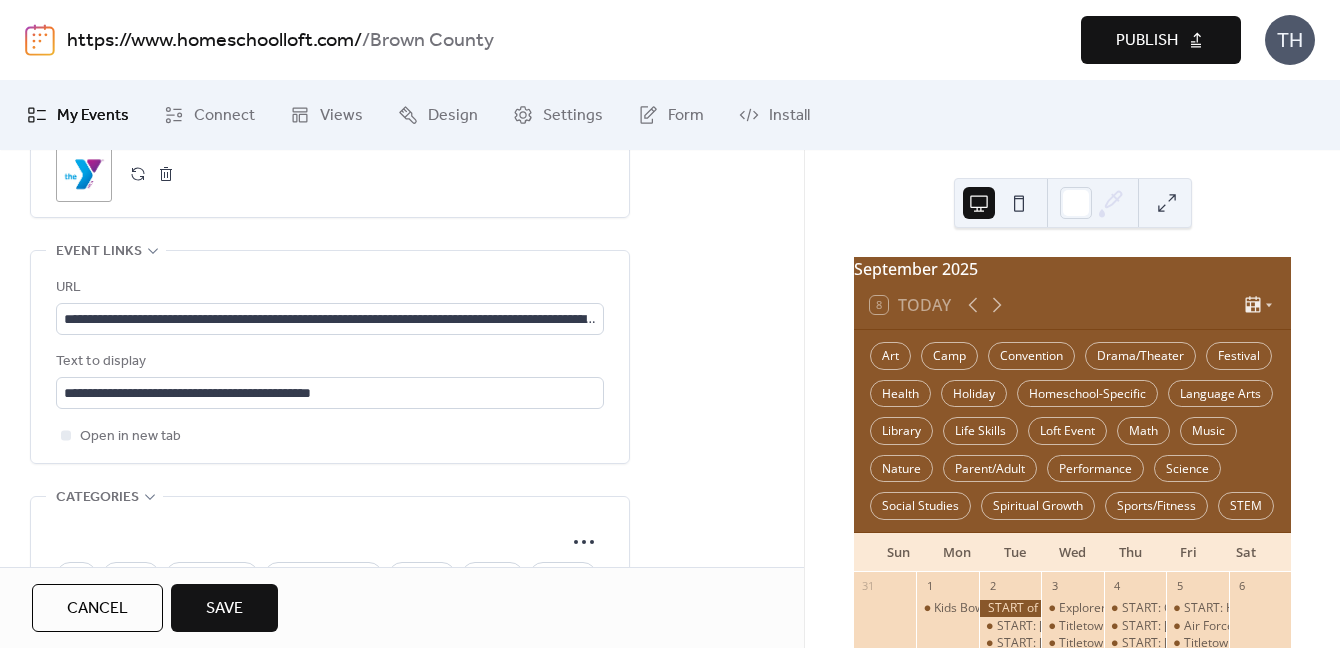 scroll, scrollTop: 1104, scrollLeft: 0, axis: vertical 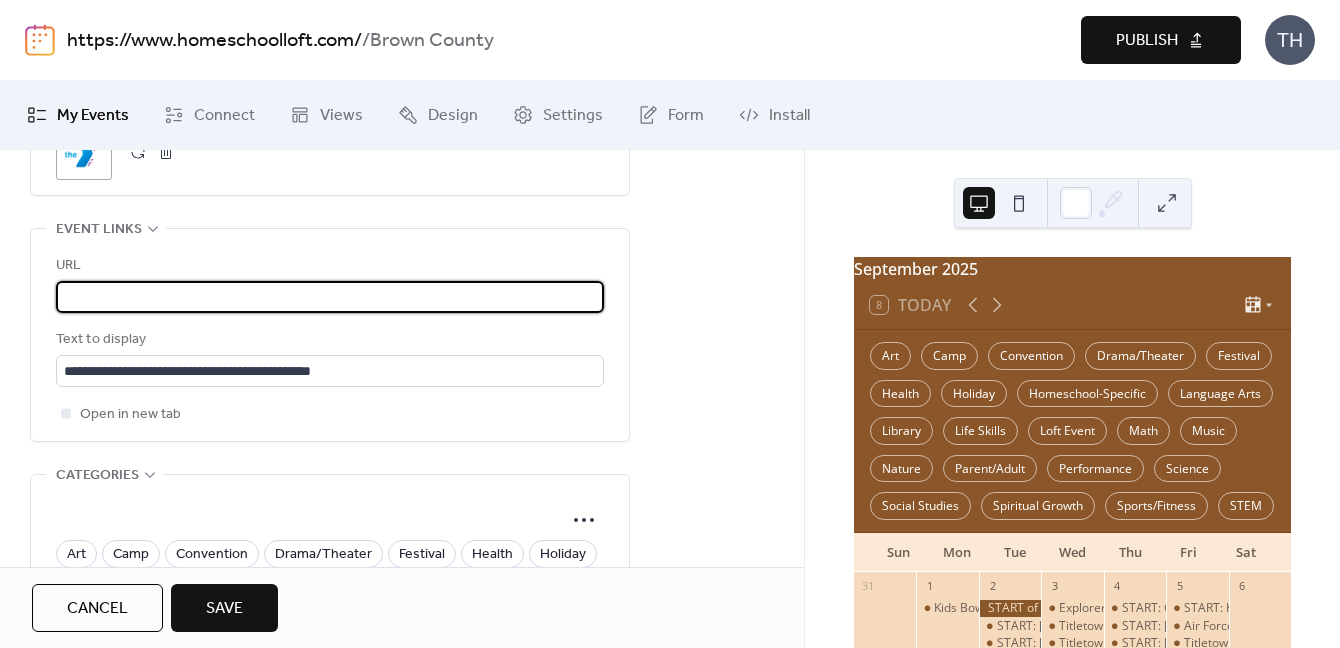 drag, startPoint x: 58, startPoint y: 302, endPoint x: 773, endPoint y: 301, distance: 715.0007 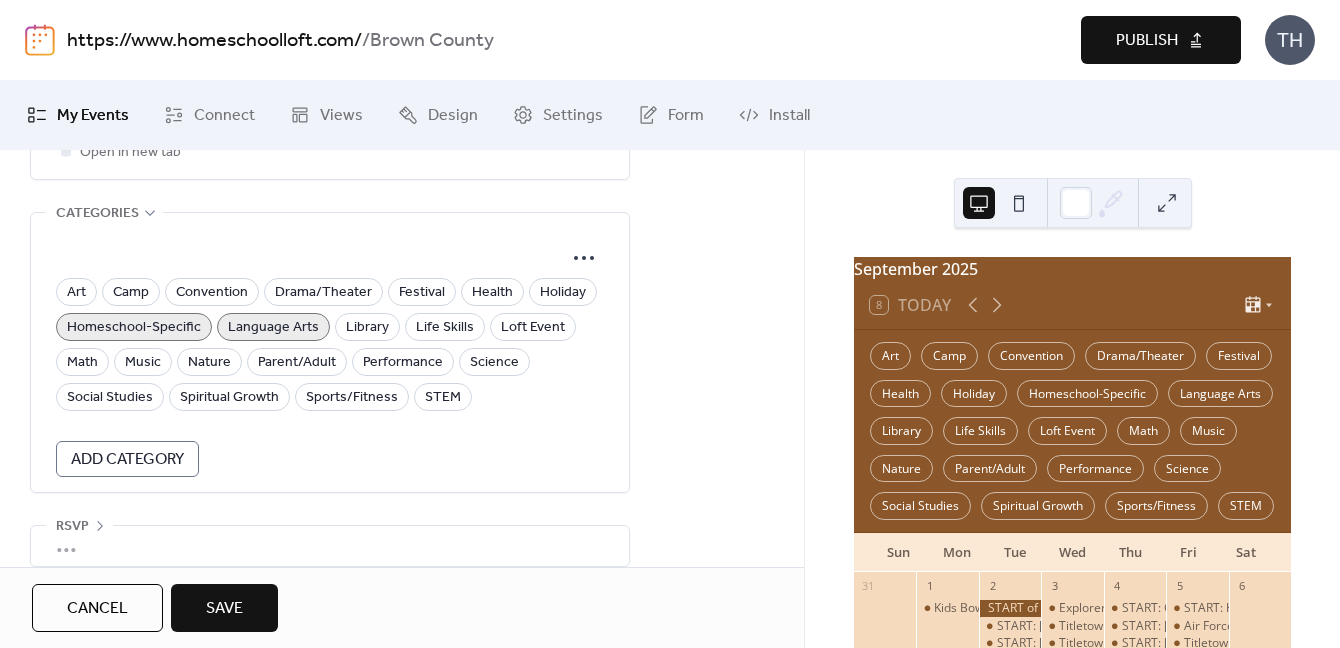 scroll, scrollTop: 1379, scrollLeft: 0, axis: vertical 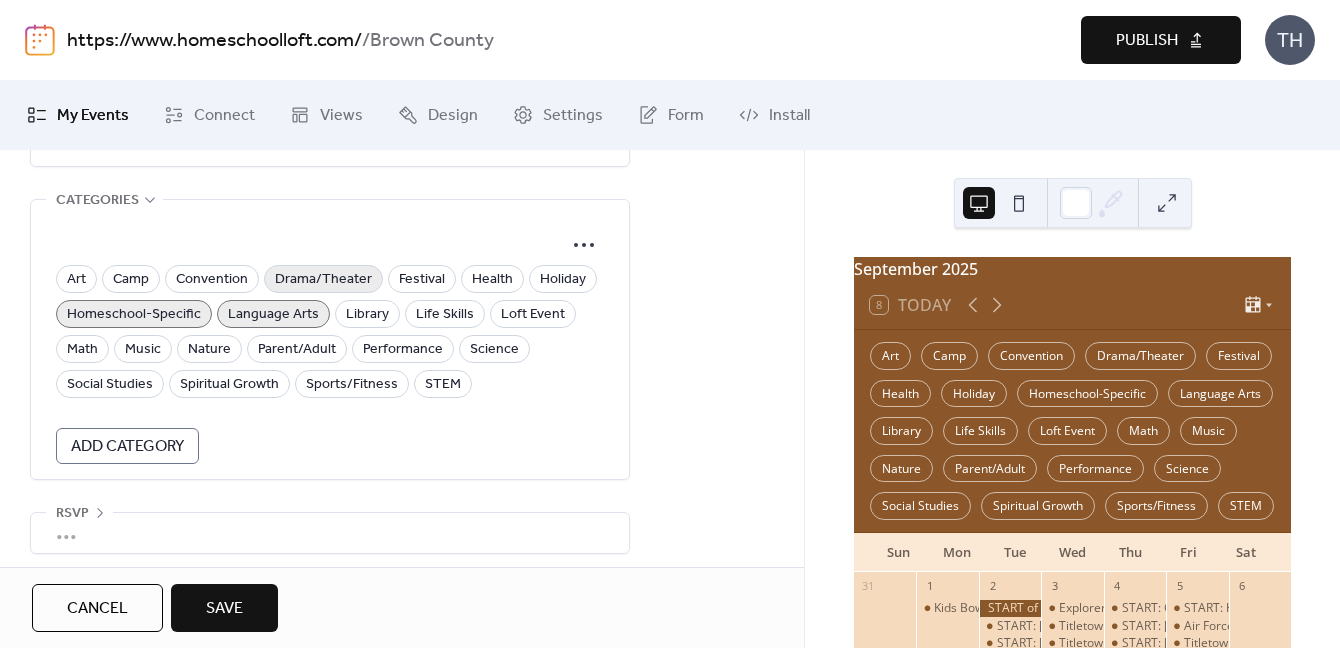 type on "**********" 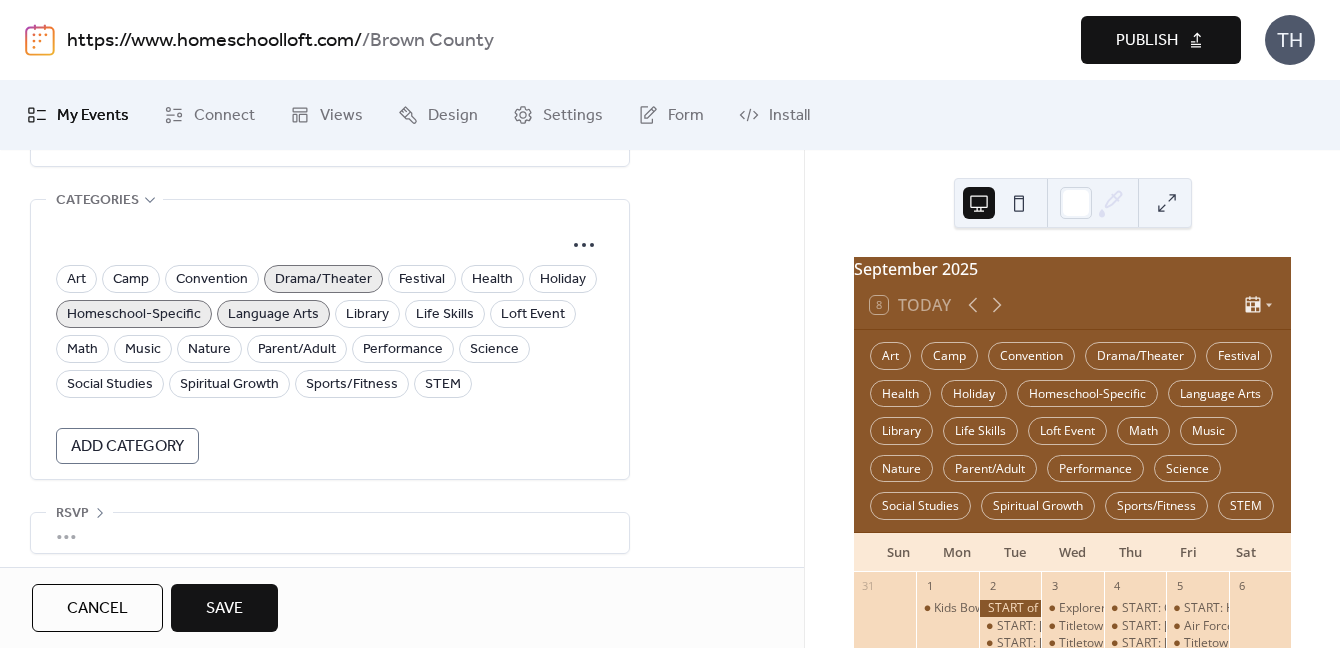 click on "Save" at bounding box center (224, 609) 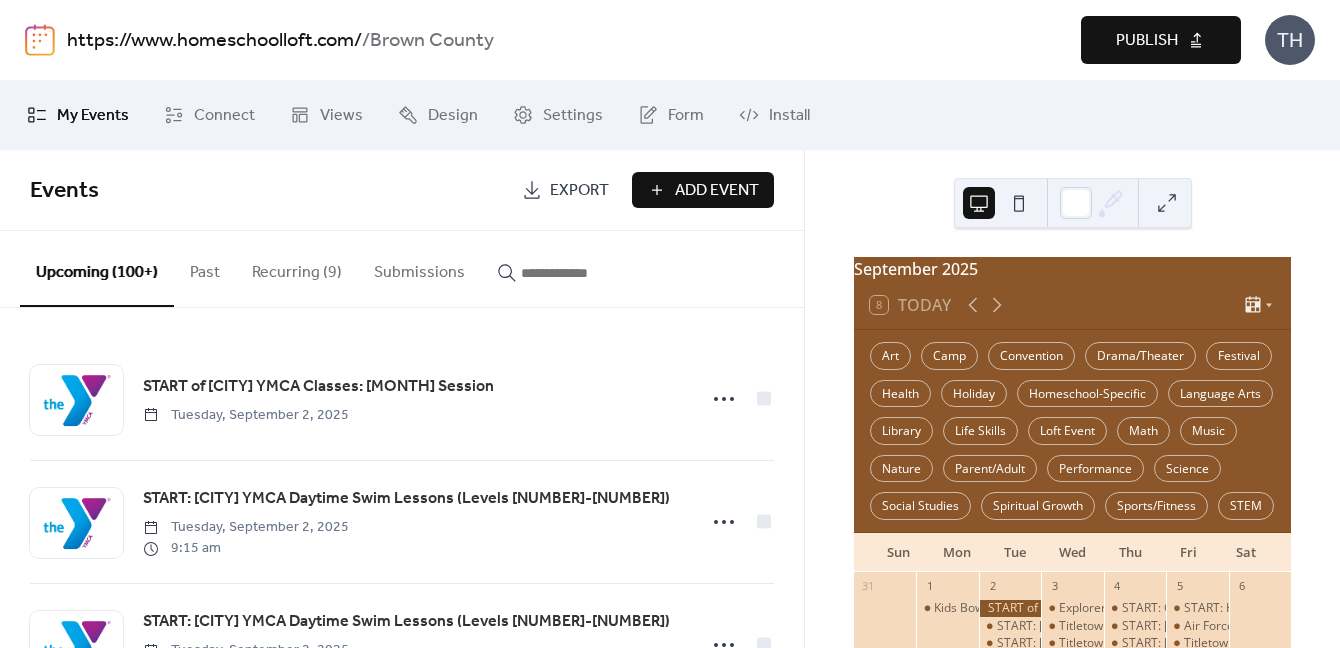 click on "[MONTH] [YEAR] [NUMBER] Today Art Camp Convention Drama/Theater Festival Health Holiday Homeschool-Specific Language Arts Library Life Skills Loft Event Math Music Nature Parent/Adult Performance Science Social Studies Spiritual Growth Sports/Fitness STEM Sun Mon Tue Wed Thu Fri Sat [NUMBER] [NUMBER] Kids Bowl Free: Buzz Social [NUMBER] START: [INSTITUTION] Daytime Swim Lessons (Levels [NUMBER]-[NUMBER]) START: [INSTITUTION] Daytime Swim Lessons (Levels [NUMBER]-[NUMBER]) START: [INSTITUTION] Homeschool Write Your Own Adventure START: [INSTITUTION] Daytime Swim Lessons (Levels [NUMBER]-[NUMBER]) START: [INSTITUTION] Daytime Swim Lessons (Levels [NUMBER]-[NUMBER]) START: [INSTITUTION] Homeschool Improv & Acting Games Urban Cultural Arts Homeschool Art Class Kids Bowl Free: Buzz Social START: Hands on Deck - Elementary Mechanical Skills START: Hands on Deck - Industrial Arts START: Hands on Deck - Wings, Wheels, and Keels NOT-BACK-TO-SCHOOL HOMESCHOOL-FAMILY MOVIE EVENT [NUMBER] Explorer Wednesday Titletown Kids Art Titletown Poetry Art START: Hands on Deck - Boat Building [NUMBER] GBACH Kickoff [NUMBER] [NUMBER]" at bounding box center (1072, 399) 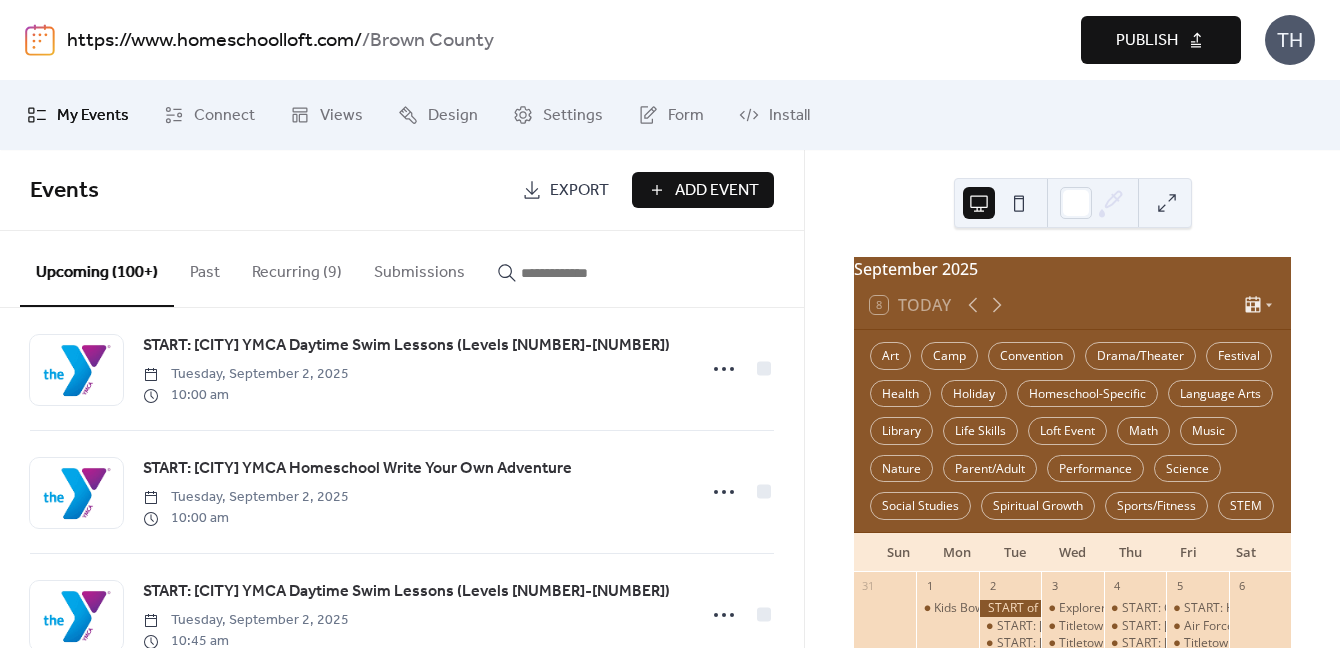 scroll, scrollTop: 326, scrollLeft: 0, axis: vertical 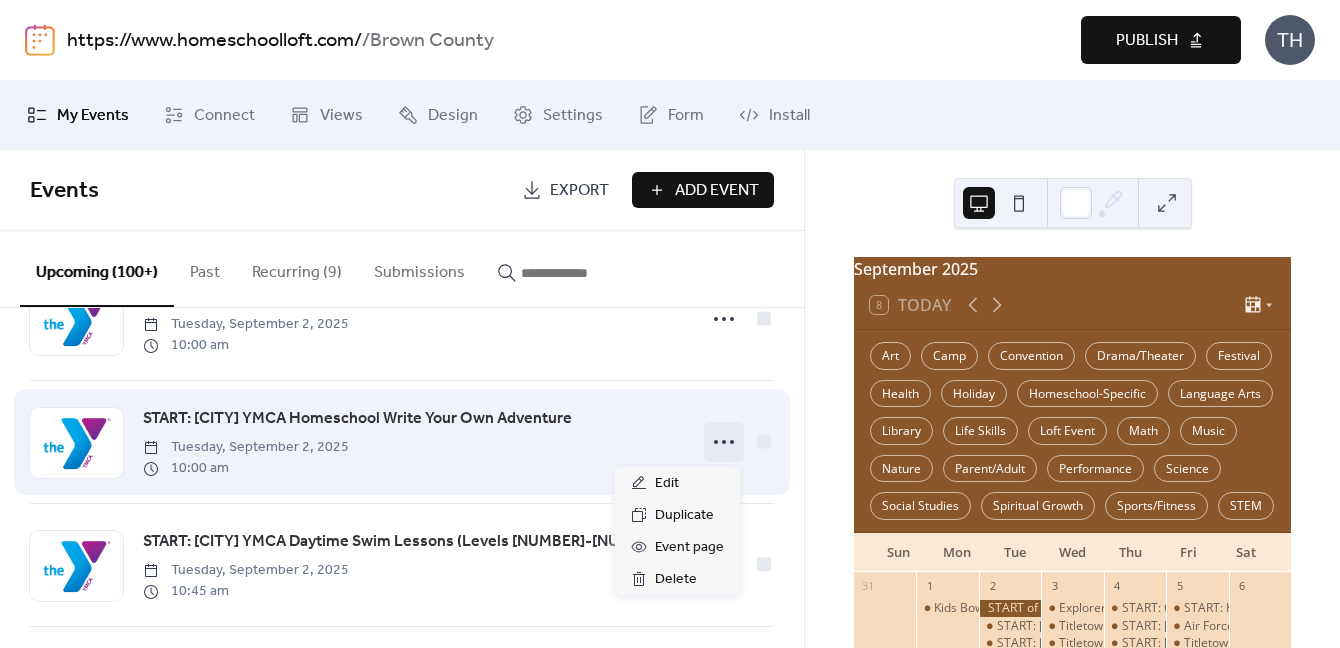 click 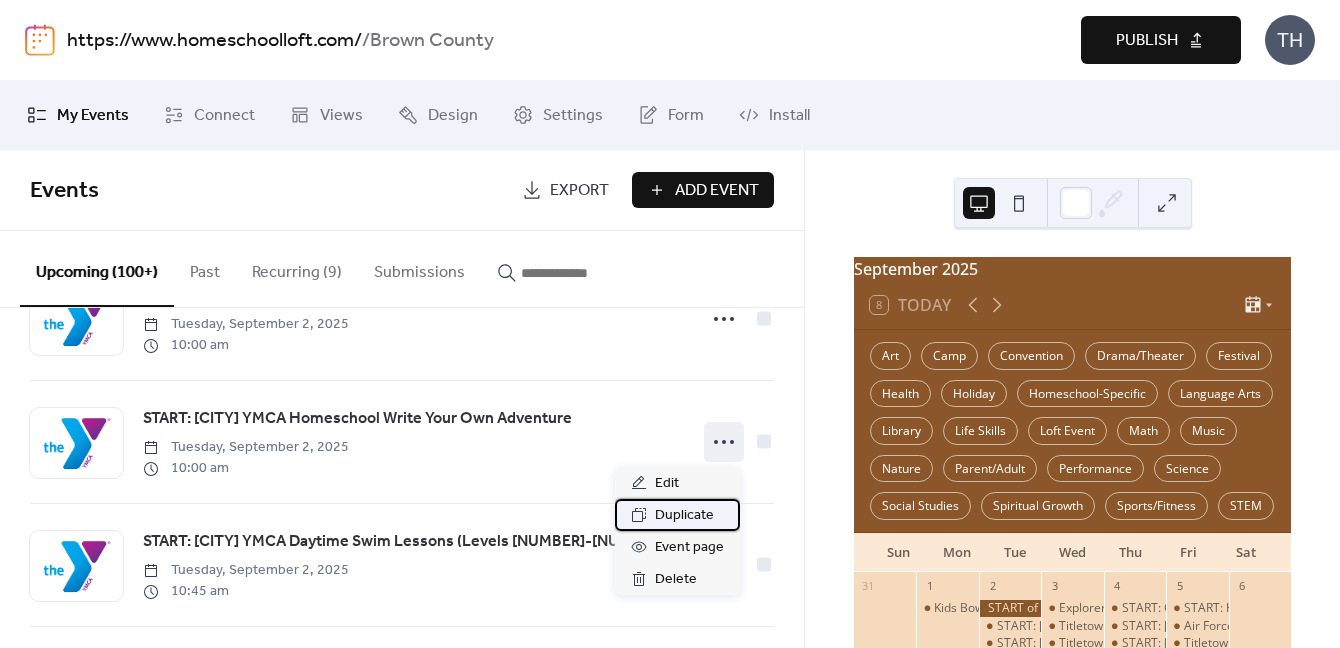 click on "Duplicate" at bounding box center (684, 516) 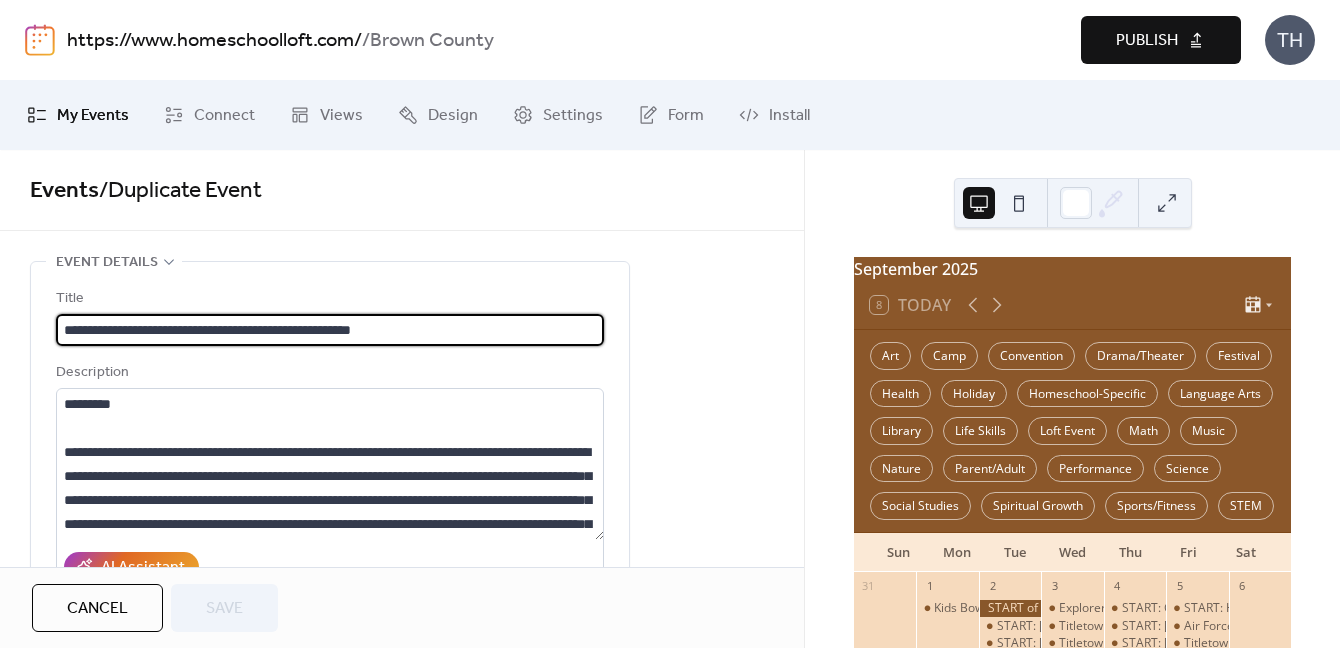 scroll, scrollTop: 0, scrollLeft: 0, axis: both 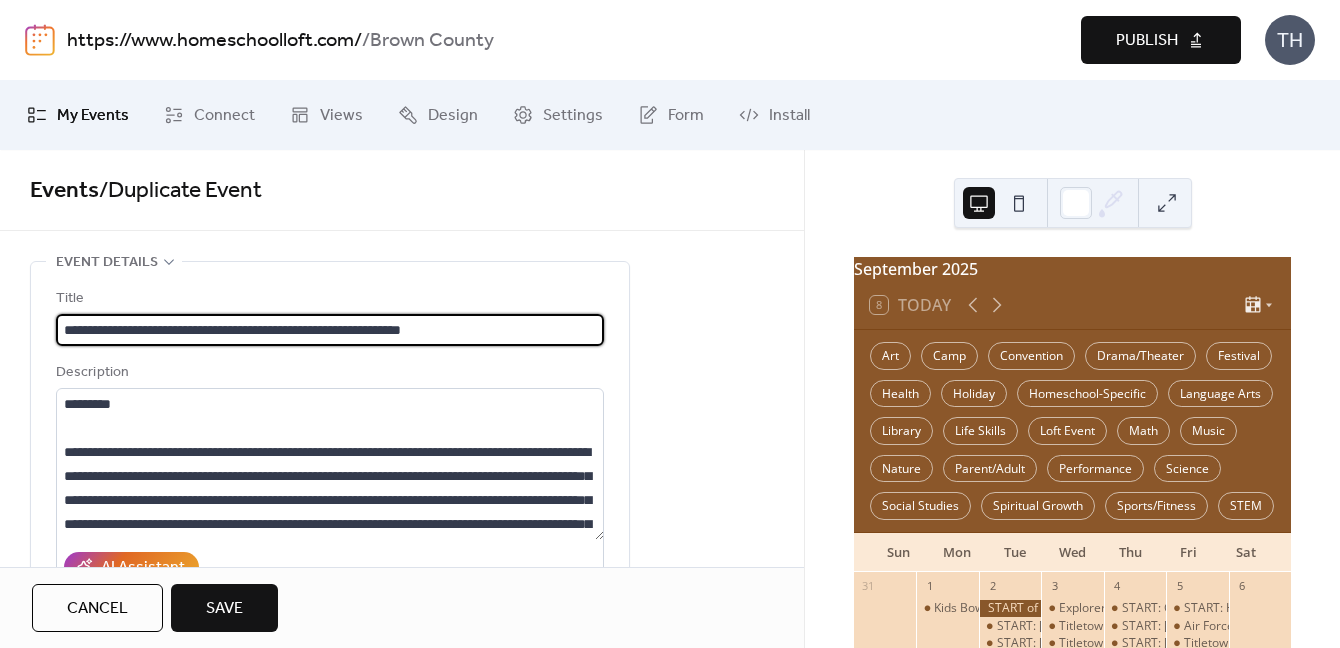 click on "**********" at bounding box center (330, 330) 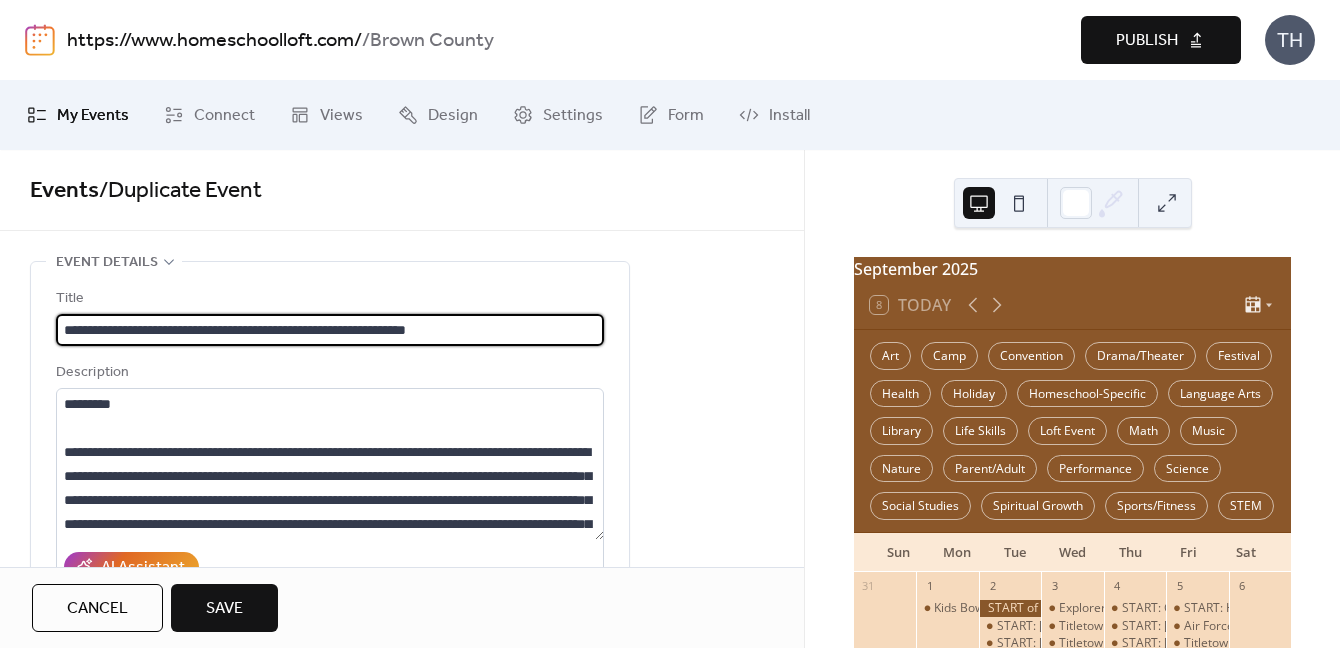 type on "**********" 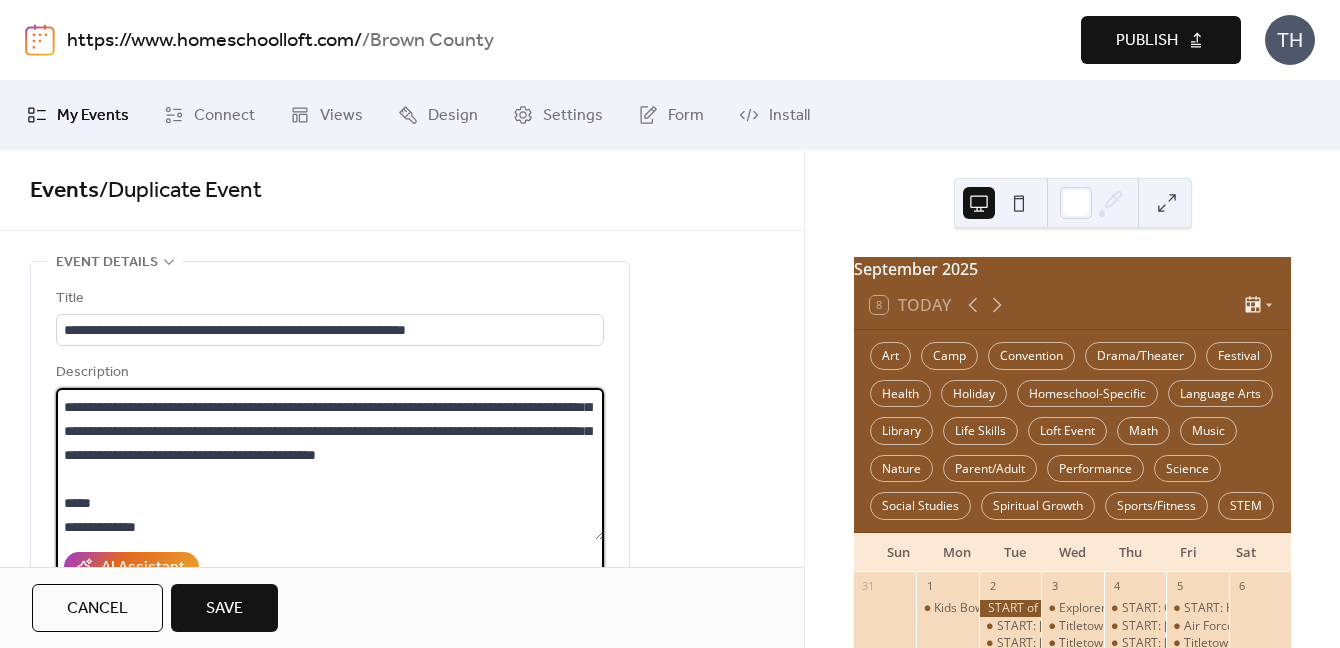 scroll, scrollTop: 98, scrollLeft: 0, axis: vertical 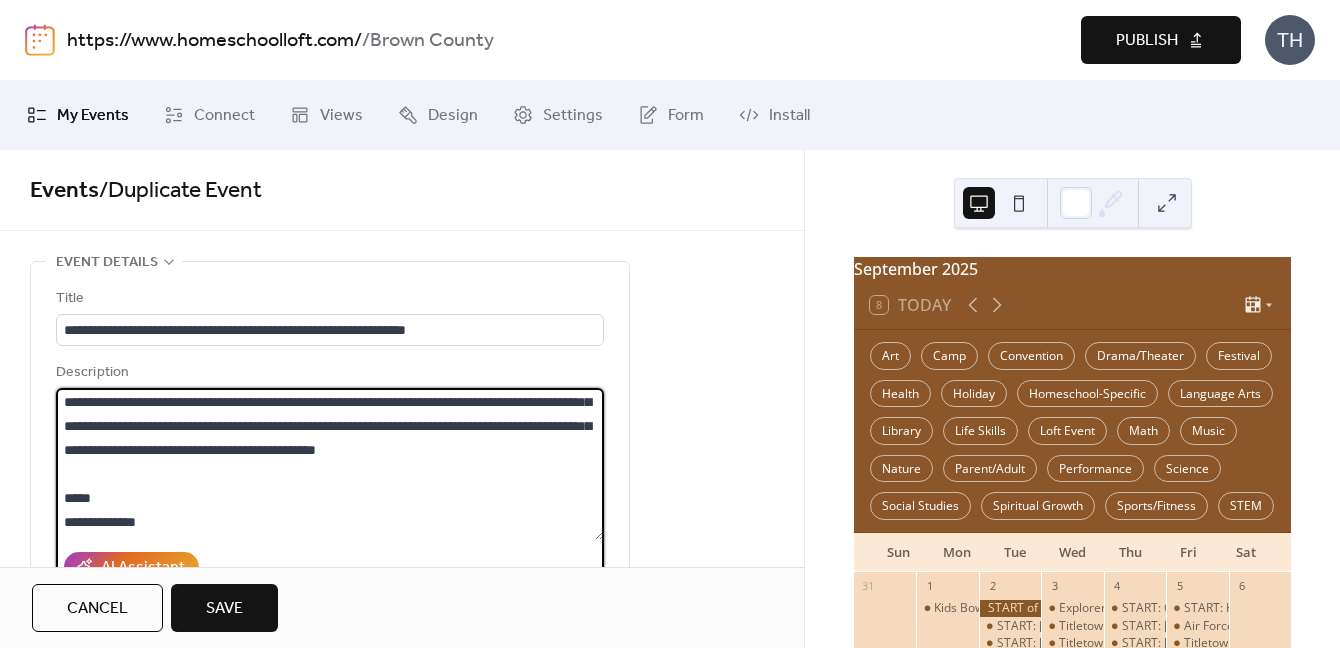drag, startPoint x: 60, startPoint y: 450, endPoint x: 408, endPoint y: 472, distance: 348.6947 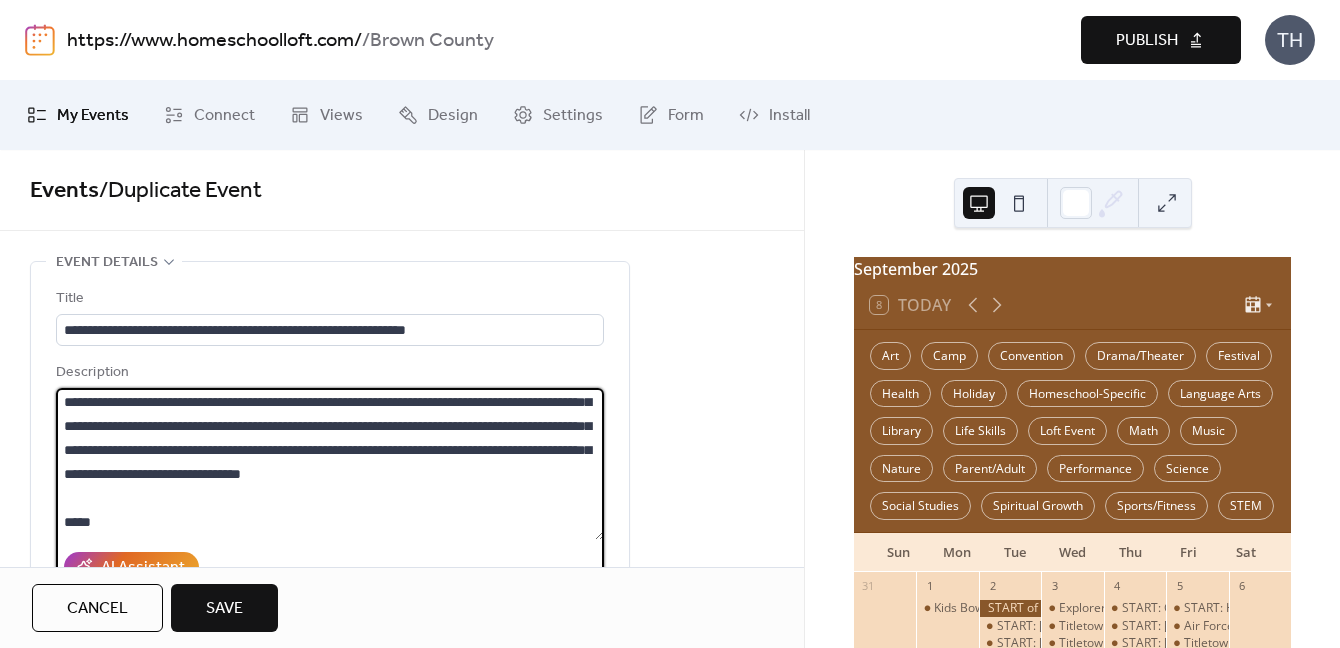 scroll, scrollTop: 0, scrollLeft: 0, axis: both 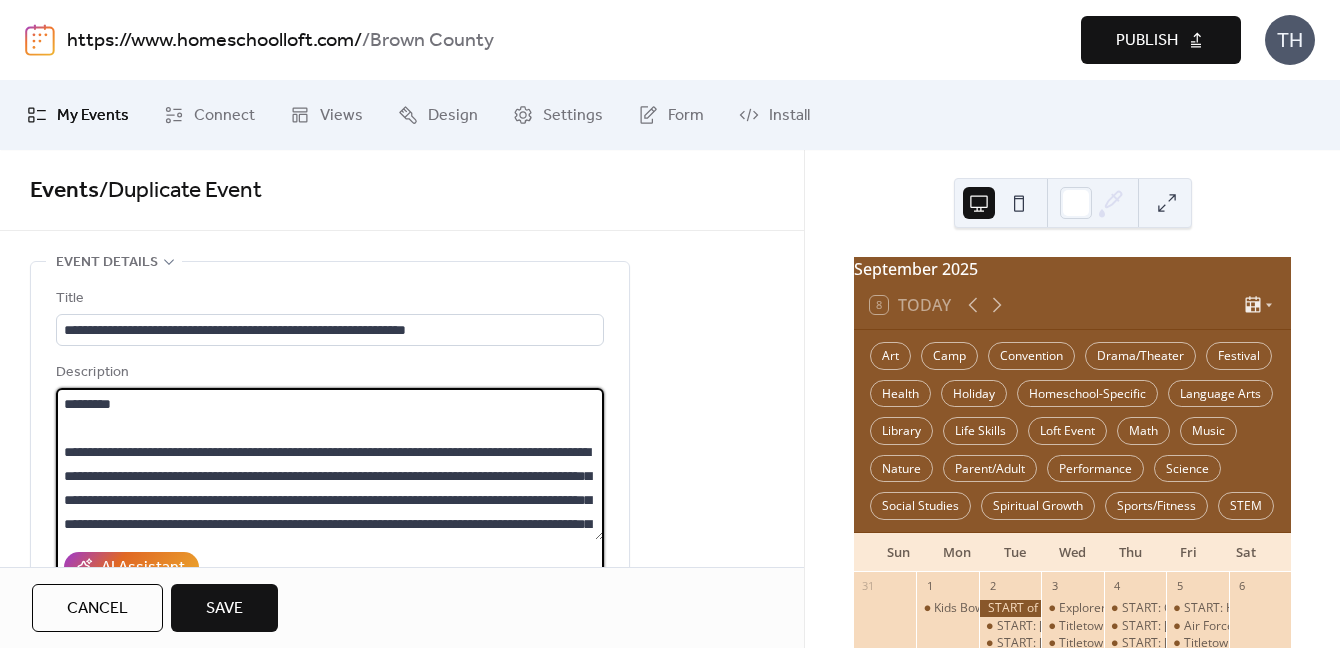 drag, startPoint x: 121, startPoint y: 474, endPoint x: 185, endPoint y: 475, distance: 64.00781 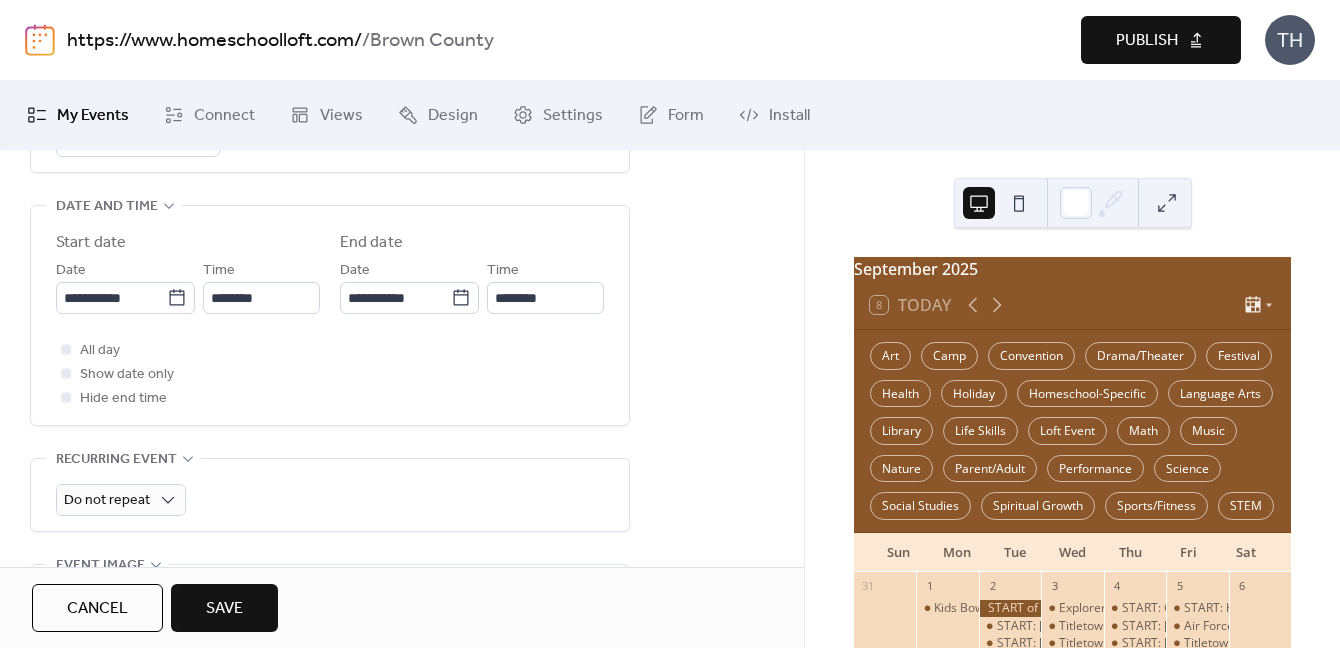 scroll, scrollTop: 641, scrollLeft: 0, axis: vertical 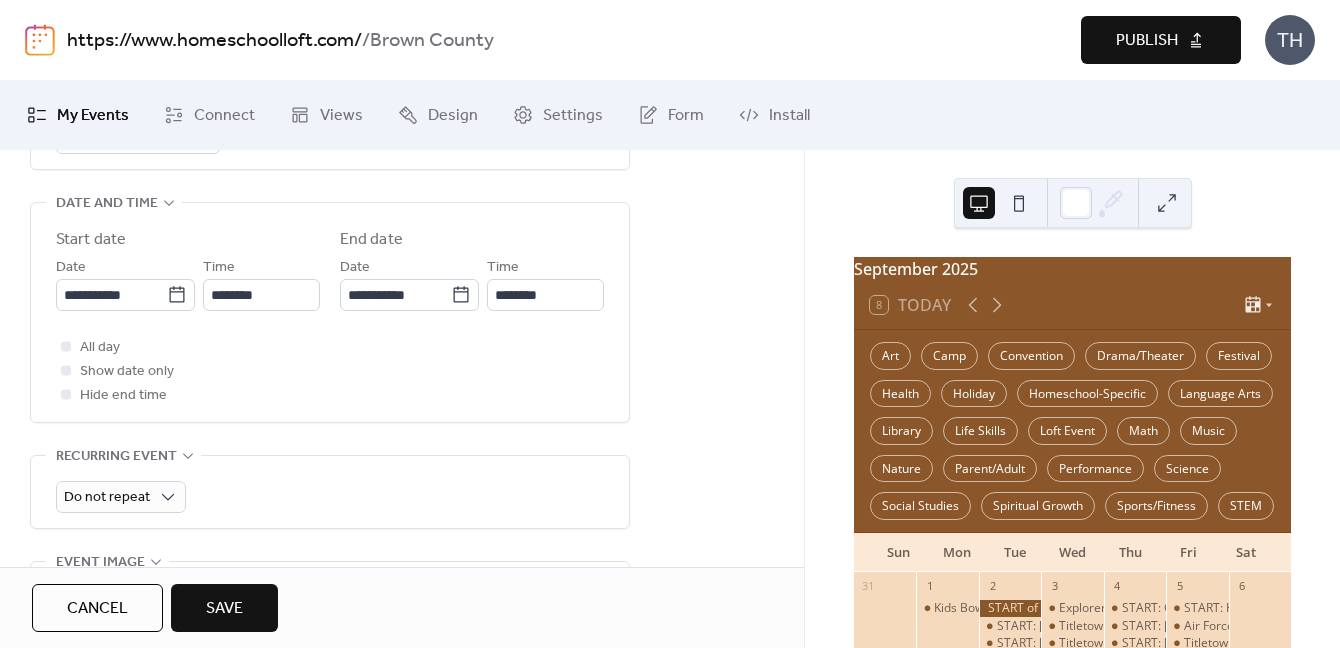 type on "**********" 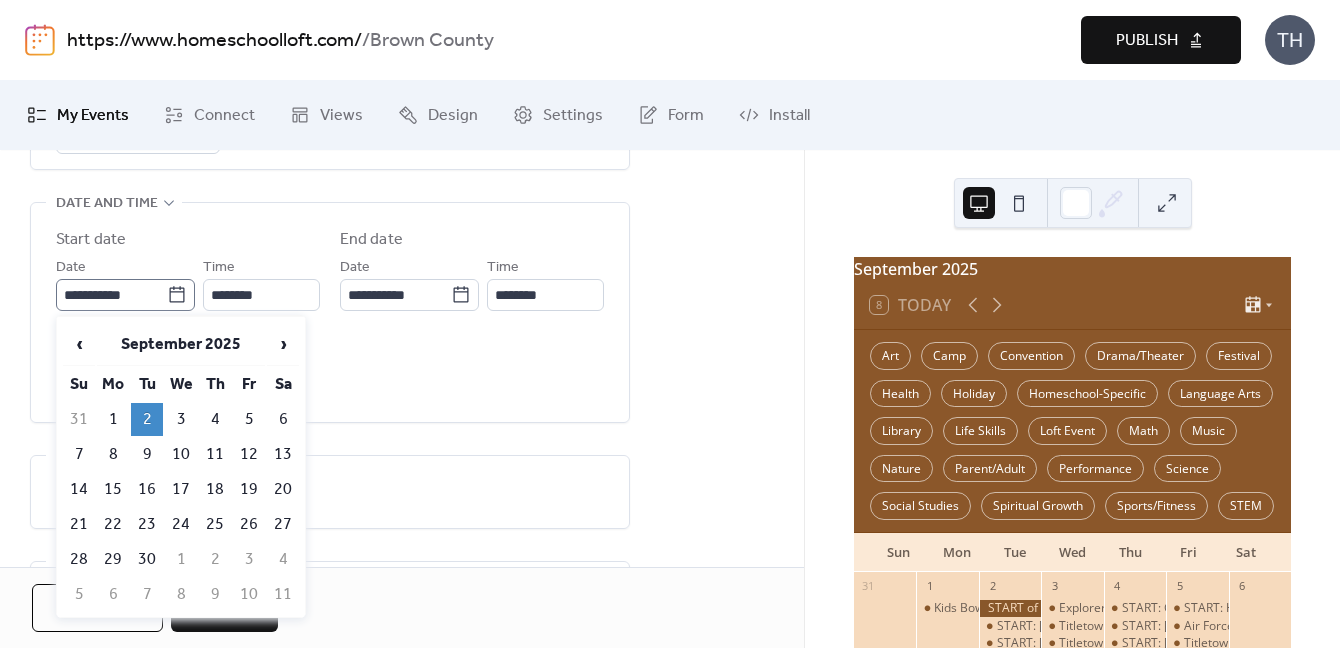 click 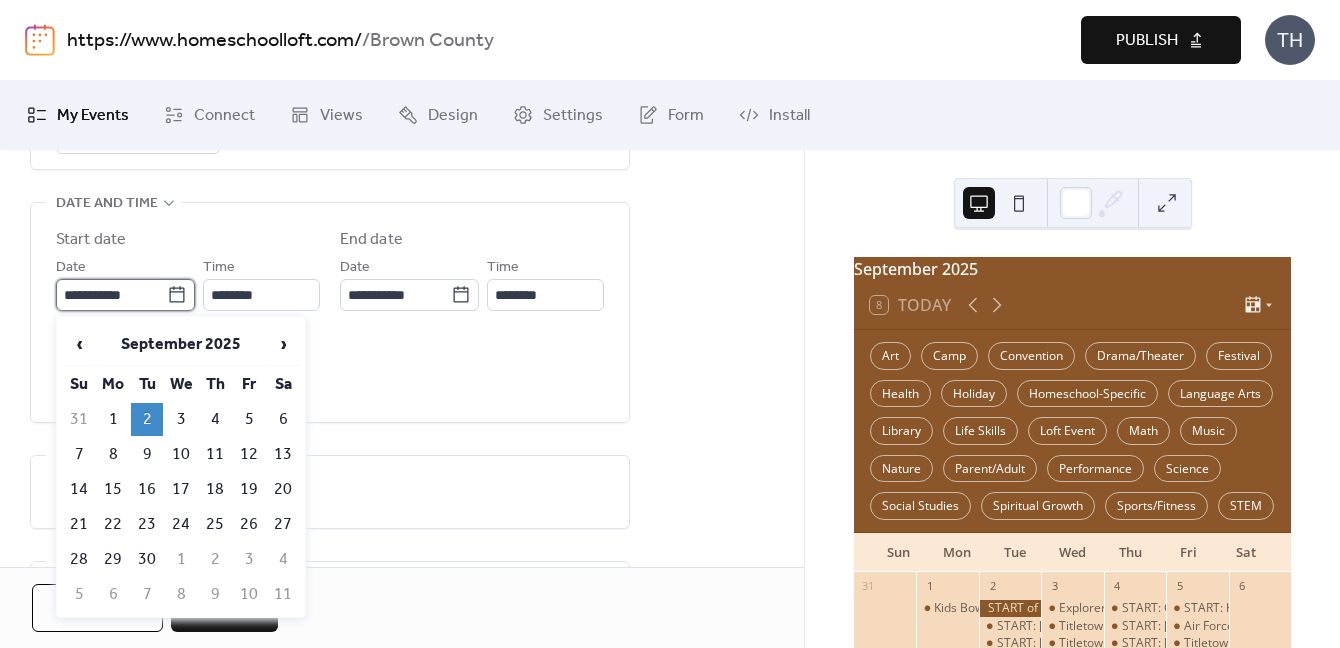click on "**********" at bounding box center [111, 295] 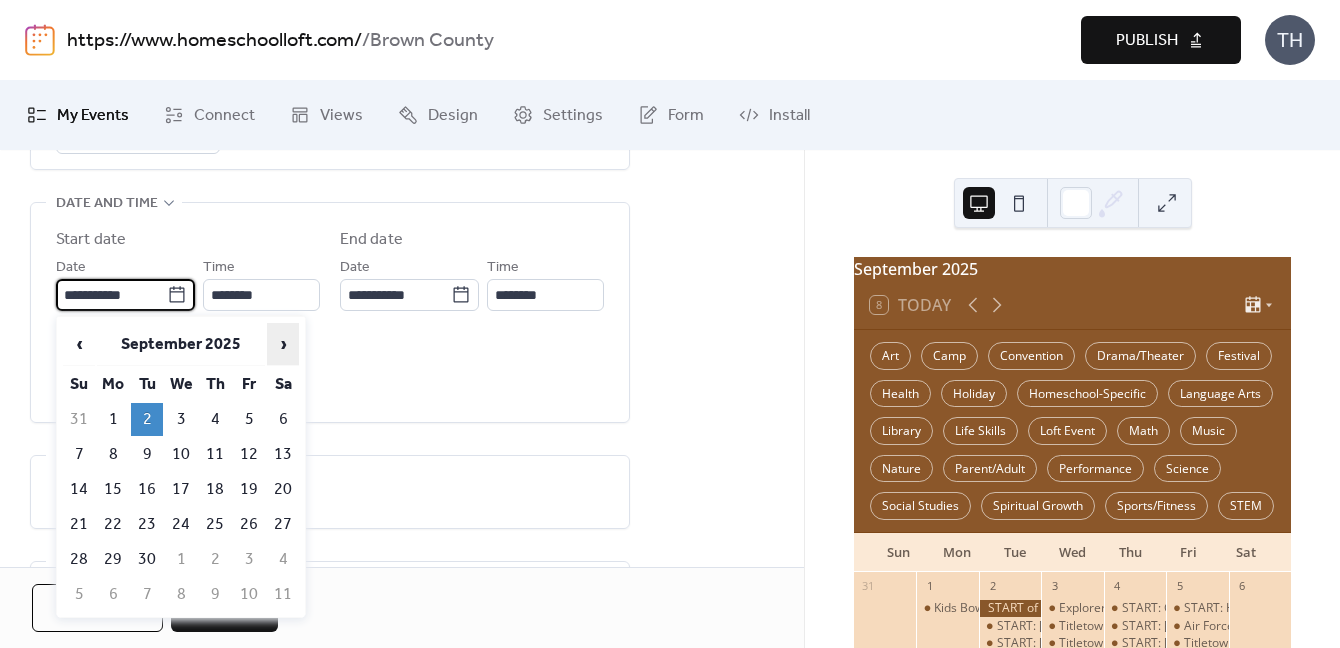 click on "›" at bounding box center [283, 344] 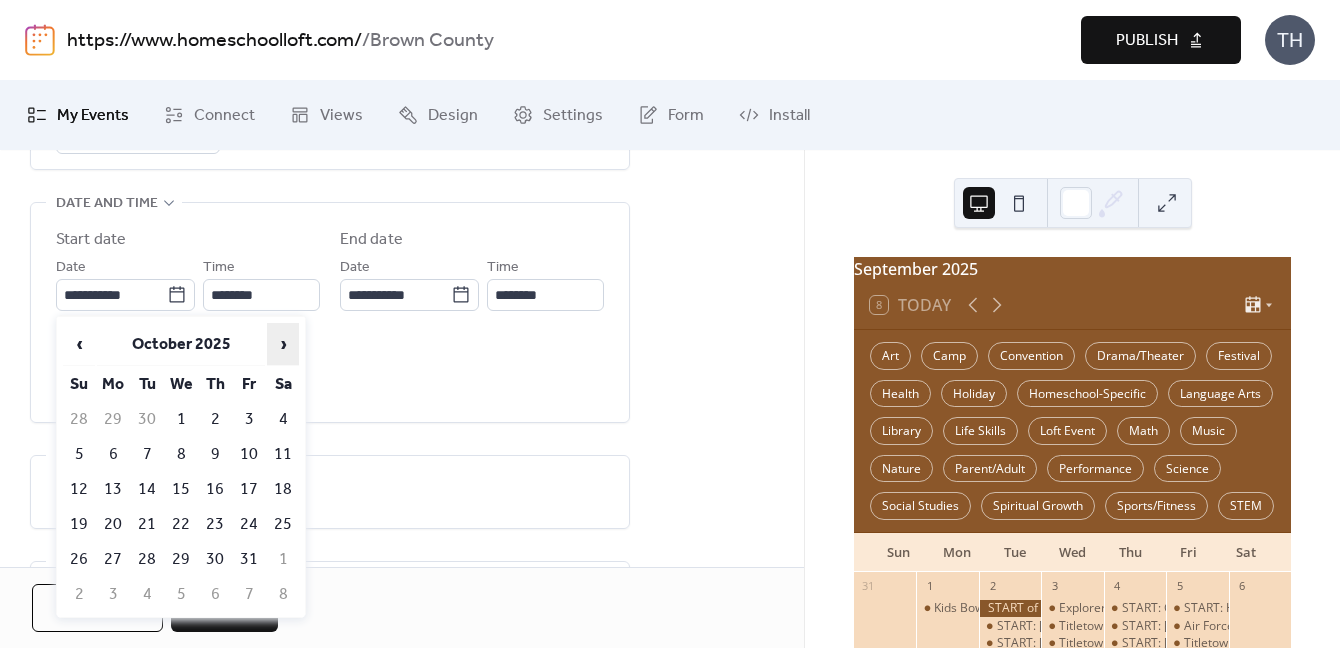 click on "›" at bounding box center (283, 344) 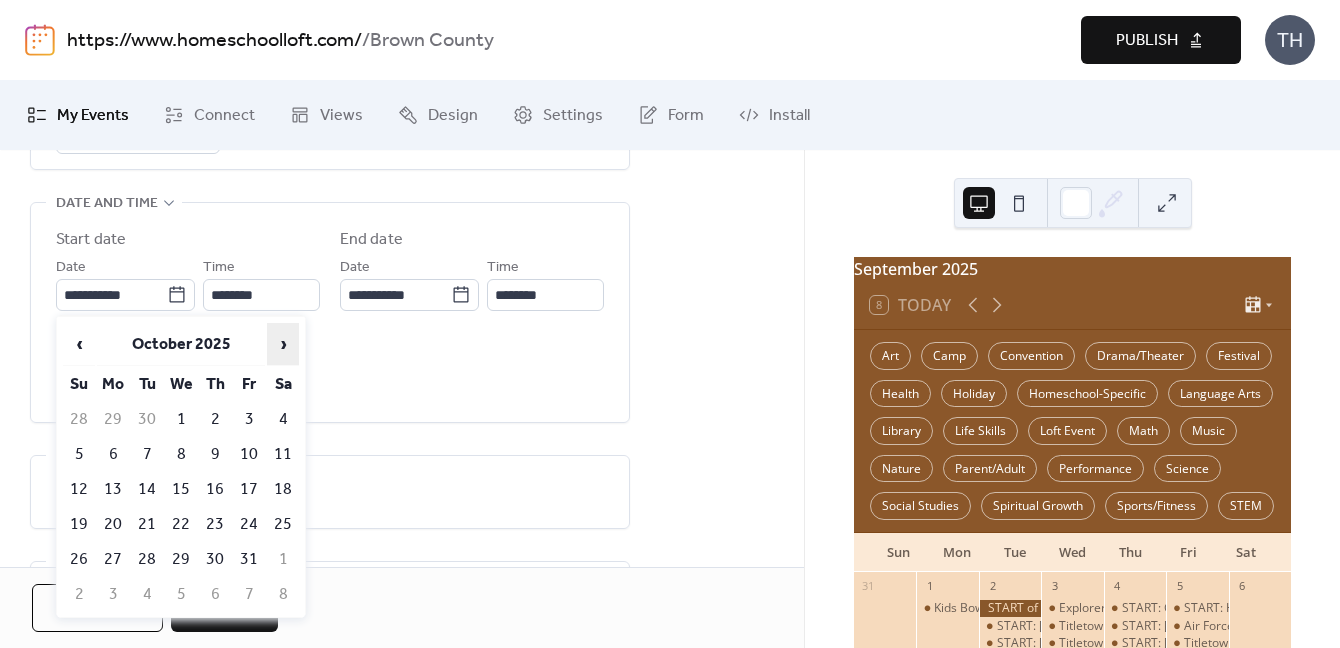 click on "›" at bounding box center [283, 344] 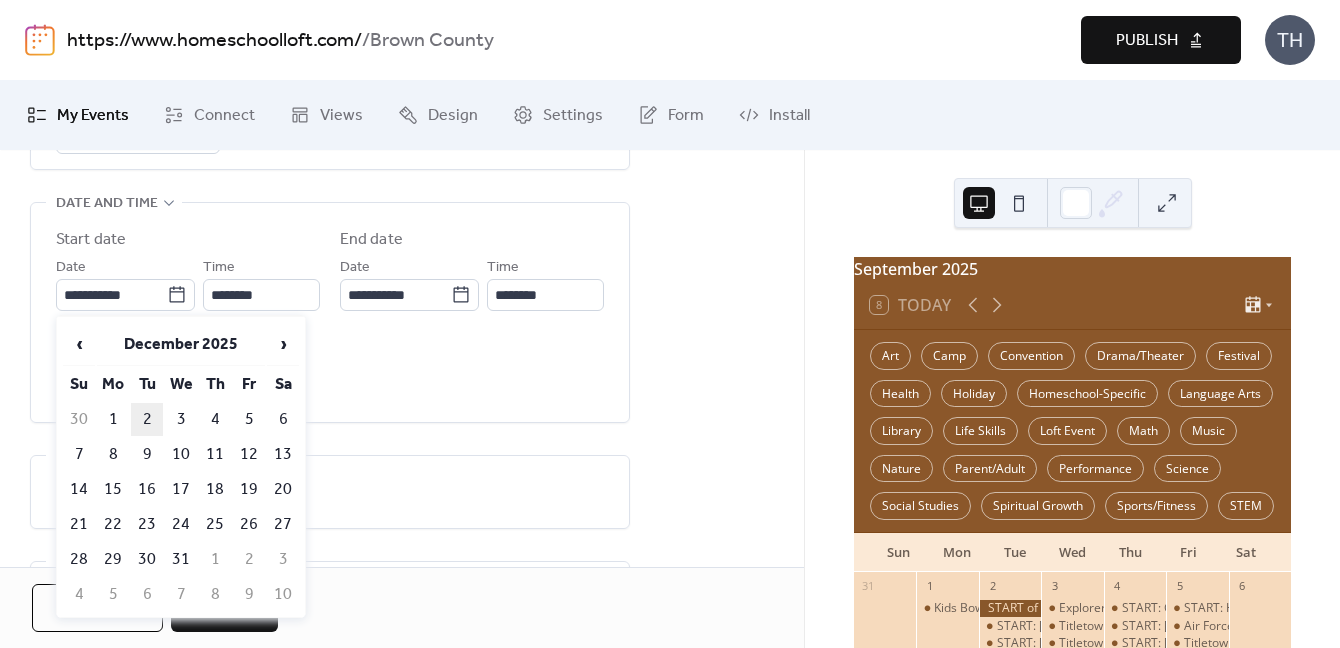 click on "2" at bounding box center (147, 419) 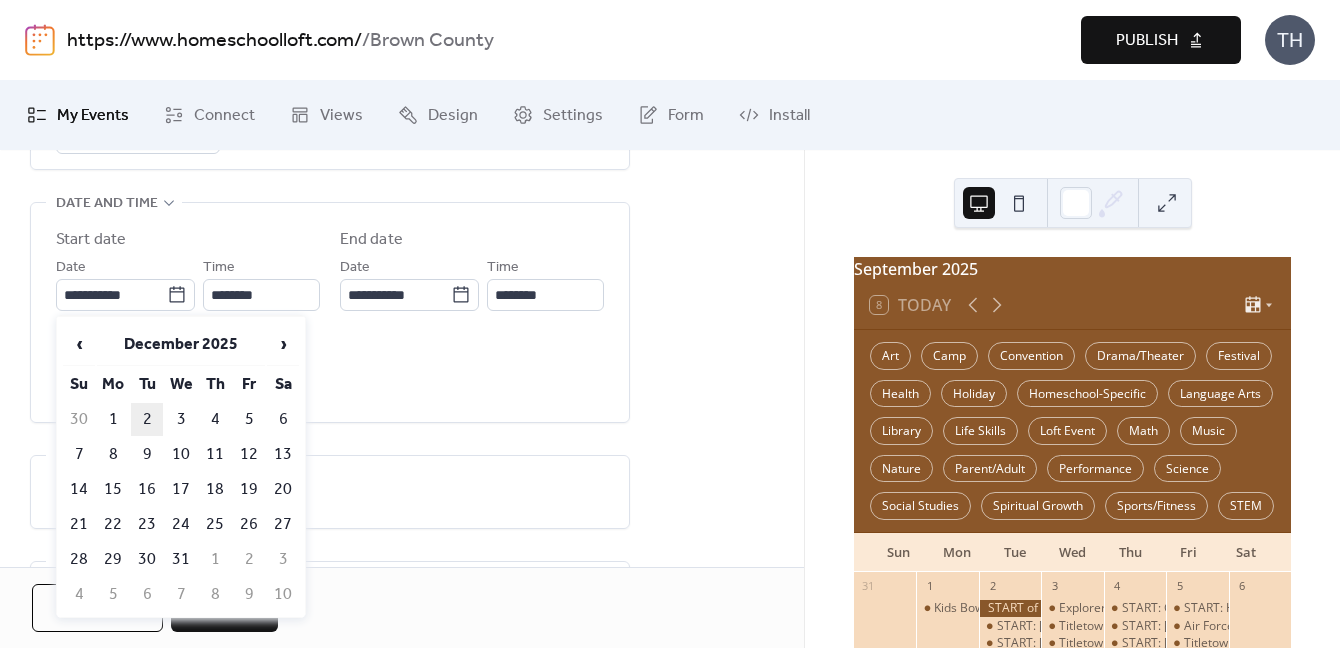 type on "**********" 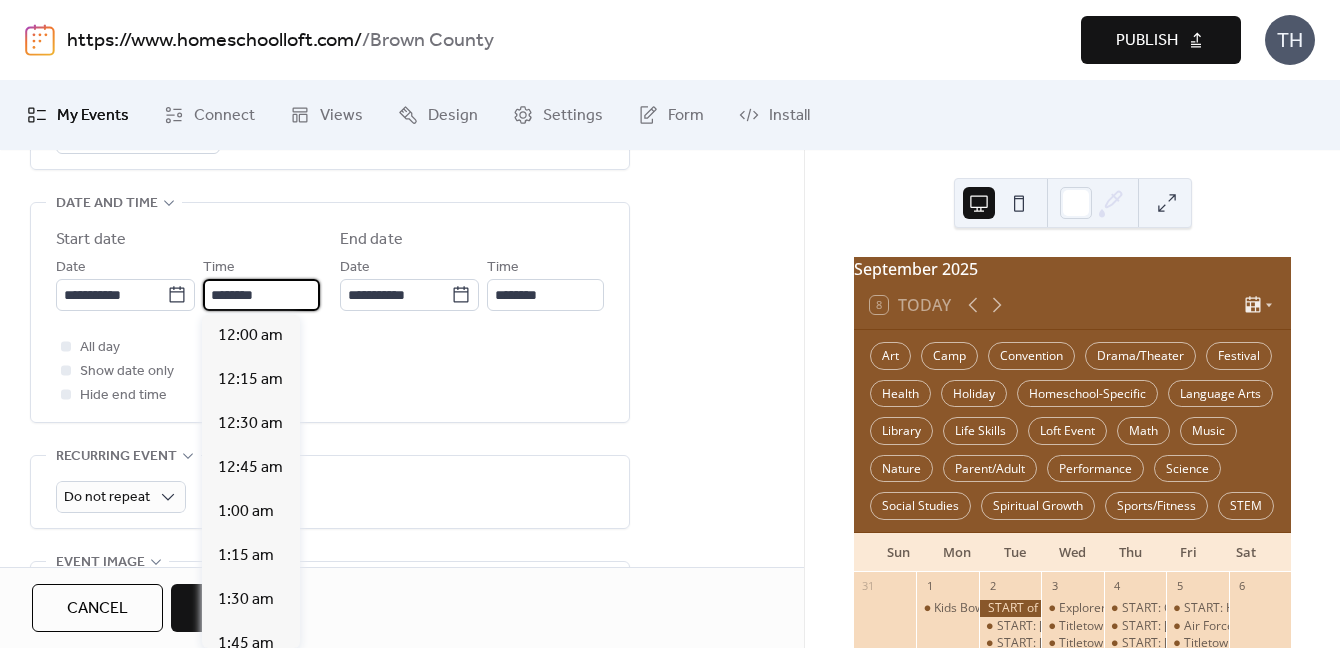 click on "START: Woodburning (Pyrography) Fundamentals" at bounding box center [670, 324] 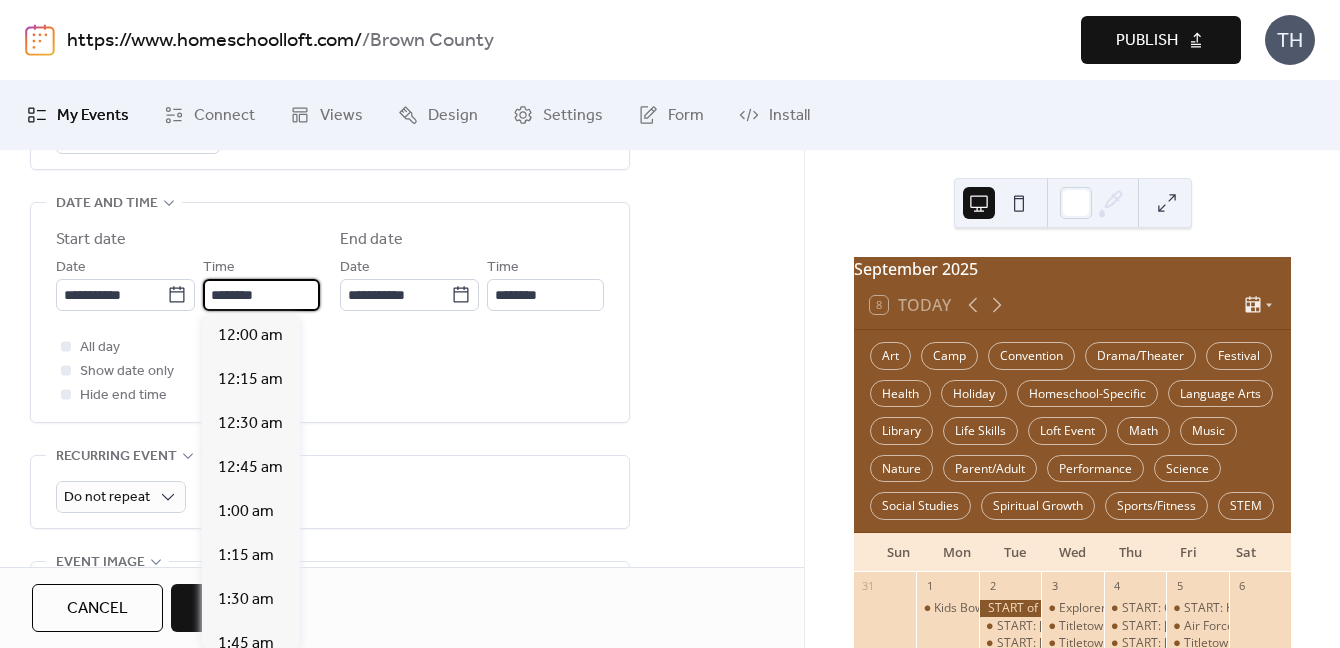 scroll, scrollTop: 1820, scrollLeft: 0, axis: vertical 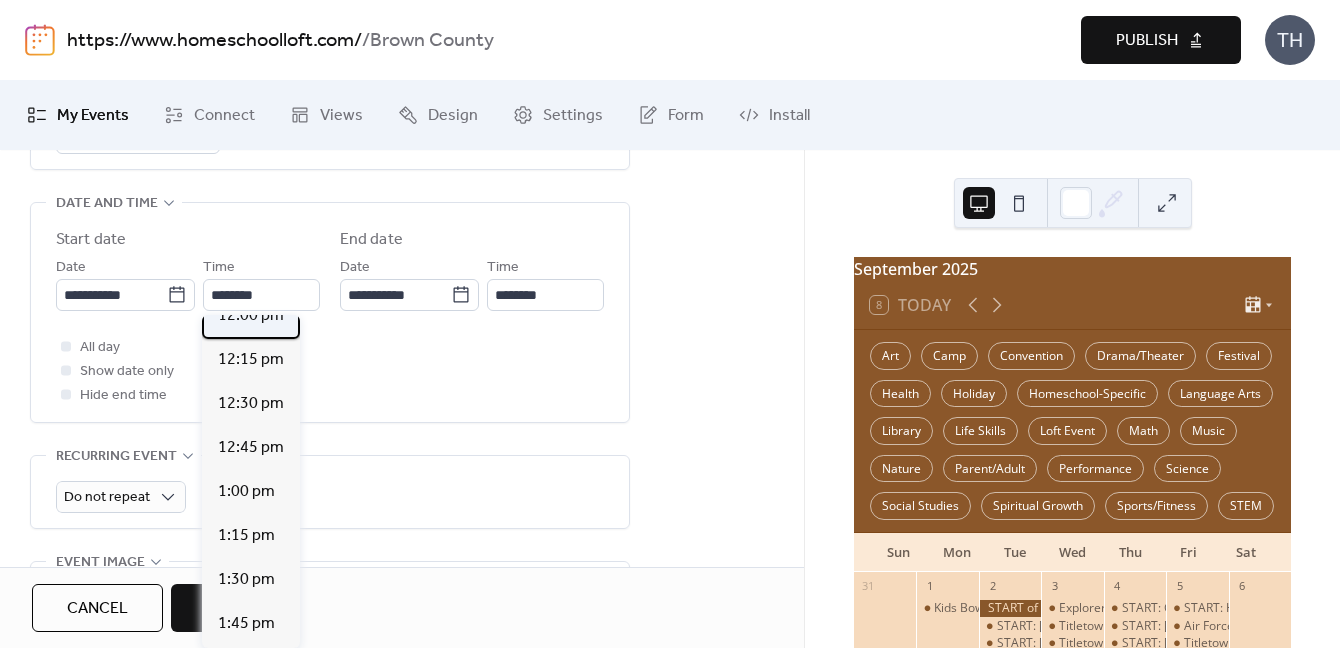 click on "12:00 pm" at bounding box center (251, 316) 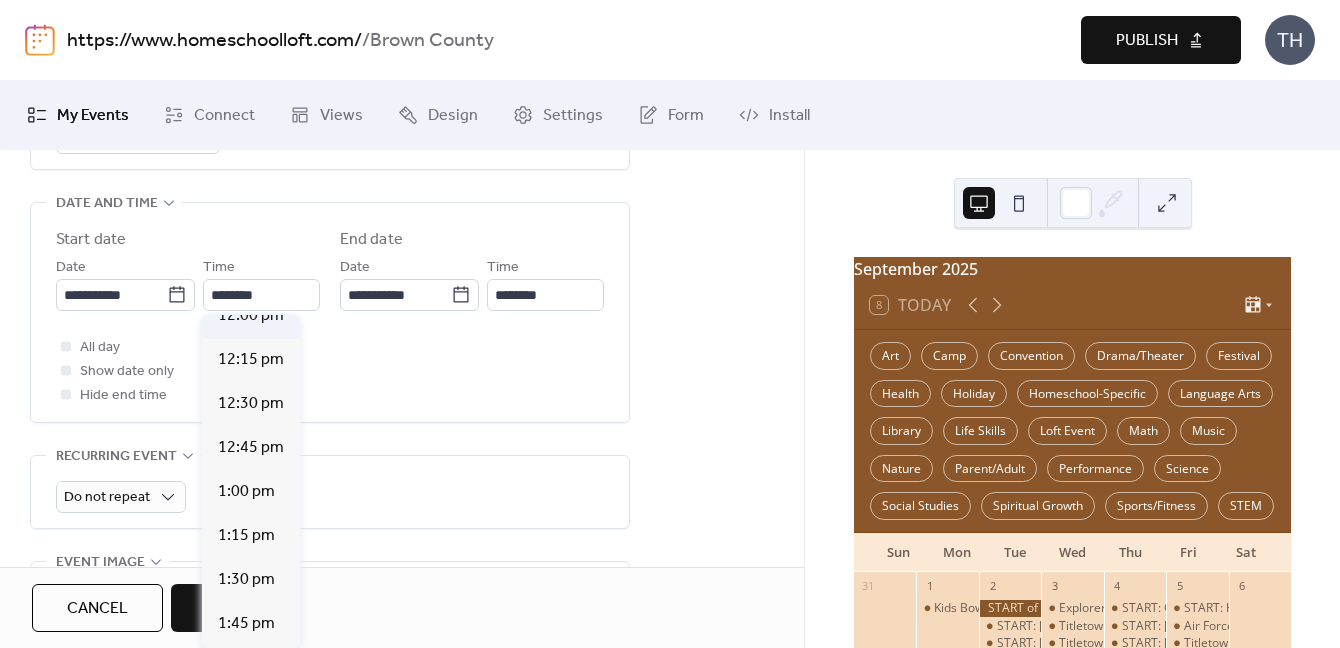 type on "********" 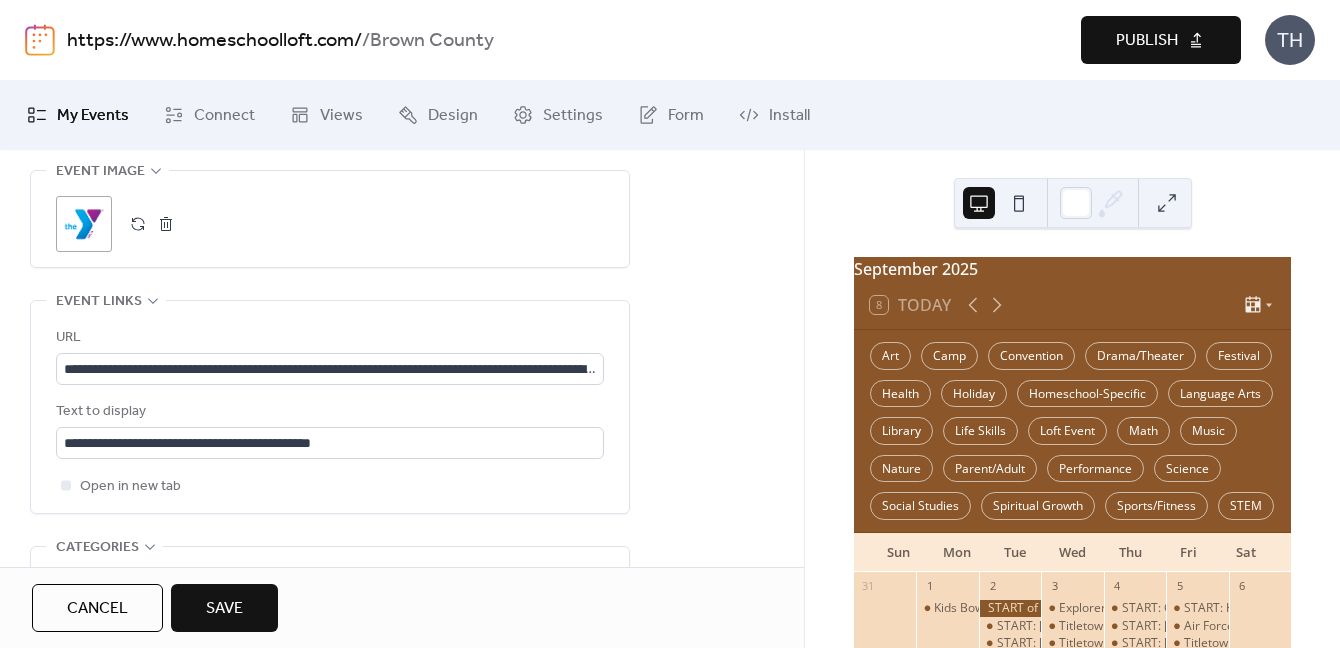scroll, scrollTop: 1104, scrollLeft: 0, axis: vertical 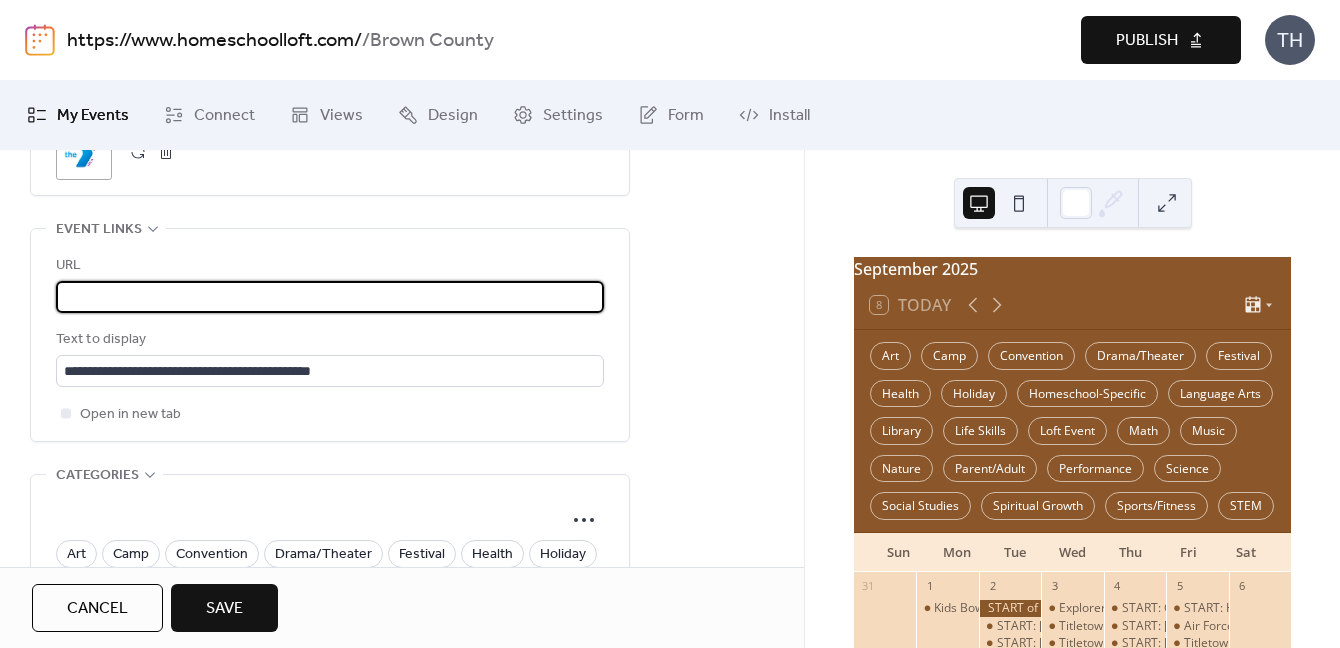 drag, startPoint x: 67, startPoint y: 302, endPoint x: 719, endPoint y: 307, distance: 652.01917 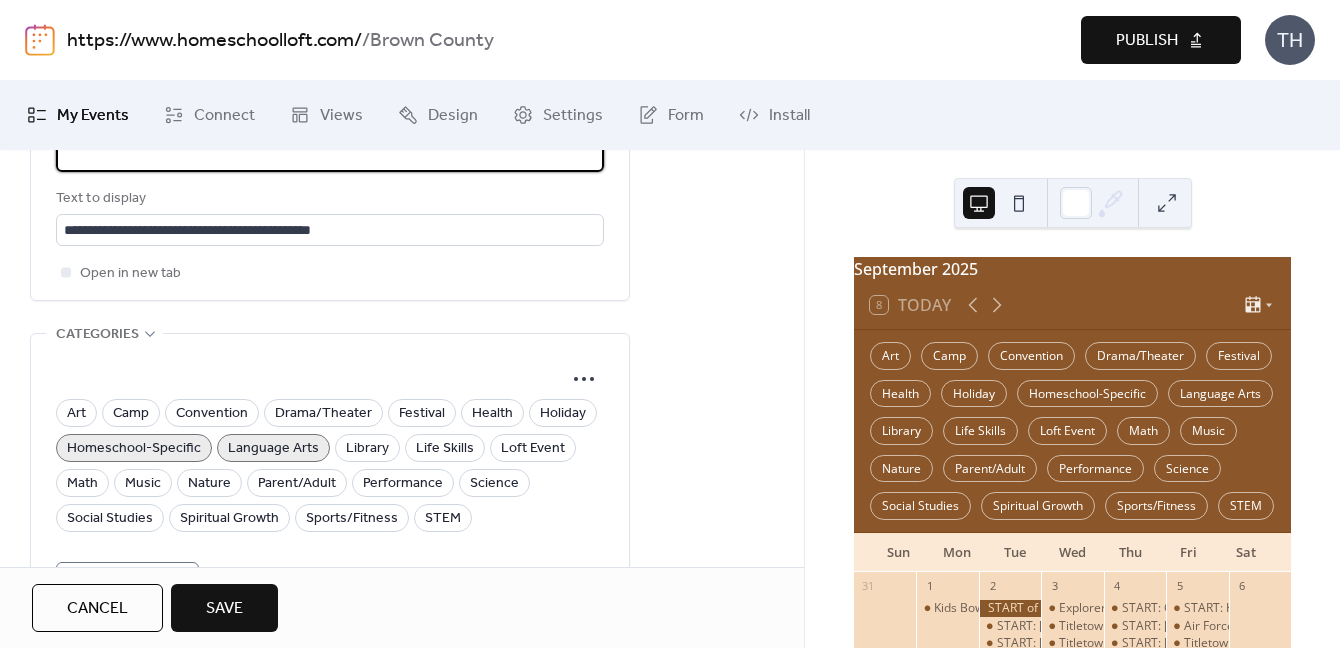 scroll, scrollTop: 1390, scrollLeft: 0, axis: vertical 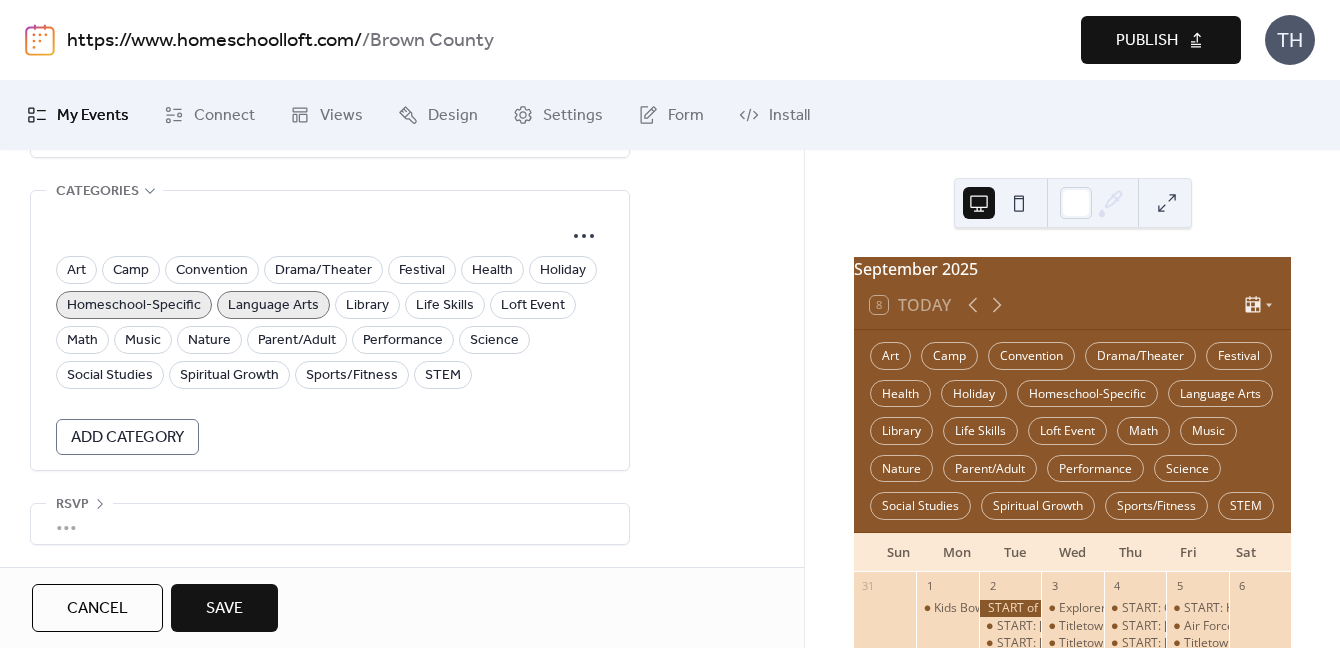 type on "**********" 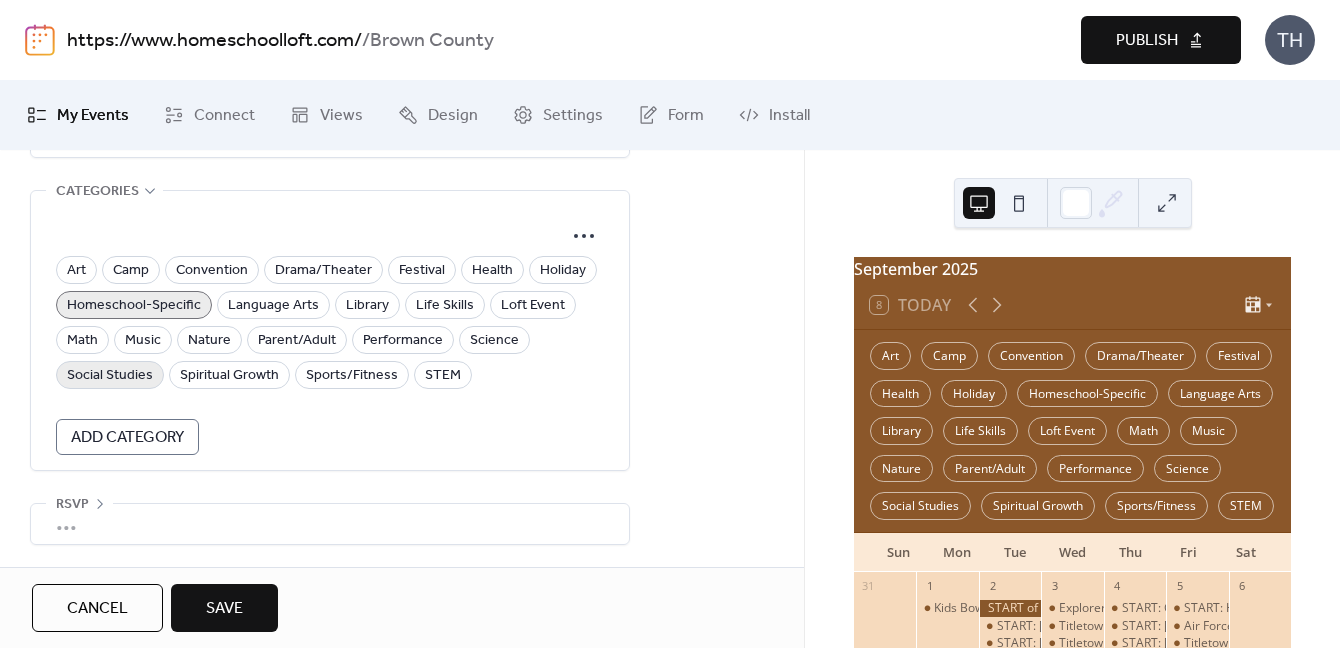 click on "Social Studies" at bounding box center (110, 376) 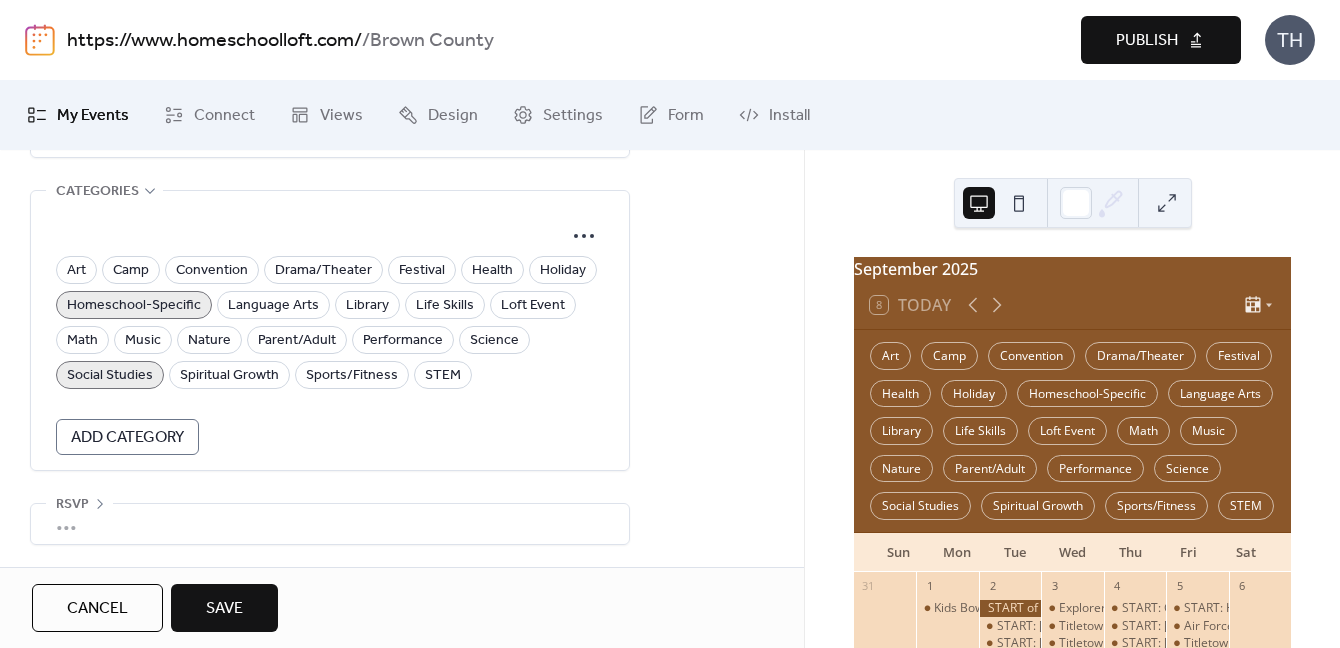 click on "Save" at bounding box center [224, 609] 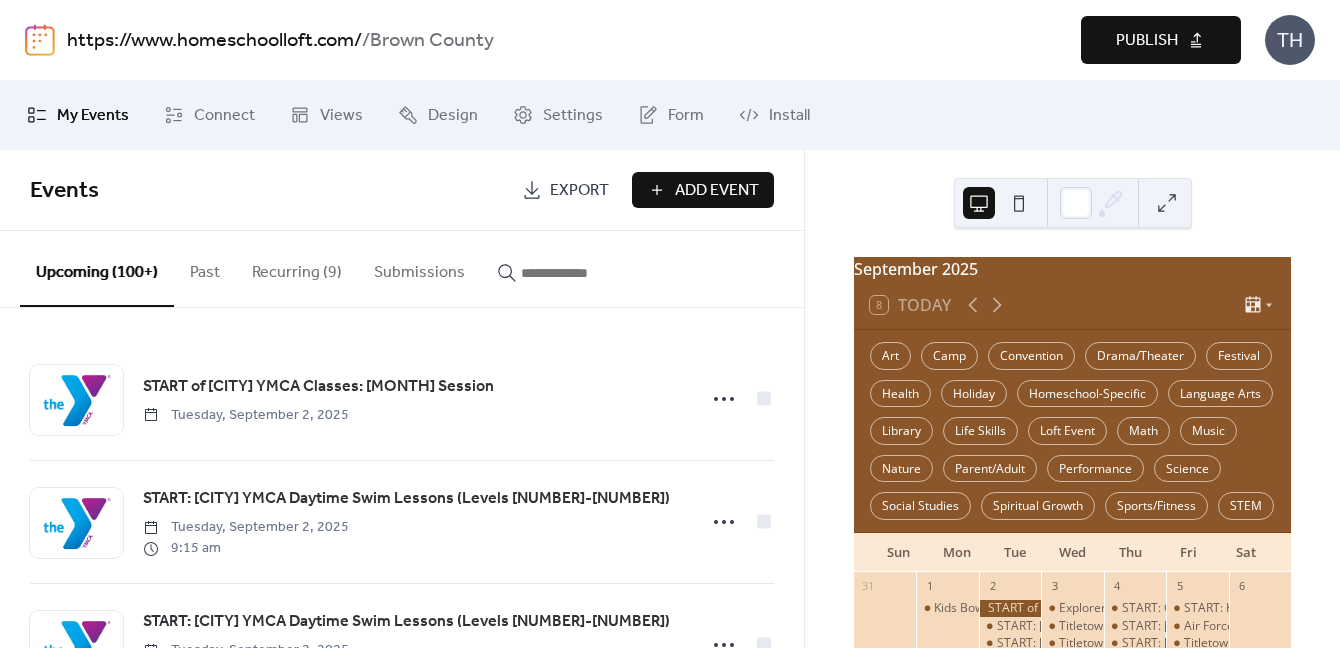 click on "Publish" at bounding box center (1147, 41) 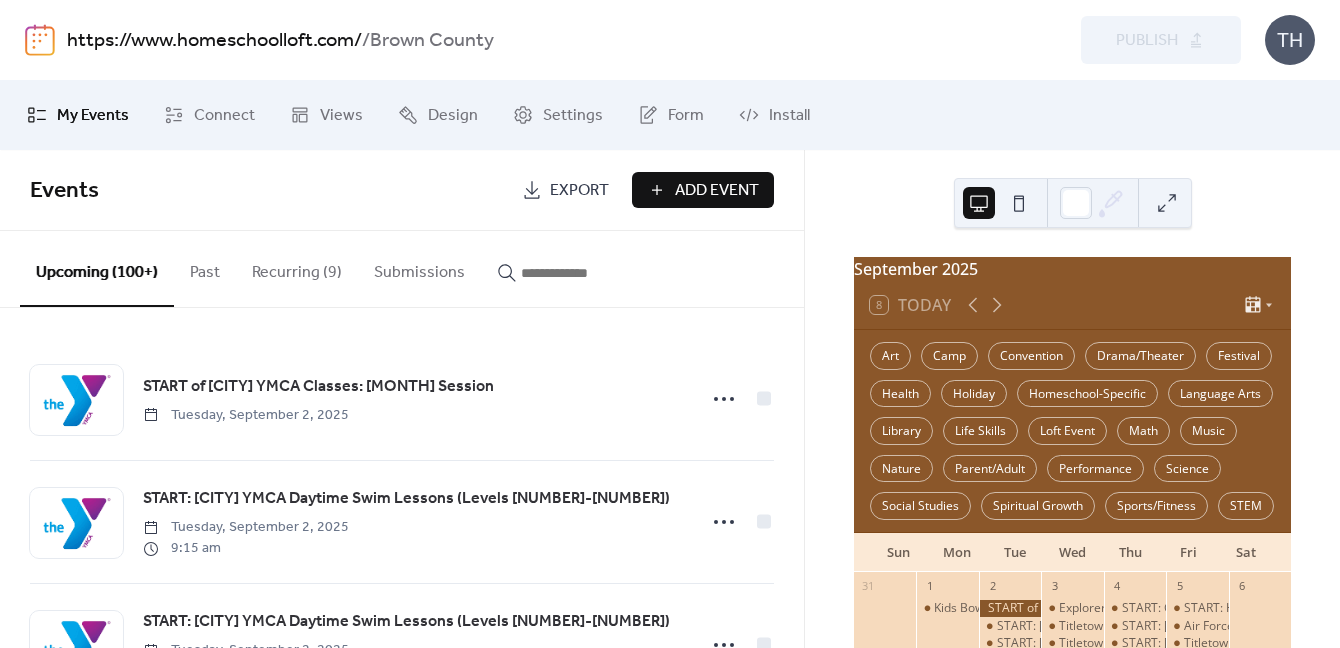click on "https://www.homeschoolloft.com/" at bounding box center (214, 41) 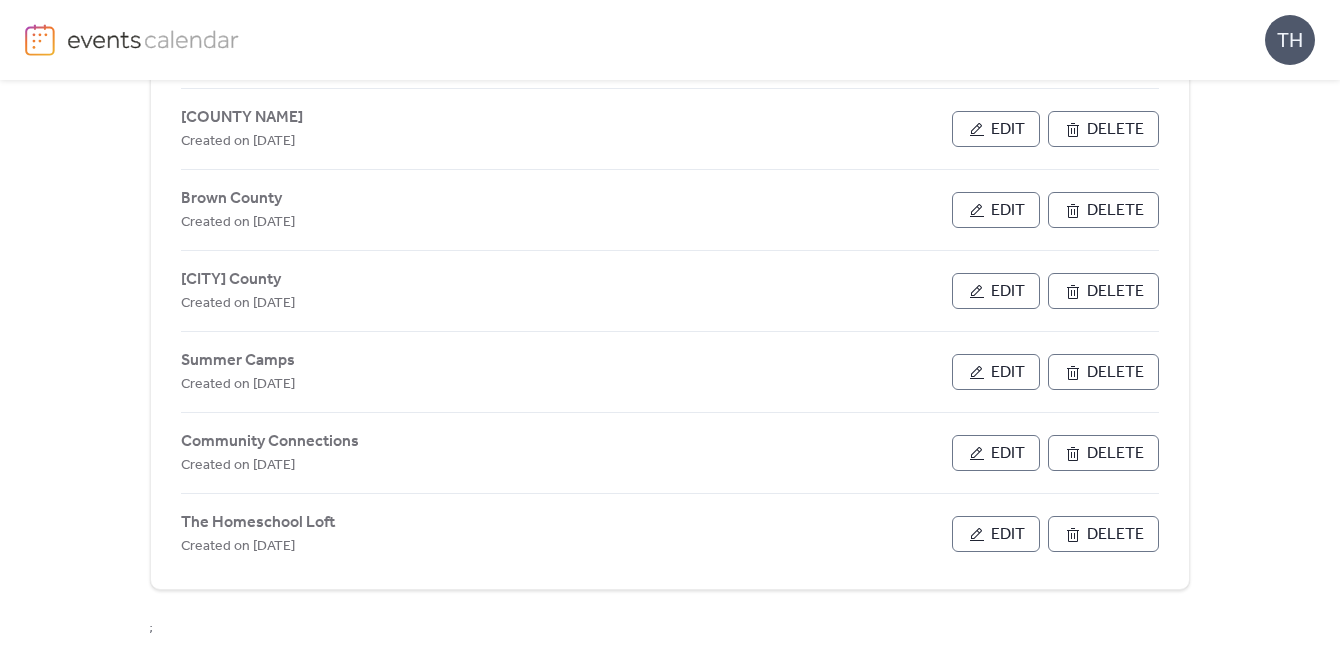 scroll, scrollTop: 1028, scrollLeft: 0, axis: vertical 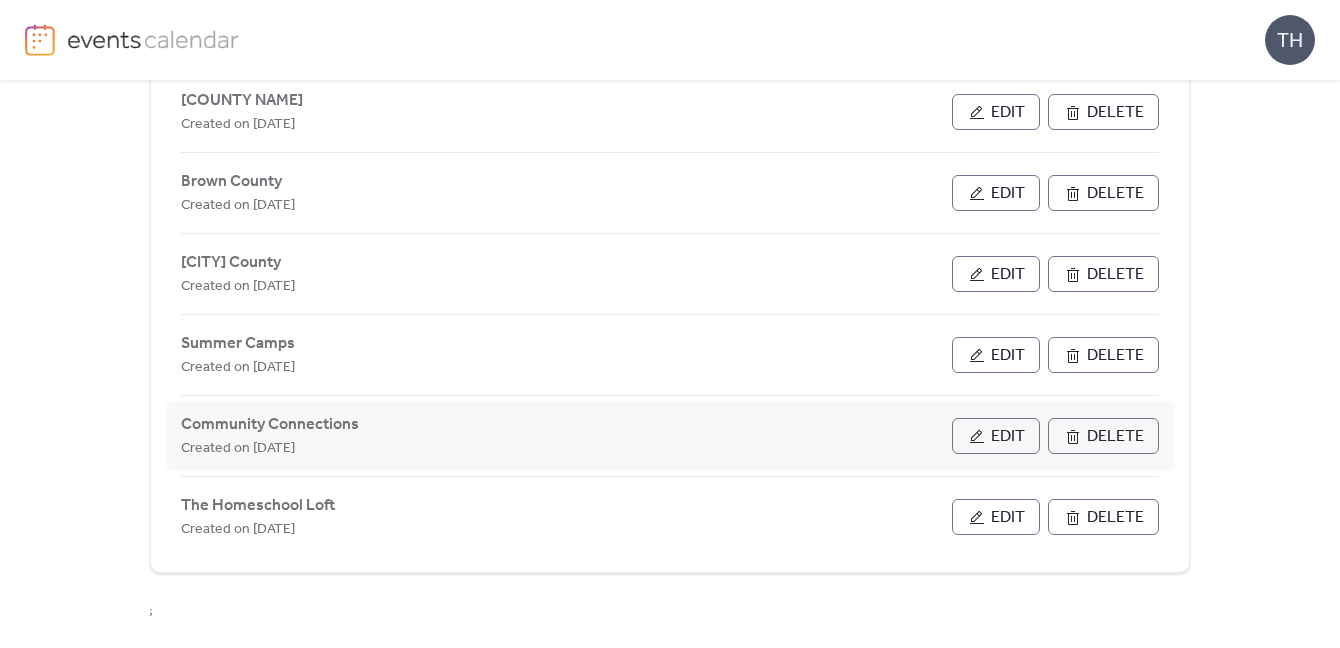 click on "Edit" at bounding box center [996, 436] 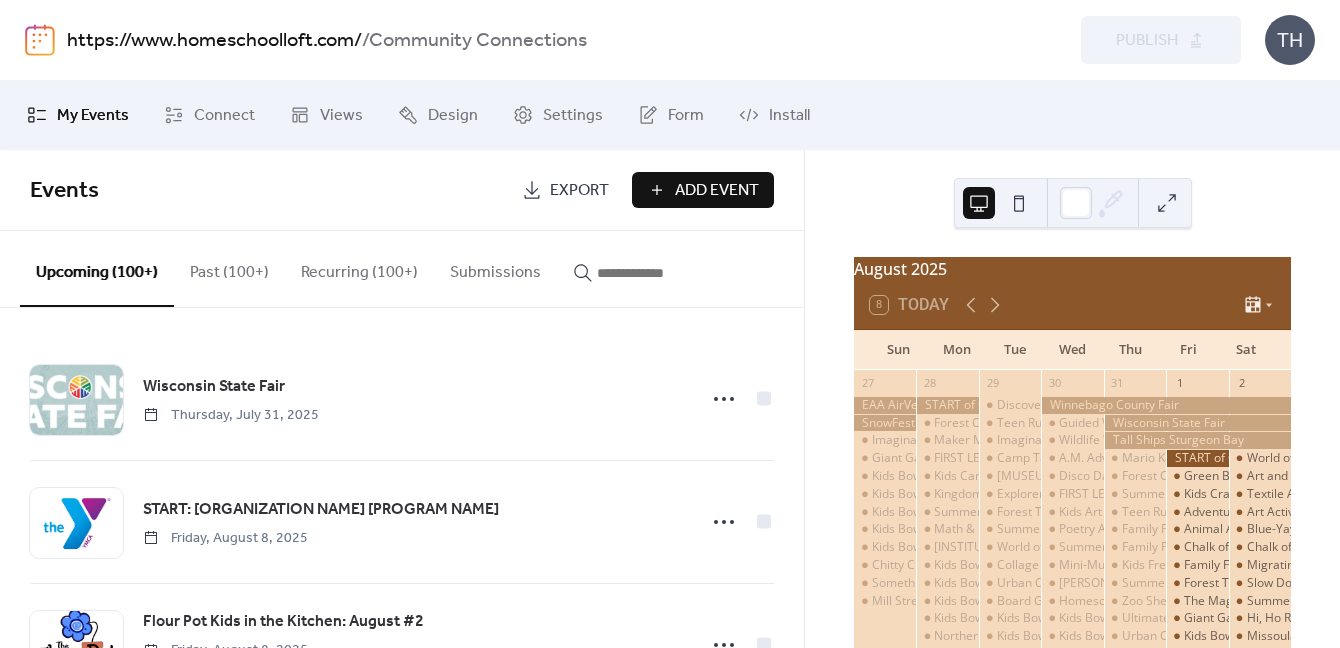 click at bounding box center (657, 273) 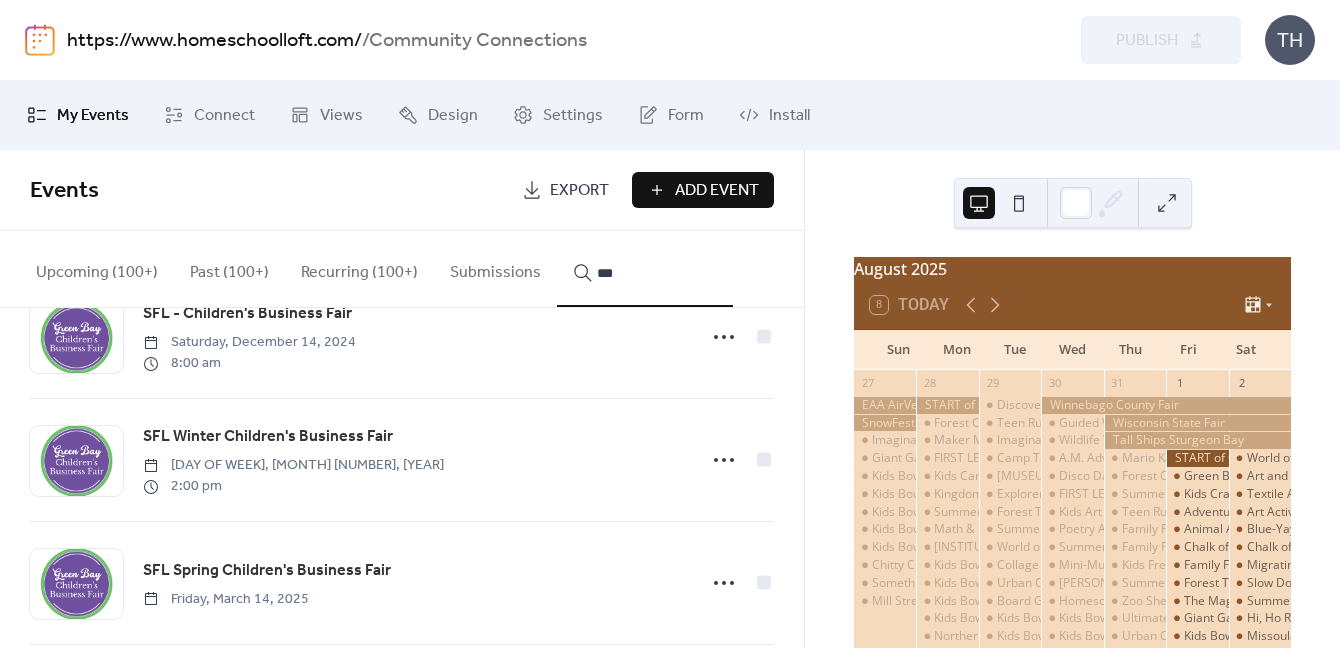 scroll, scrollTop: 213, scrollLeft: 0, axis: vertical 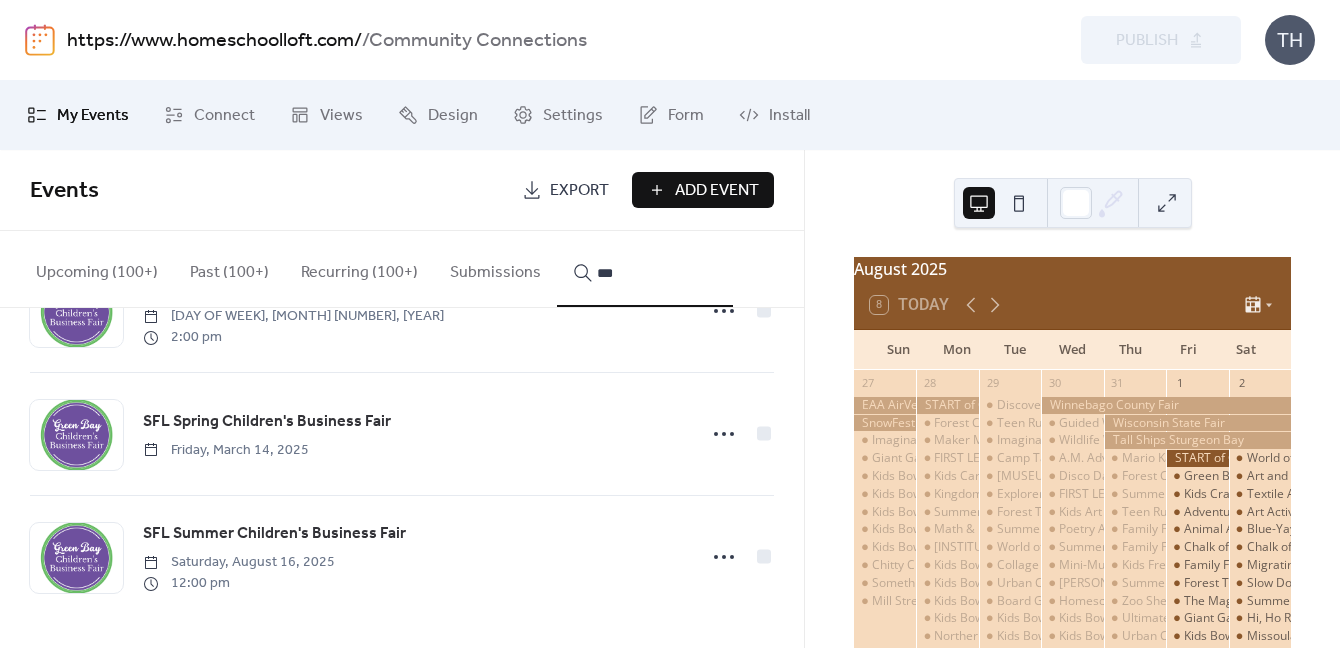 type on "***" 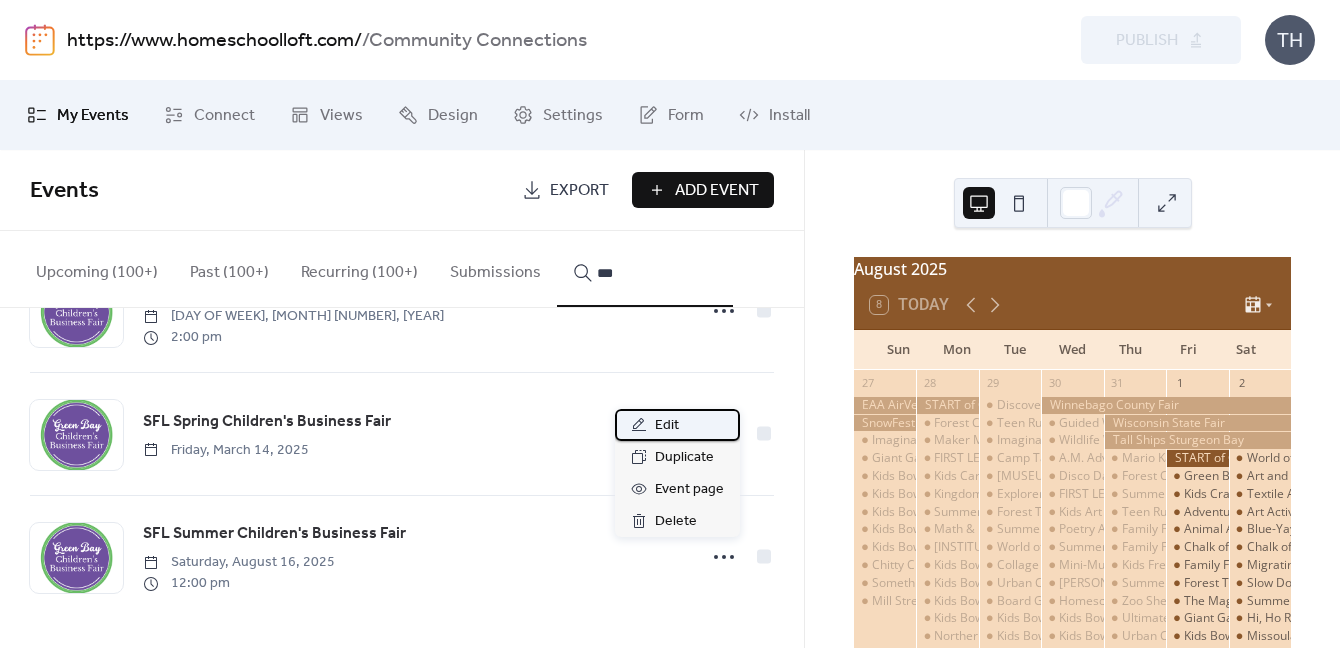 click on "Edit" at bounding box center (677, 425) 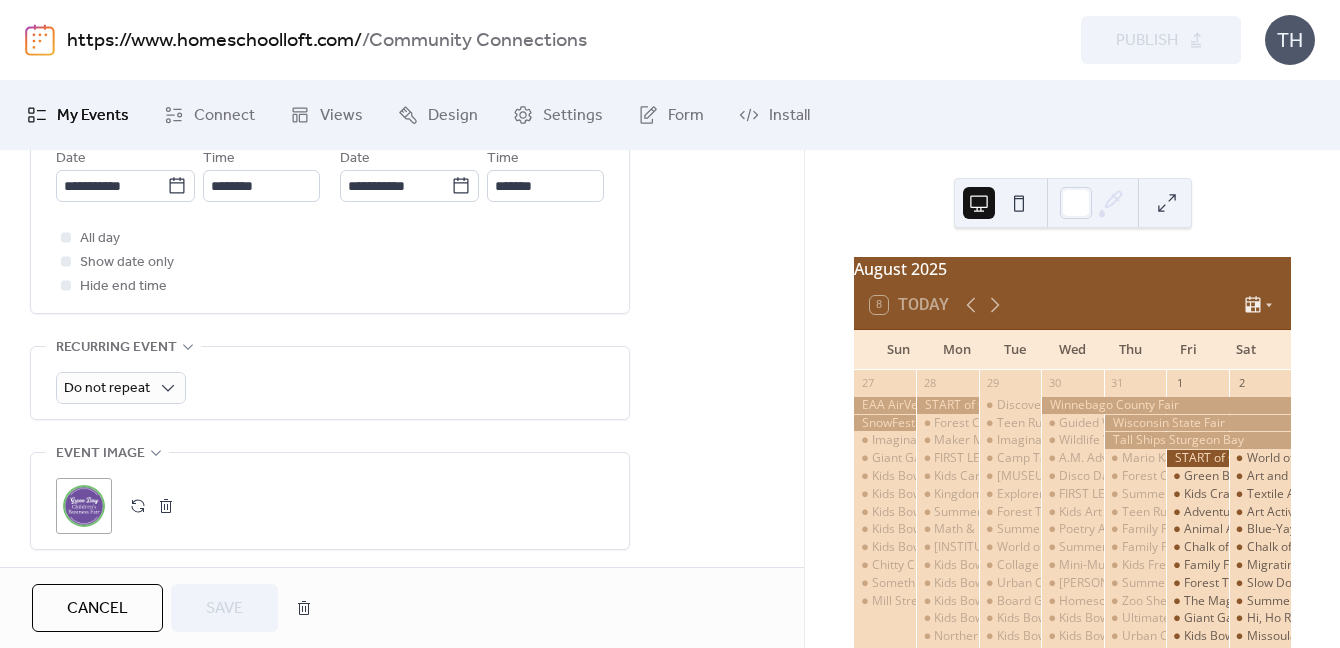 scroll, scrollTop: 765, scrollLeft: 0, axis: vertical 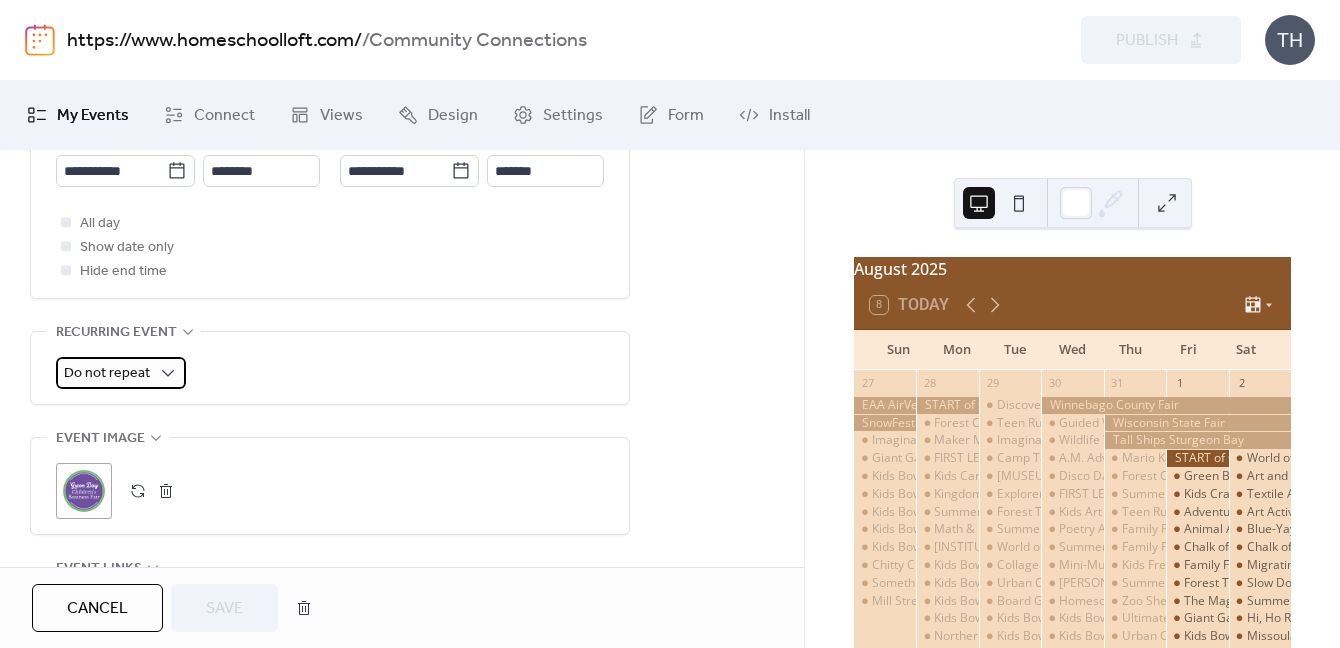click on "Do not repeat" at bounding box center (107, 373) 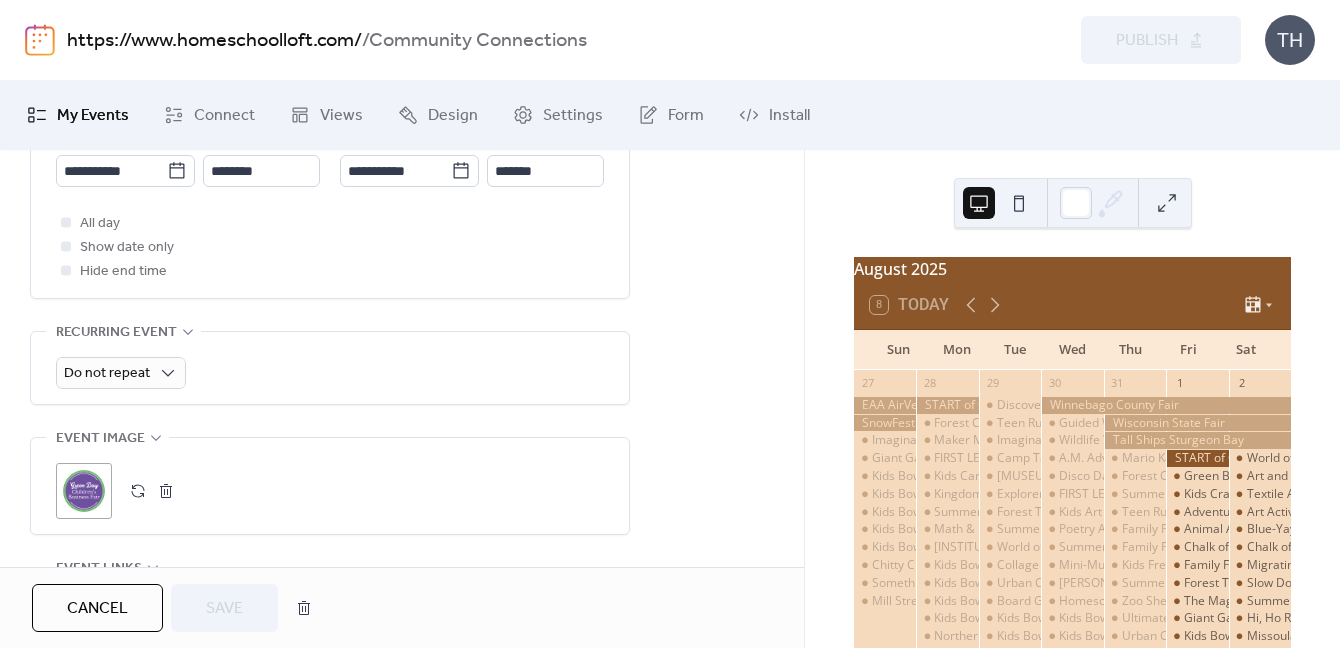 click on "Do not repeat" at bounding box center [330, 373] 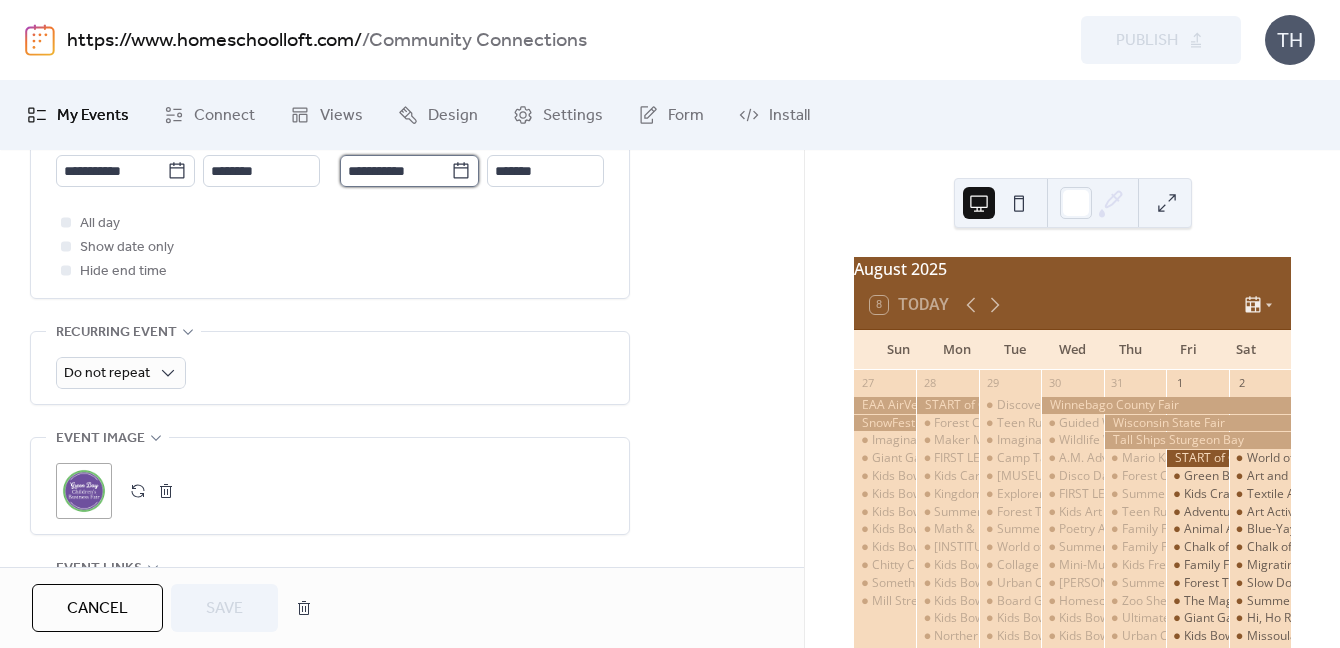 click on "**********" at bounding box center (395, 171) 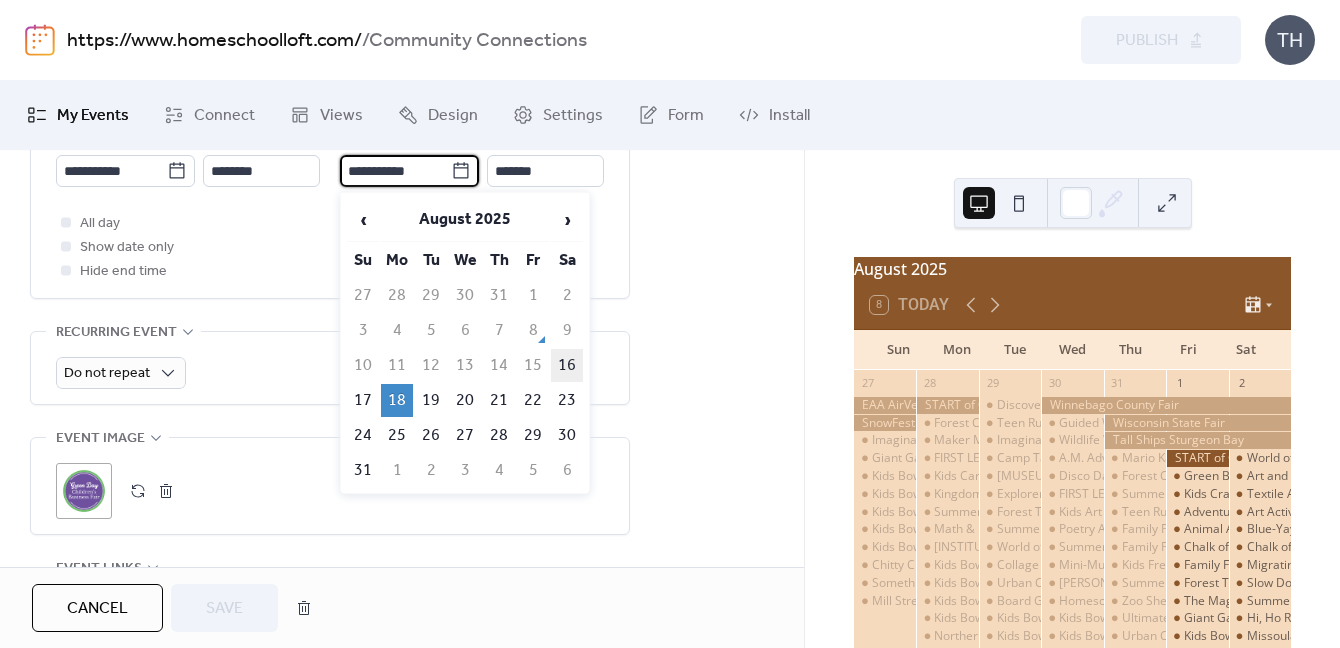 click on "16" at bounding box center (567, 365) 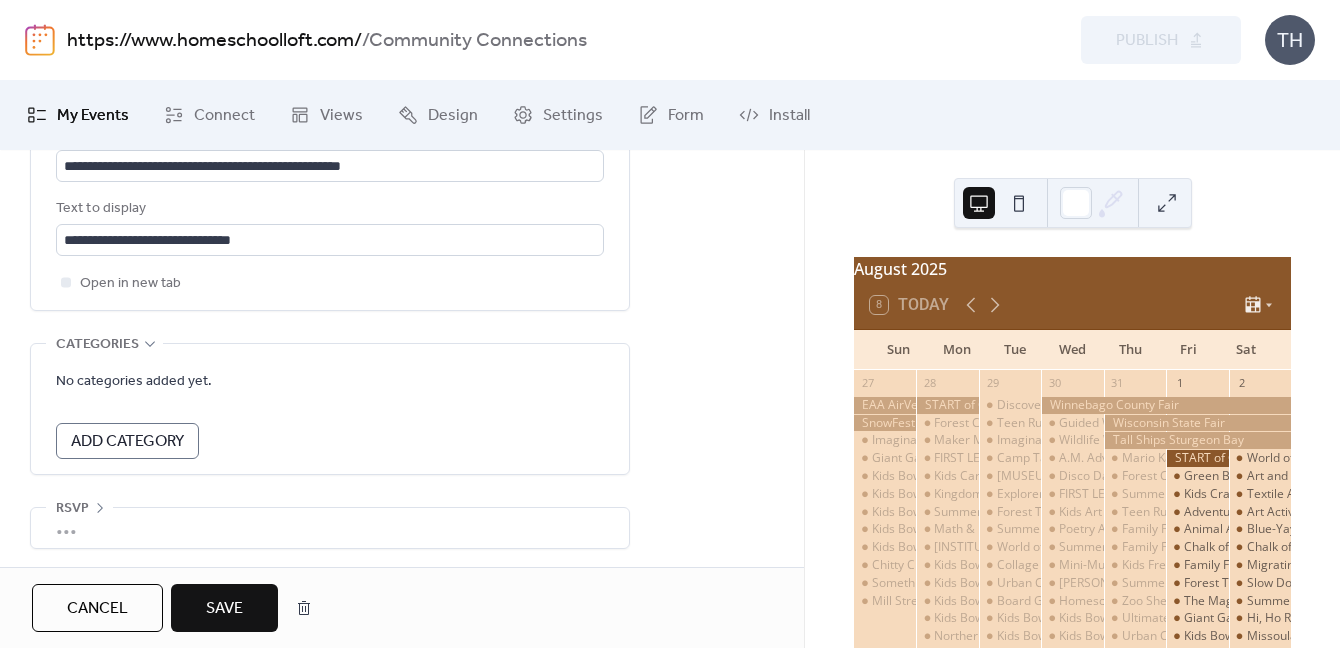 scroll, scrollTop: 1153, scrollLeft: 0, axis: vertical 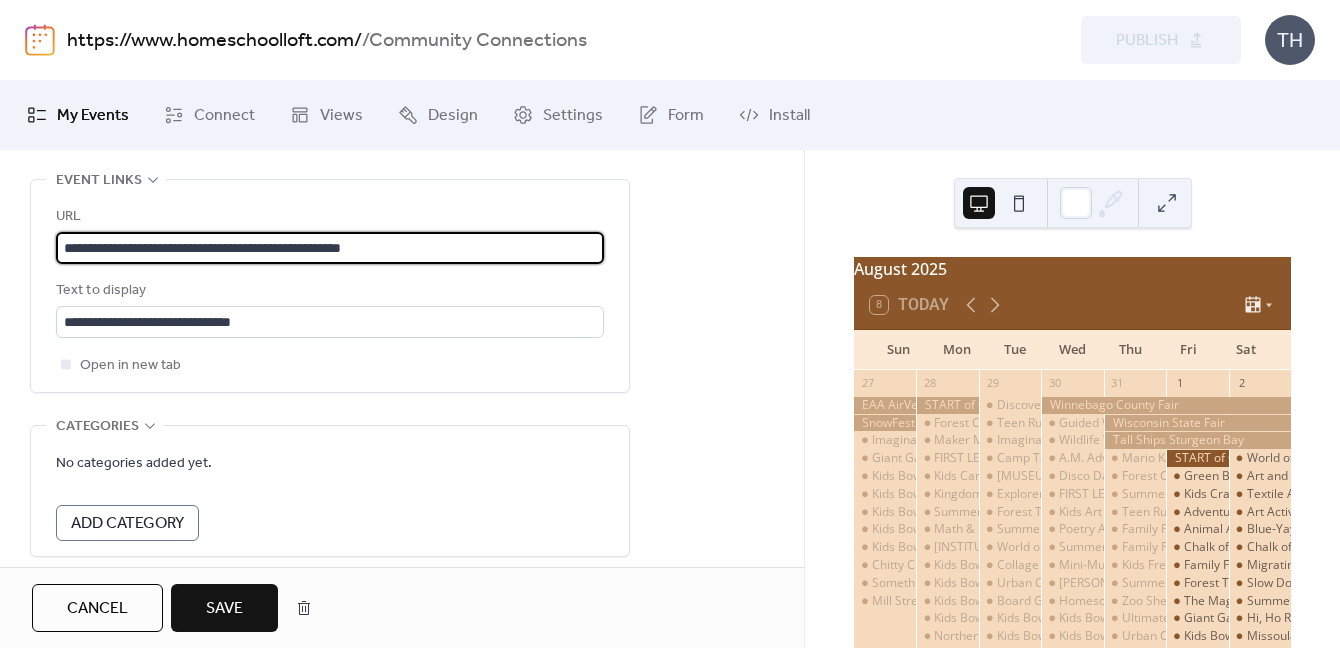 drag, startPoint x: 63, startPoint y: 248, endPoint x: 425, endPoint y: 261, distance: 362.23334 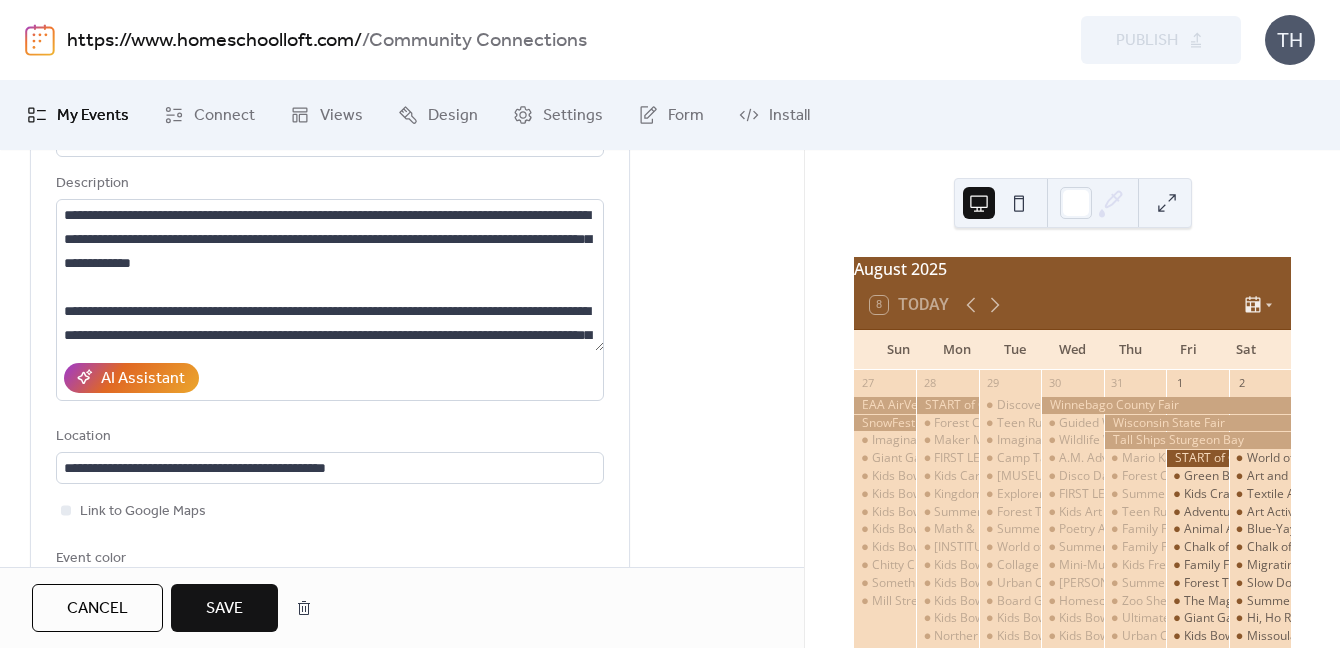 scroll, scrollTop: 159, scrollLeft: 0, axis: vertical 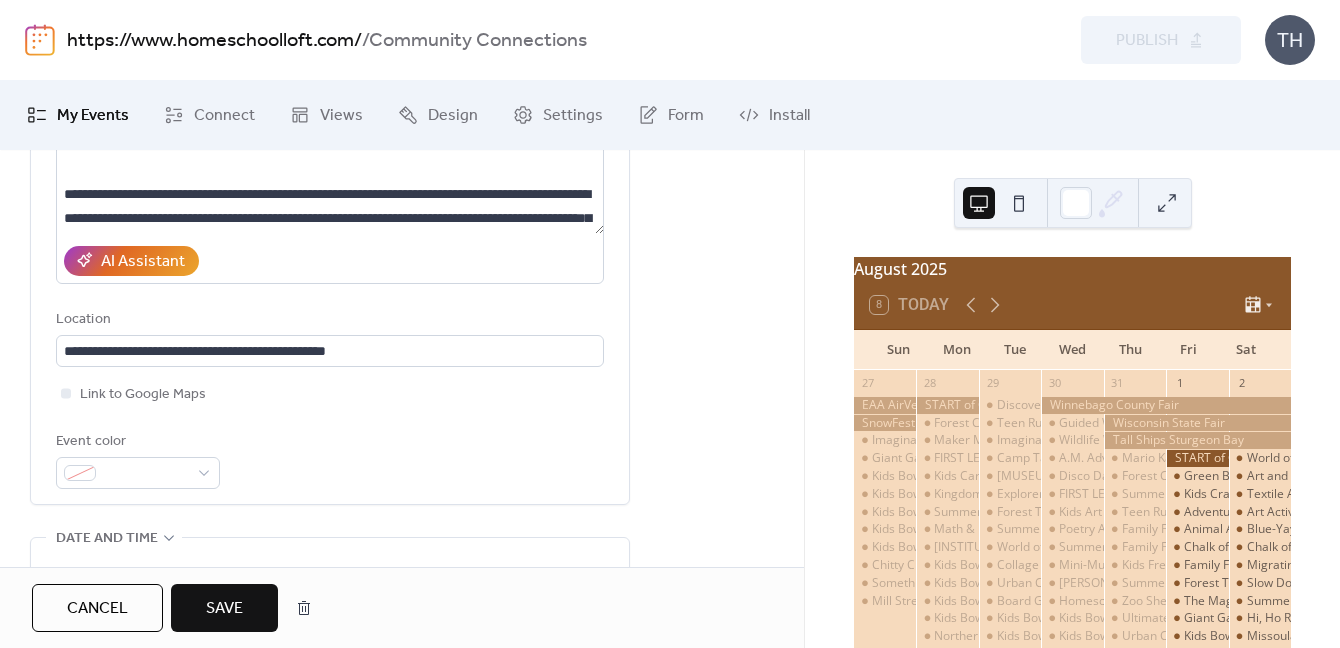 click on "Save" at bounding box center [224, 609] 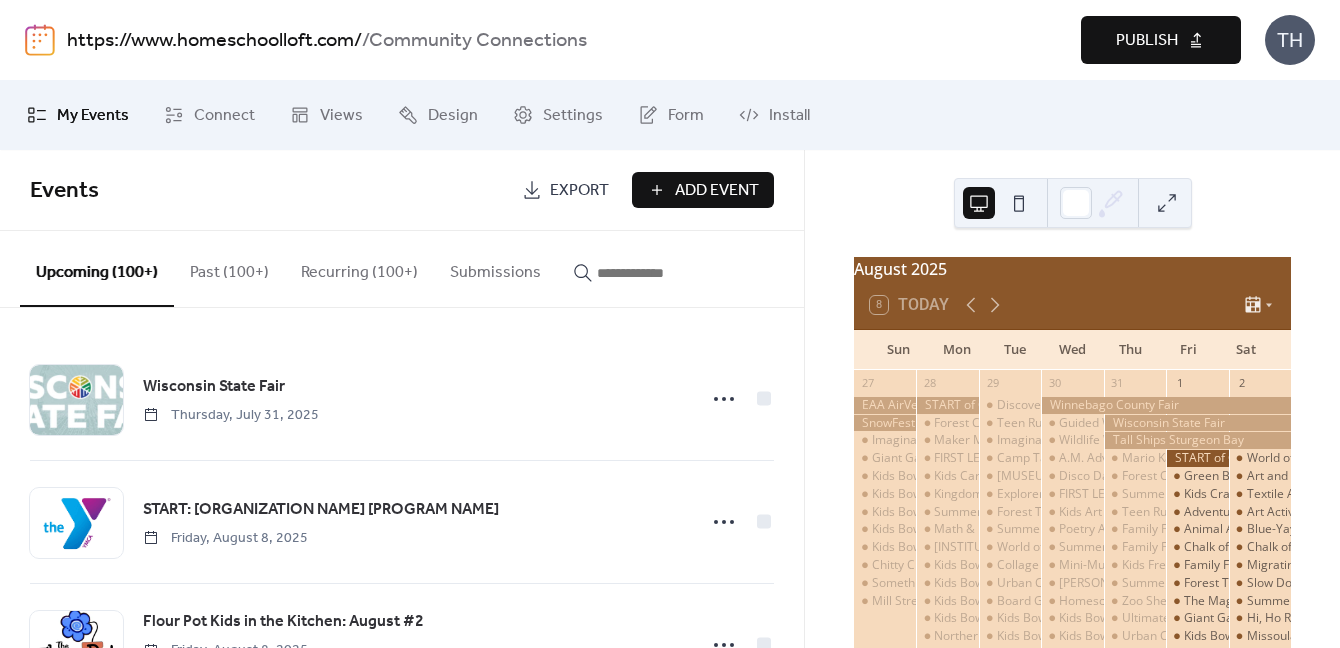 click on "Publish" at bounding box center [1147, 41] 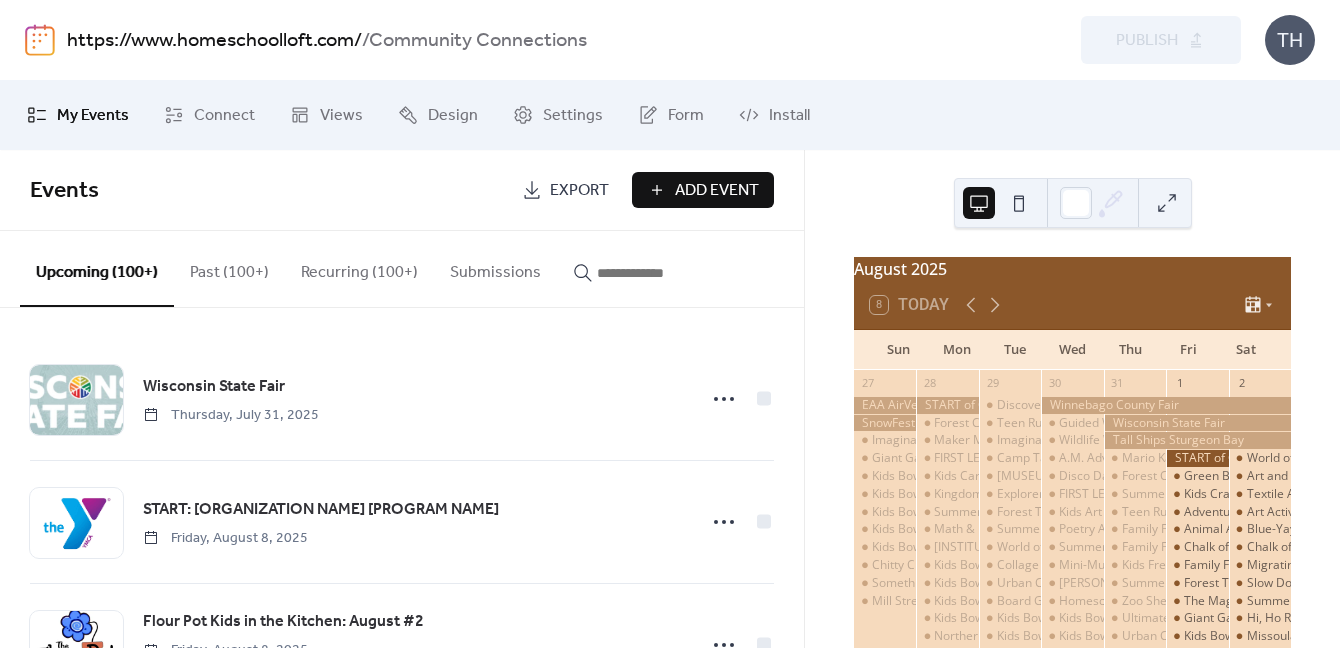 click on "Add Event" at bounding box center (717, 191) 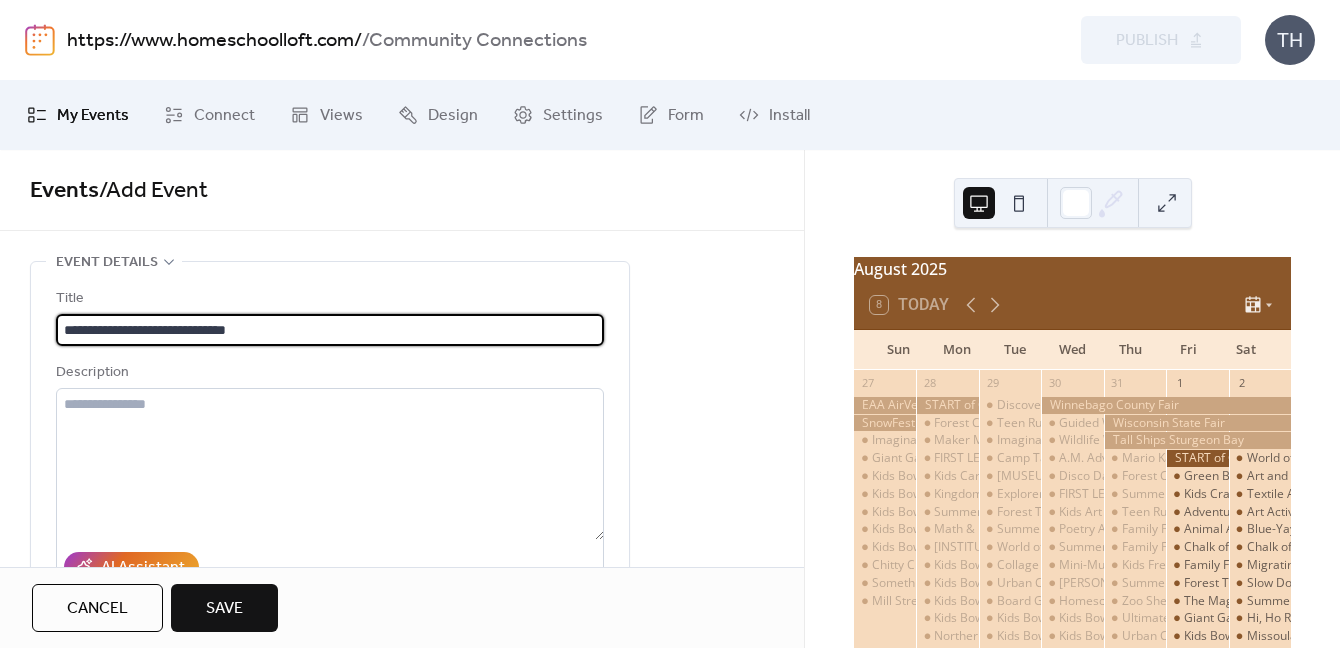type on "**********" 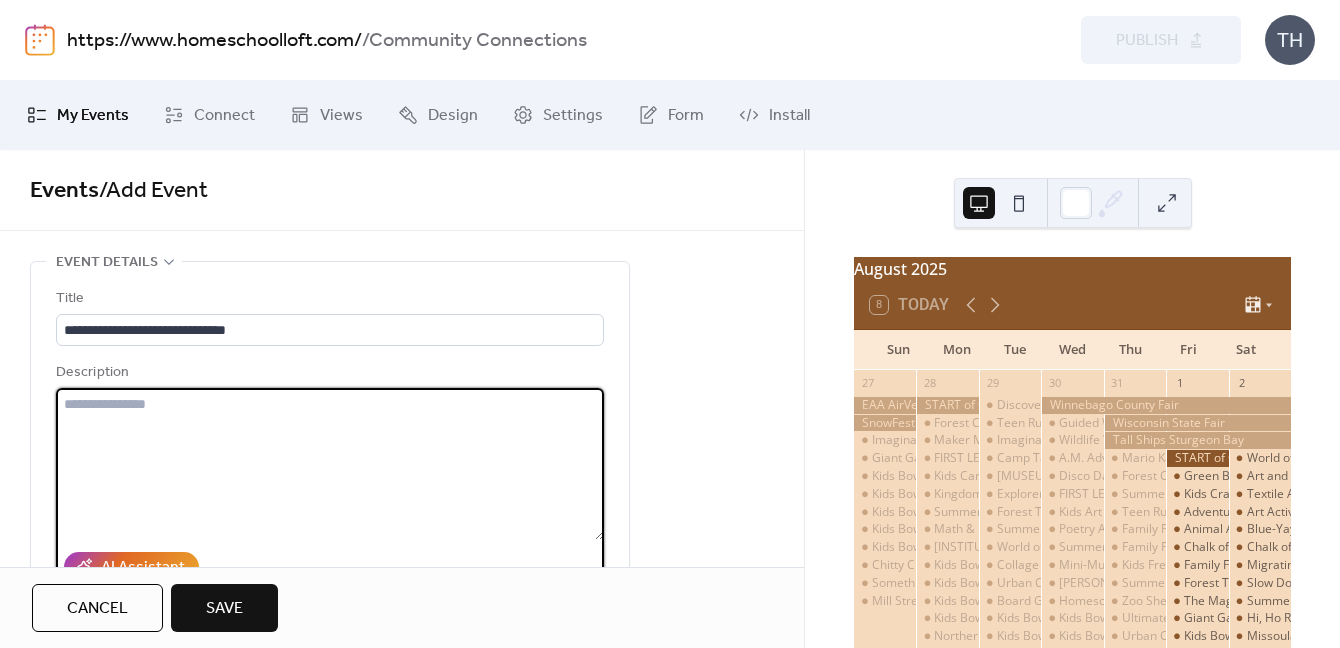 click at bounding box center (330, 464) 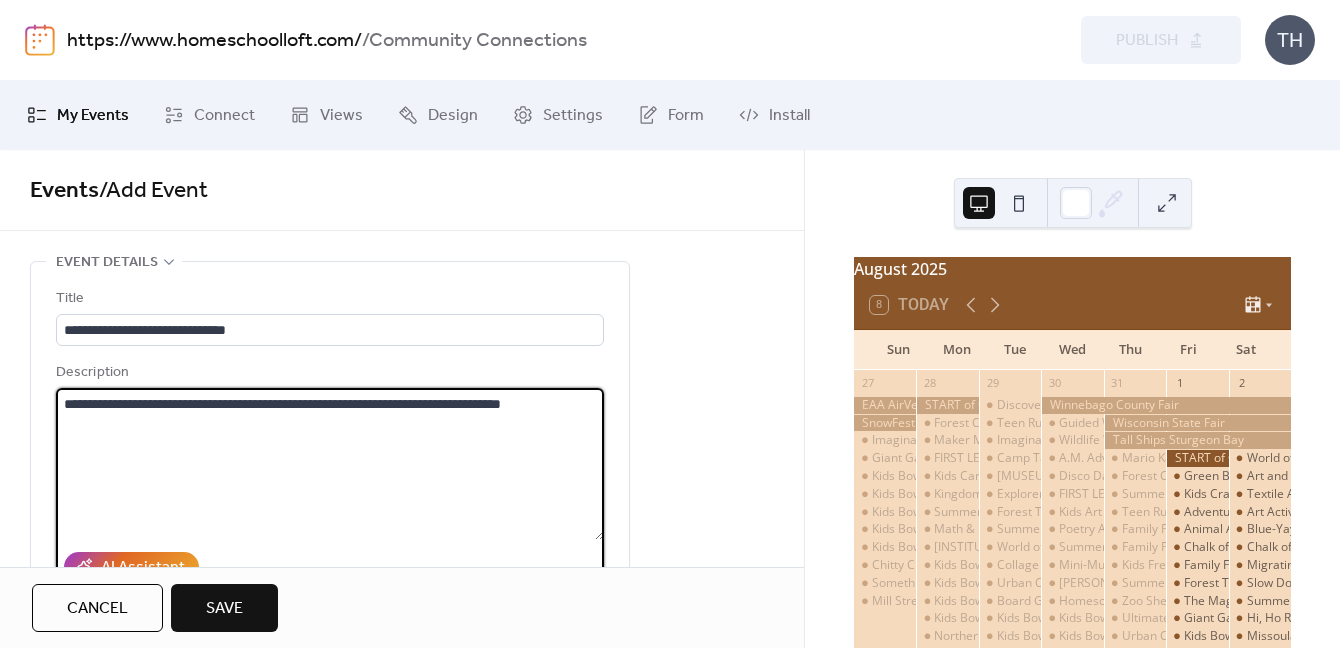 paste on "**********" 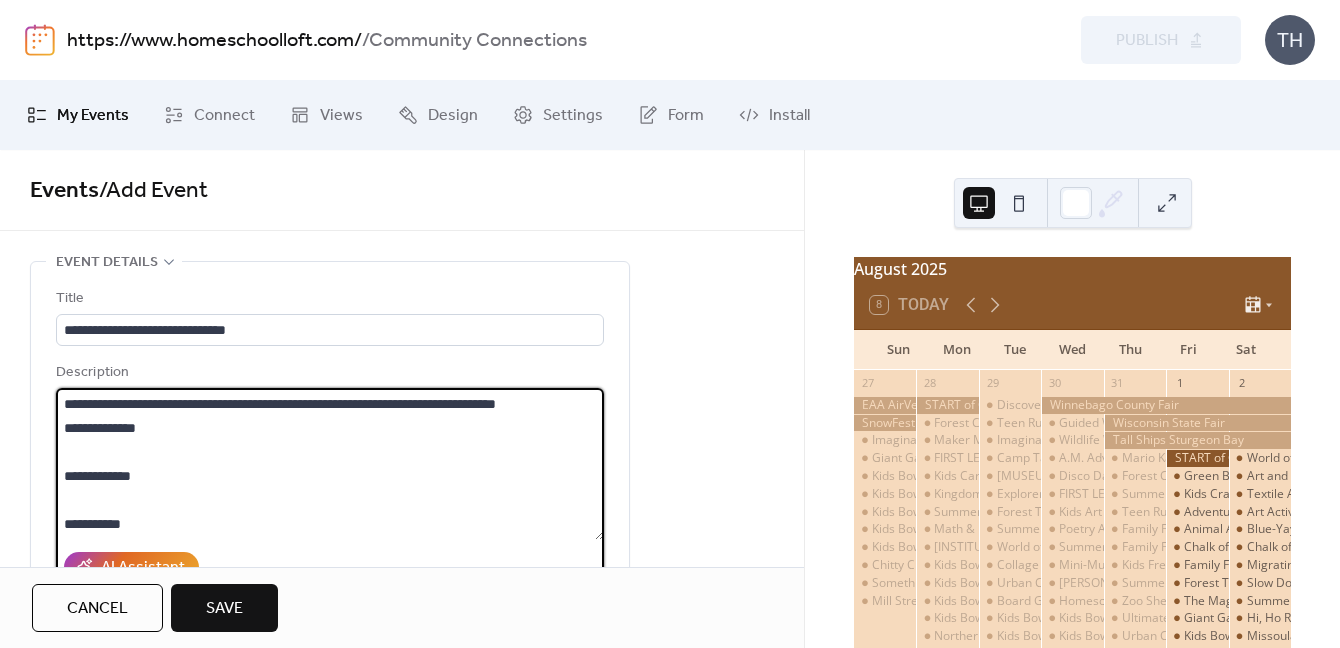 scroll, scrollTop: 93, scrollLeft: 0, axis: vertical 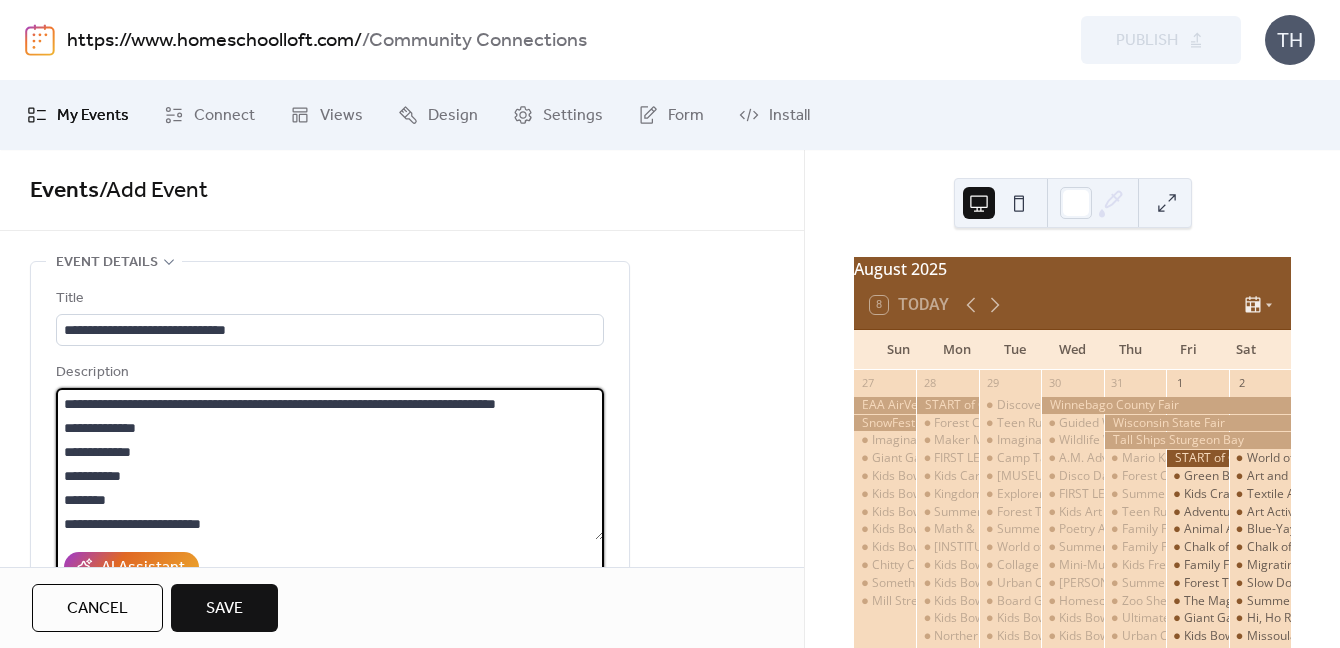 click on "**********" at bounding box center (330, 464) 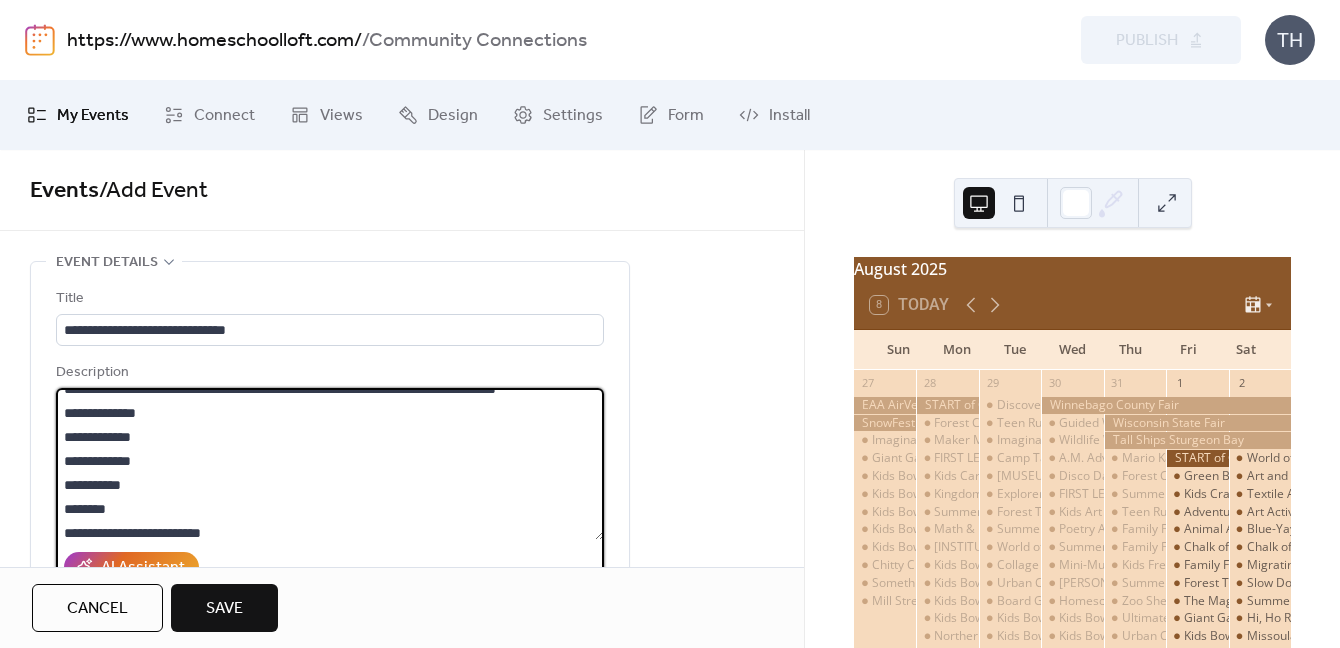 scroll, scrollTop: 24, scrollLeft: 0, axis: vertical 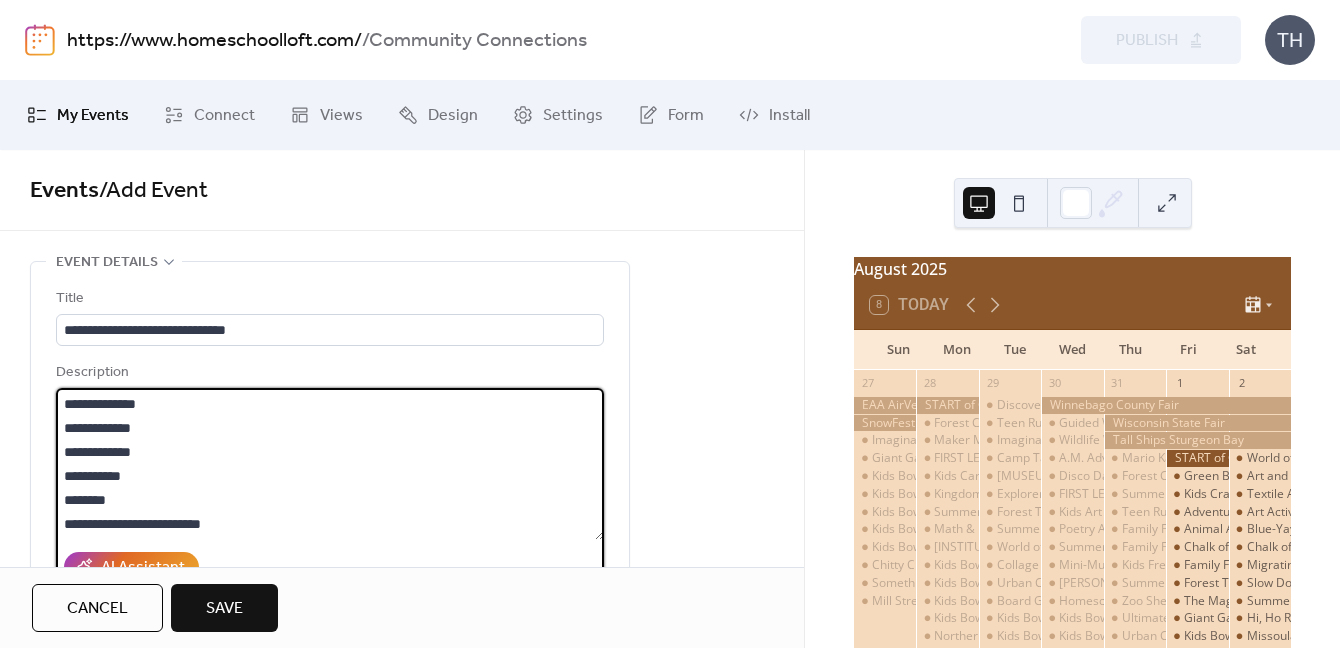 click on "**********" at bounding box center (330, 464) 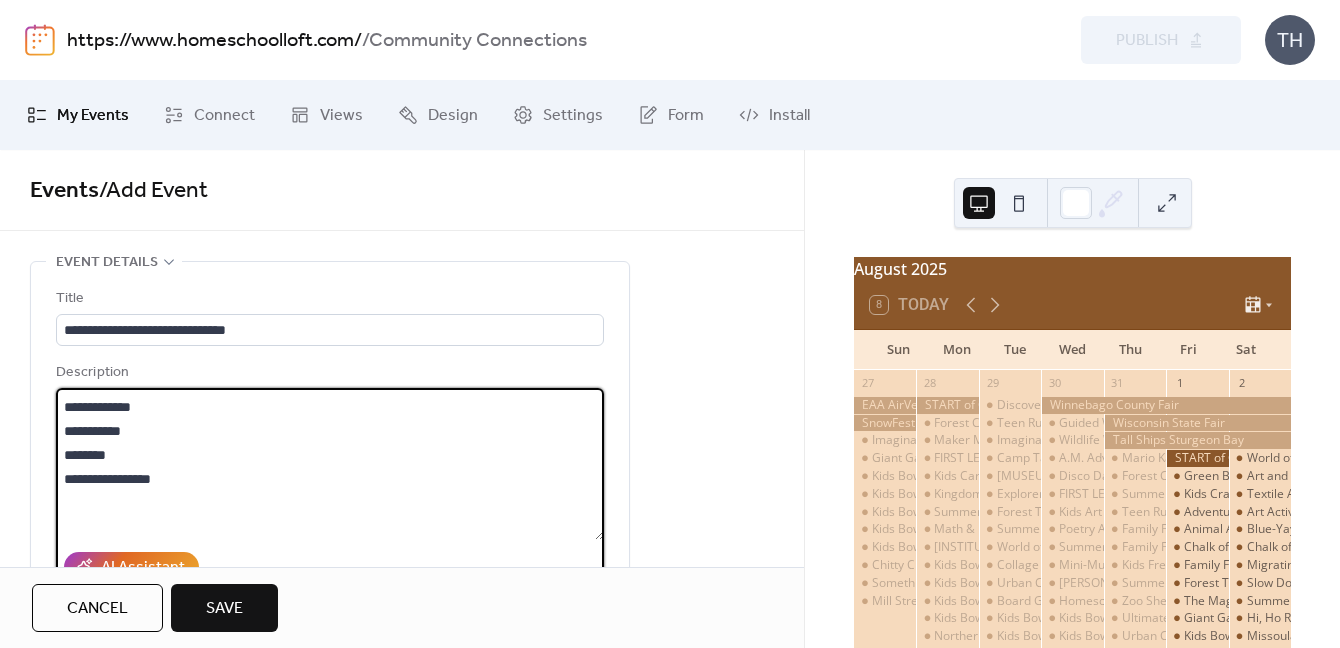 paste on "**********" 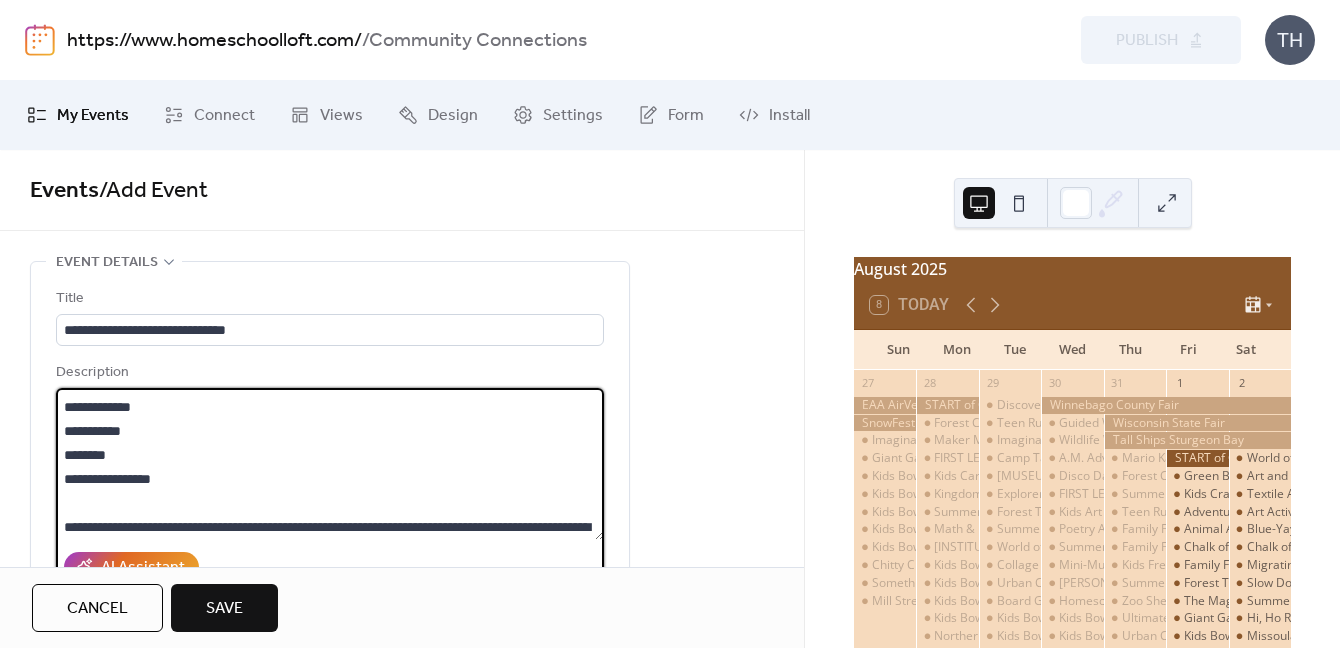 scroll, scrollTop: 93, scrollLeft: 0, axis: vertical 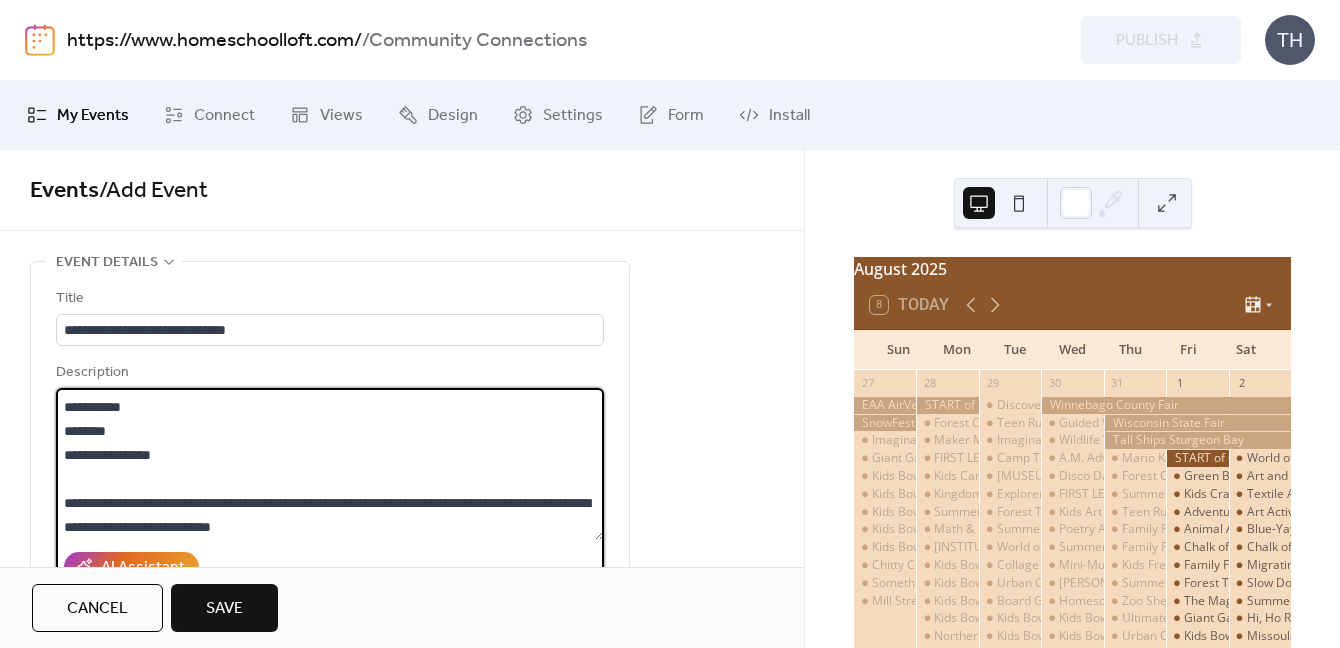 click on "**********" at bounding box center [402, 358] 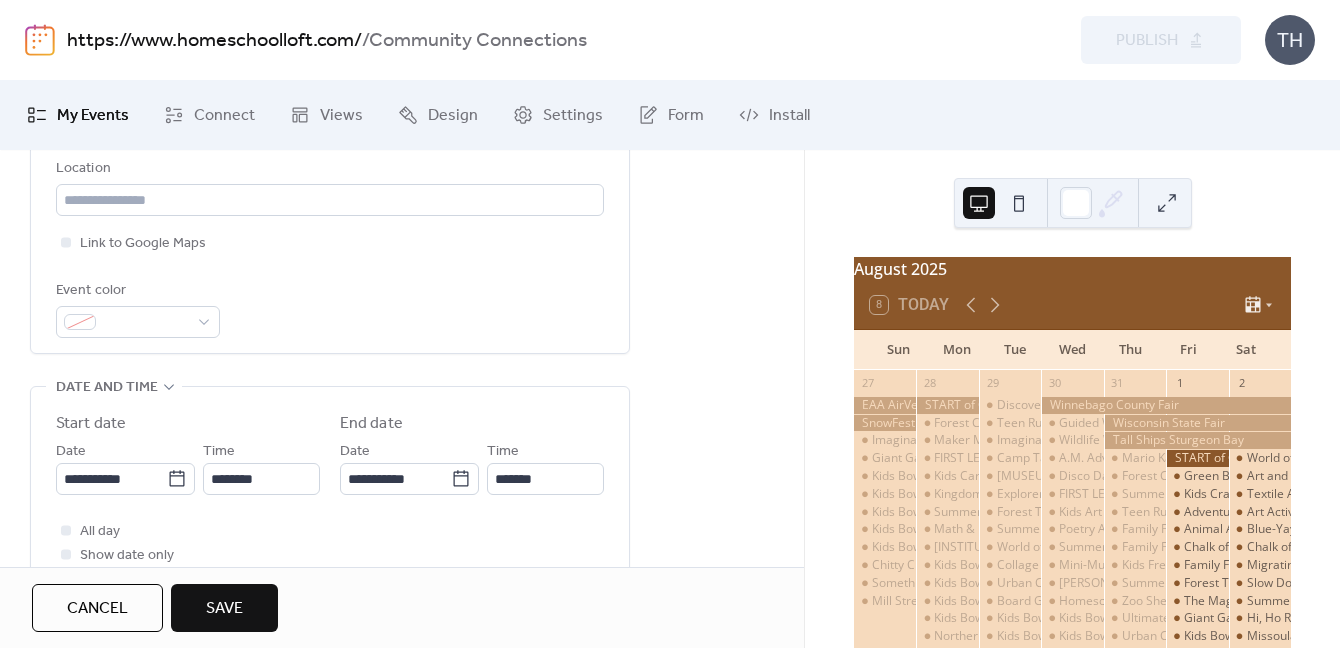 scroll, scrollTop: 459, scrollLeft: 0, axis: vertical 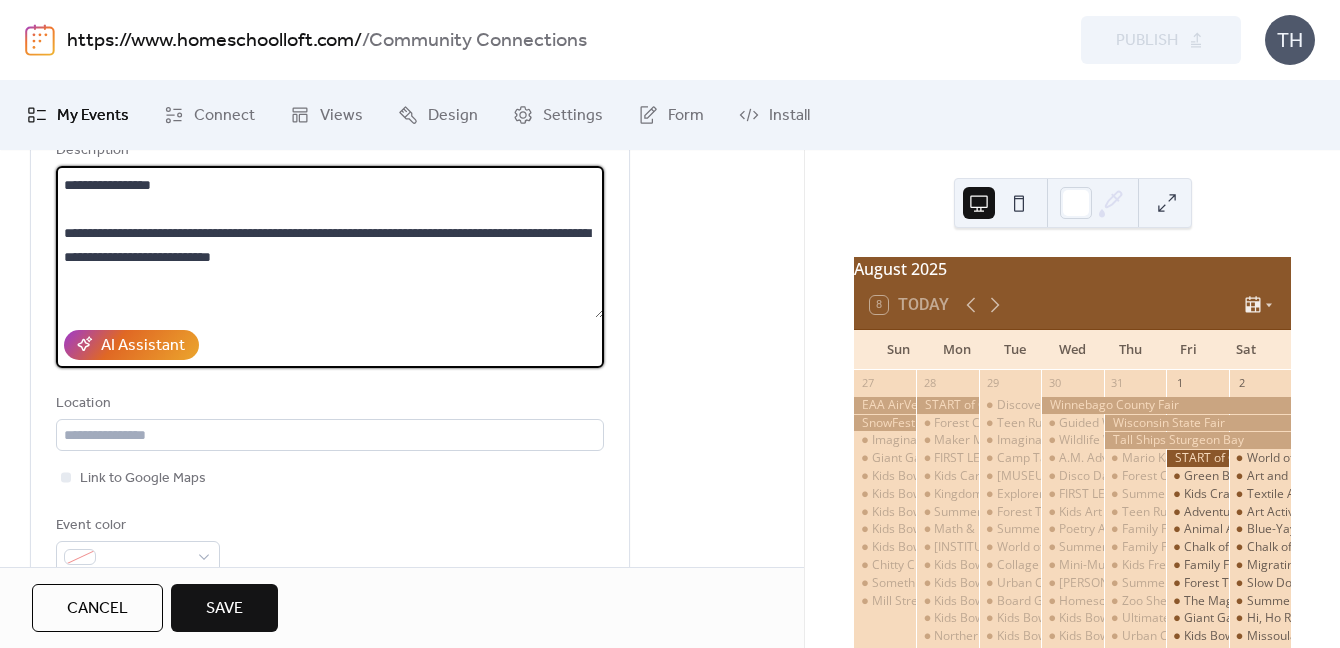 paste on "**********" 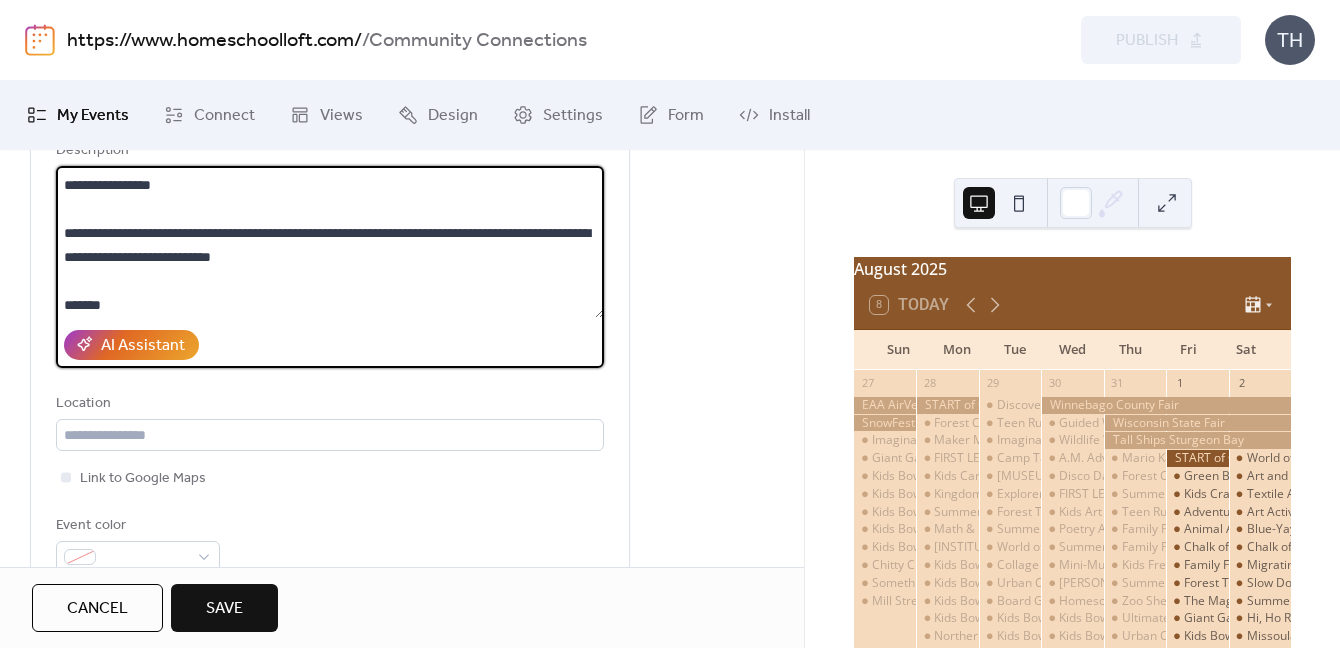 scroll, scrollTop: 237, scrollLeft: 0, axis: vertical 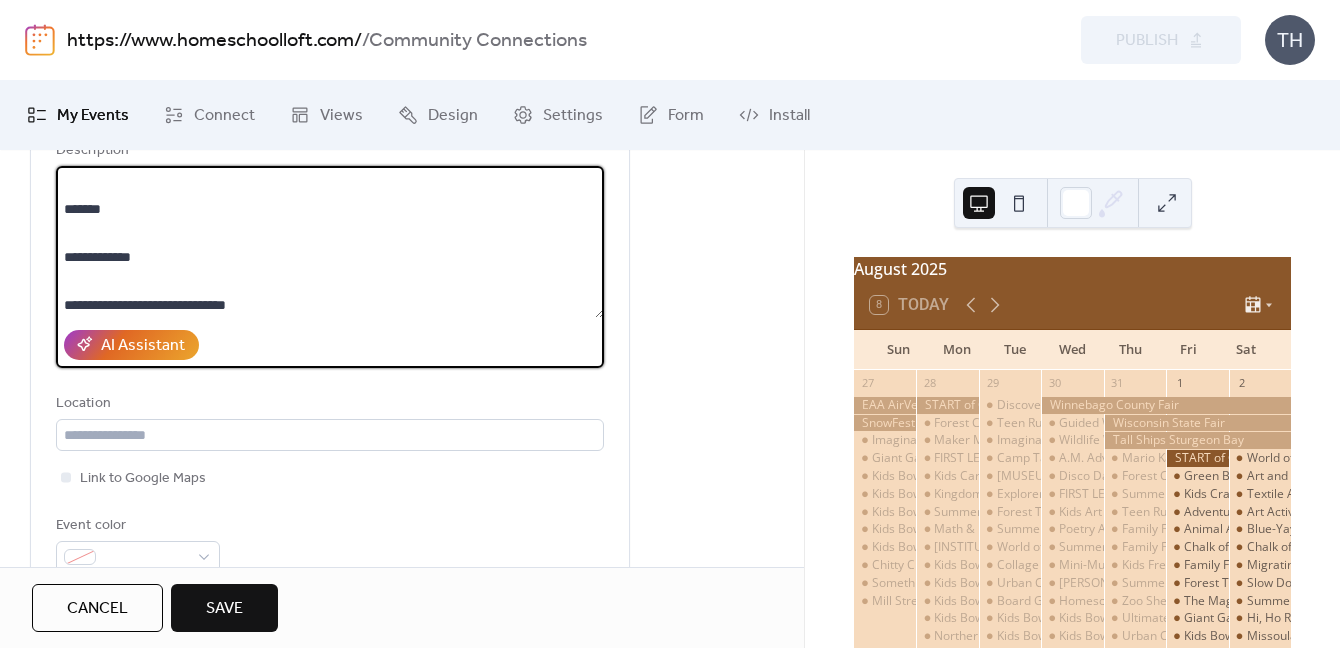 click on "**********" at bounding box center (330, 242) 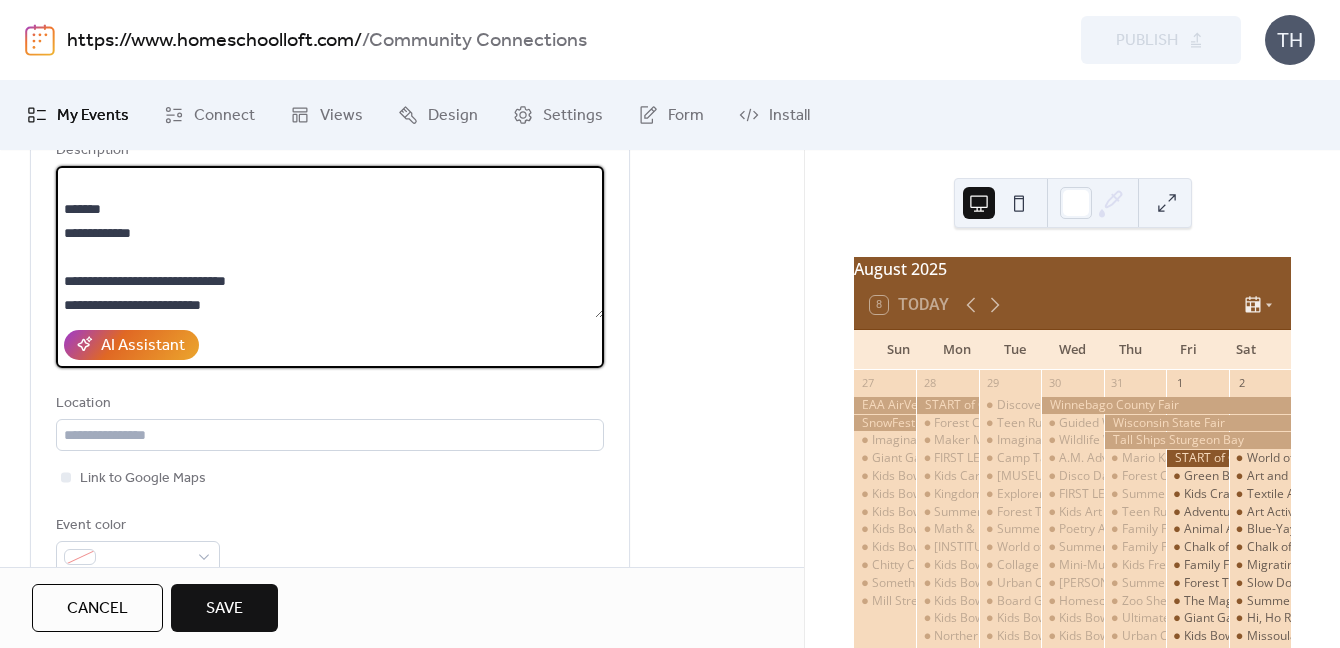 click on "**********" at bounding box center (330, 242) 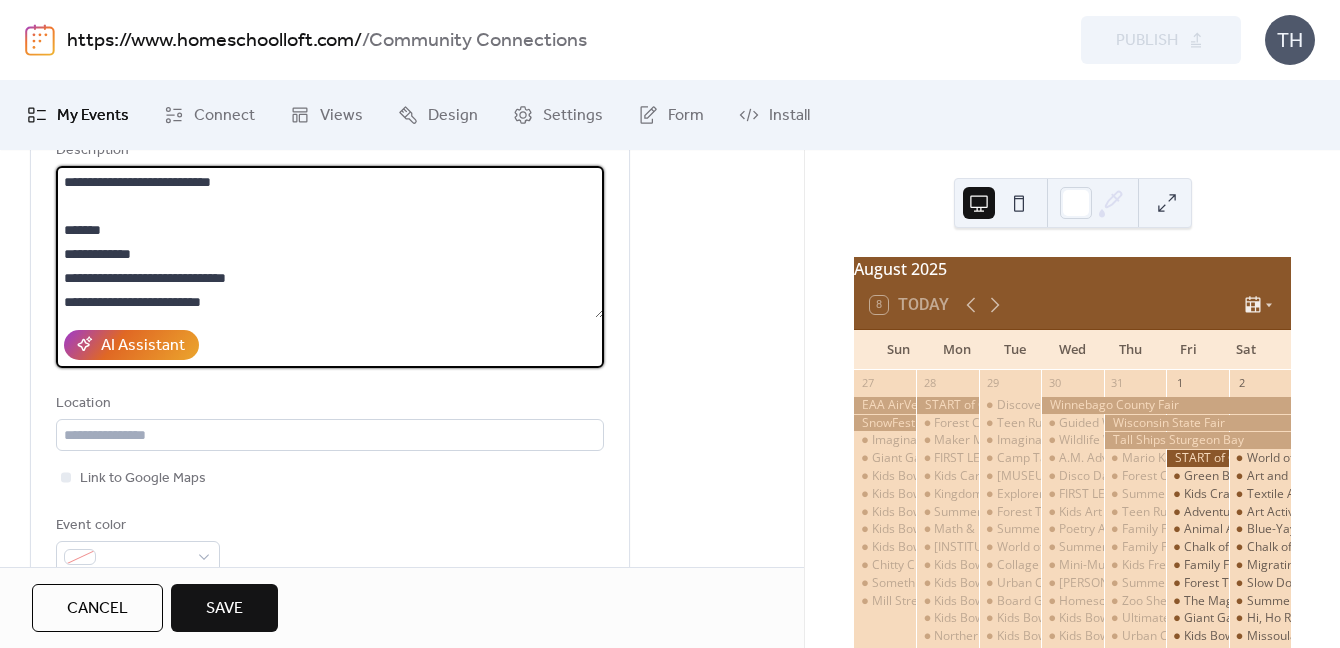 scroll, scrollTop: 216, scrollLeft: 0, axis: vertical 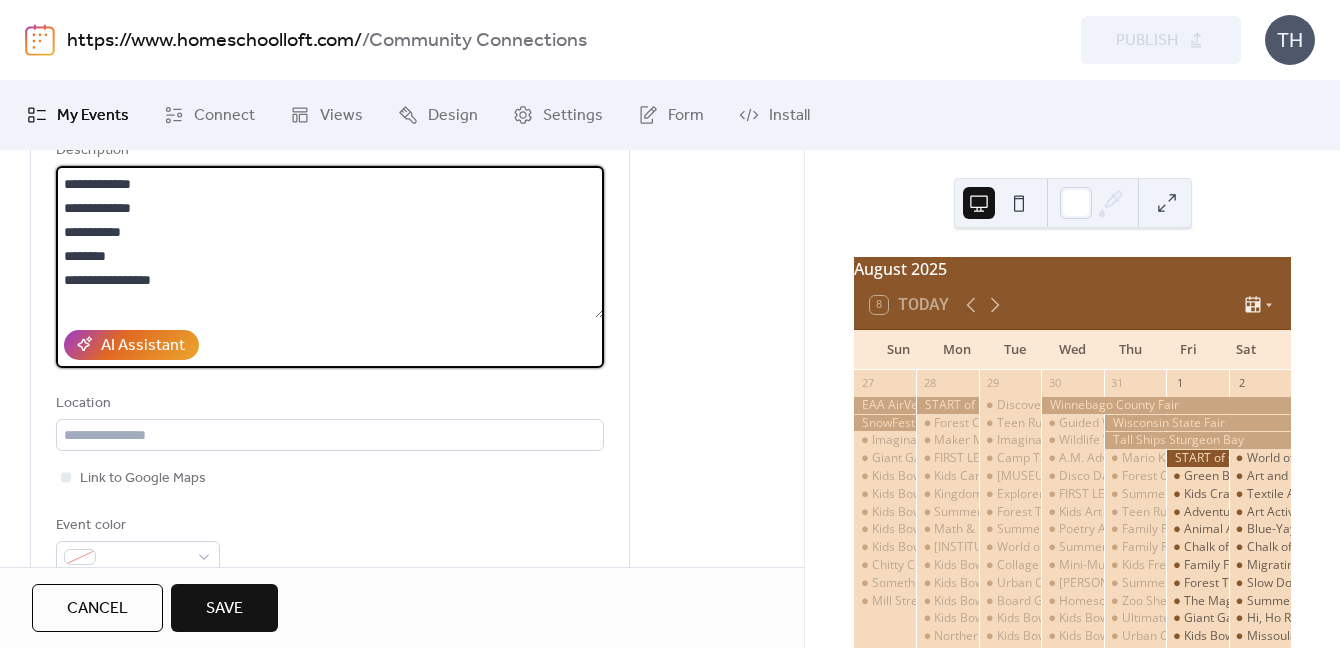 click on "**********" at bounding box center (330, 242) 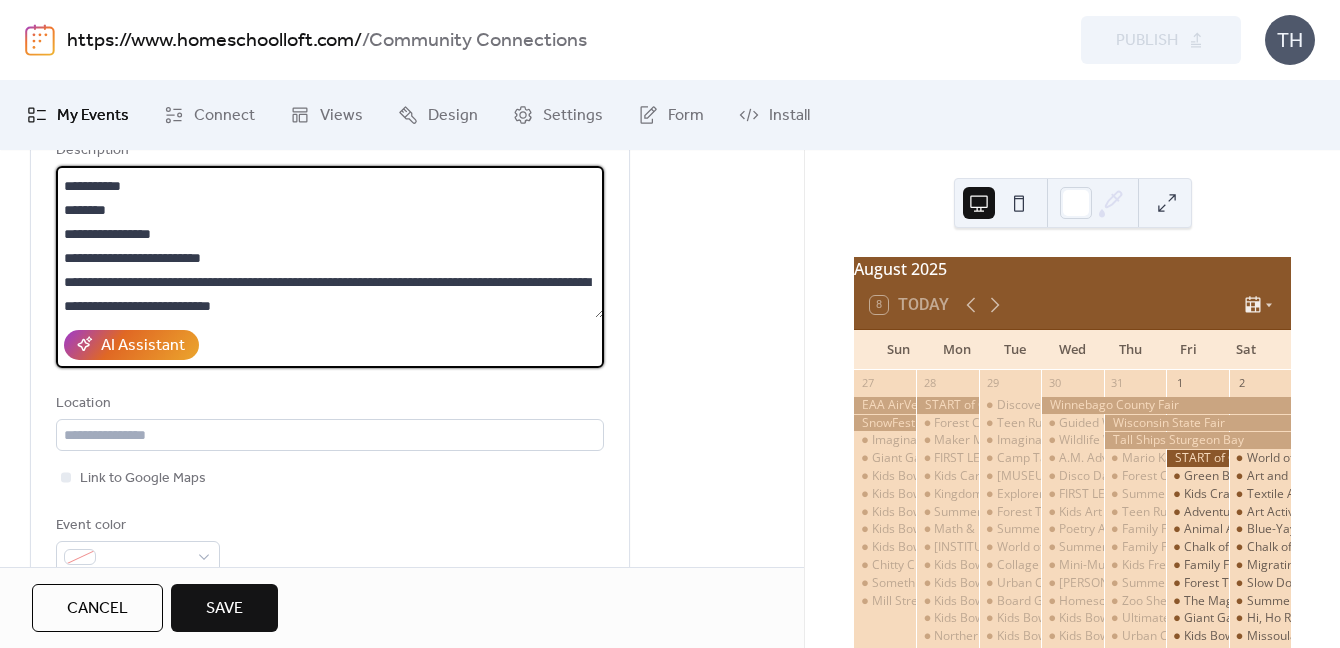 scroll, scrollTop: 118, scrollLeft: 0, axis: vertical 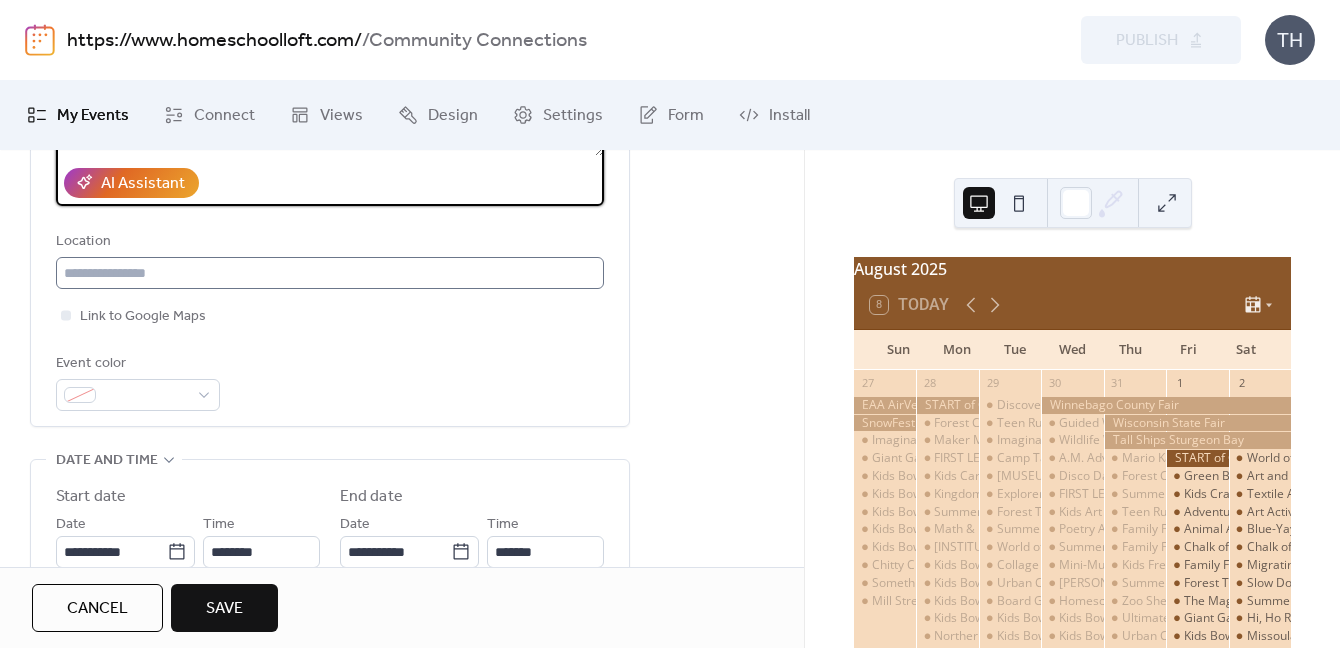 type on "**********" 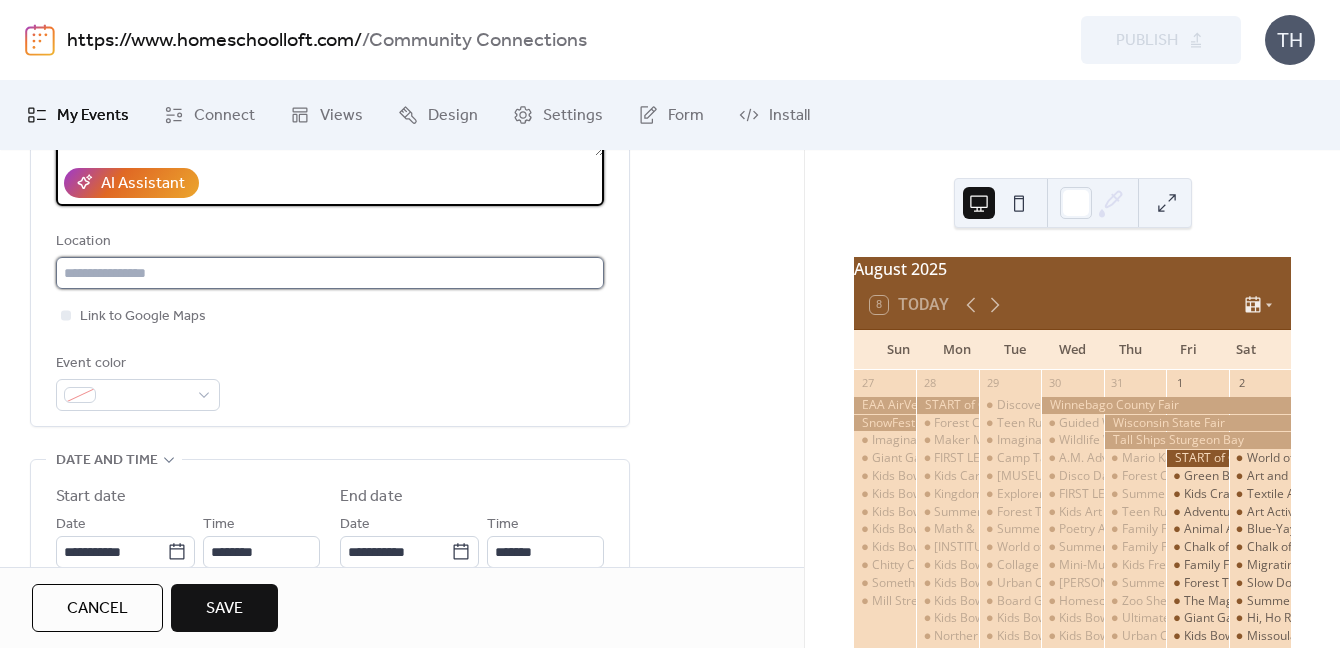 click at bounding box center [330, 273] 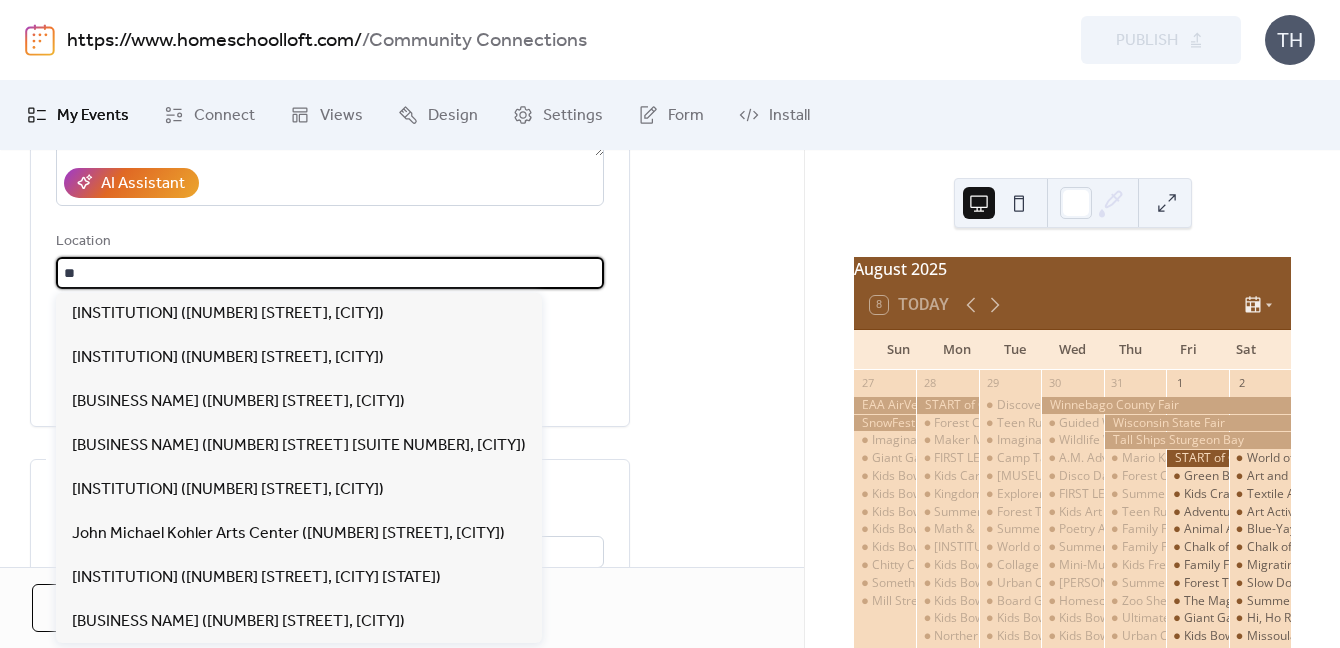 type on "*" 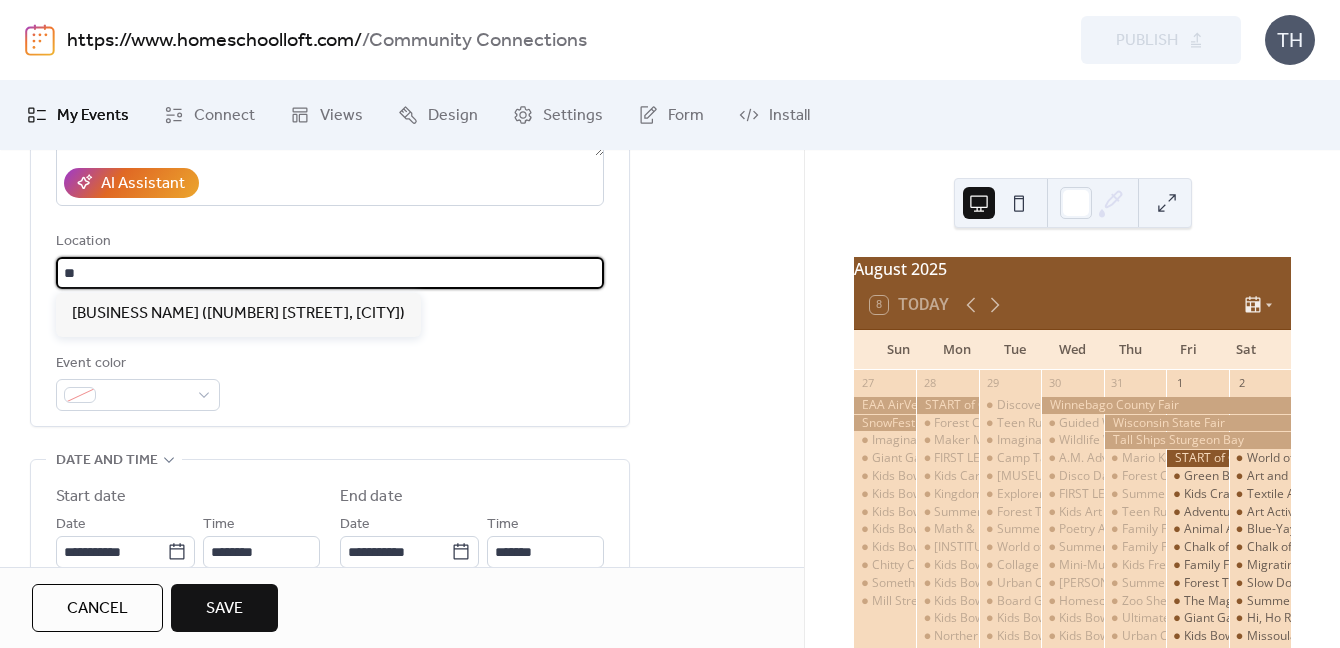 type on "*" 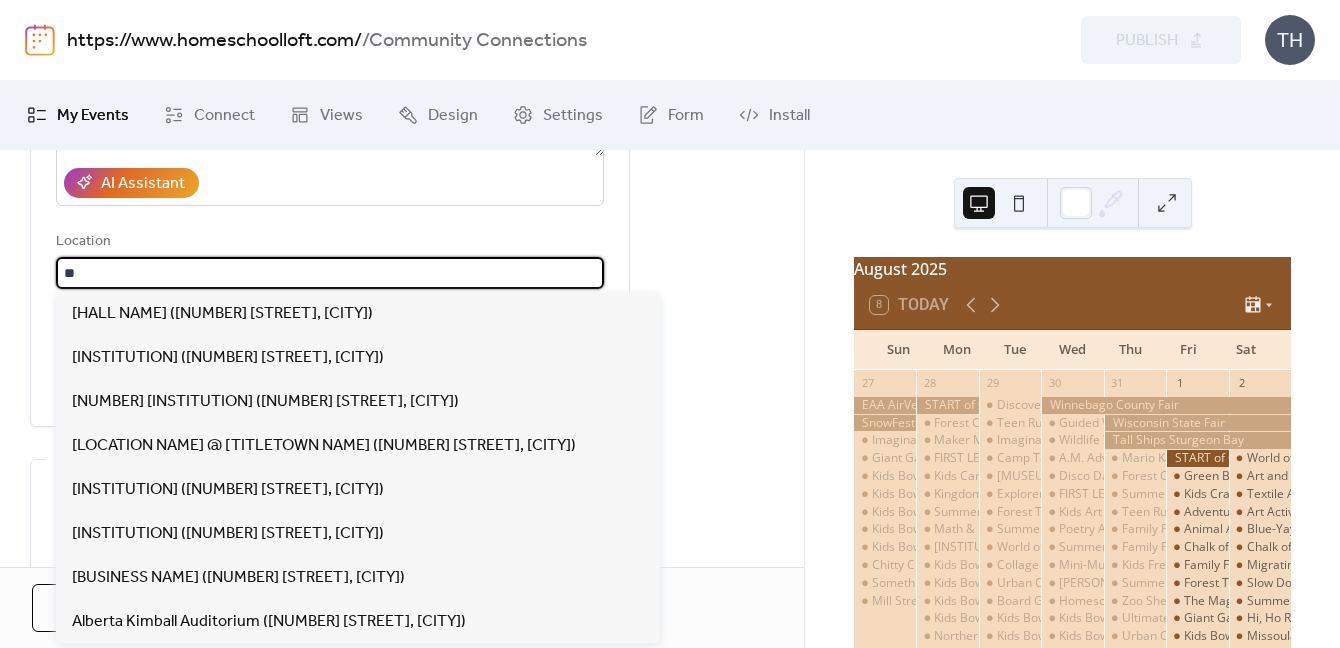 type on "*" 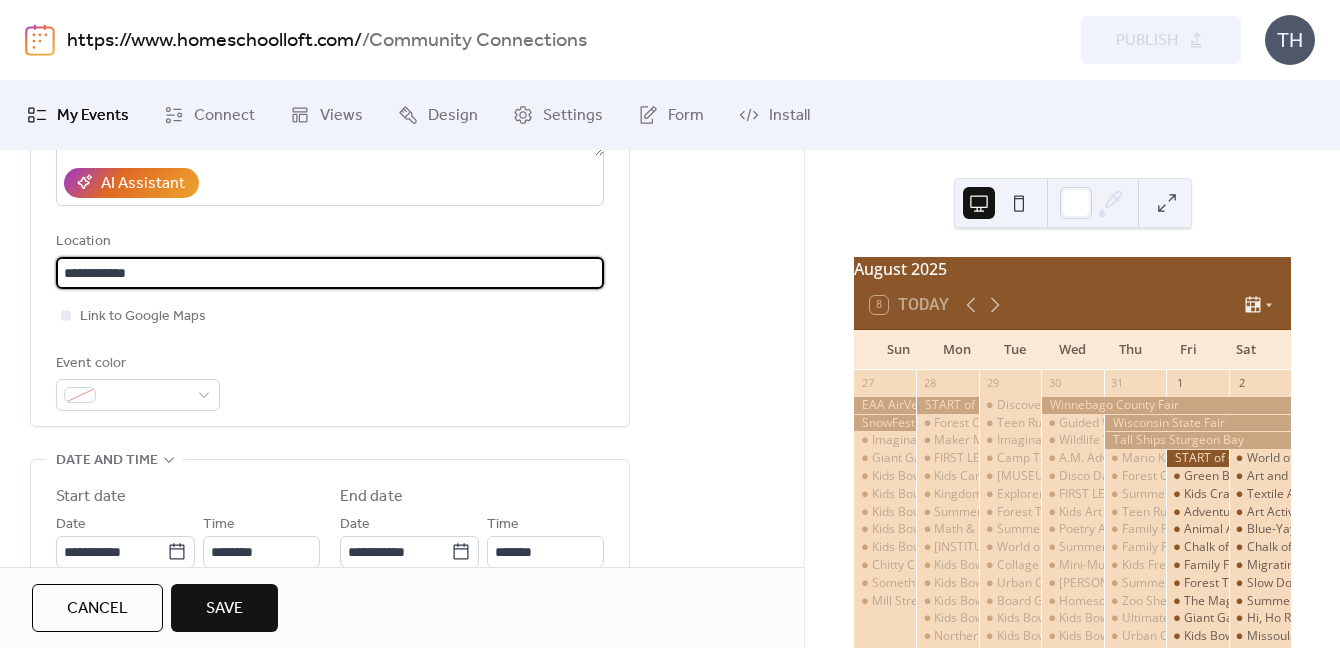 paste on "**********" 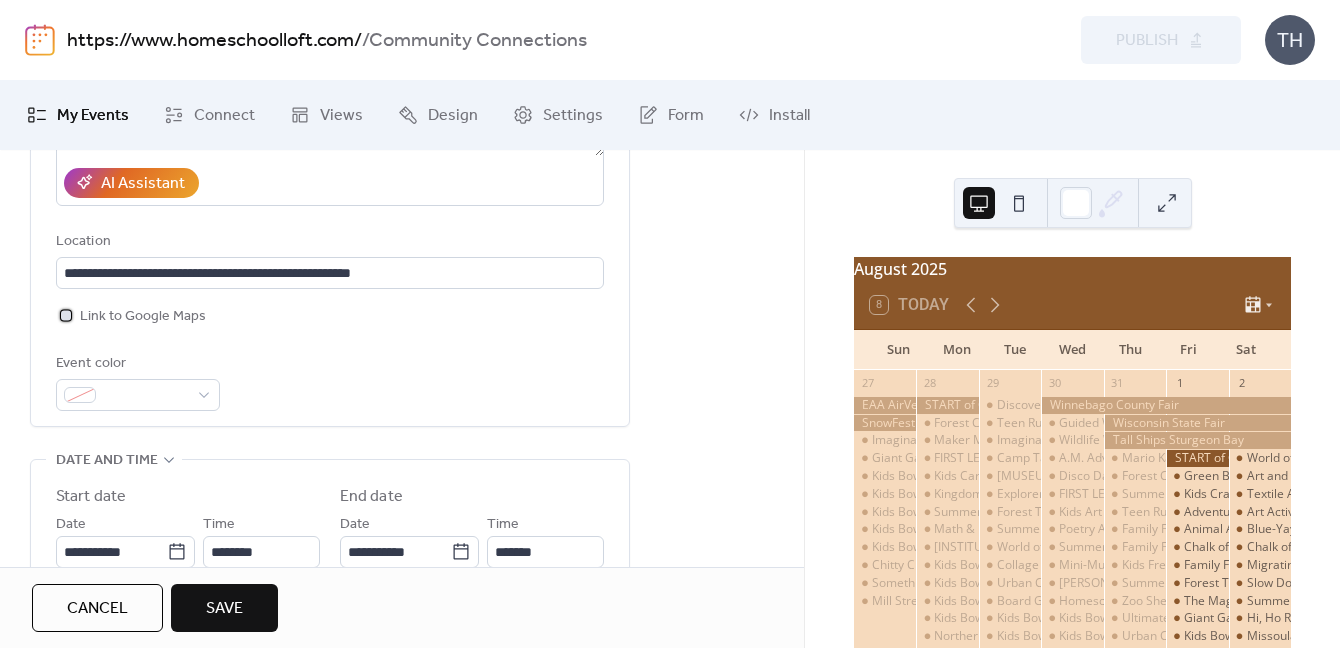 click on "Link to Google Maps" at bounding box center [143, 317] 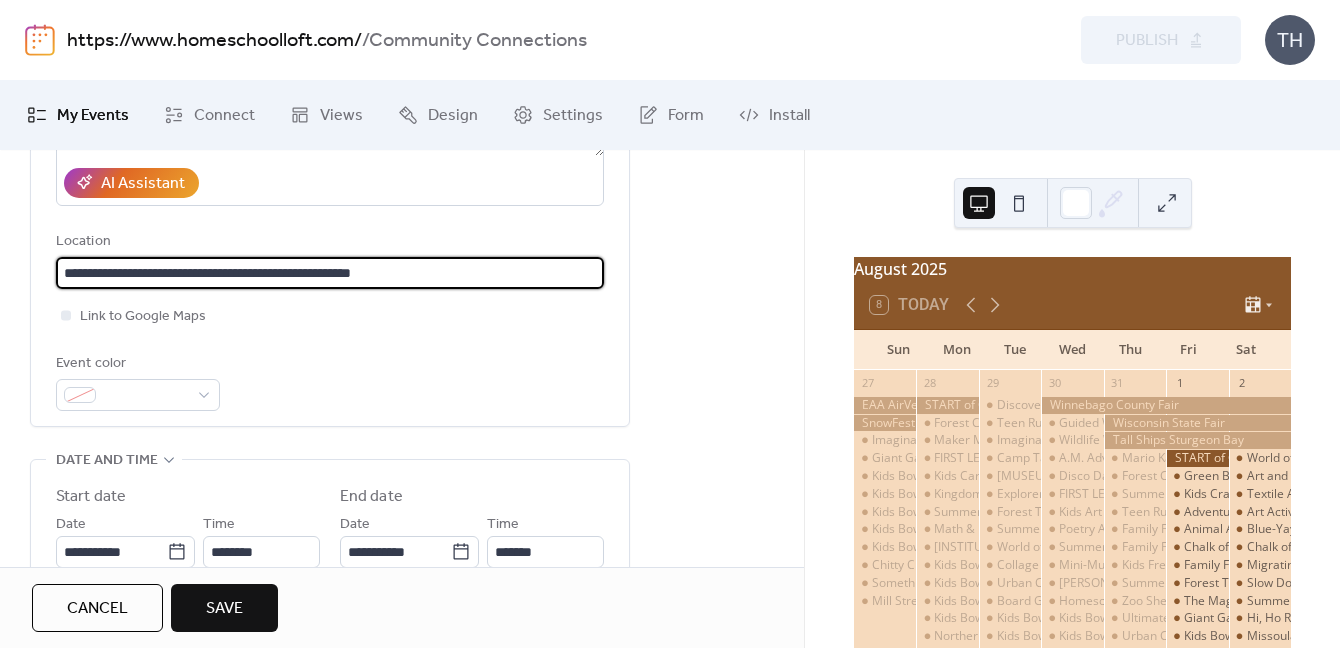 scroll, scrollTop: 1, scrollLeft: 0, axis: vertical 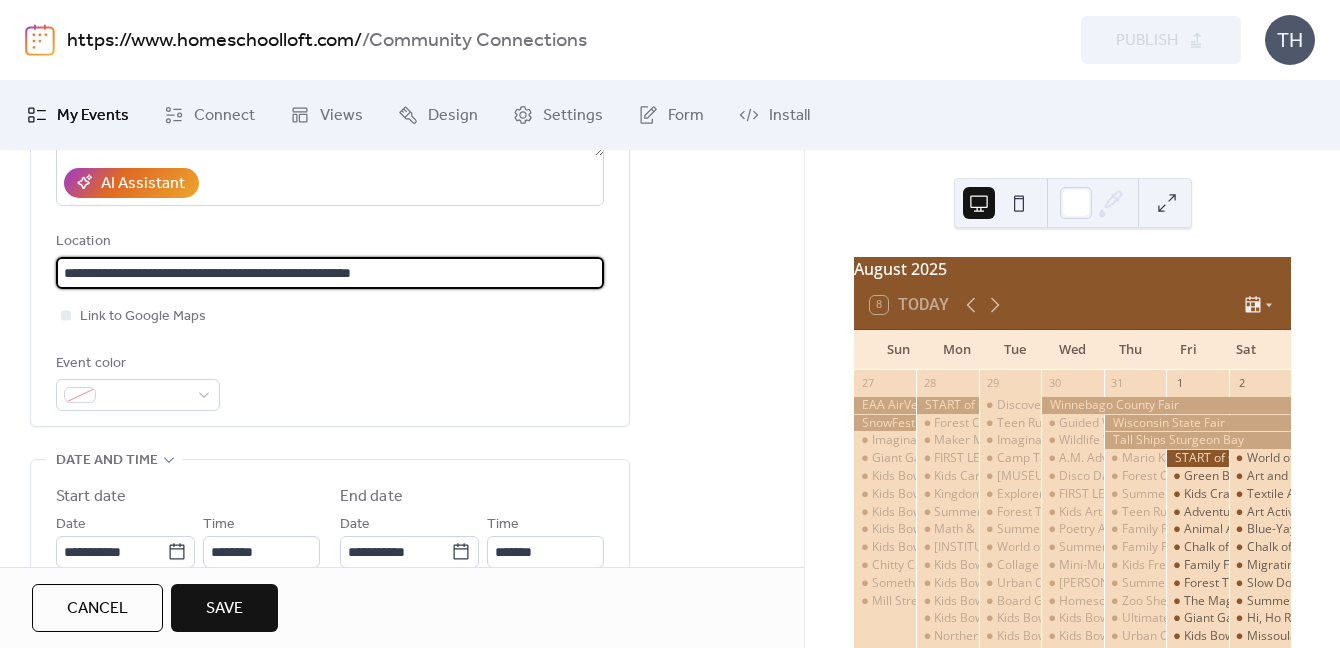 drag, startPoint x: 277, startPoint y: 276, endPoint x: 295, endPoint y: 277, distance: 18.027756 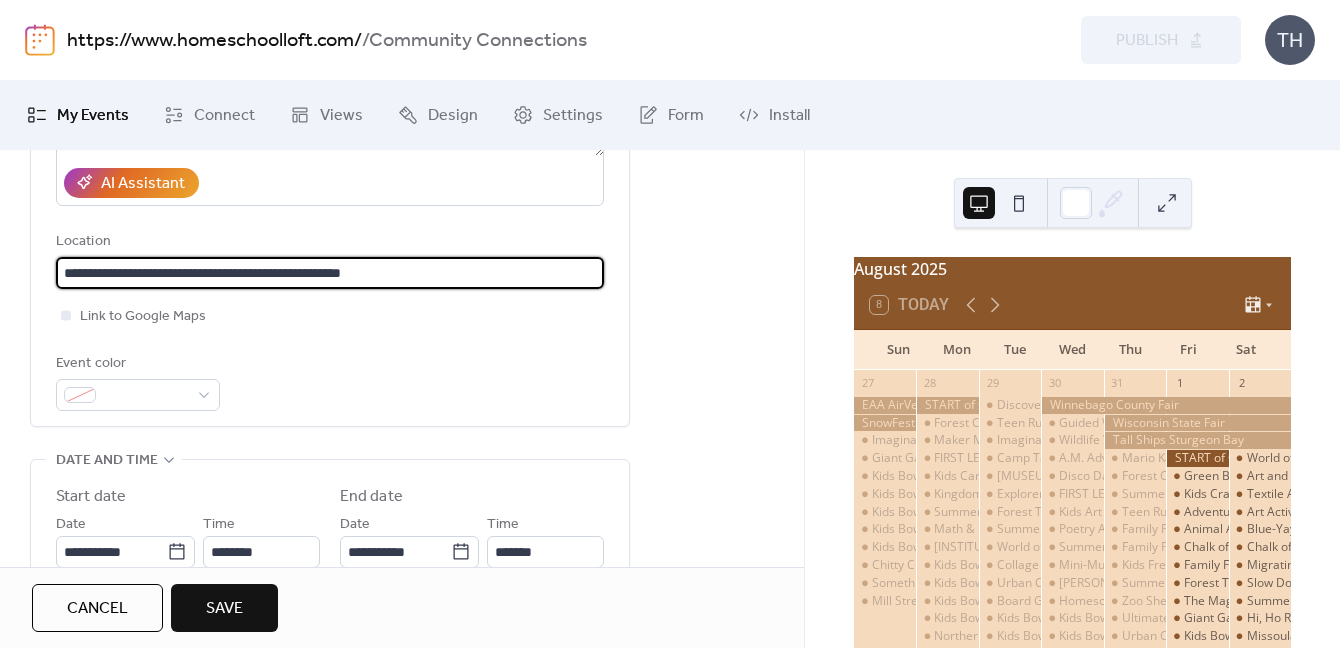 scroll, scrollTop: 0, scrollLeft: 0, axis: both 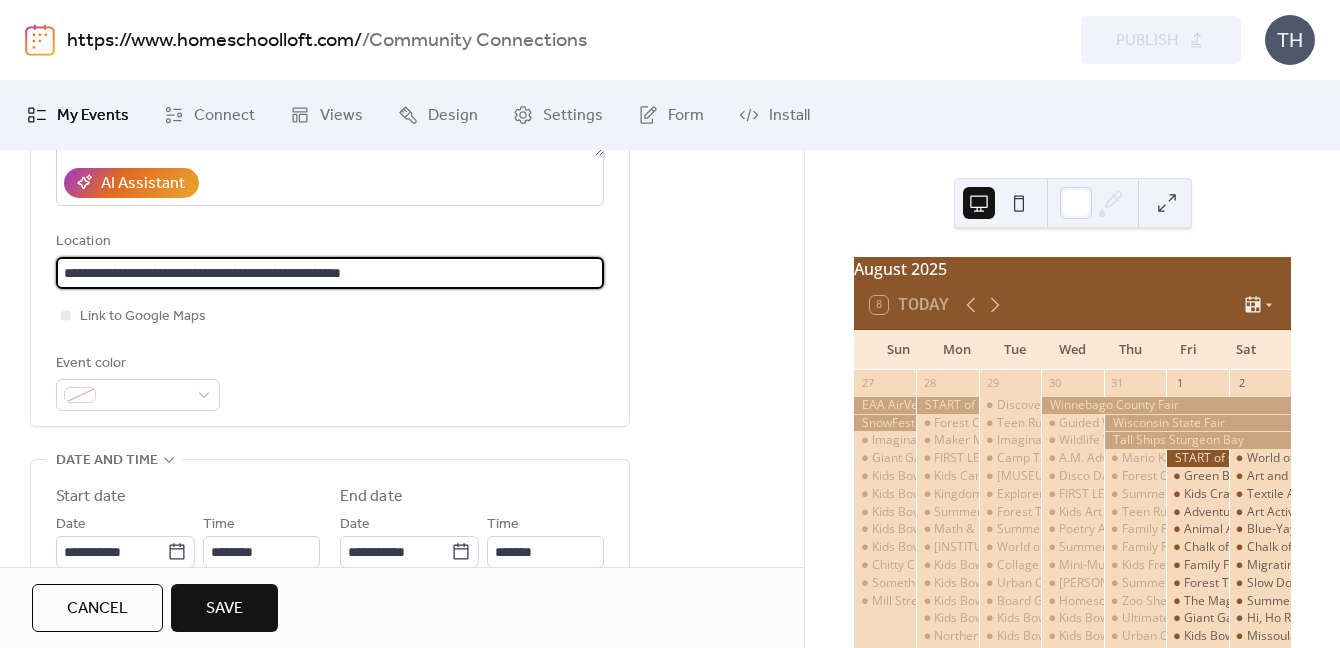 type on "**********" 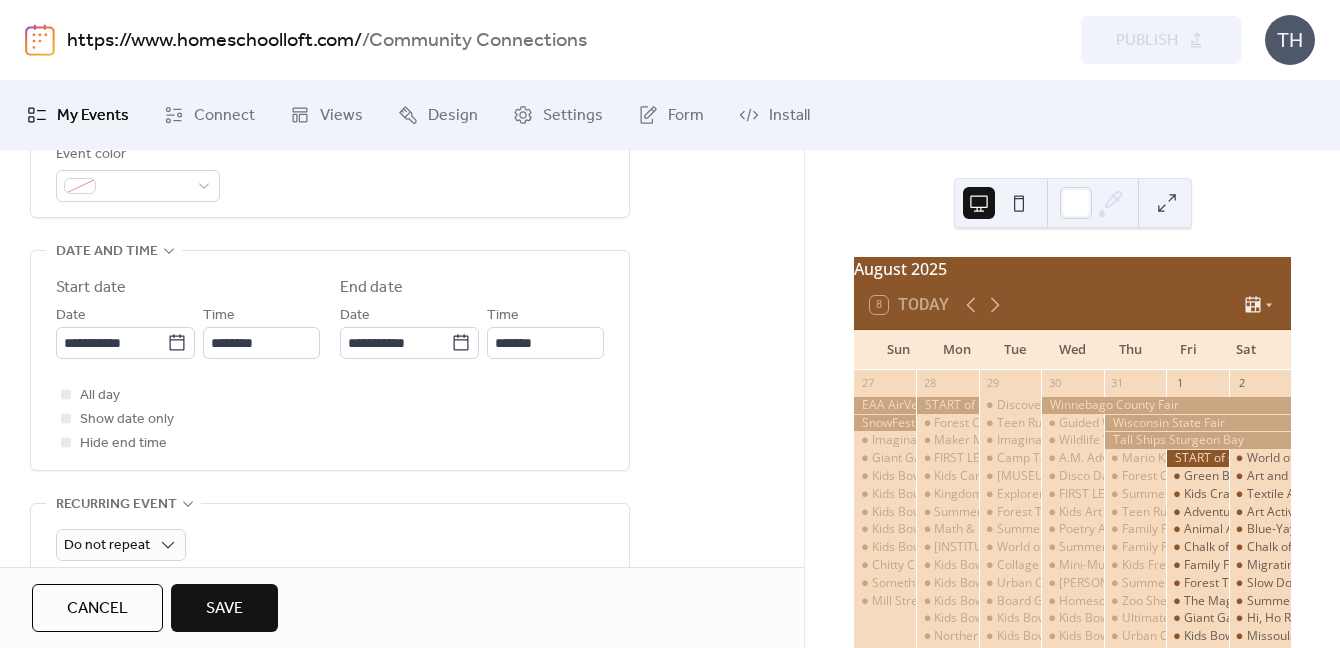 scroll, scrollTop: 670, scrollLeft: 0, axis: vertical 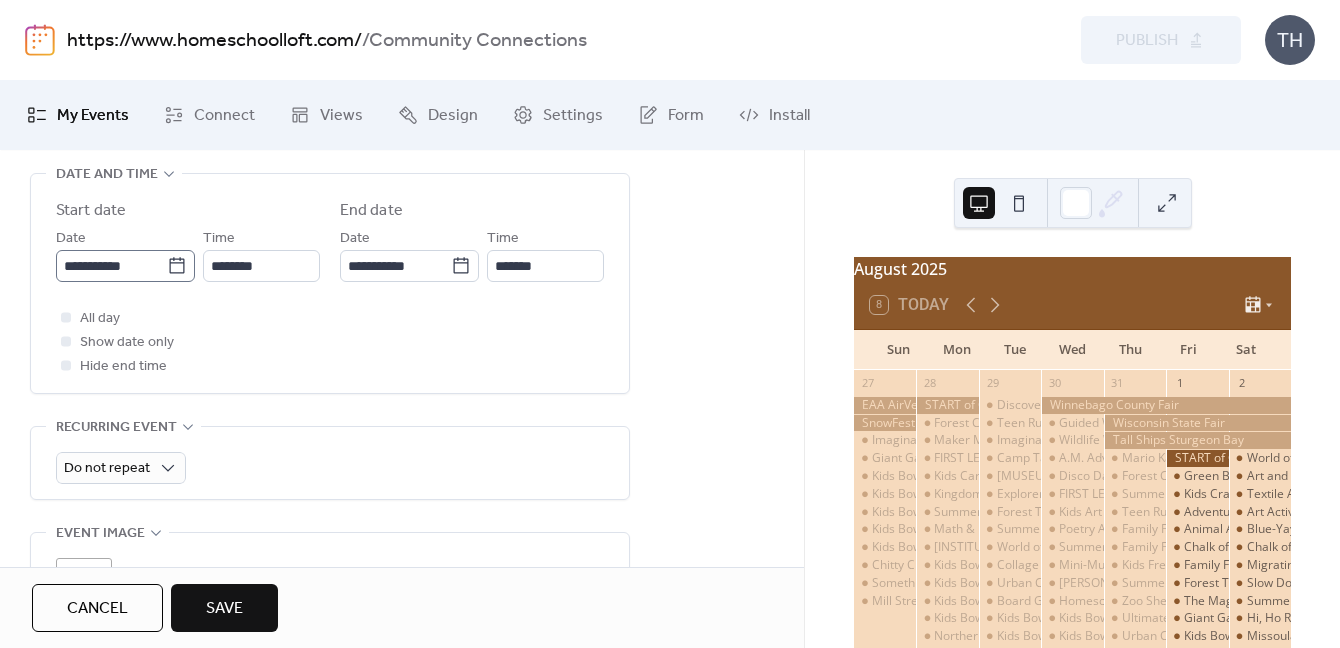 type 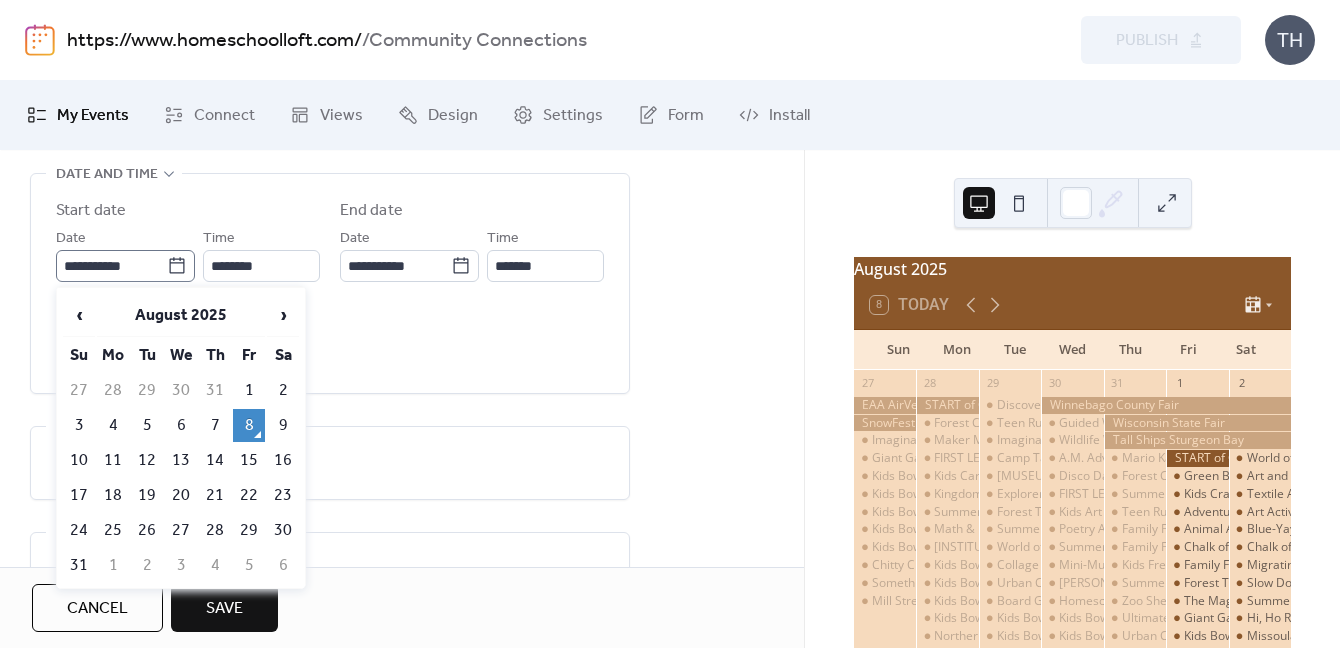 click 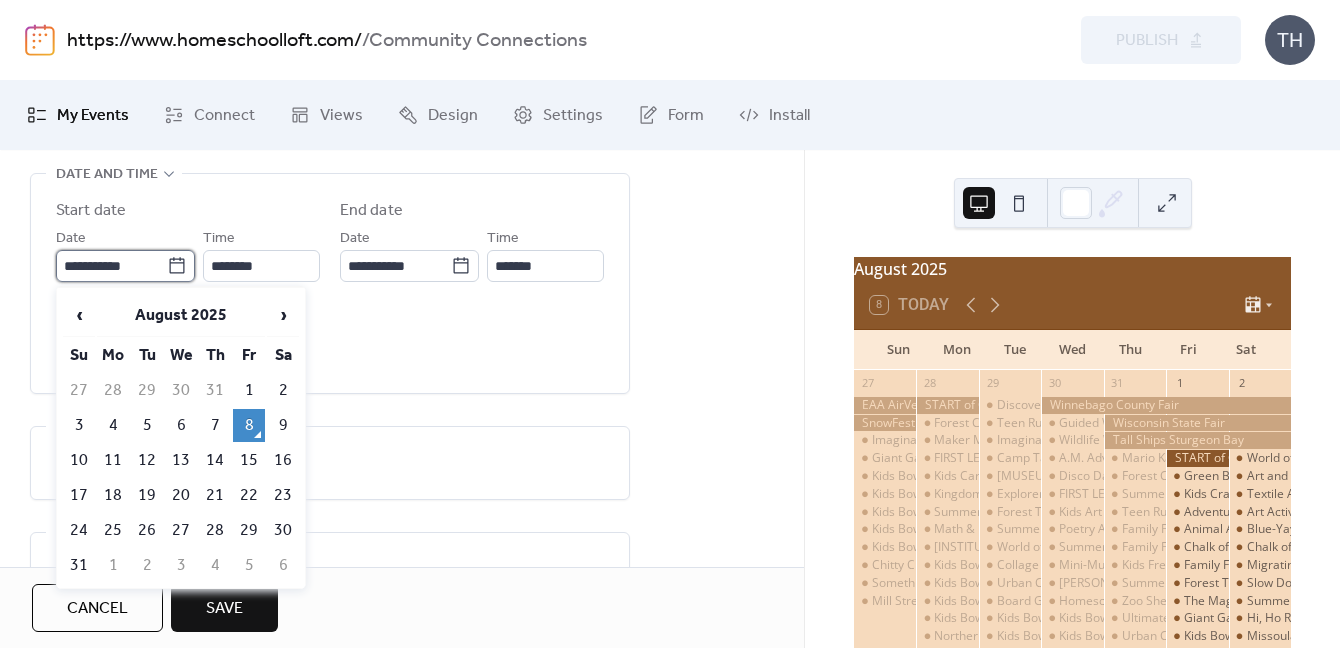 click on "**********" at bounding box center [111, 266] 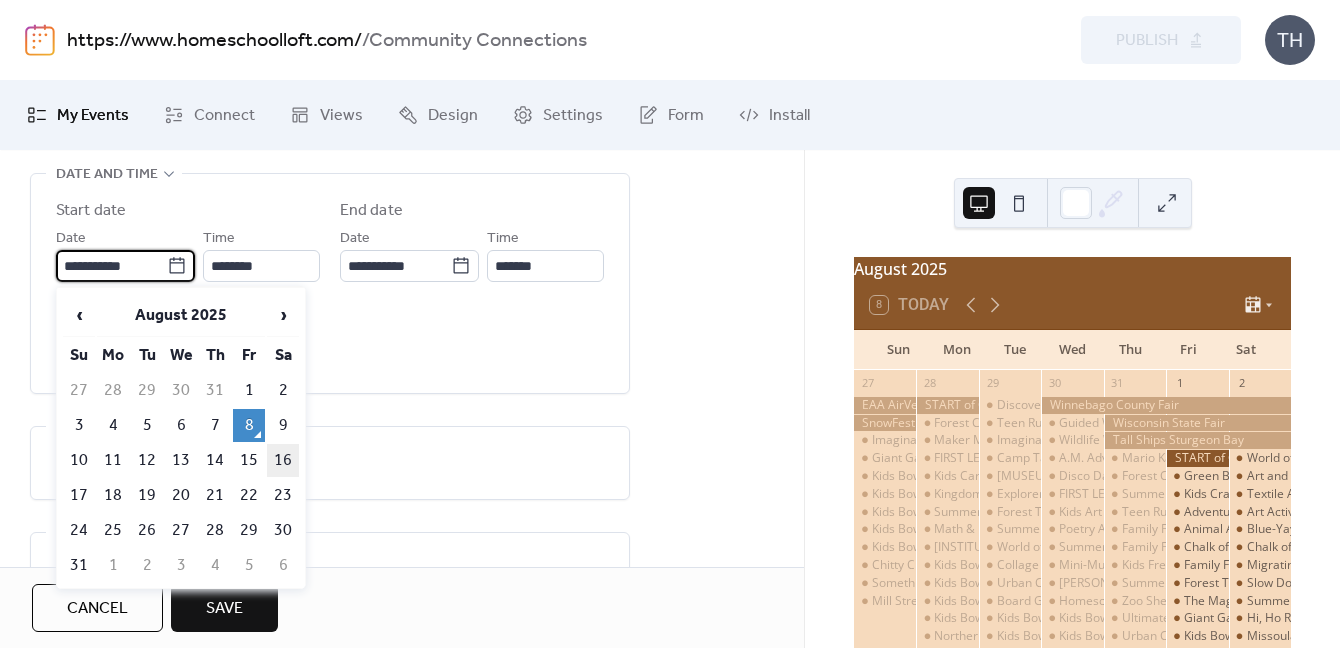 click on "16" at bounding box center [283, 460] 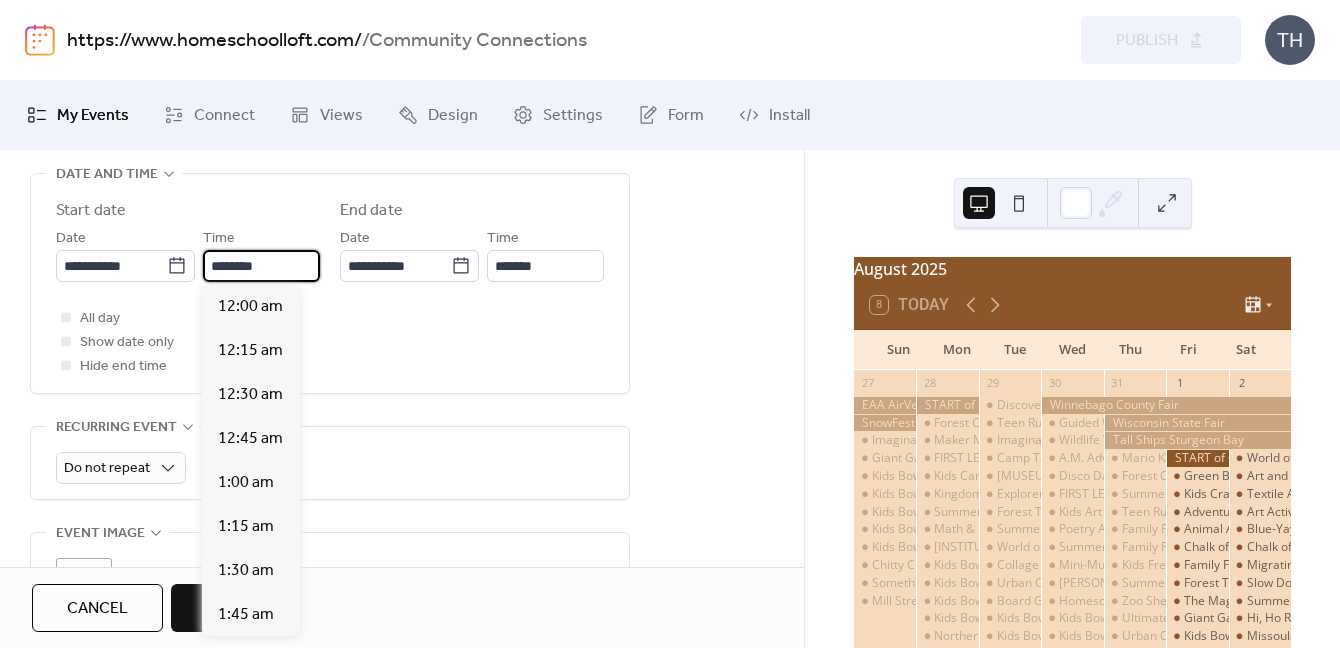 click on "********" at bounding box center [261, 266] 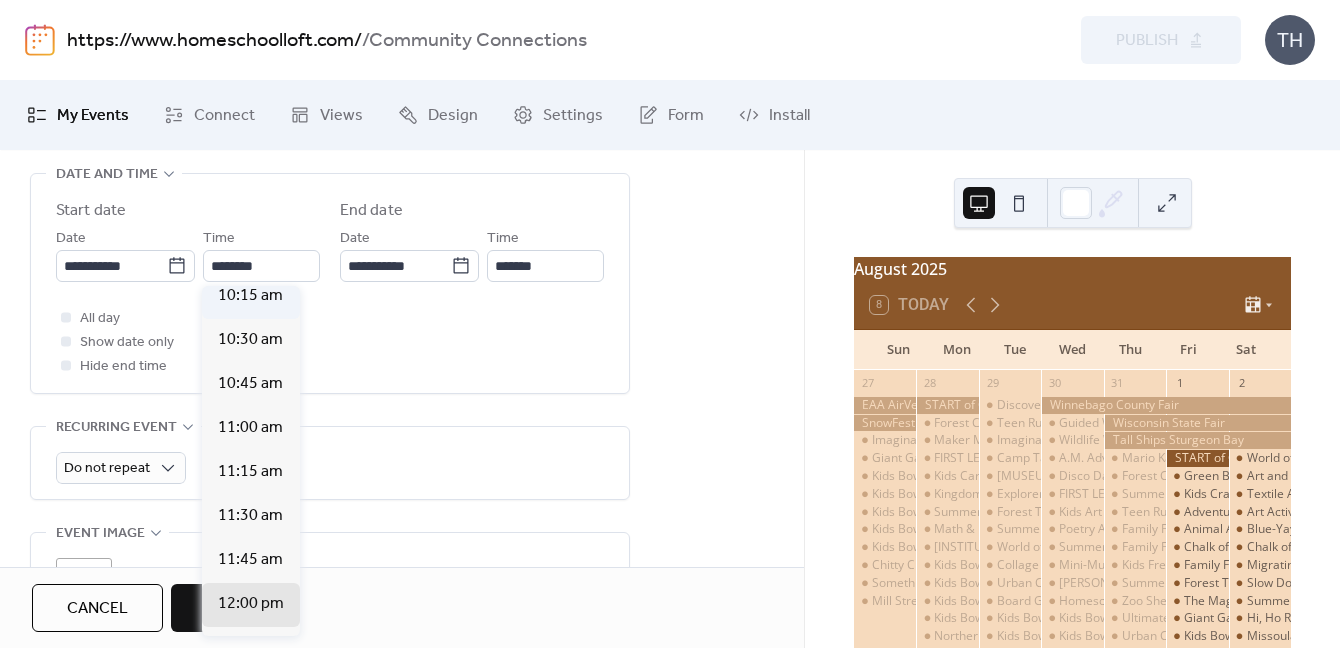 scroll, scrollTop: 1803, scrollLeft: 0, axis: vertical 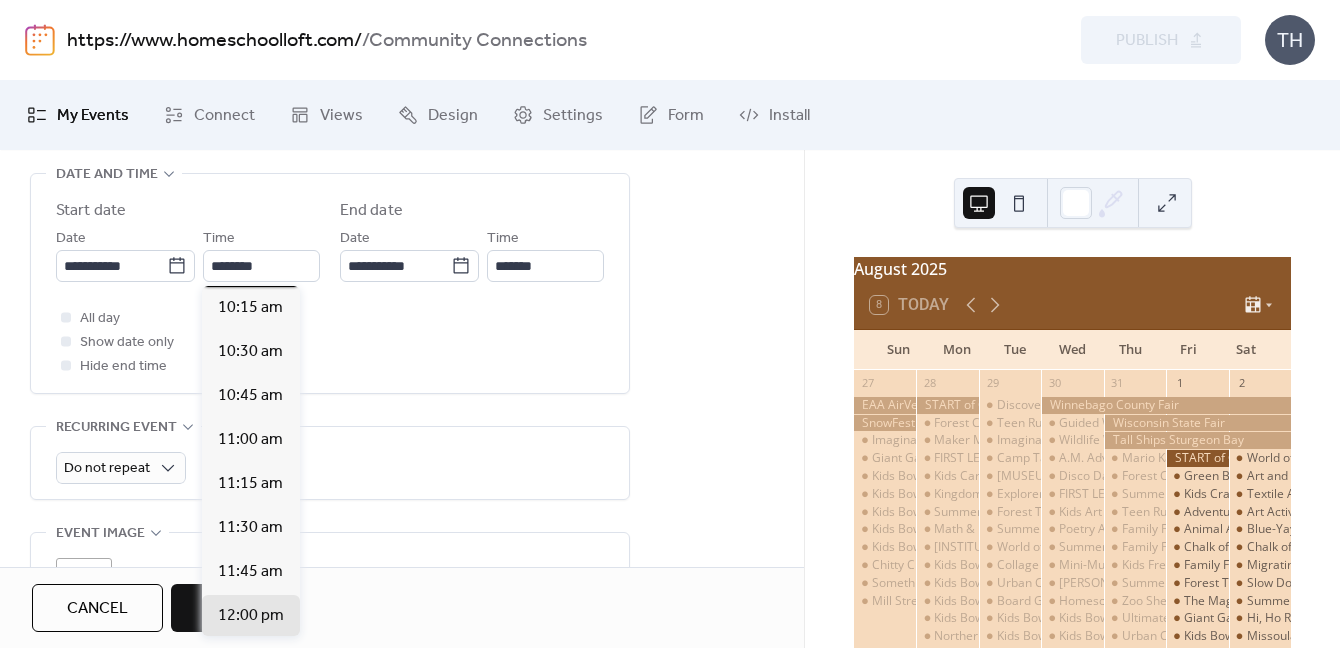 click on "10:00 am" at bounding box center [250, 264] 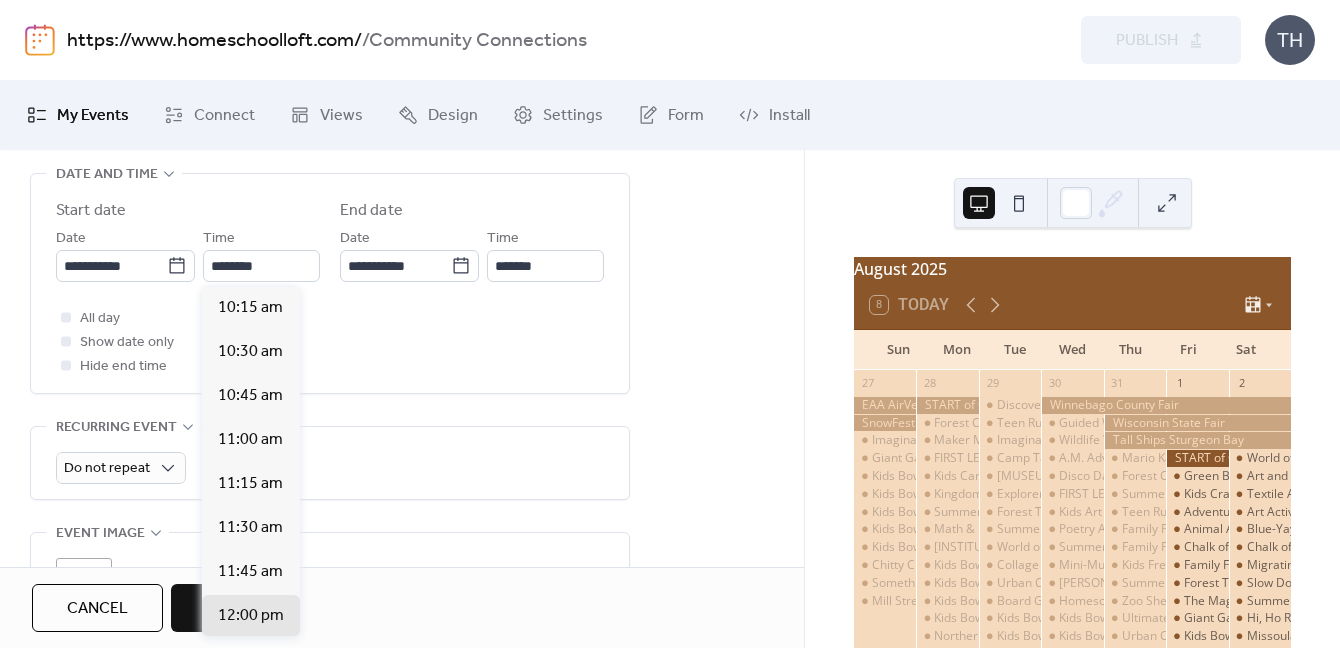 type on "********" 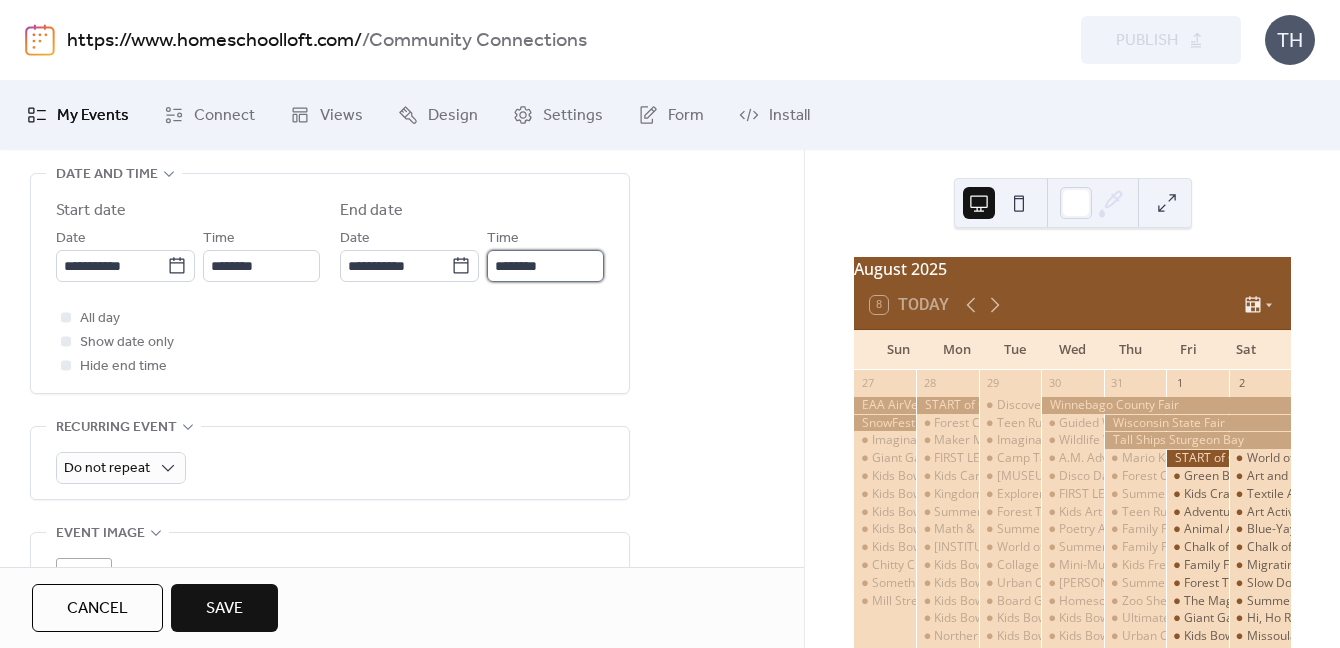 click on "********" at bounding box center (545, 266) 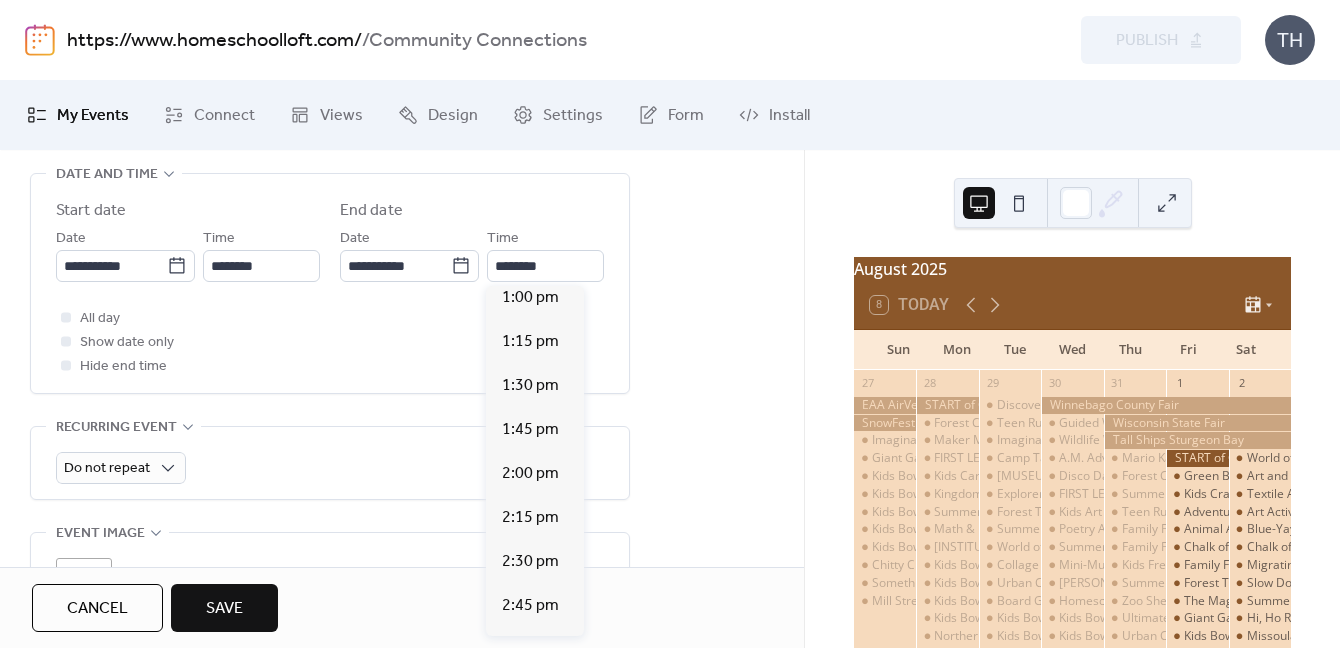 scroll, scrollTop: 540, scrollLeft: 0, axis: vertical 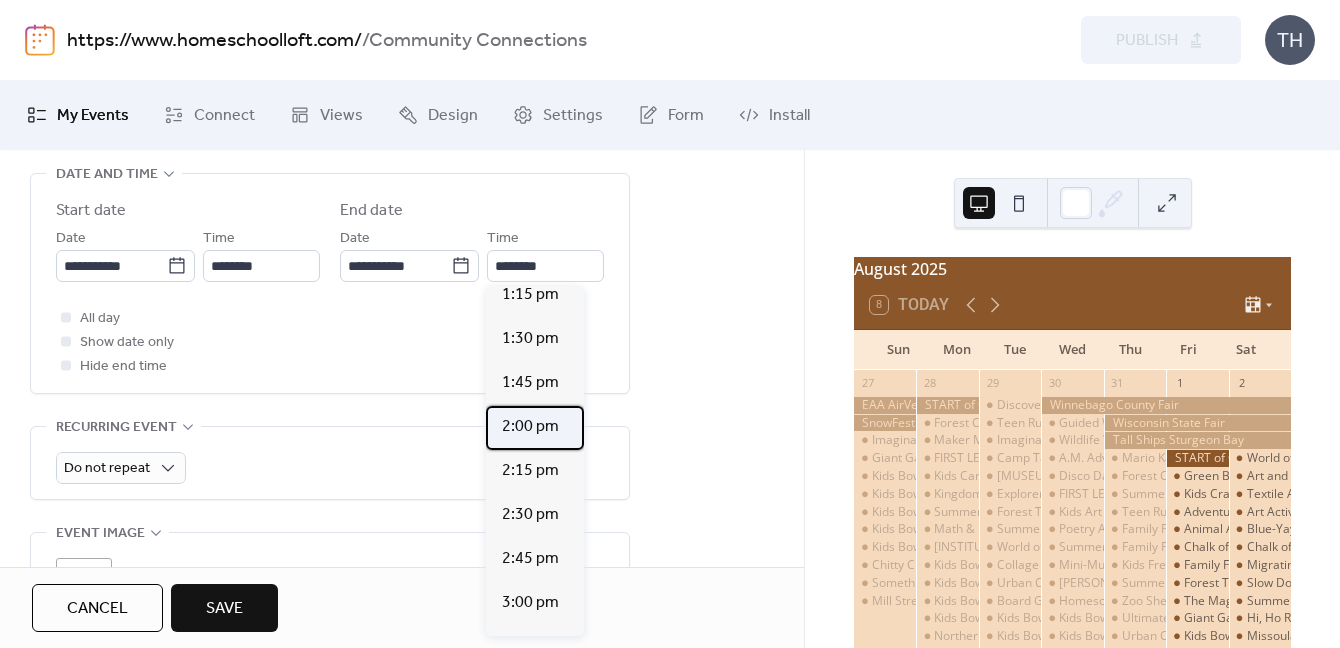 click on "2:00 pm" at bounding box center (530, 427) 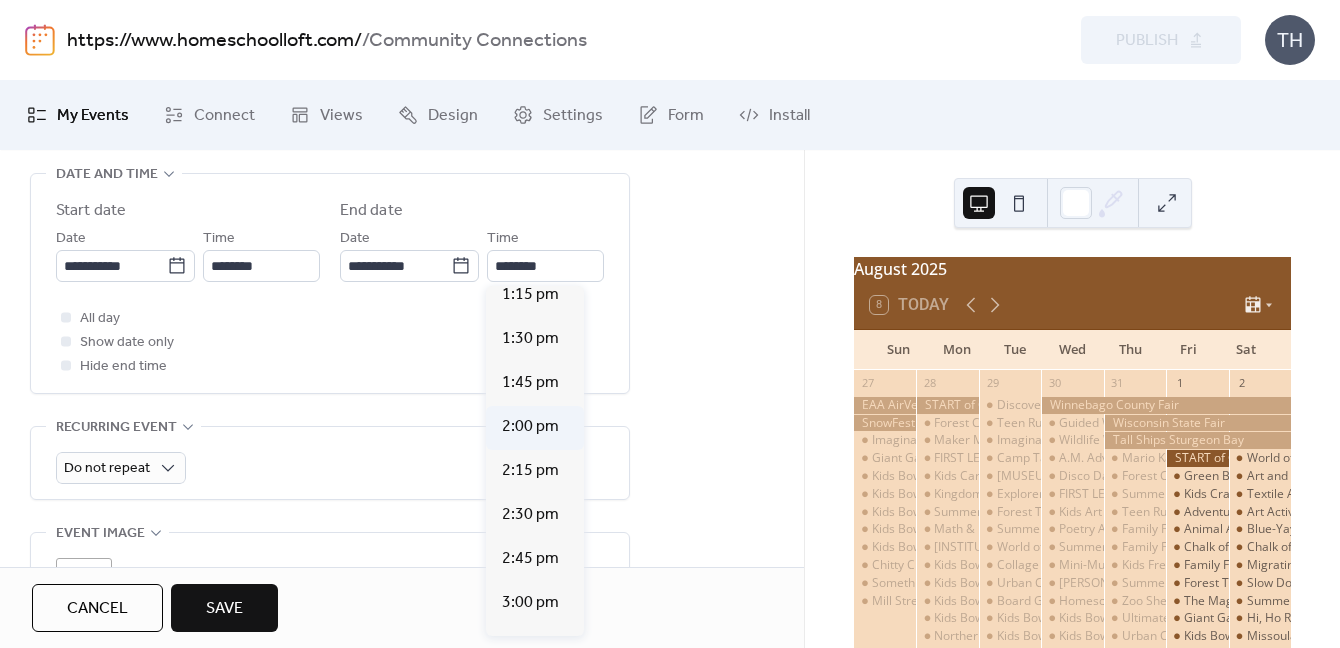type on "*******" 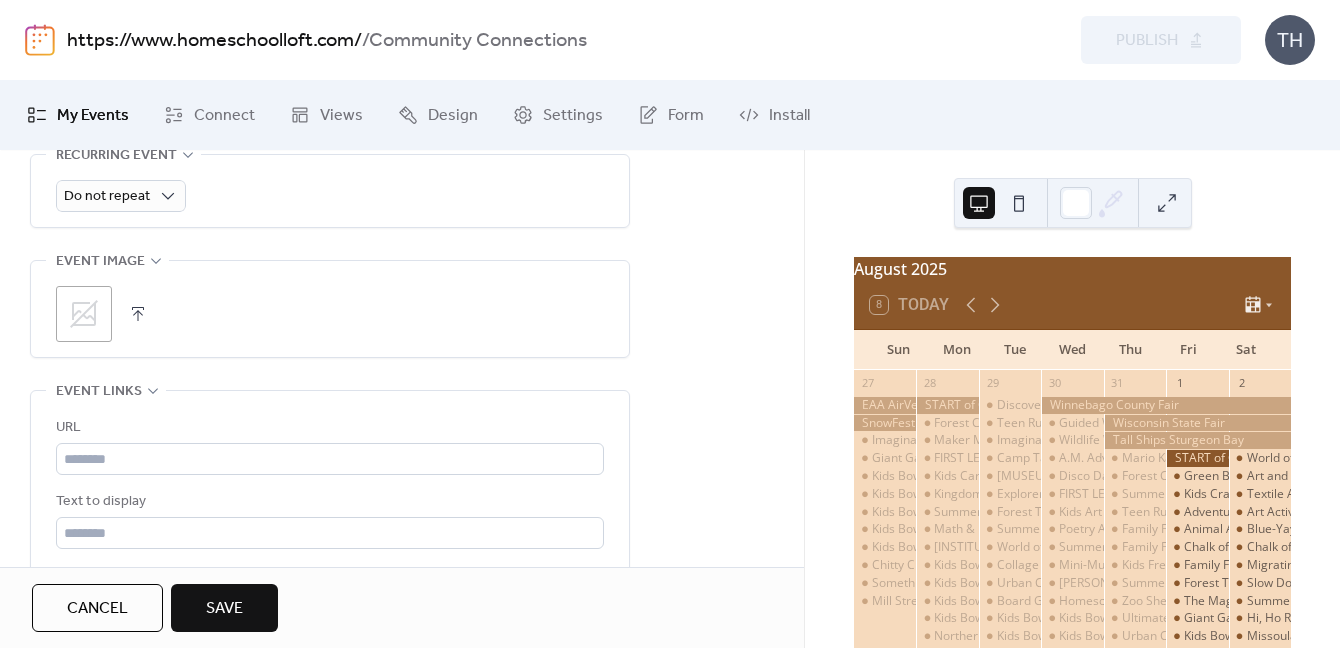 scroll, scrollTop: 974, scrollLeft: 0, axis: vertical 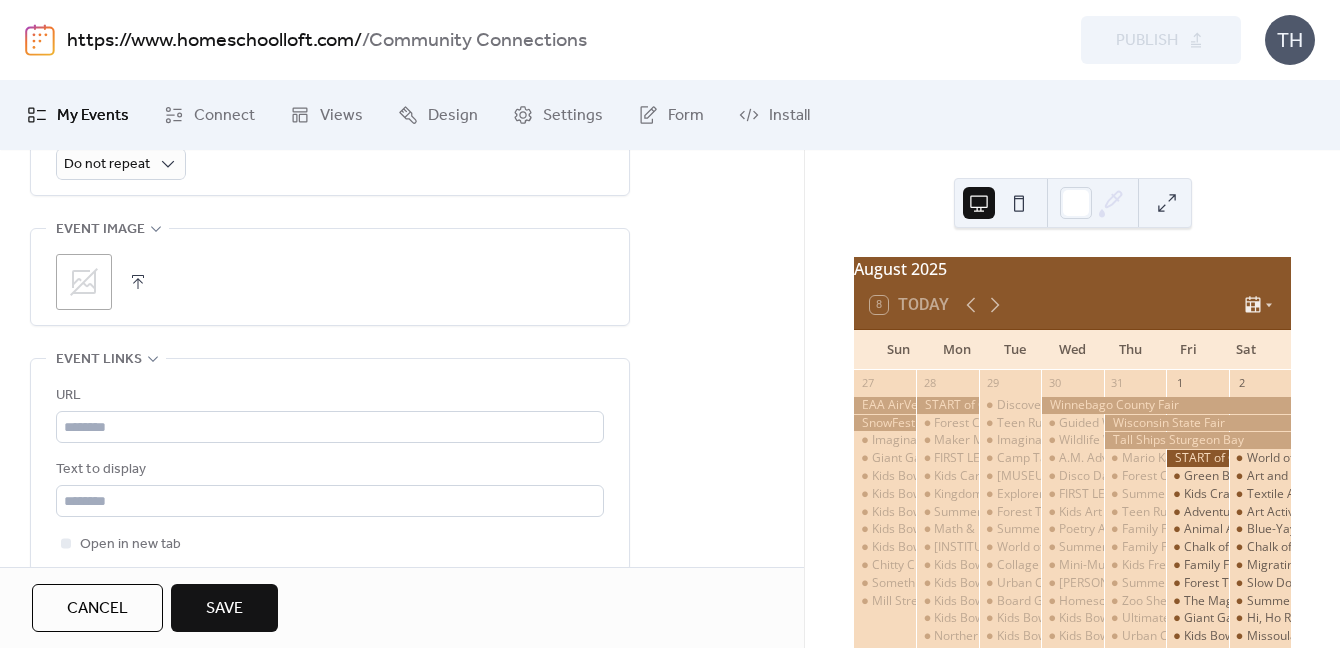 click at bounding box center (138, 282) 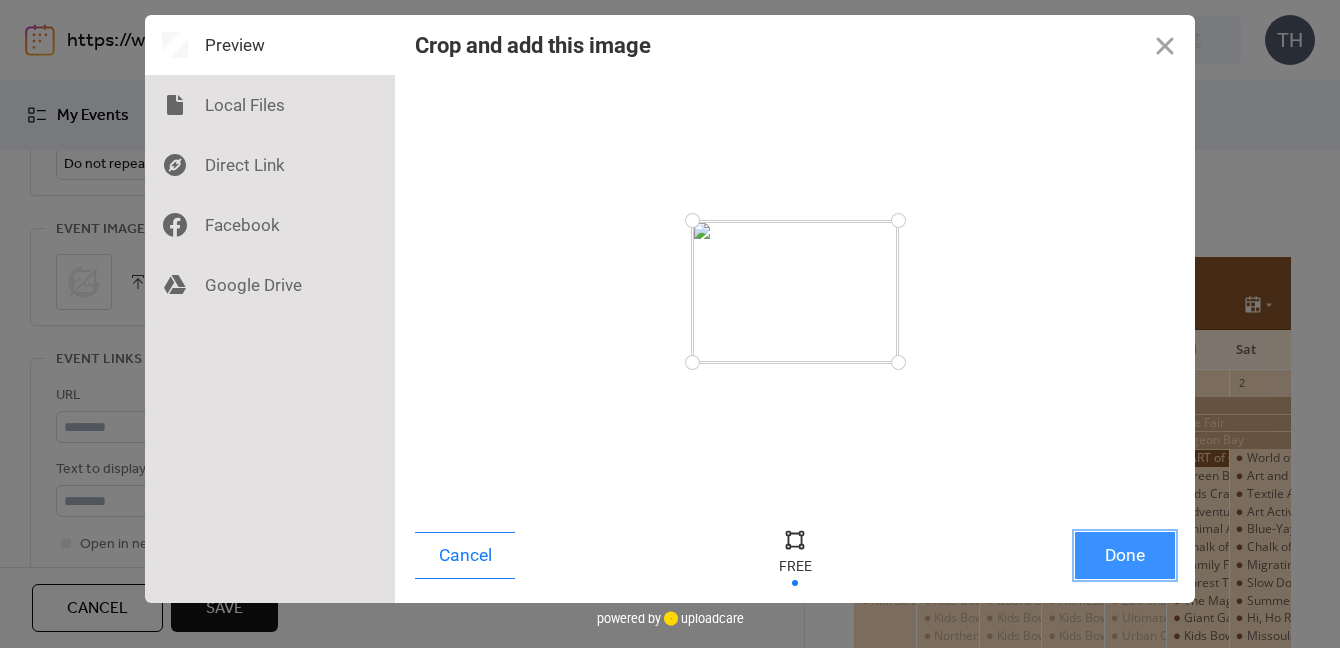 click on "Done" at bounding box center (1125, 555) 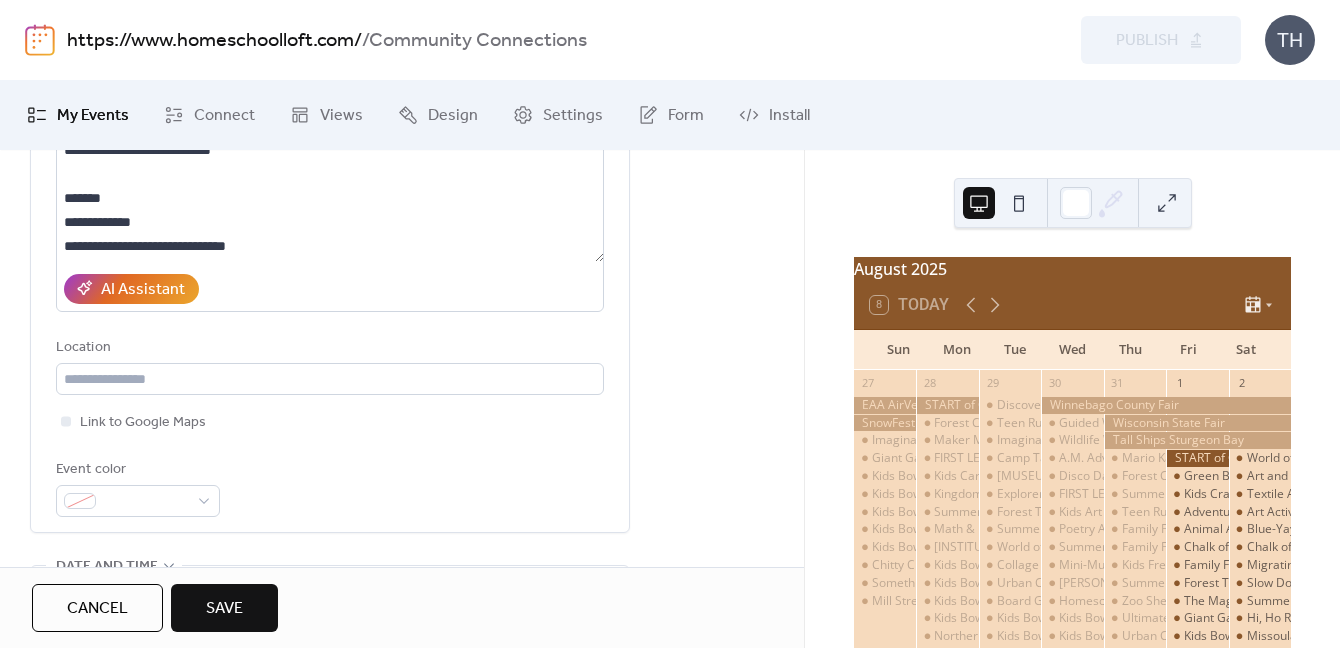 scroll, scrollTop: 300, scrollLeft: 0, axis: vertical 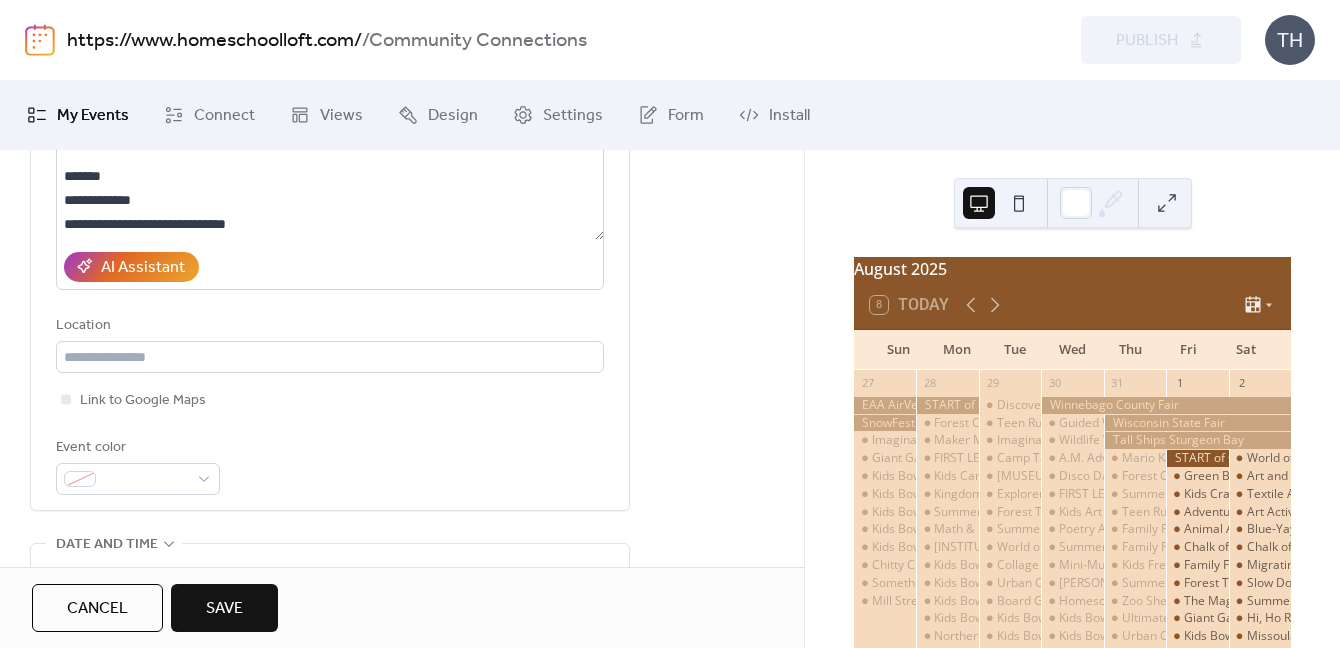 click on "**********" at bounding box center (330, 236) 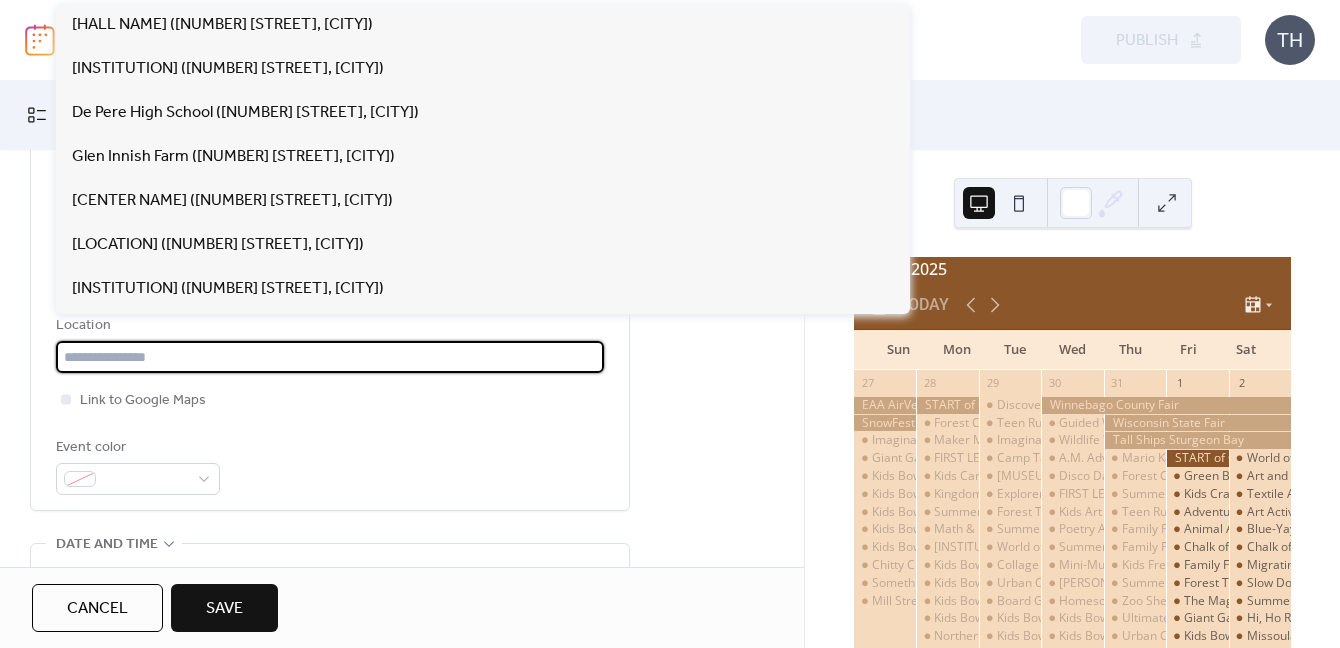 click at bounding box center (330, 357) 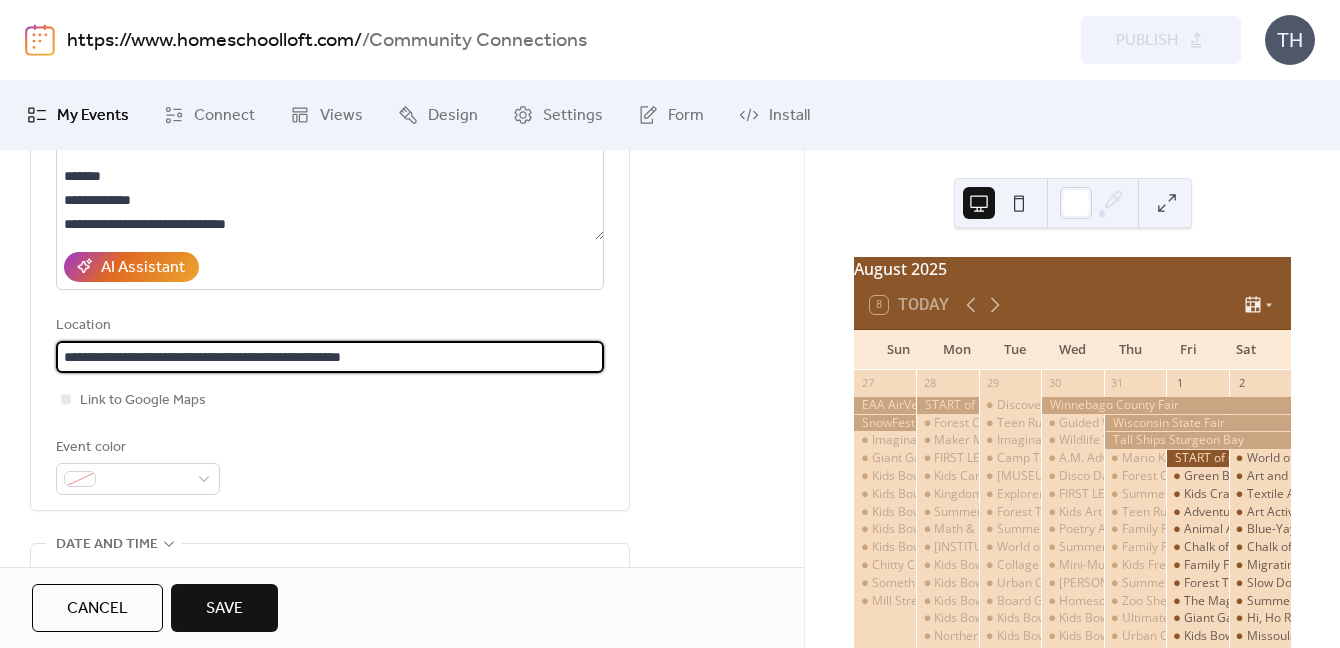 type on "**********" 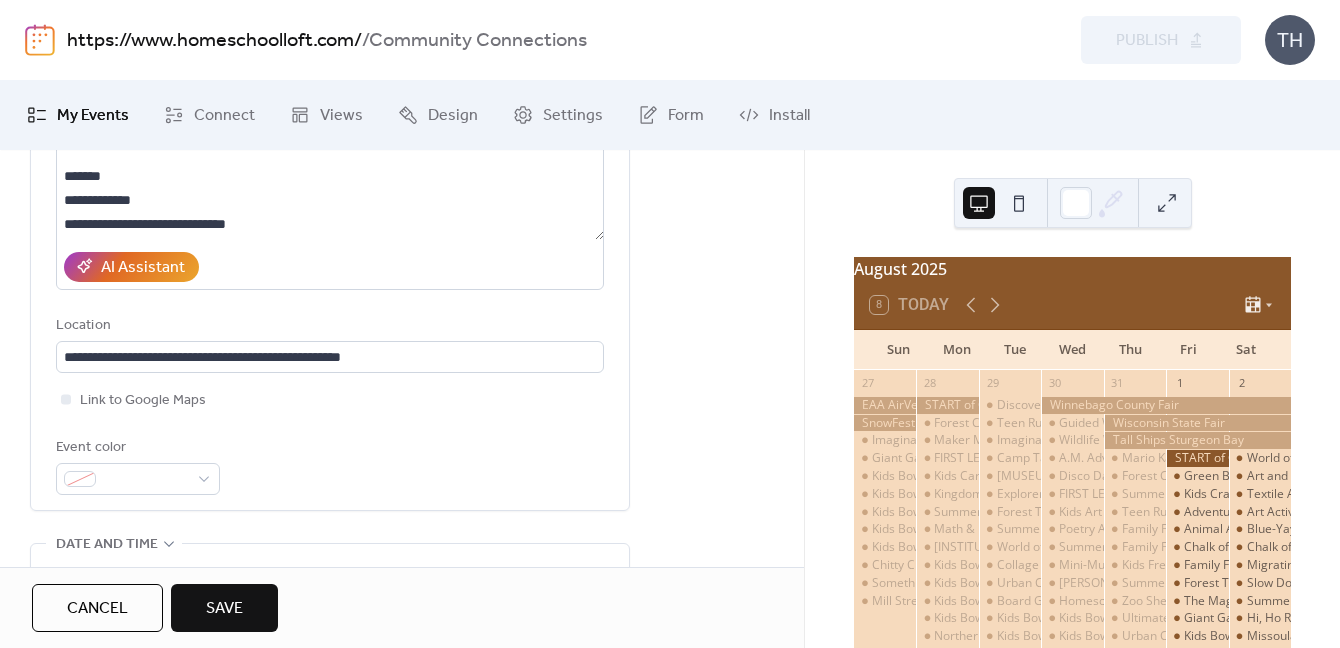 click on "**********" at bounding box center (402, 733) 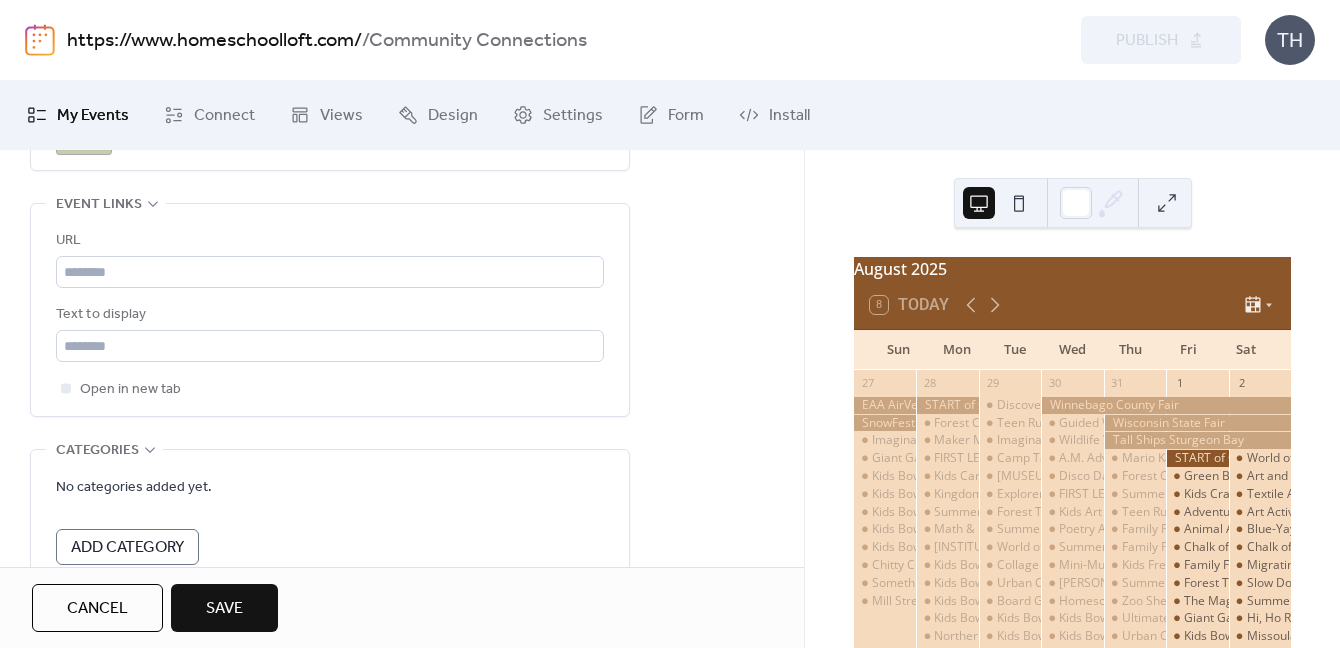 scroll, scrollTop: 1145, scrollLeft: 0, axis: vertical 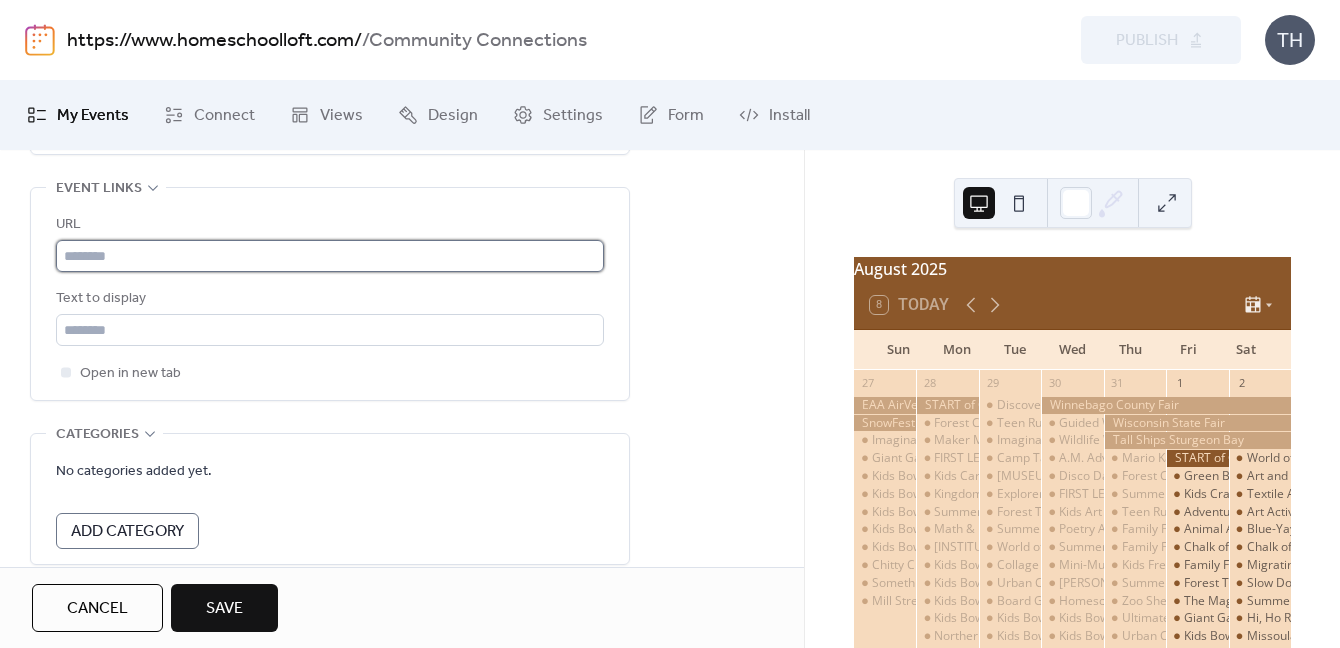 click at bounding box center (330, 256) 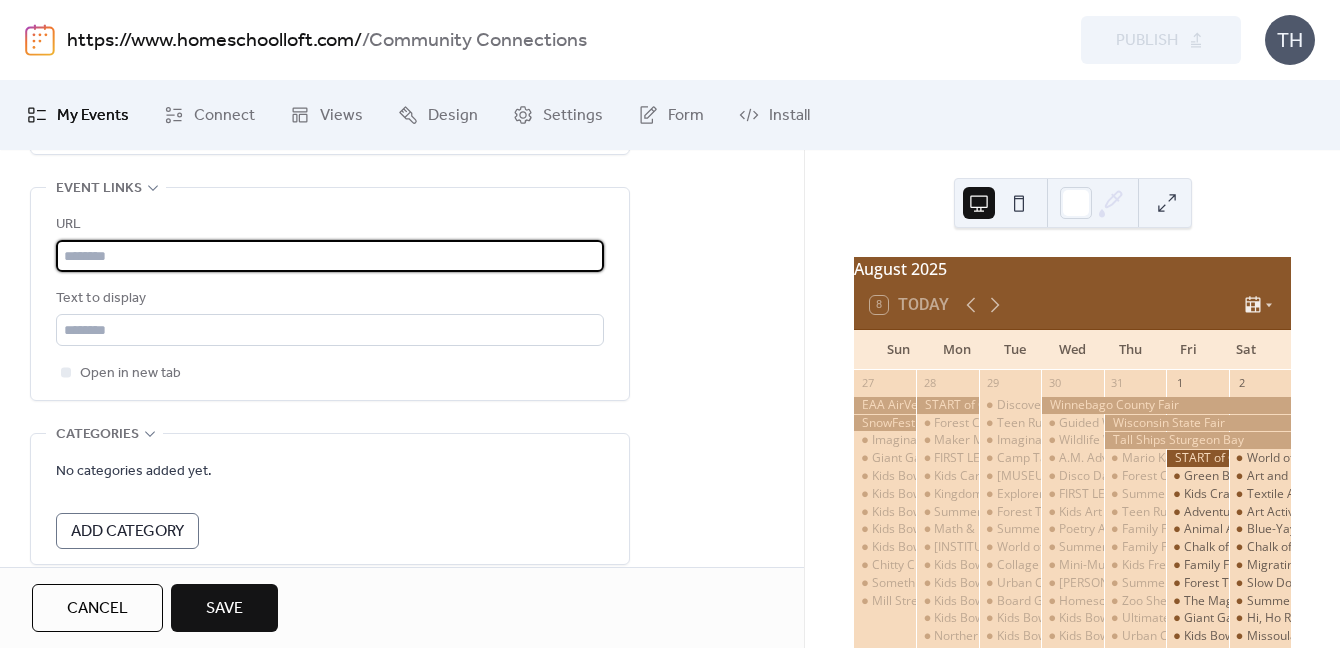 paste on "**********" 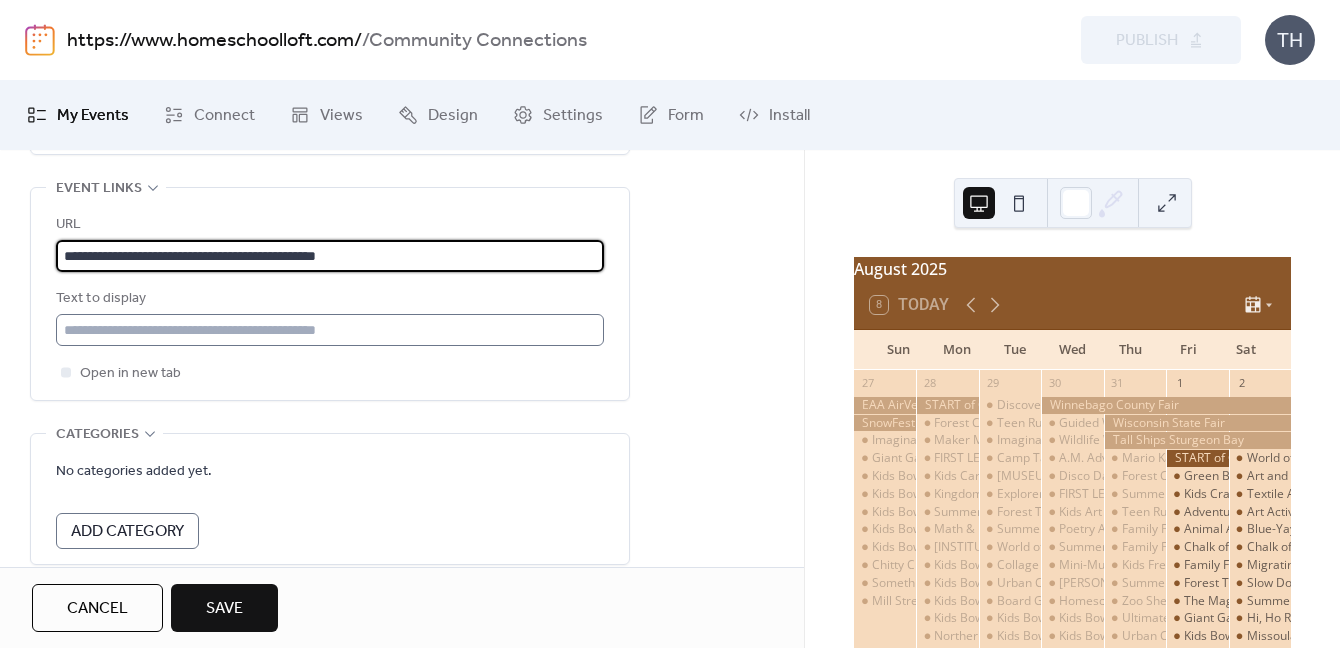 type on "**********" 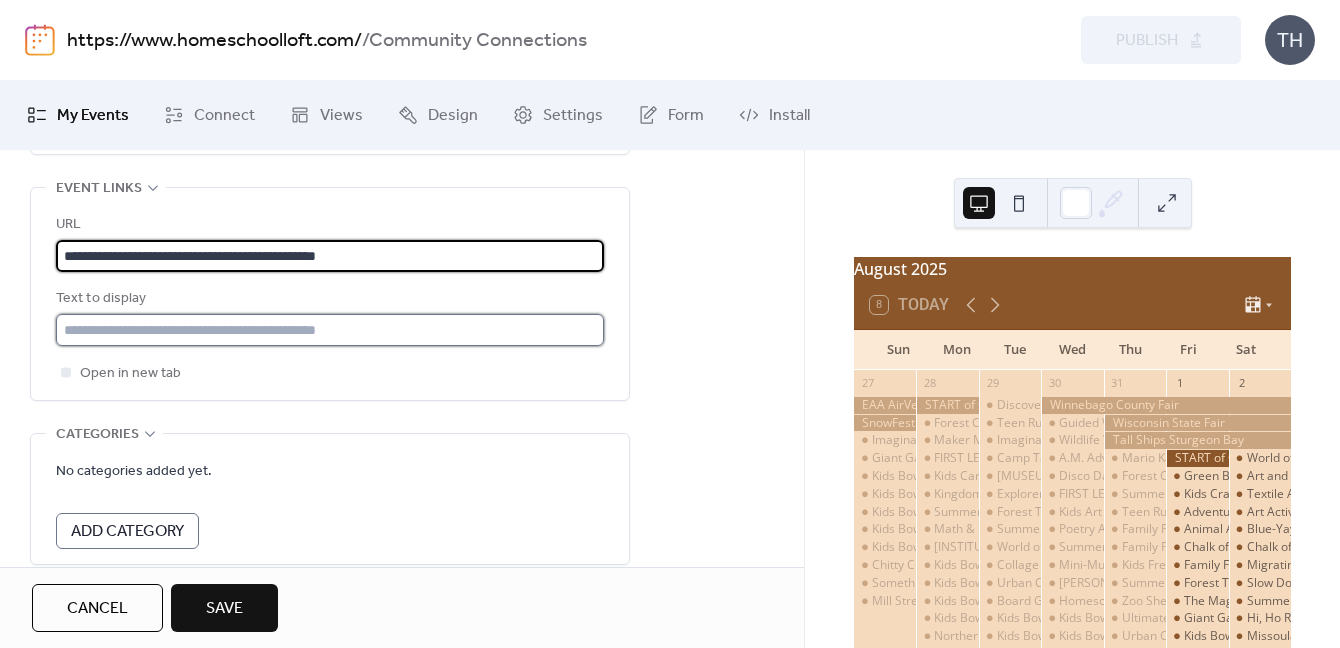 click at bounding box center (330, 330) 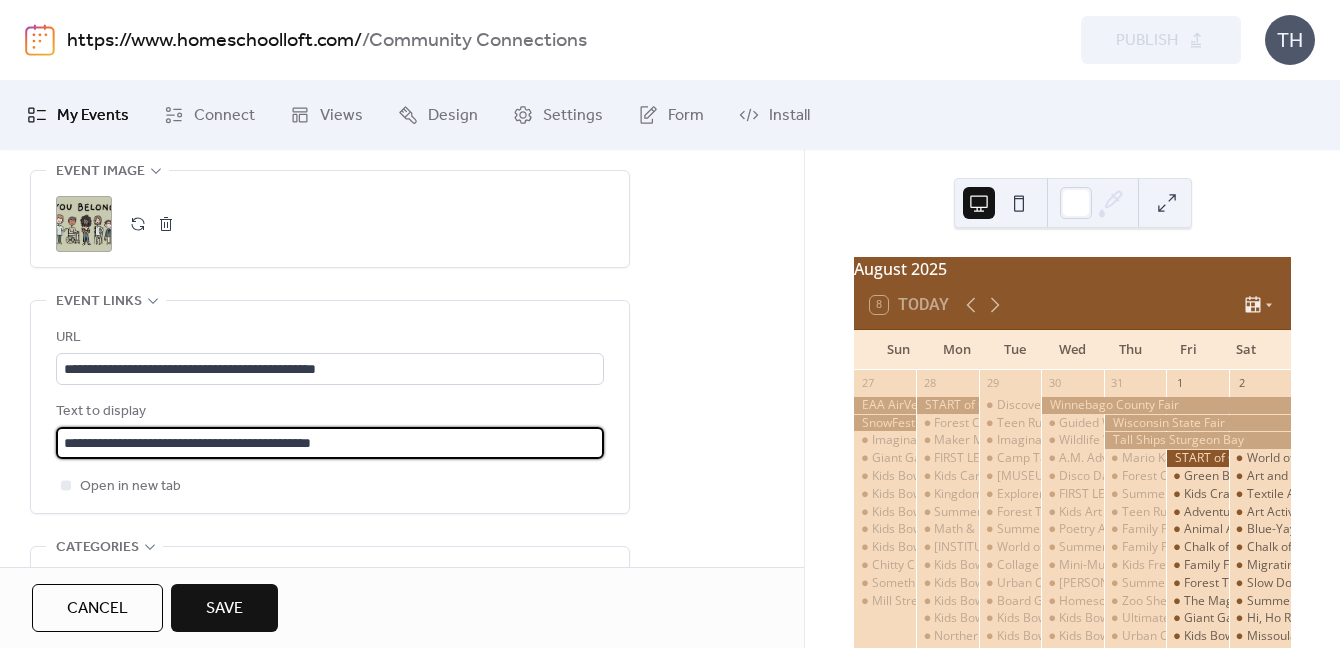 scroll, scrollTop: 1241, scrollLeft: 0, axis: vertical 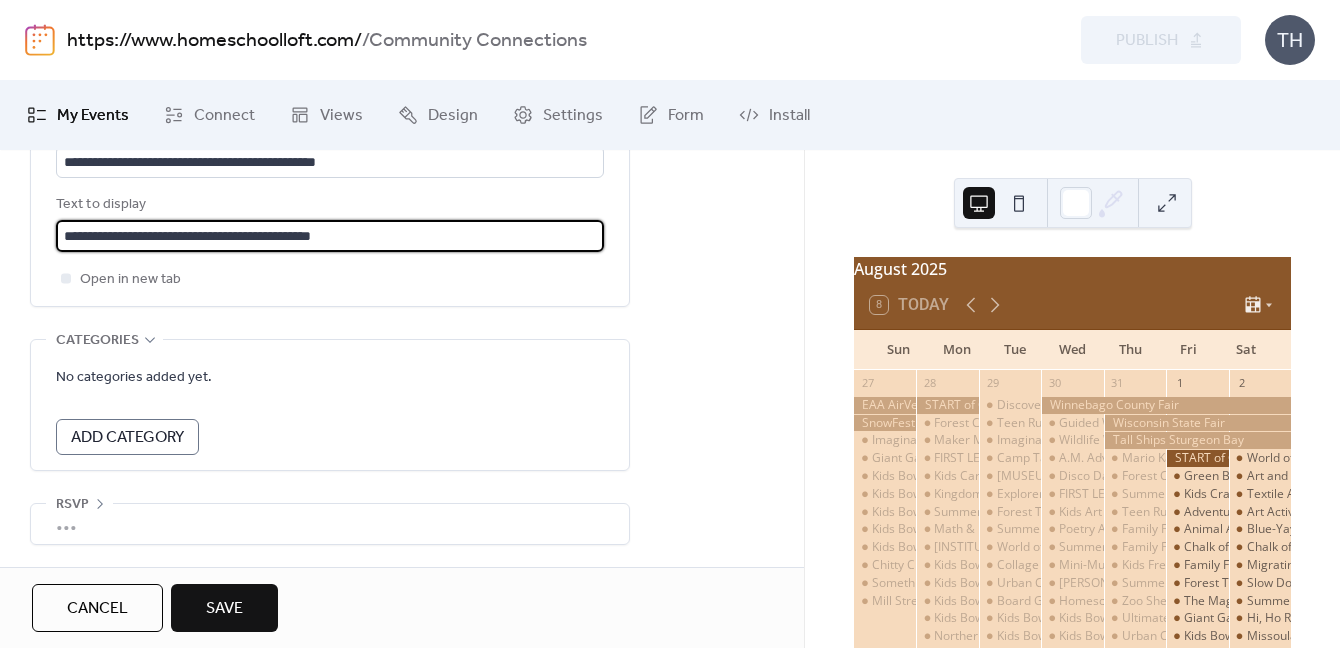 type on "**********" 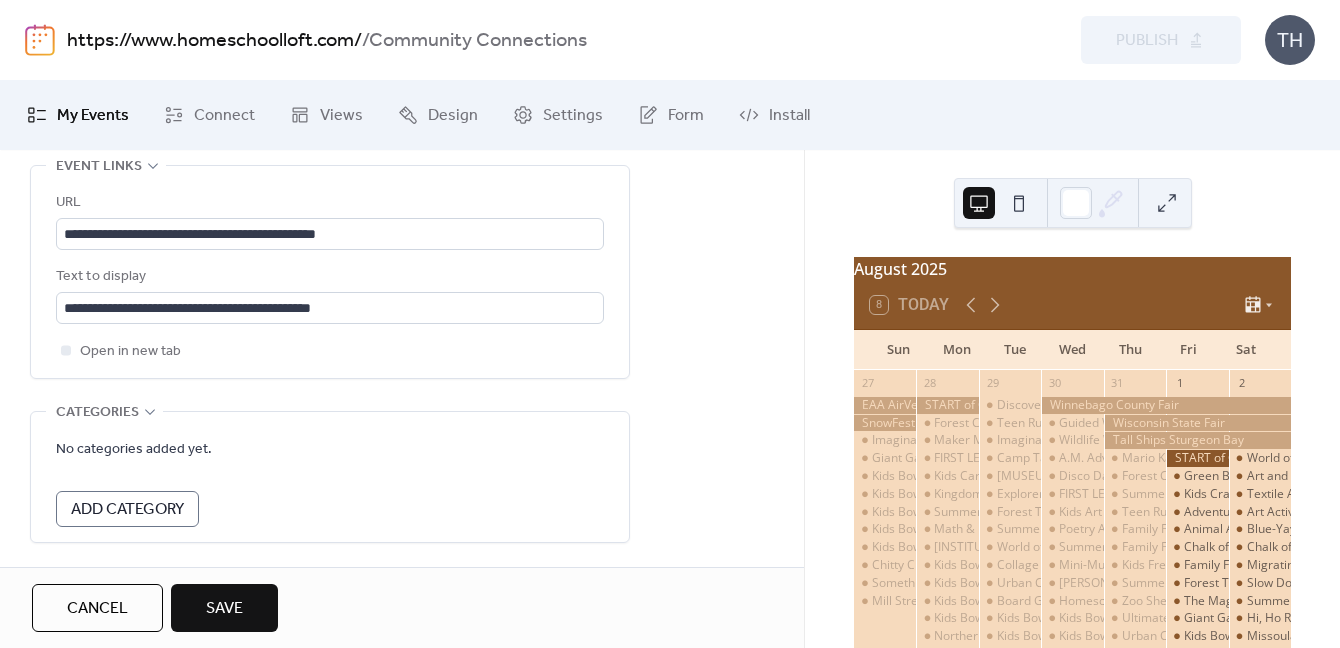 scroll, scrollTop: 1315, scrollLeft: 0, axis: vertical 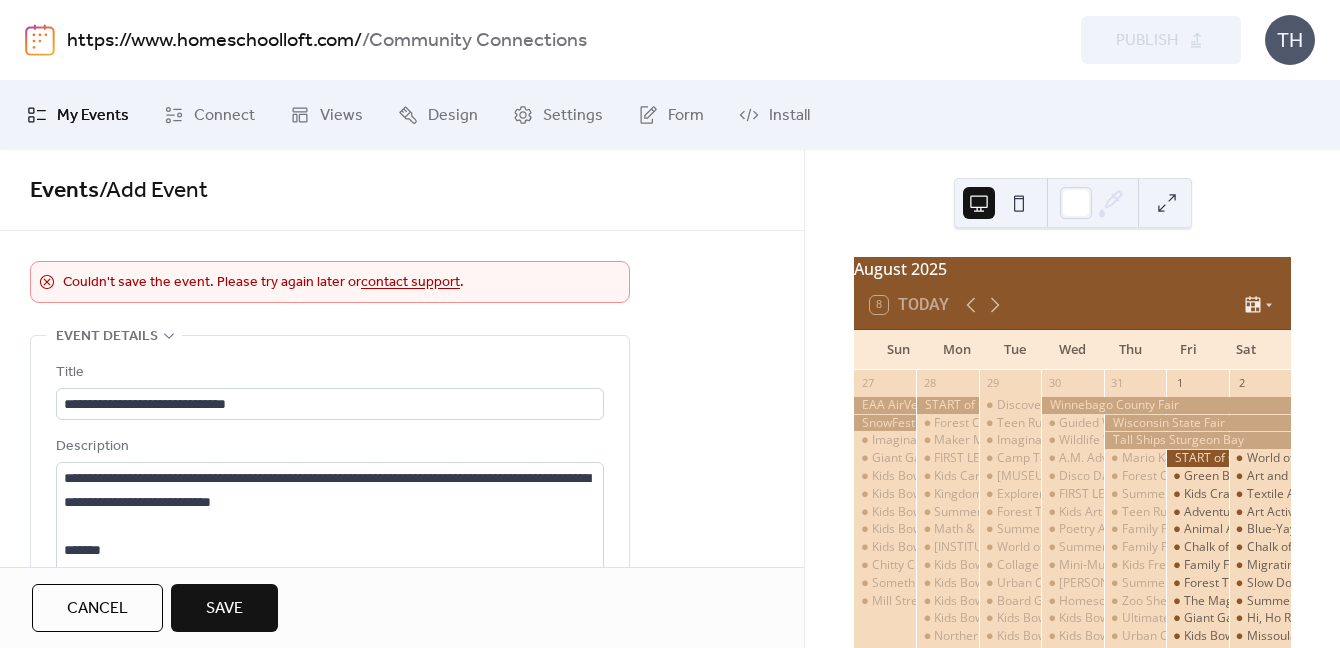 click on "https://www.homeschoolloft.com/" at bounding box center (214, 41) 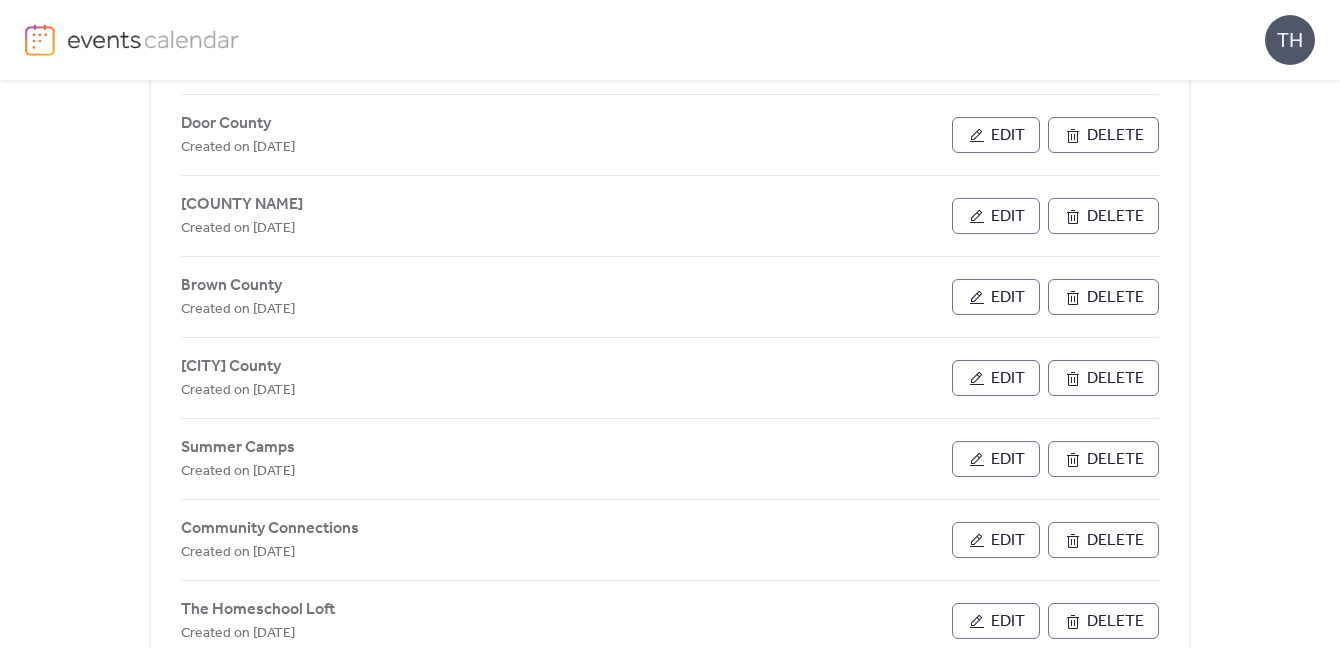 scroll, scrollTop: 1028, scrollLeft: 0, axis: vertical 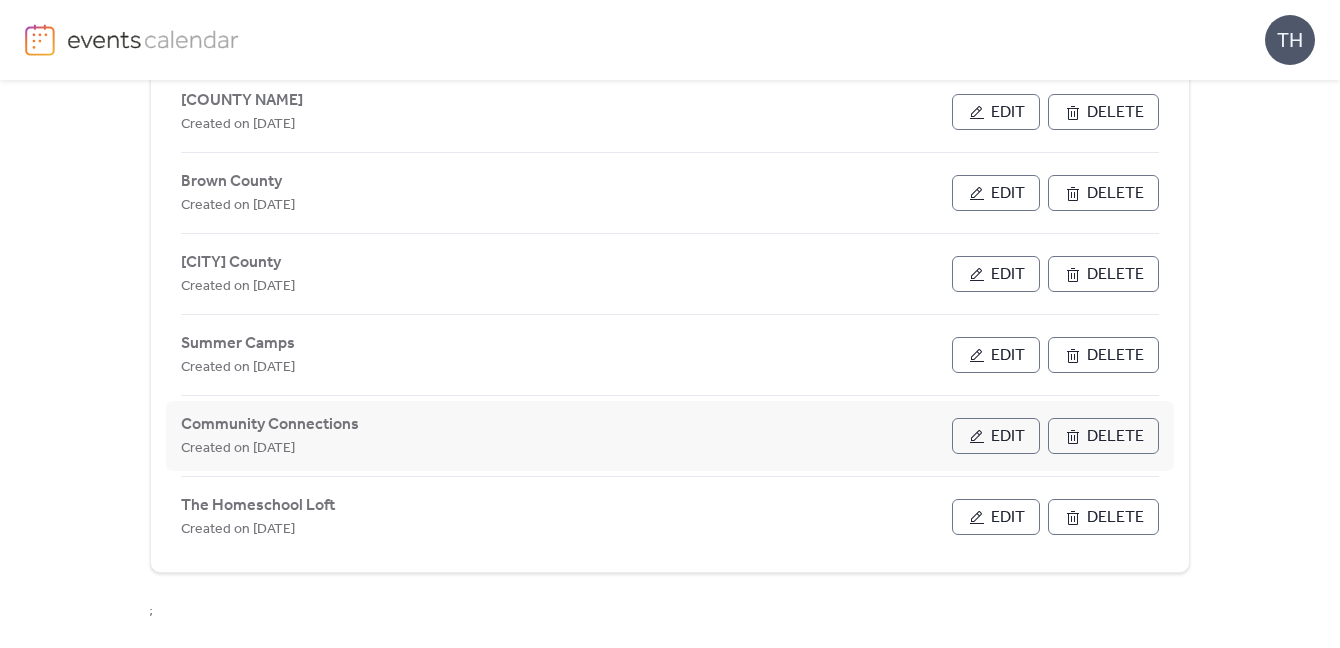click on "Edit" at bounding box center [1008, 437] 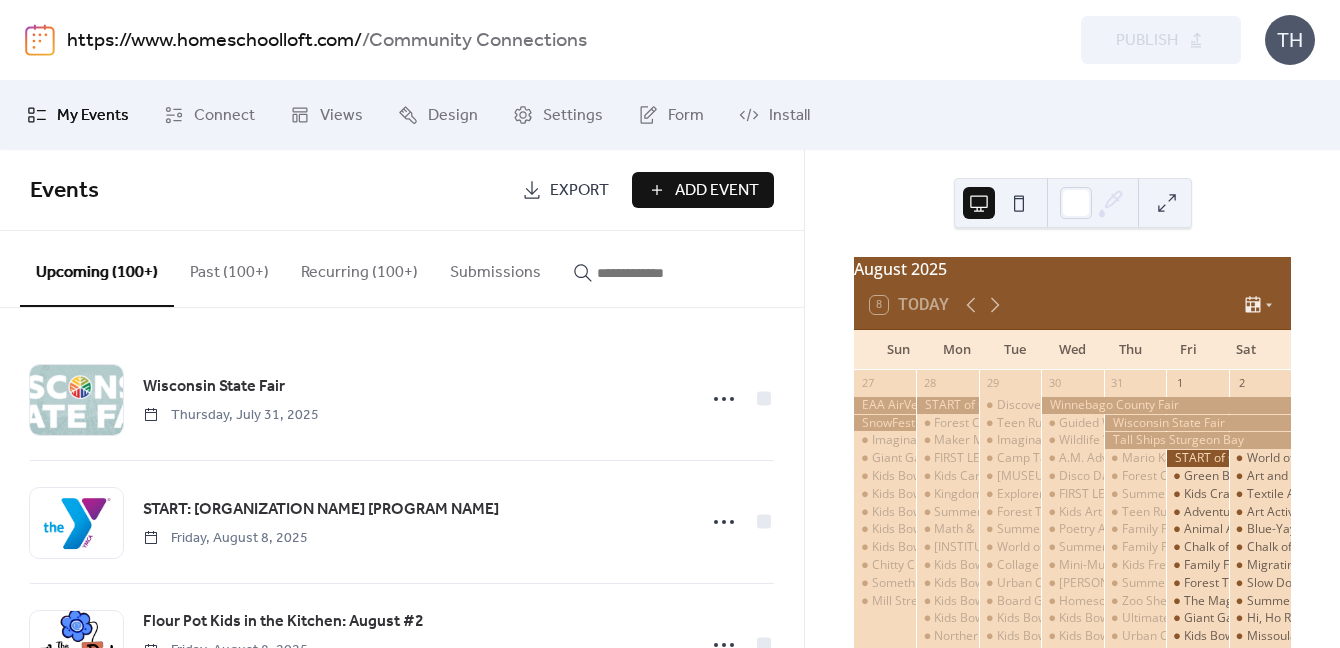 click at bounding box center (657, 273) 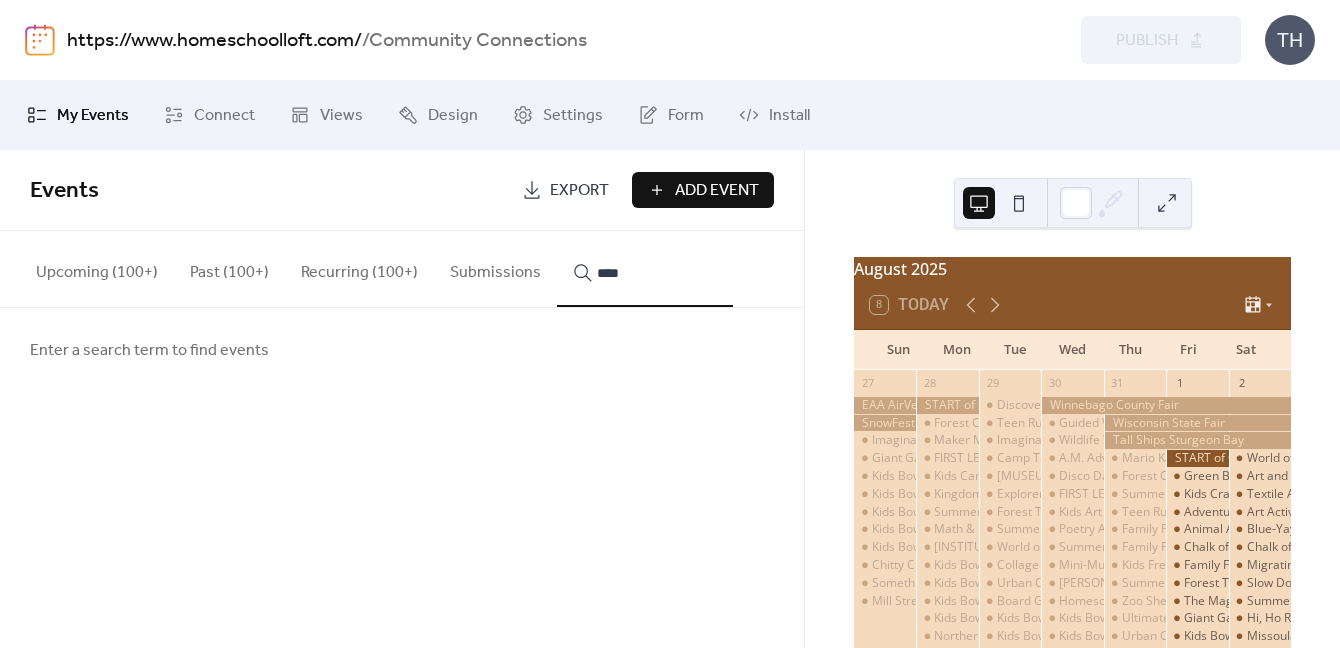 click on "*****" at bounding box center (645, 269) 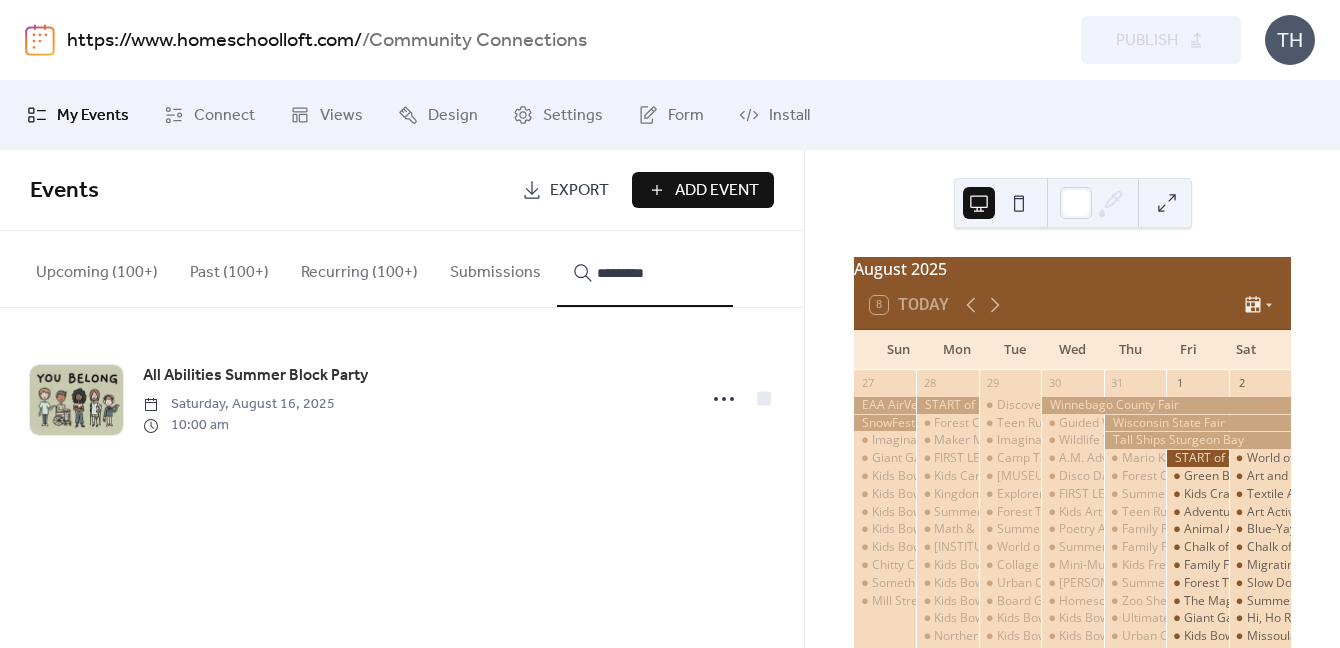 type on "*********" 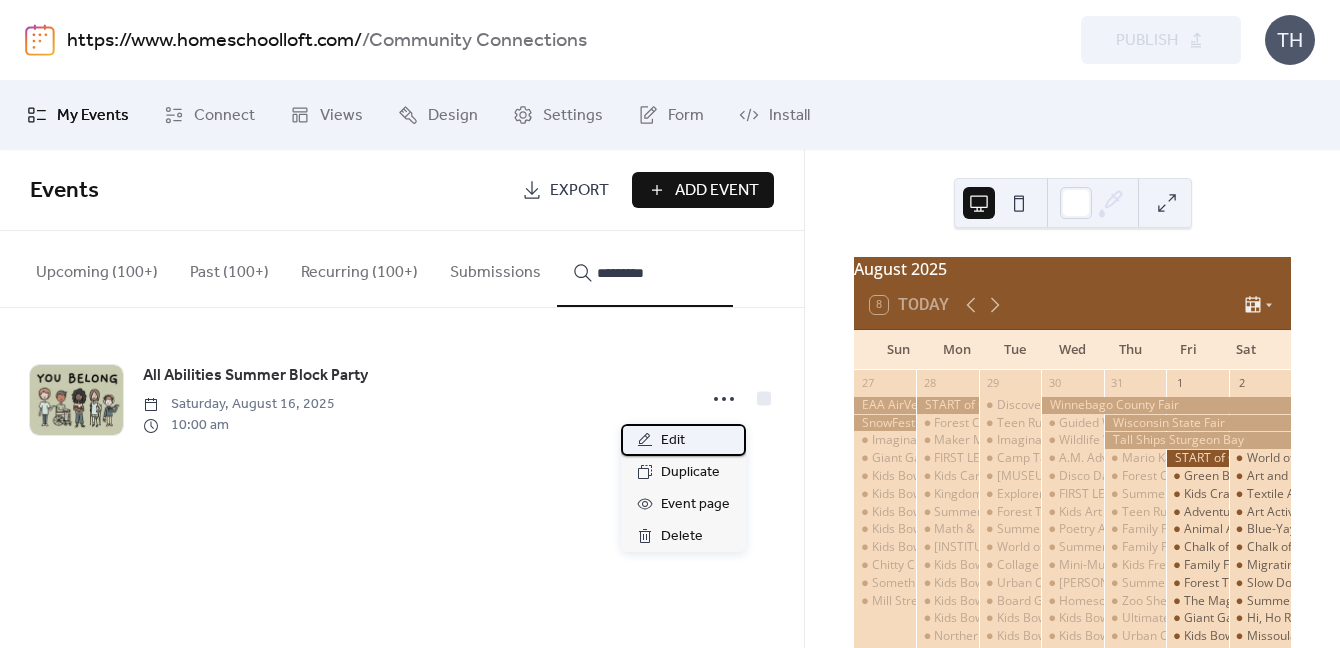 click on "Edit" at bounding box center (683, 440) 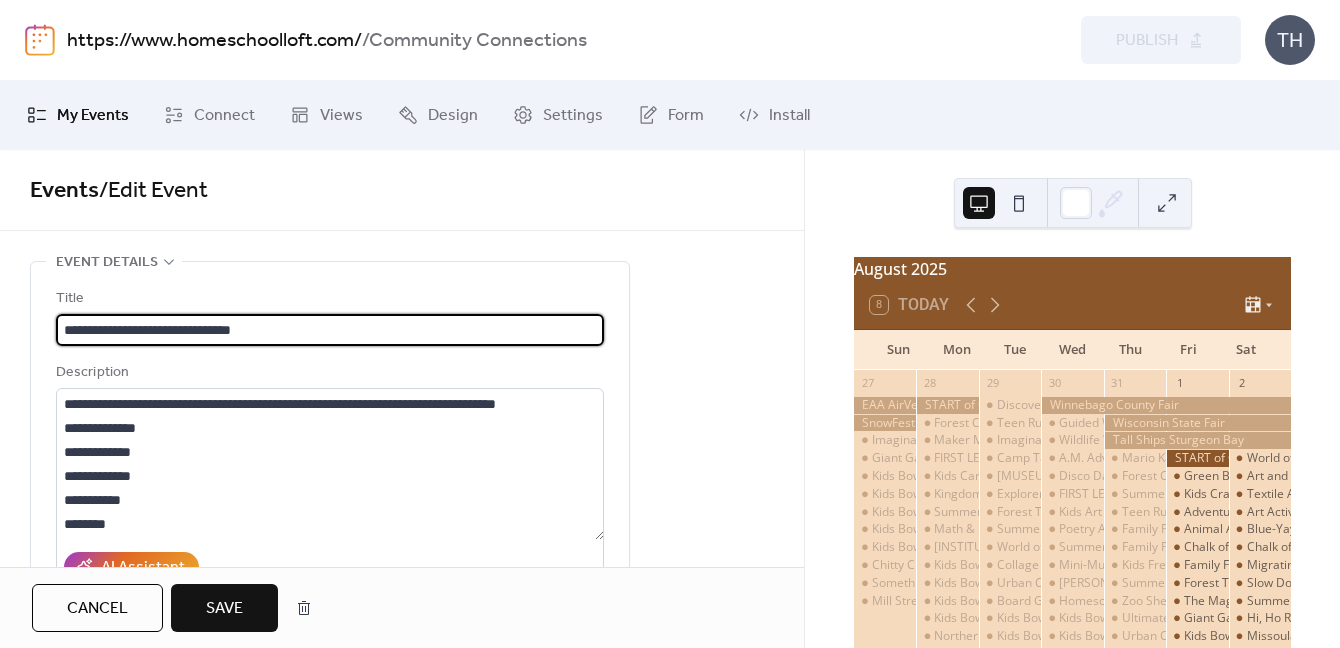 type on "**********" 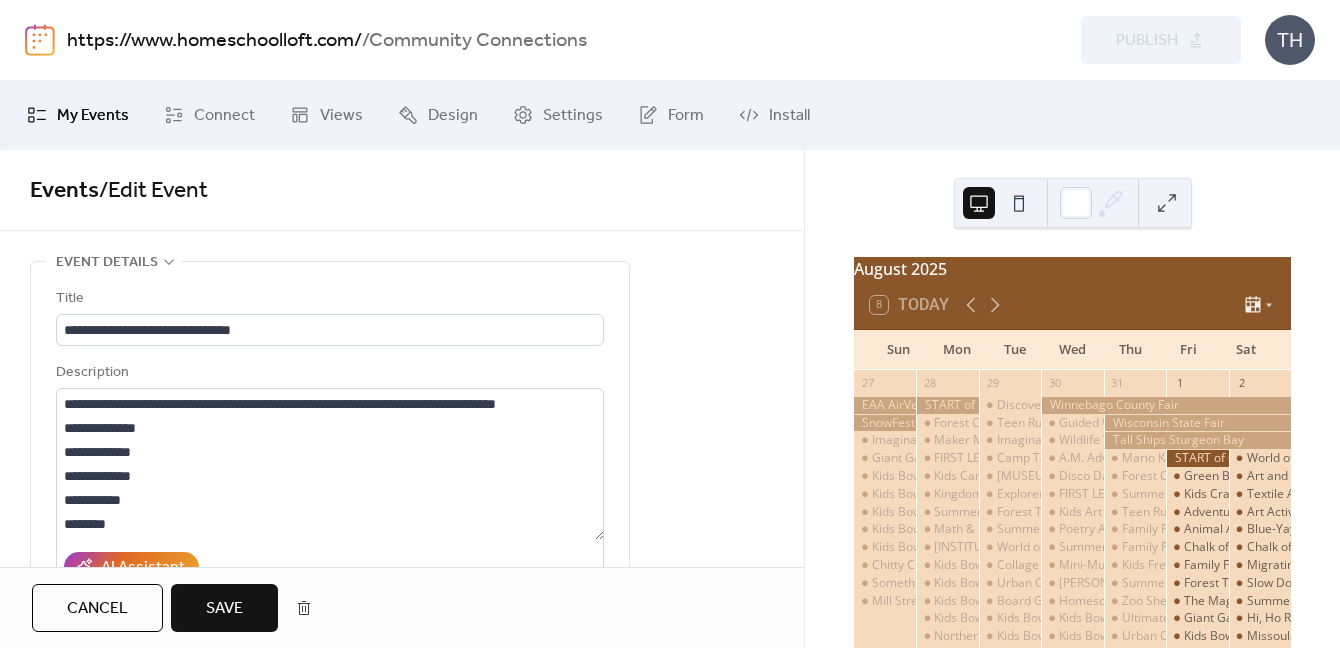 click on "Save" at bounding box center [224, 609] 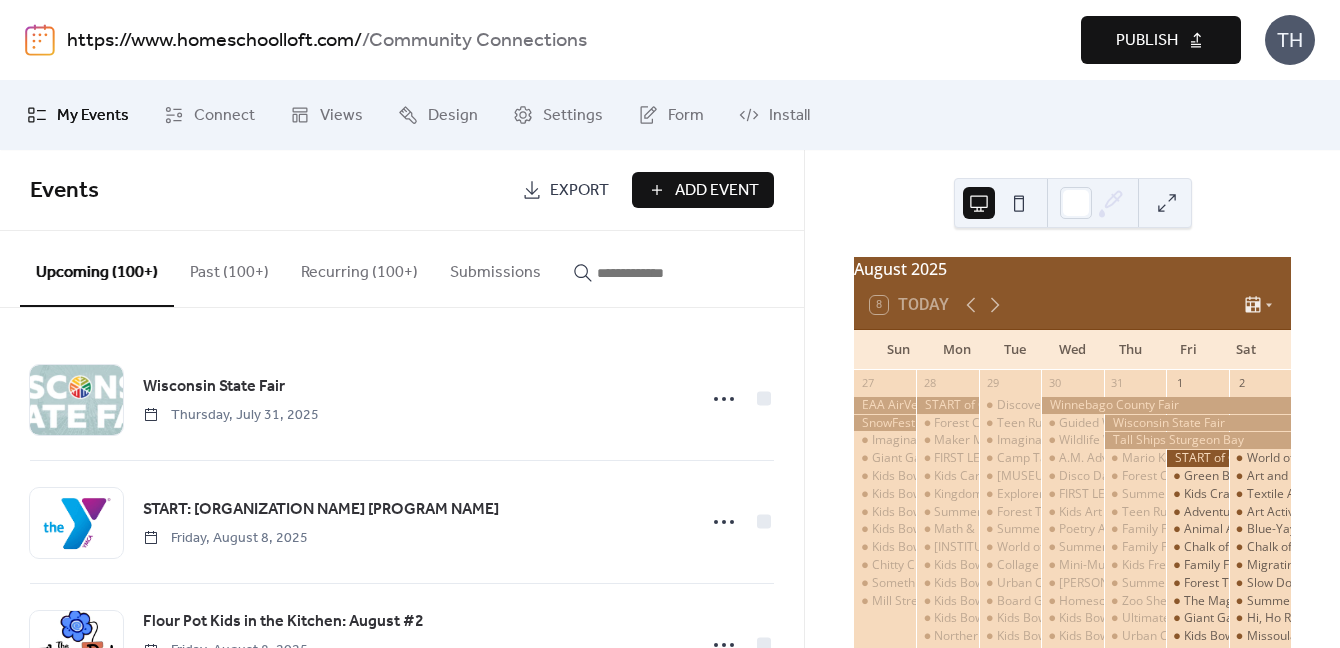 click on "Publish" at bounding box center [1147, 41] 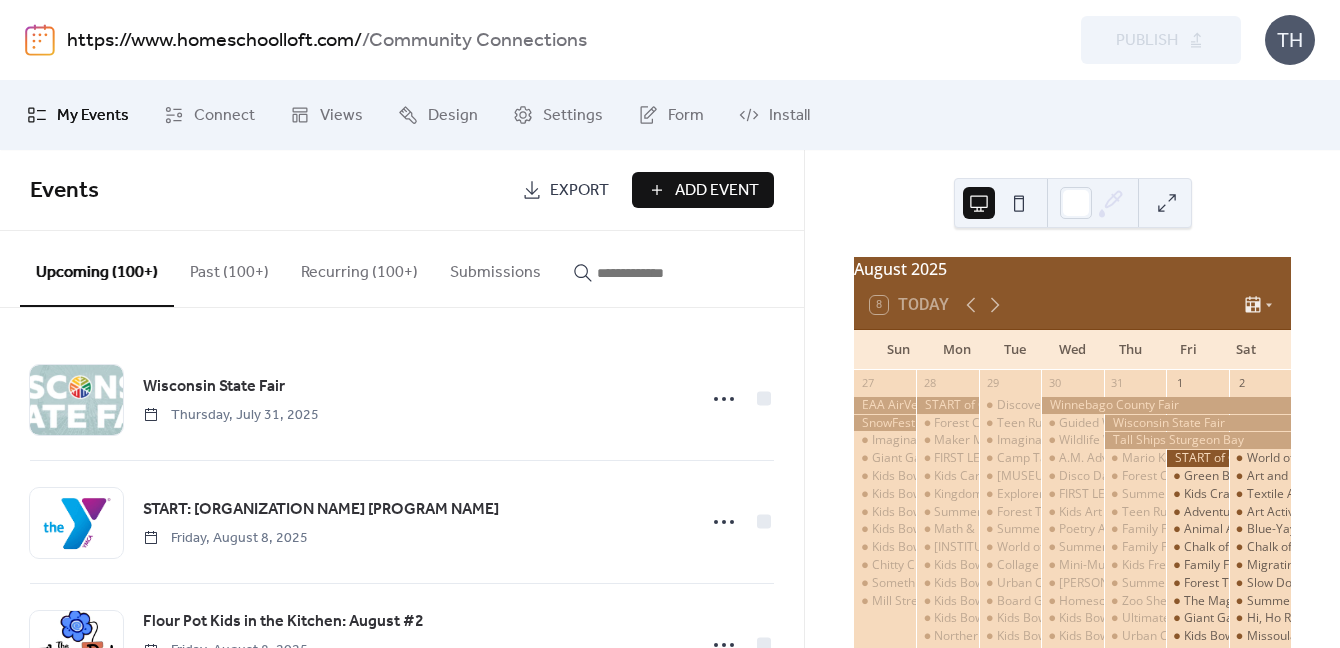 click on "Add Event" at bounding box center [717, 191] 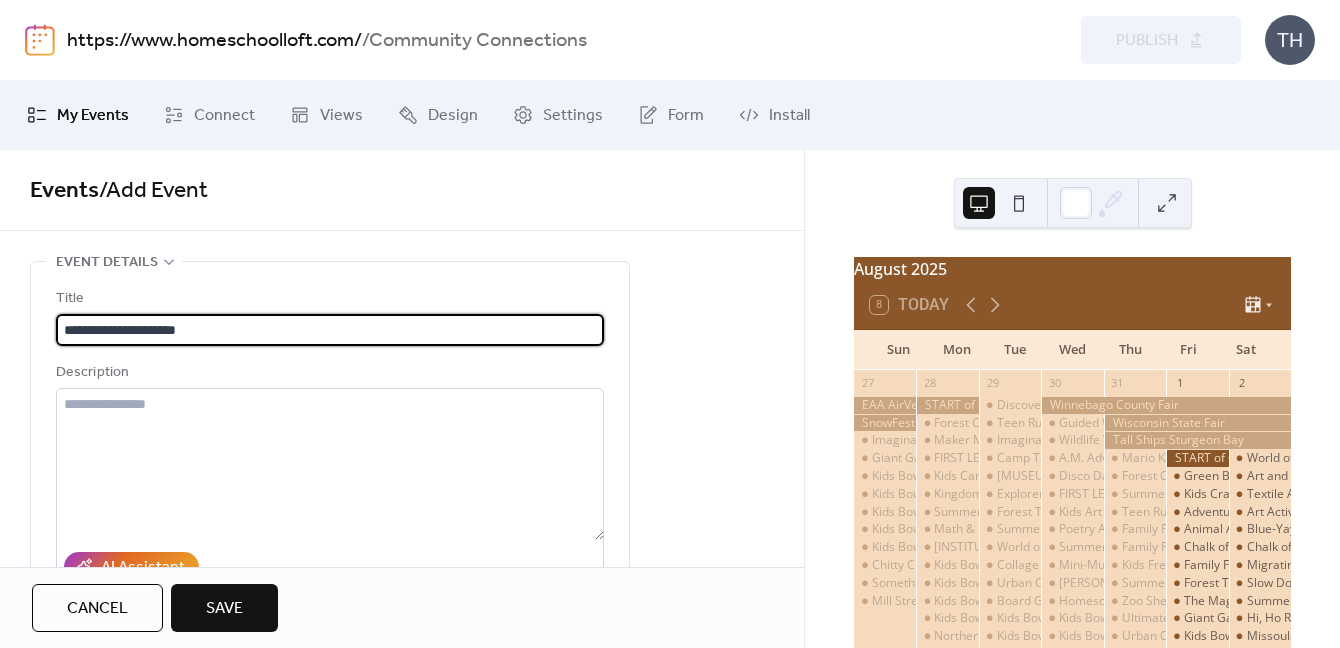 type on "**********" 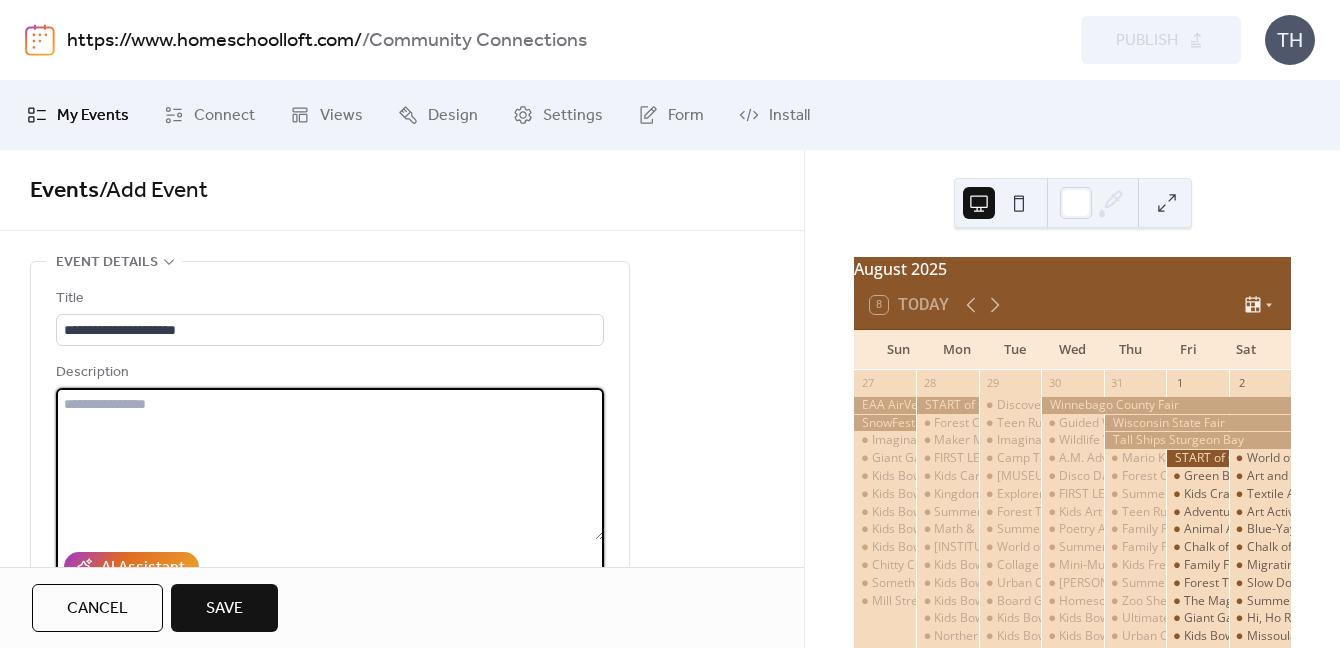 click at bounding box center [330, 464] 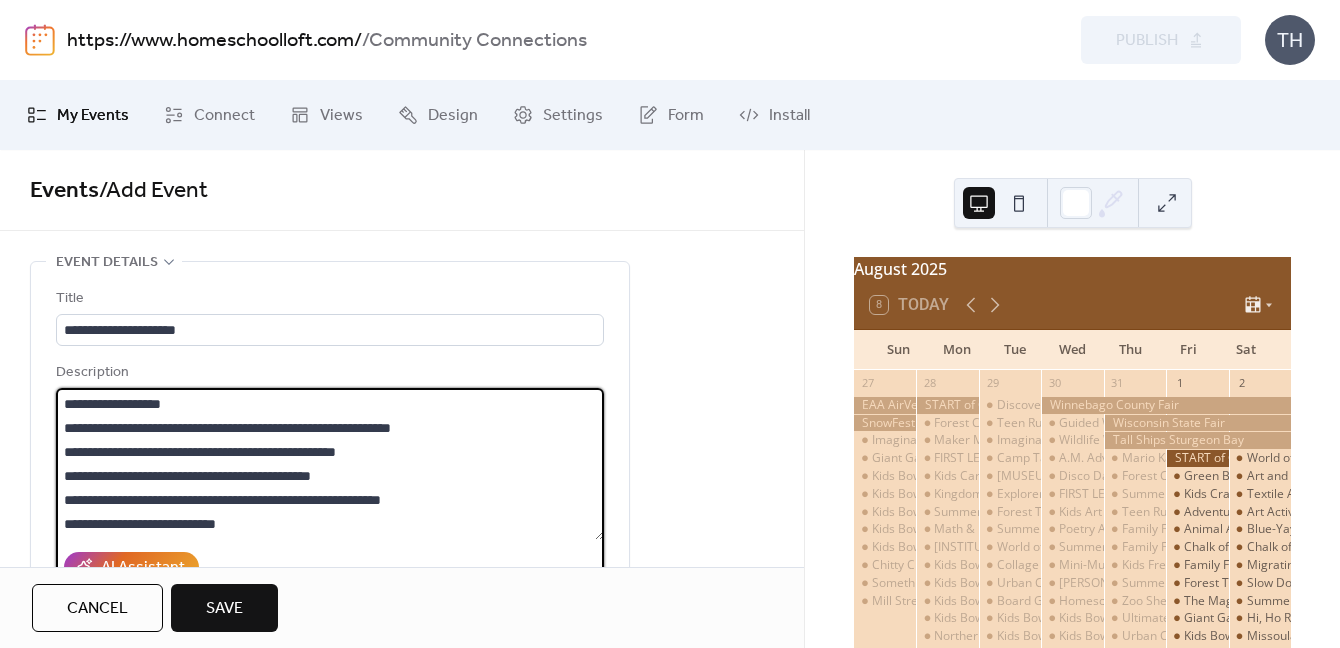 scroll, scrollTop: 261, scrollLeft: 0, axis: vertical 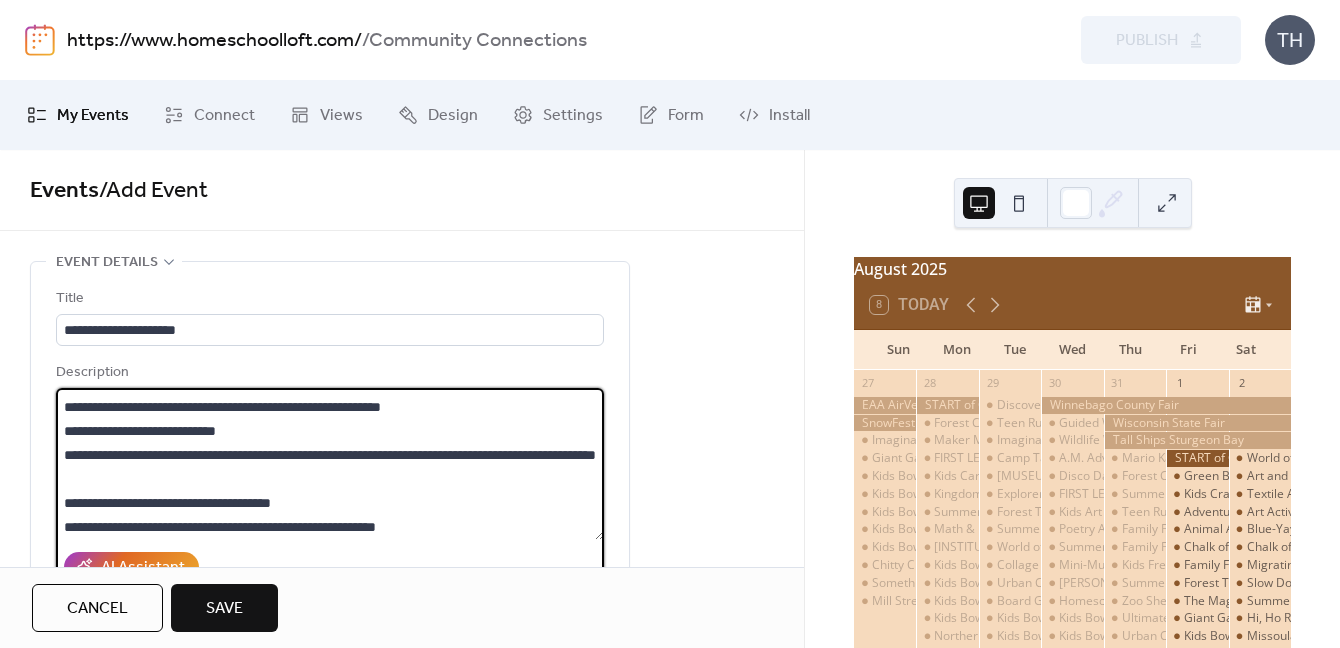click on "**********" at bounding box center [330, 464] 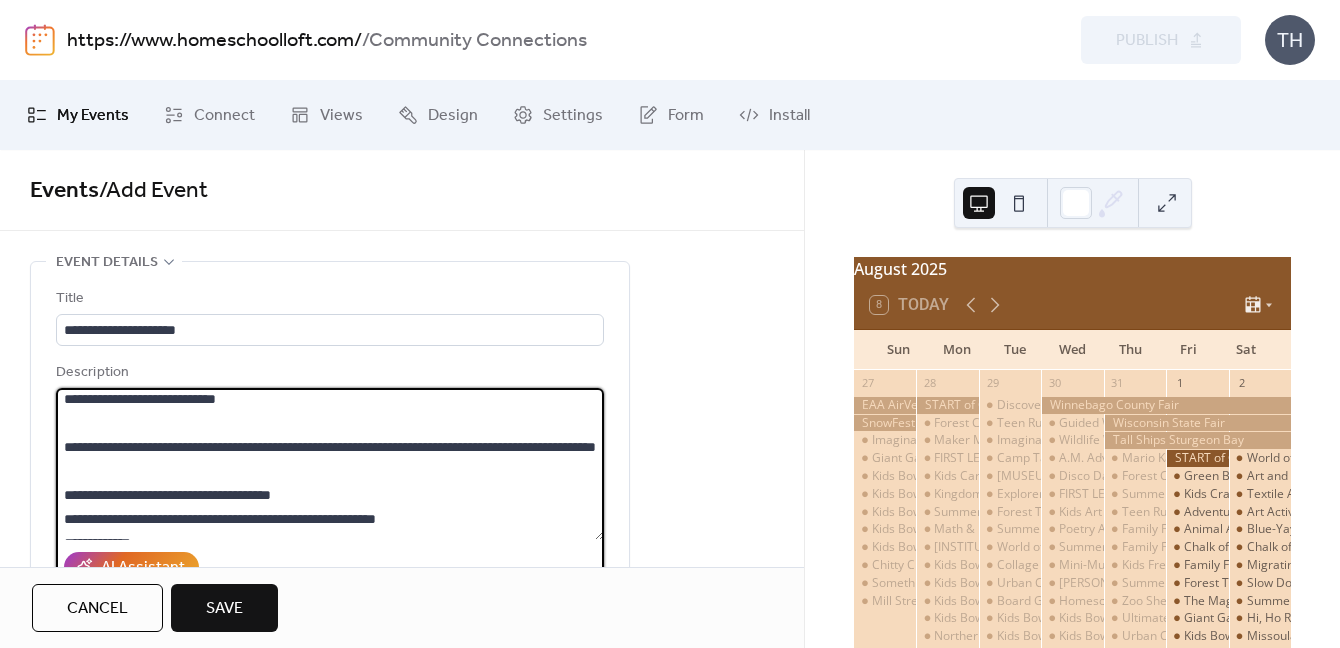 scroll, scrollTop: 126, scrollLeft: 0, axis: vertical 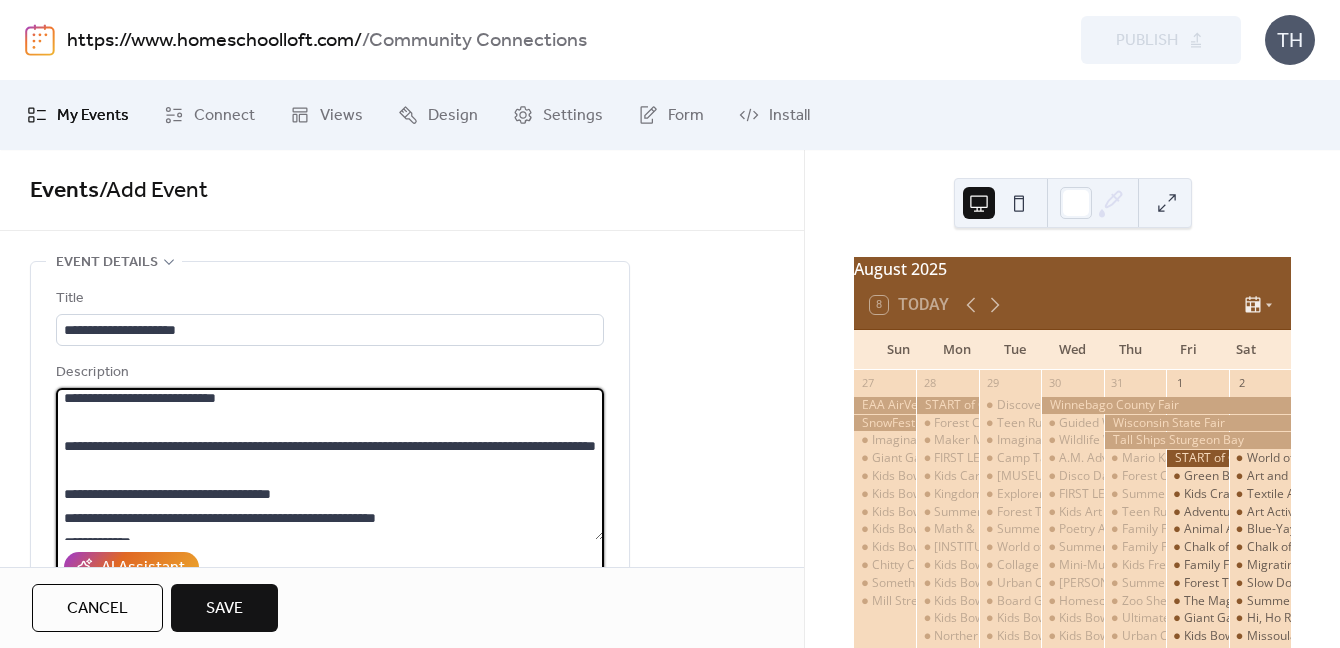 drag, startPoint x: 483, startPoint y: 447, endPoint x: 484, endPoint y: 461, distance: 14.035668 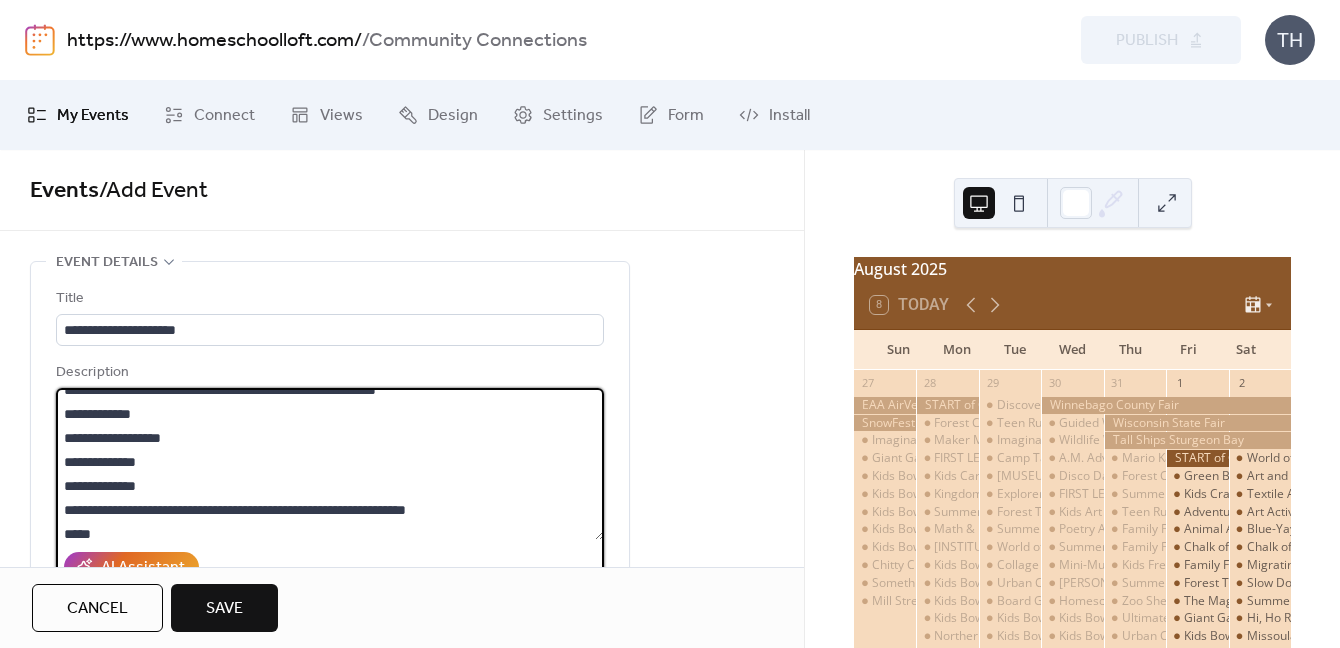scroll, scrollTop: 264, scrollLeft: 0, axis: vertical 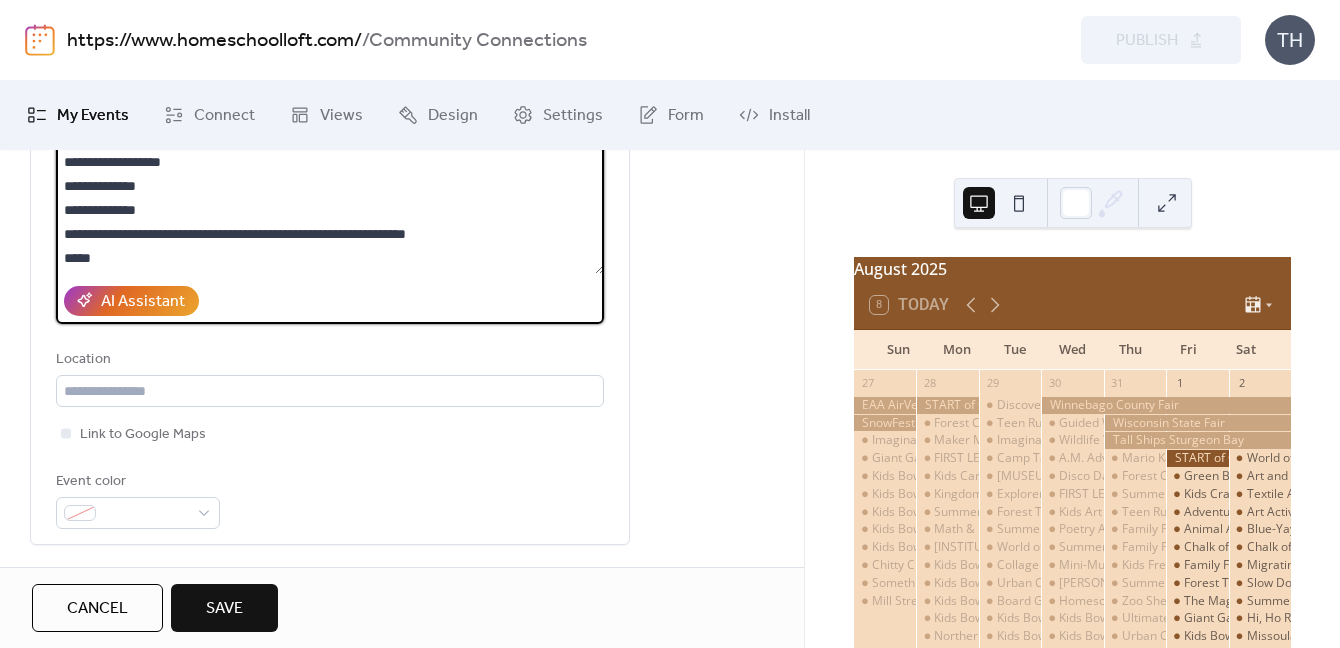 type on "**********" 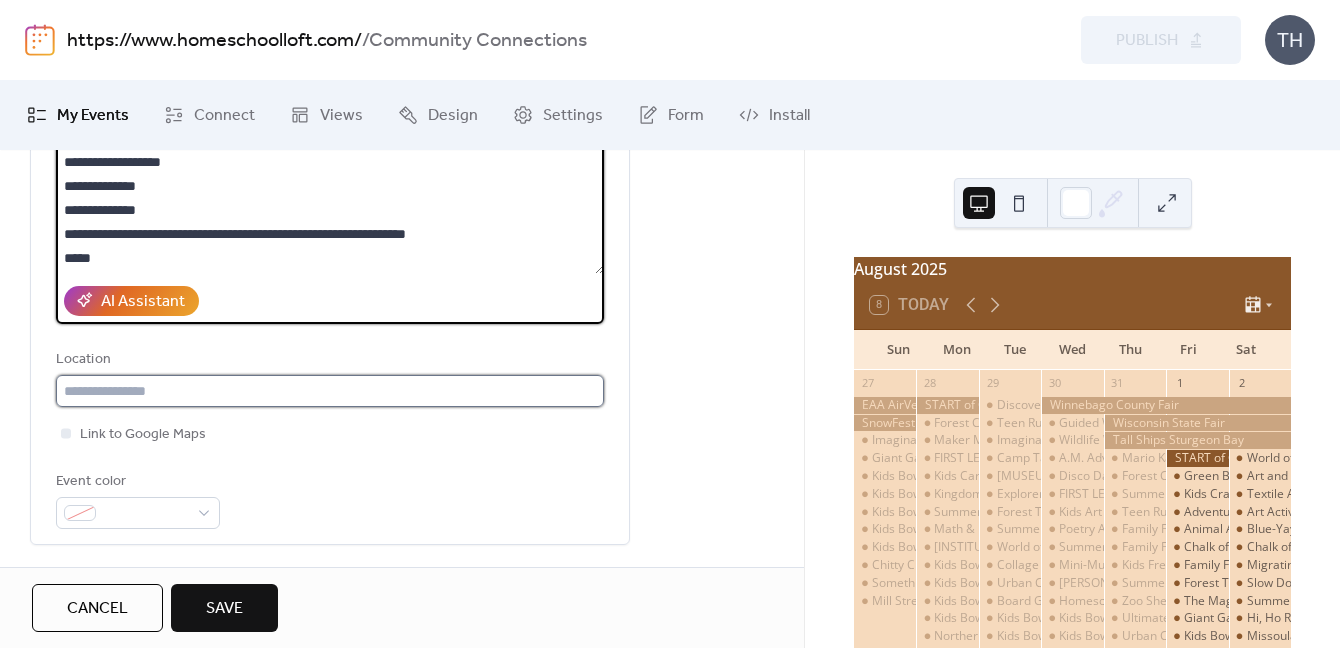 click at bounding box center (330, 391) 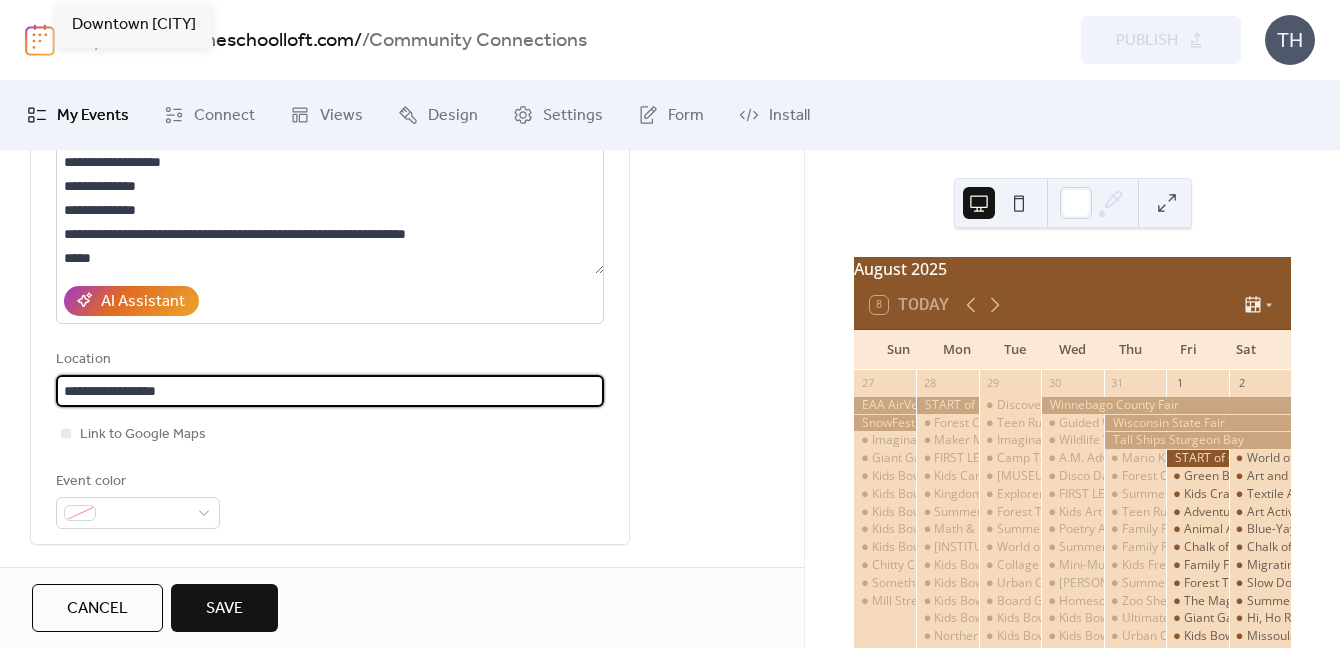 type on "**********" 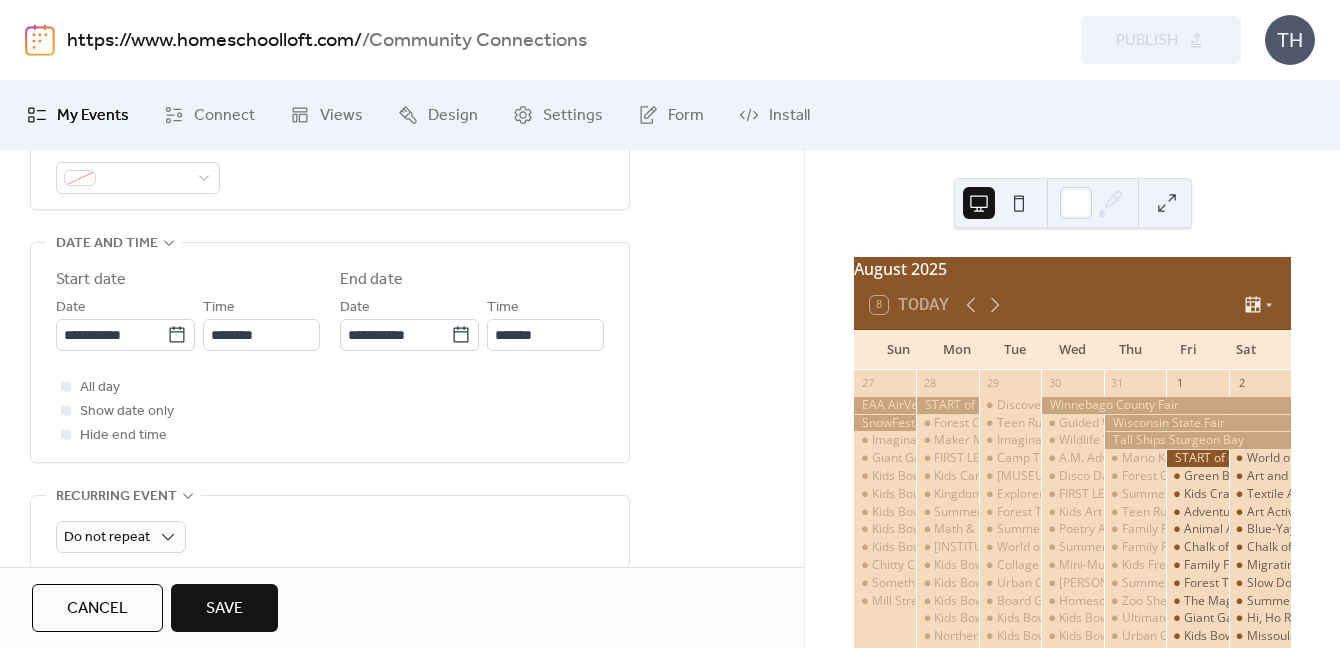 scroll, scrollTop: 620, scrollLeft: 0, axis: vertical 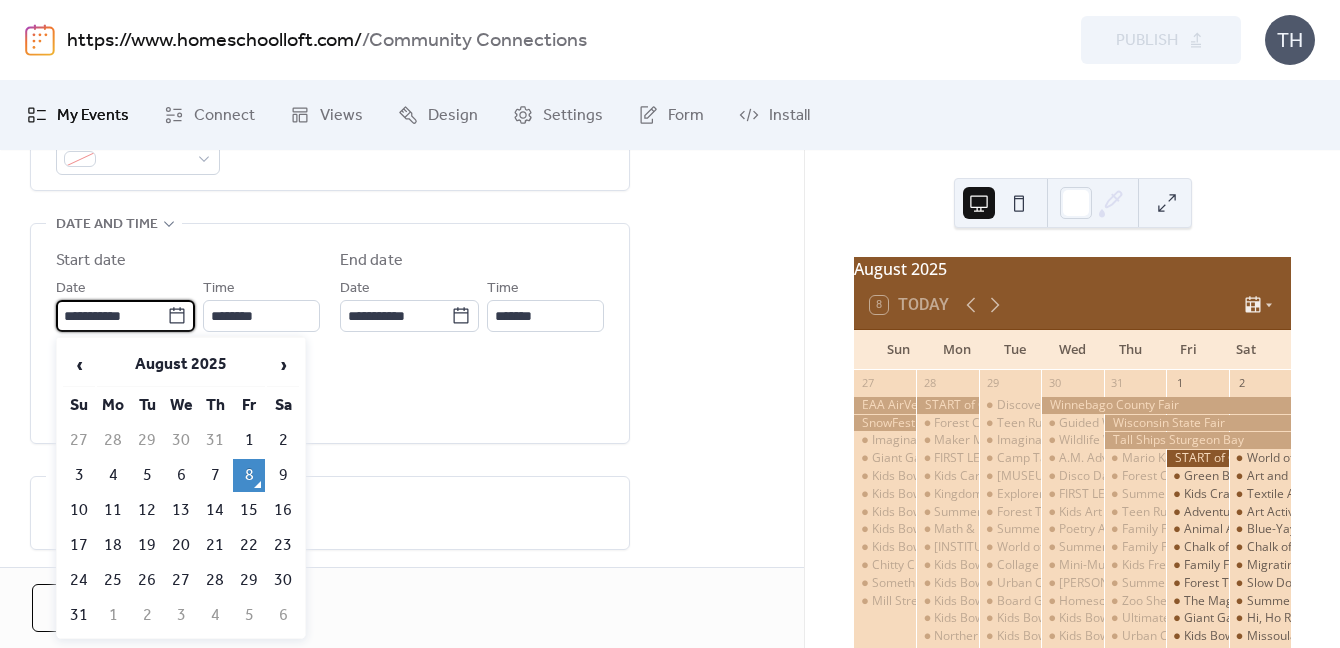 click on "**********" at bounding box center [111, 316] 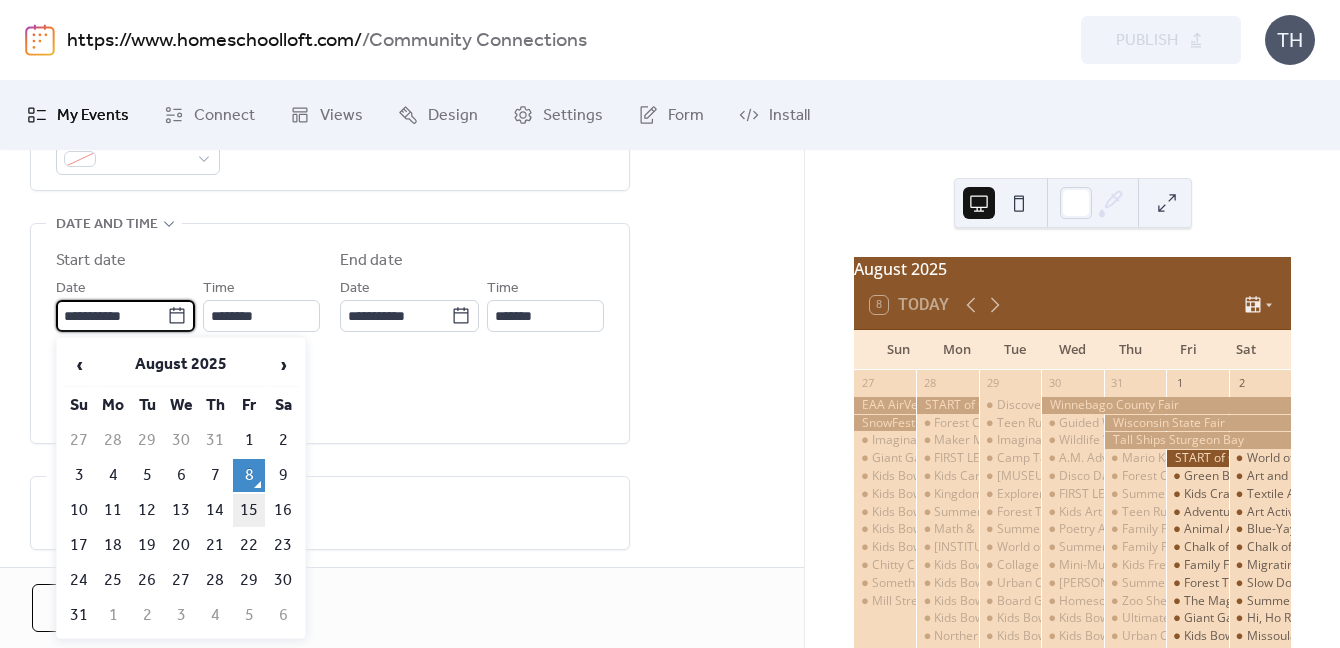 click on "15" at bounding box center (249, 510) 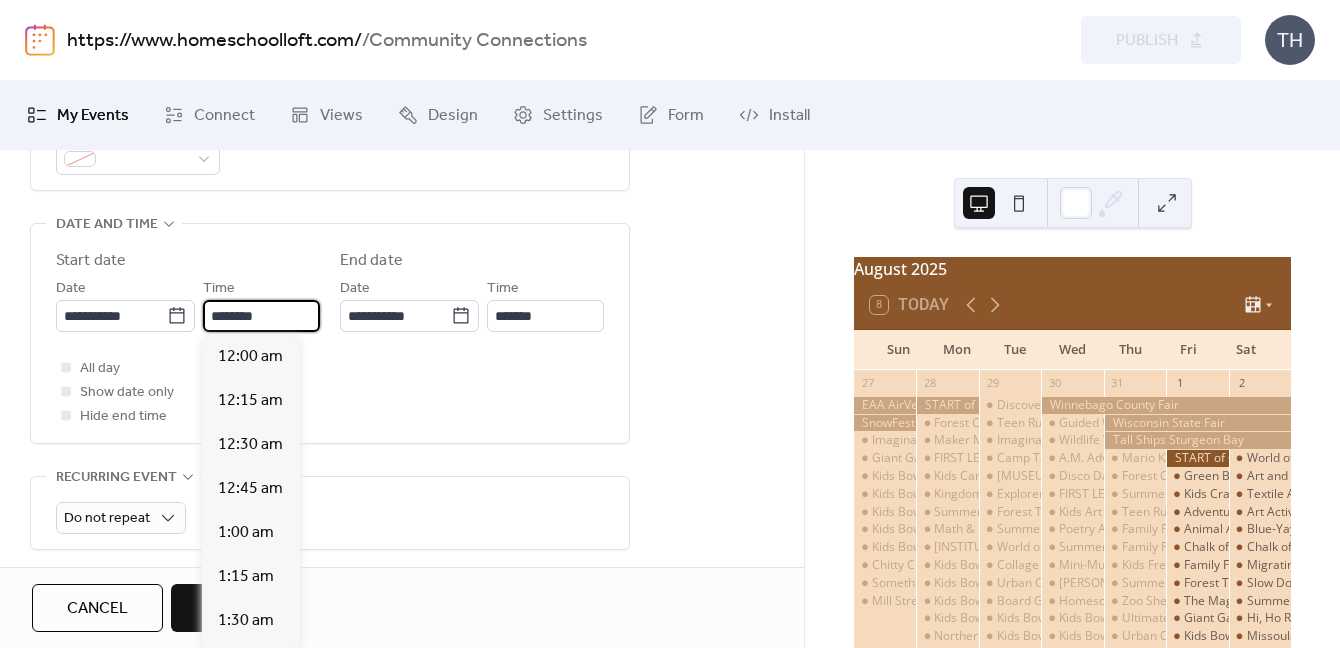 click on "********" at bounding box center [261, 316] 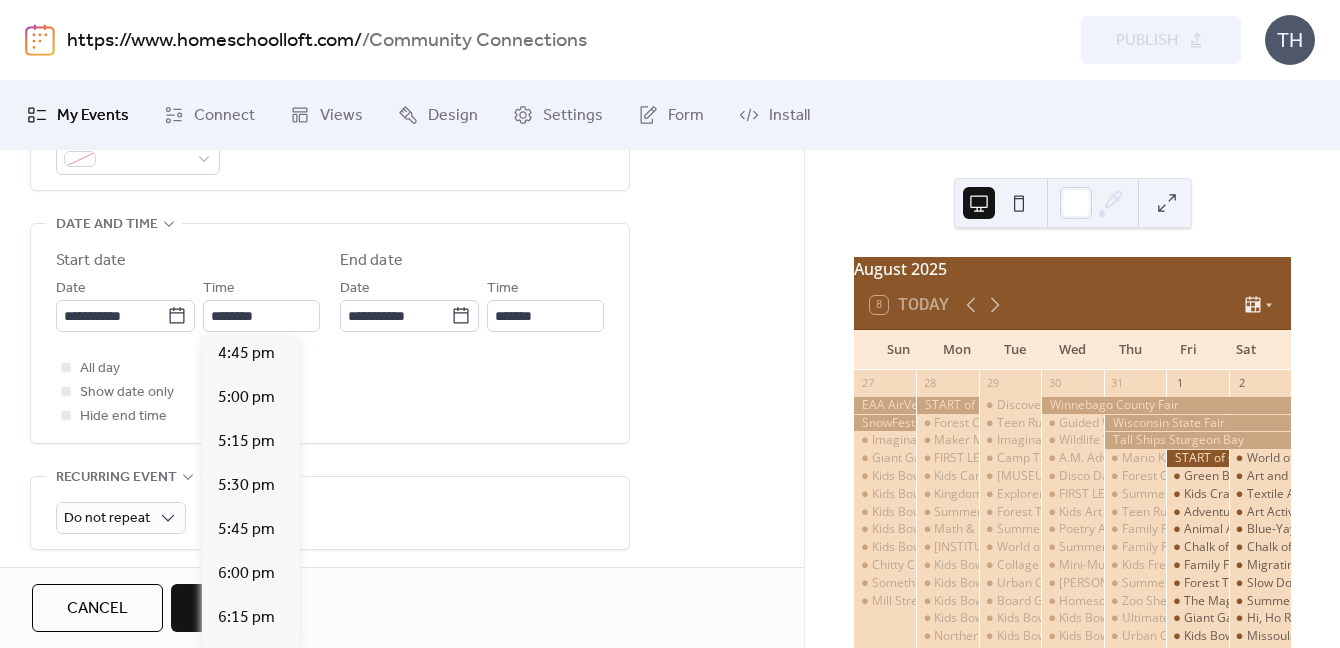 scroll, scrollTop: 2972, scrollLeft: 0, axis: vertical 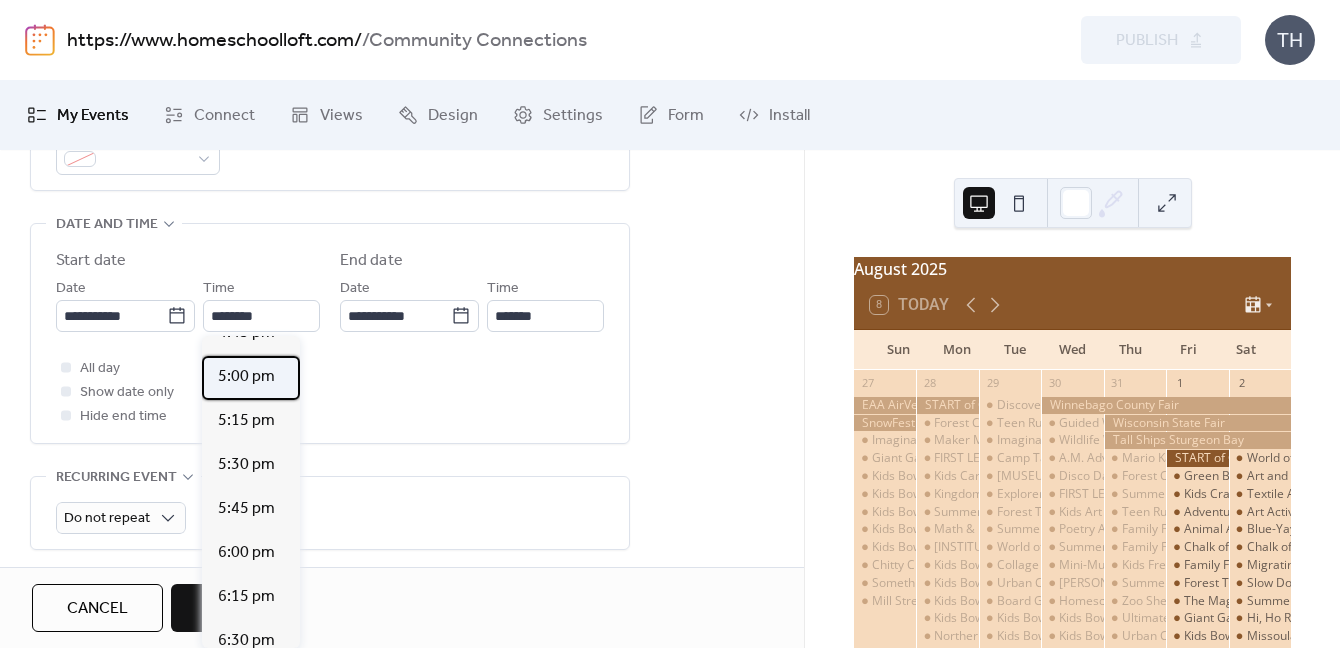 click on "5:00 pm" at bounding box center (251, 378) 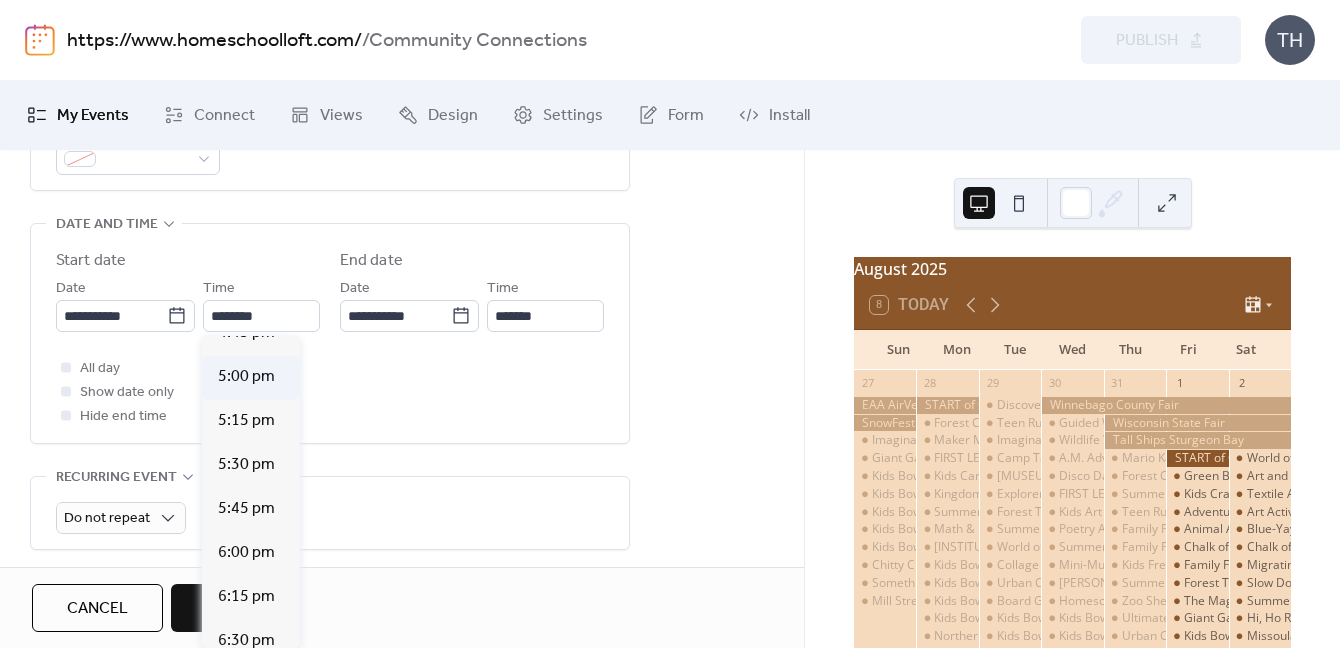 type on "*******" 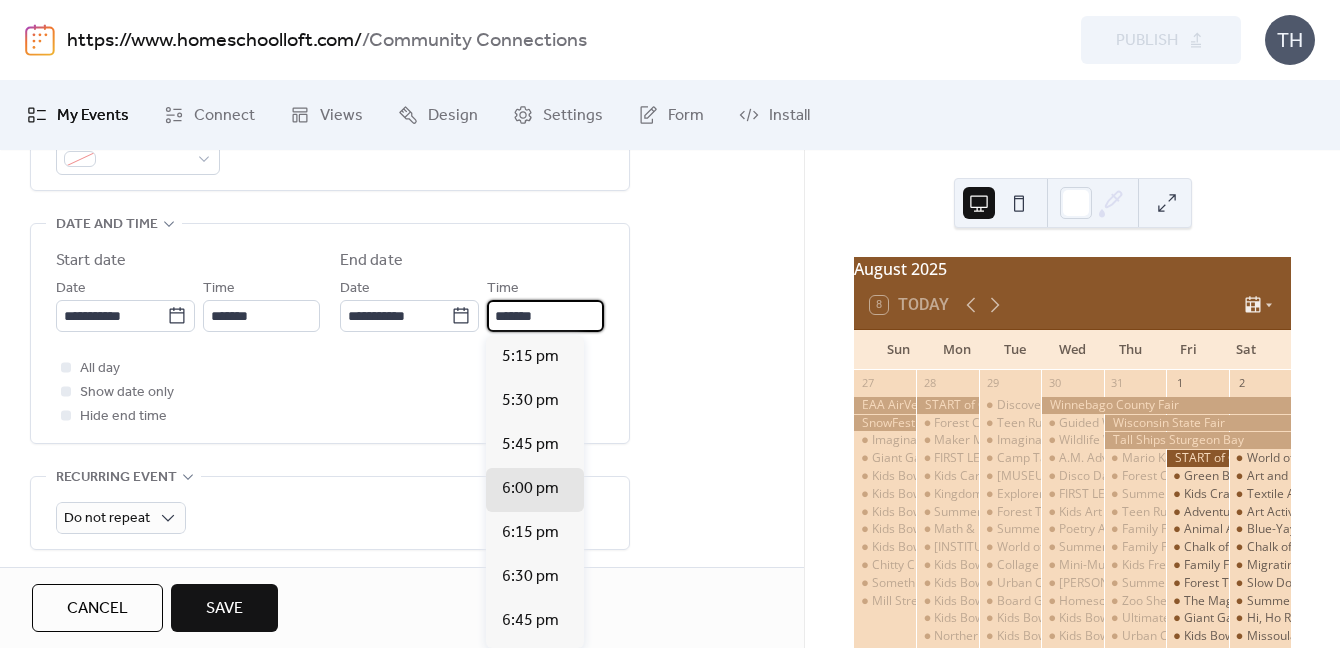 click on "*******" at bounding box center [545, 316] 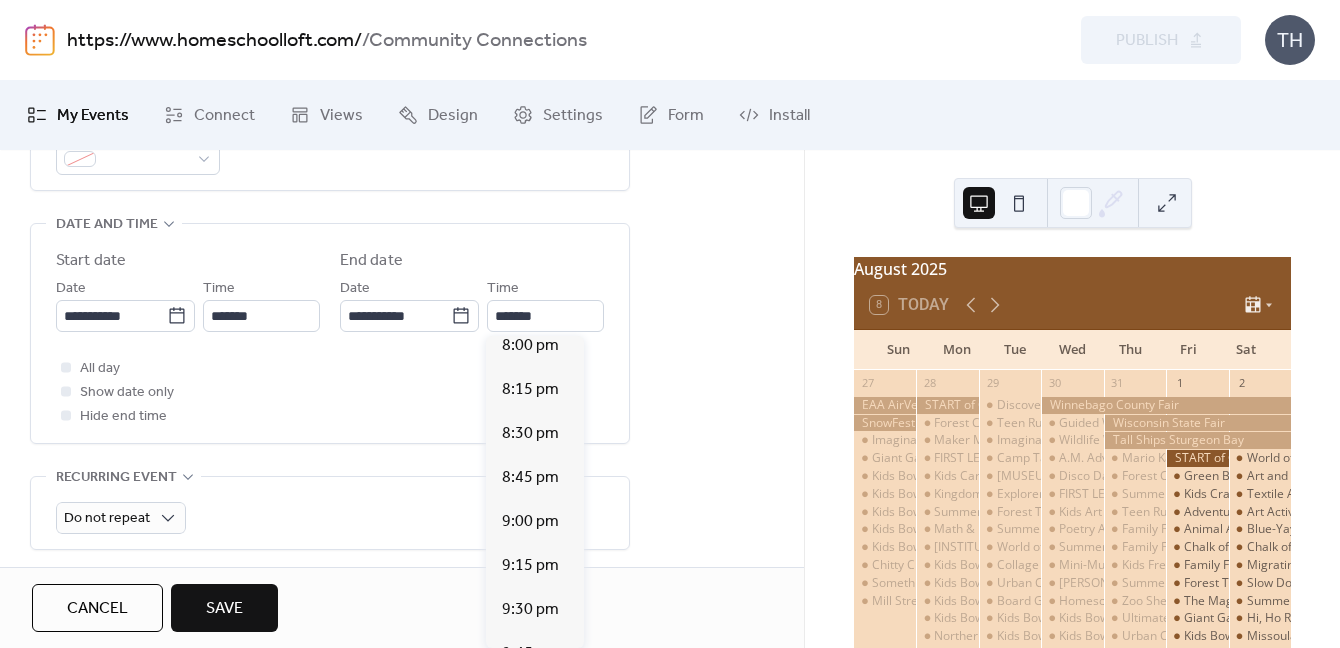 scroll, scrollTop: 517, scrollLeft: 0, axis: vertical 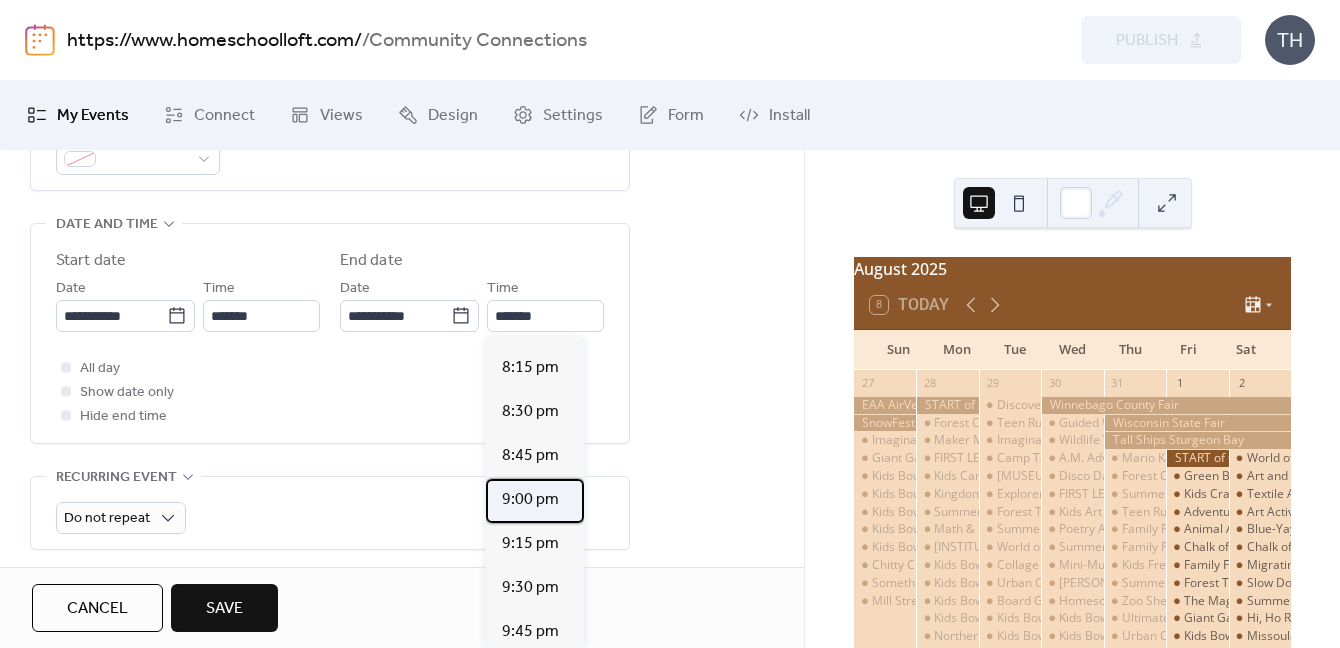 click on "9:00 pm" at bounding box center [535, 501] 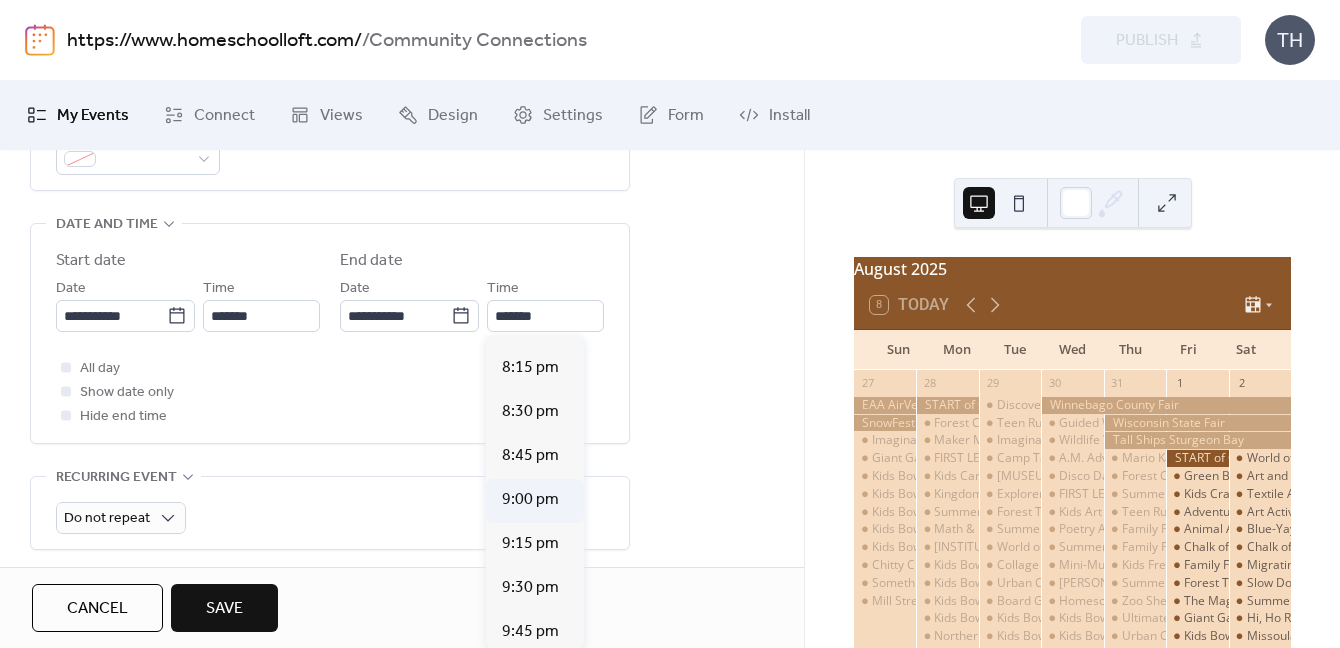 type on "*******" 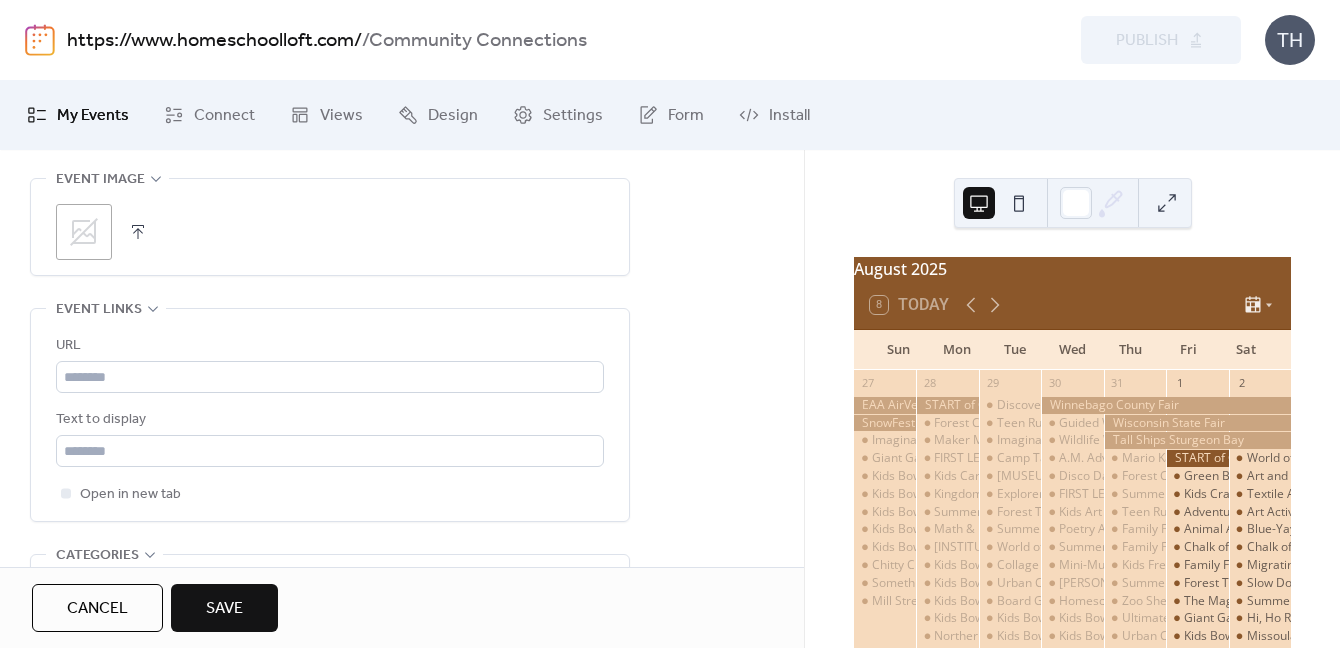 scroll, scrollTop: 1030, scrollLeft: 0, axis: vertical 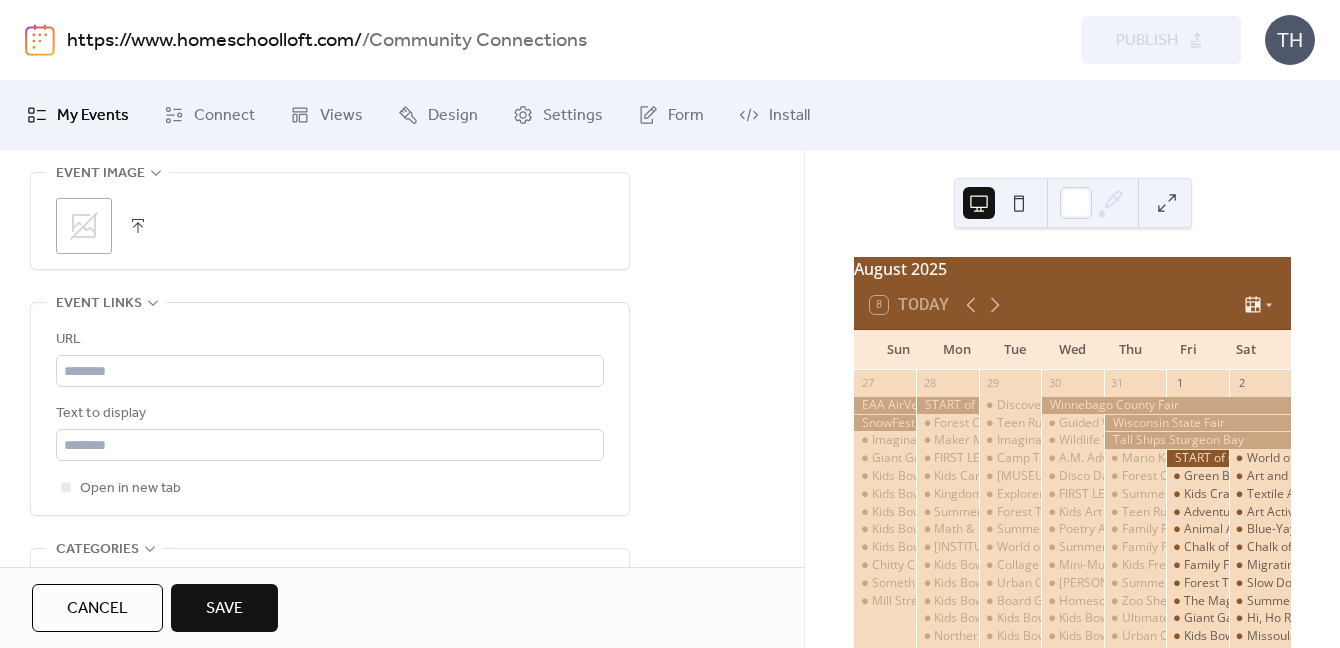 click at bounding box center [138, 226] 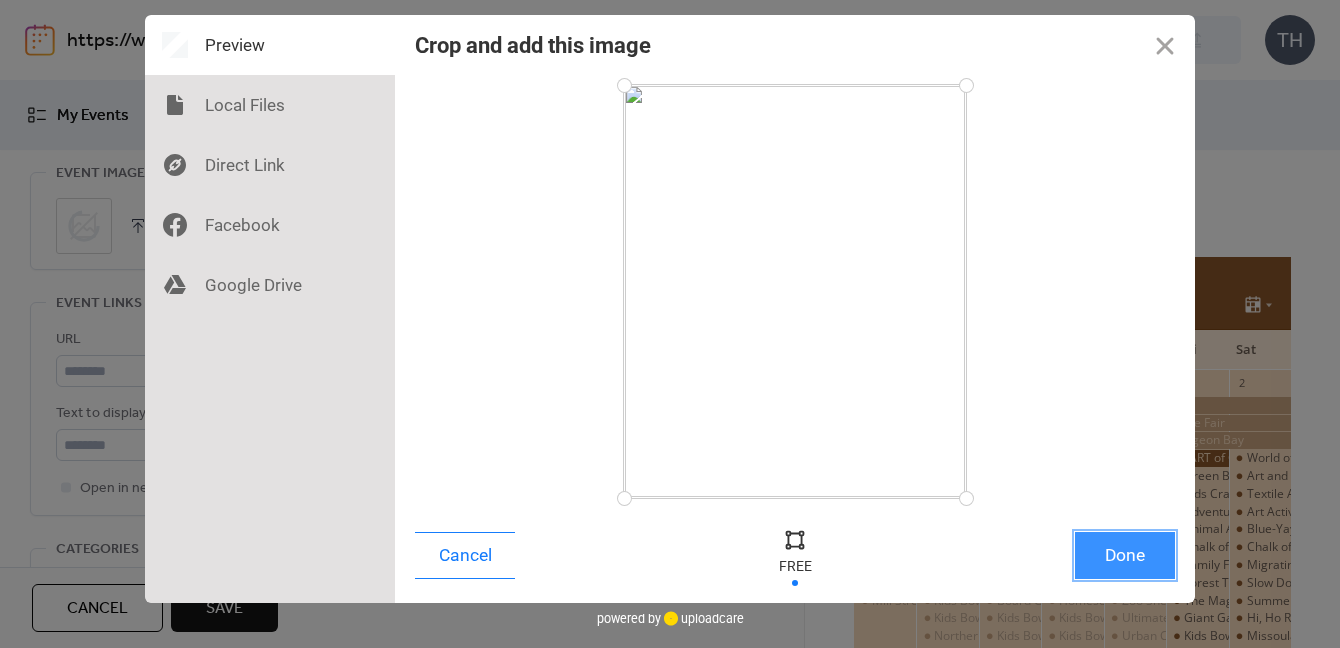click on "Done" at bounding box center [1125, 555] 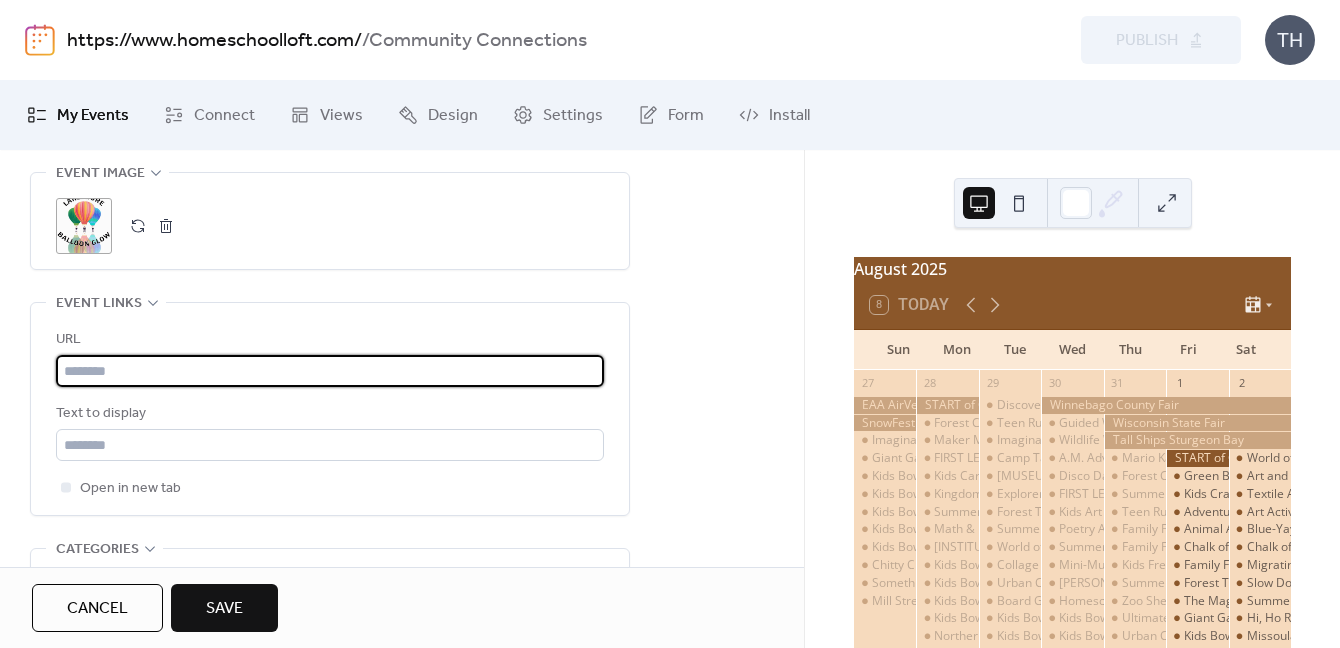 click at bounding box center [330, 371] 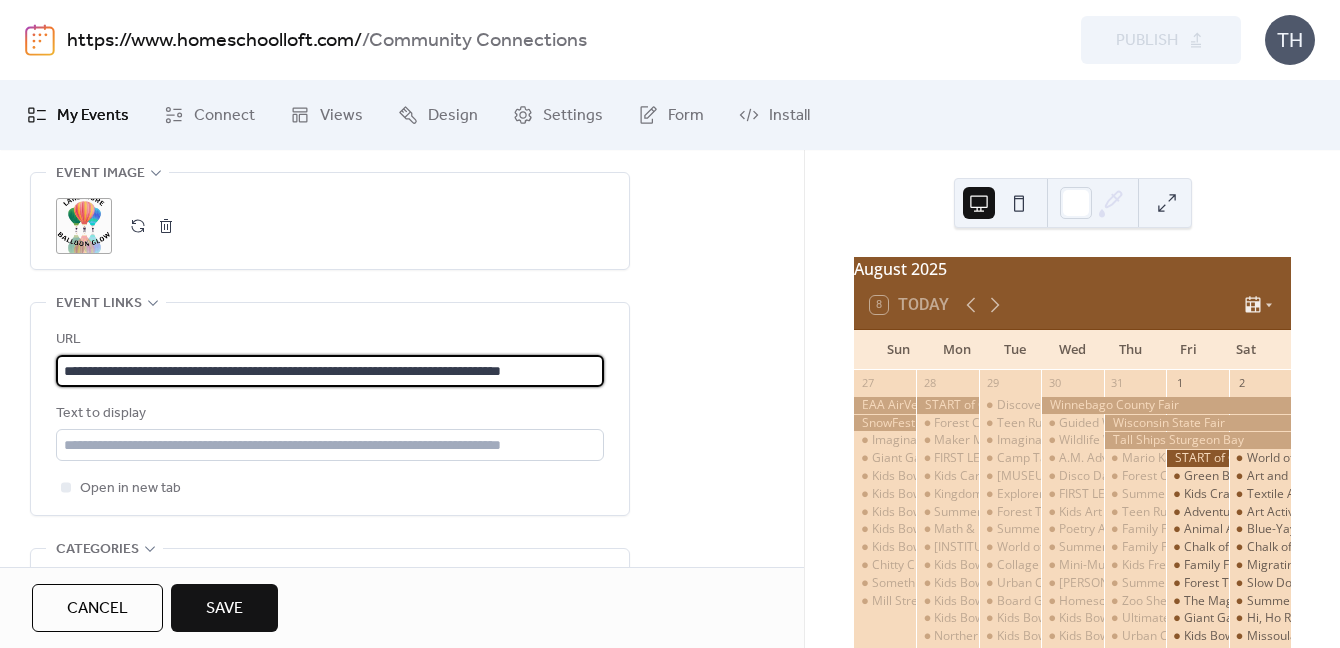 scroll, scrollTop: 0, scrollLeft: 37, axis: horizontal 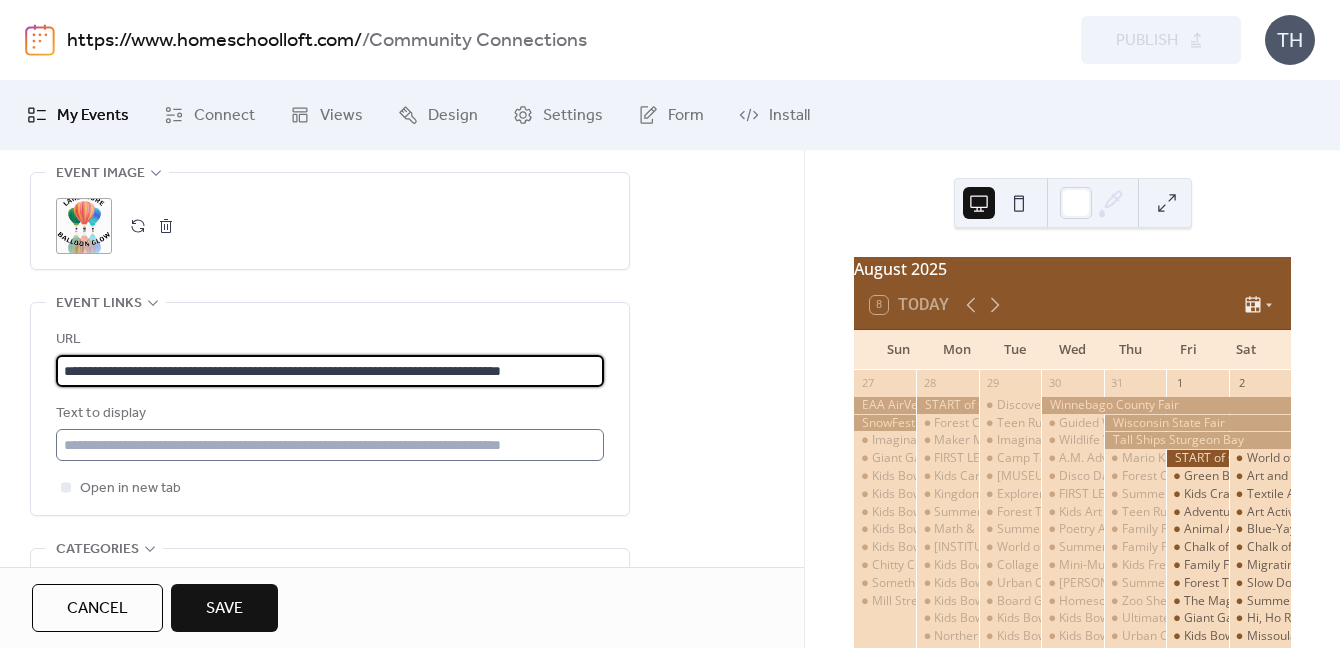 type on "**********" 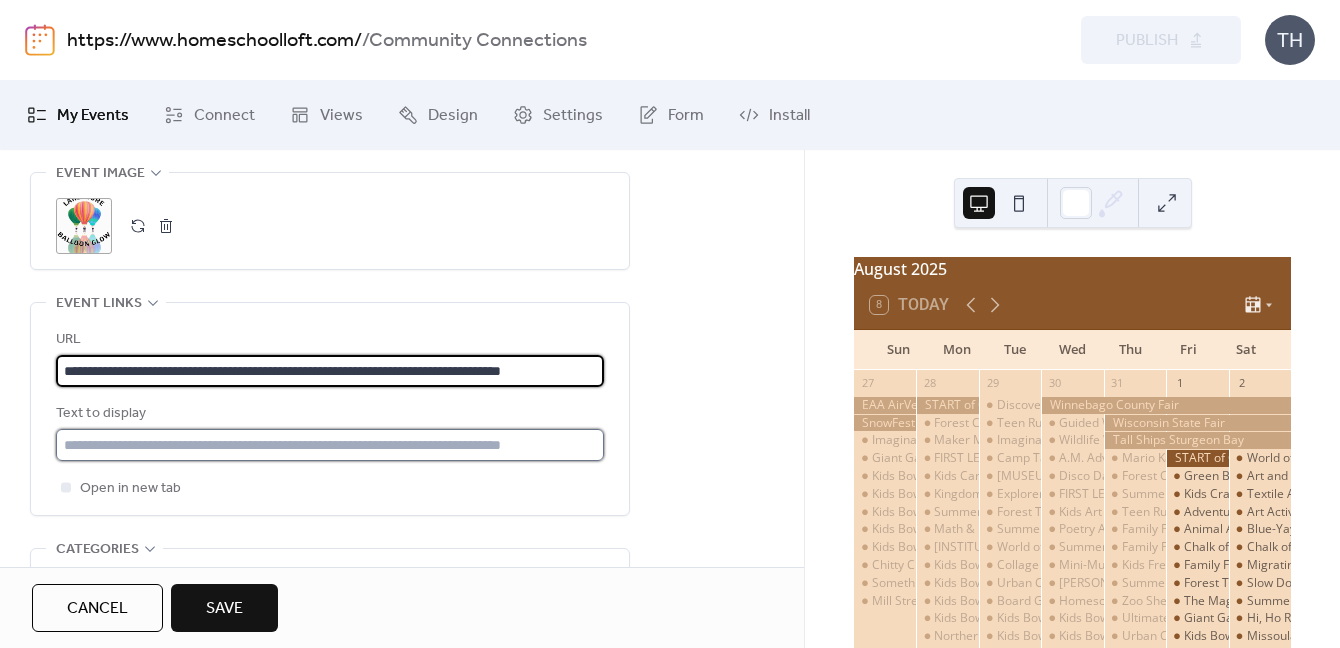 scroll, scrollTop: 0, scrollLeft: 0, axis: both 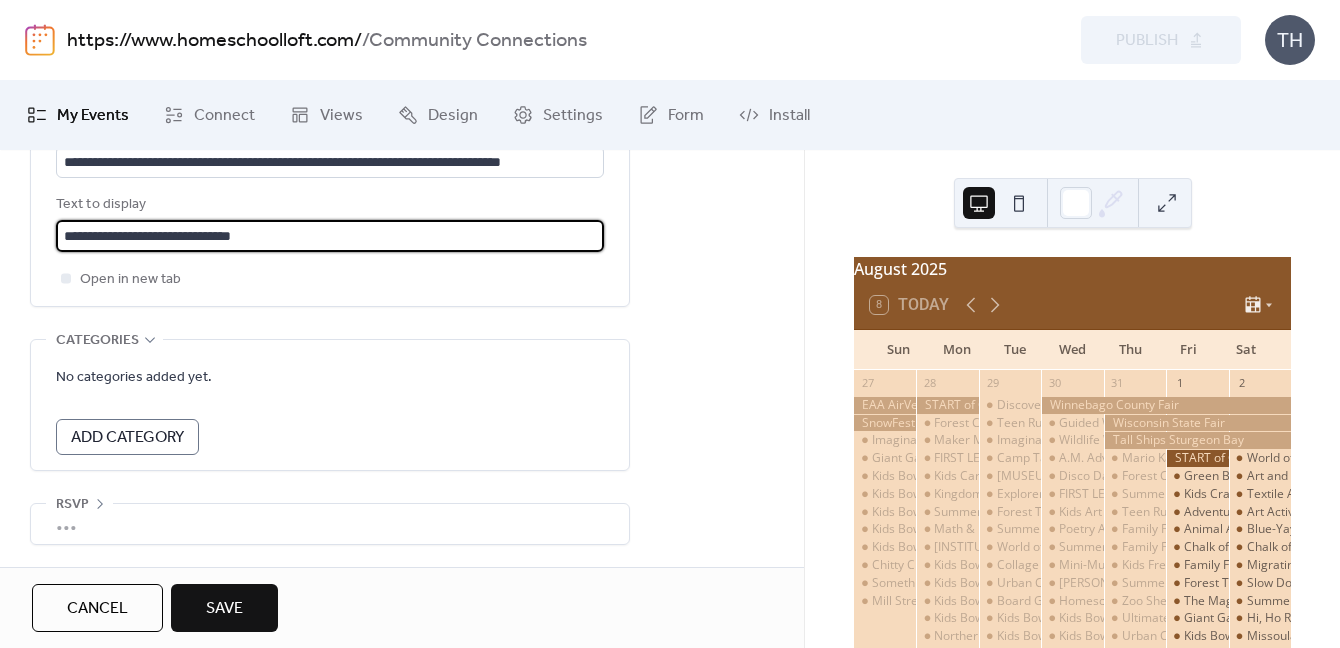 type on "**********" 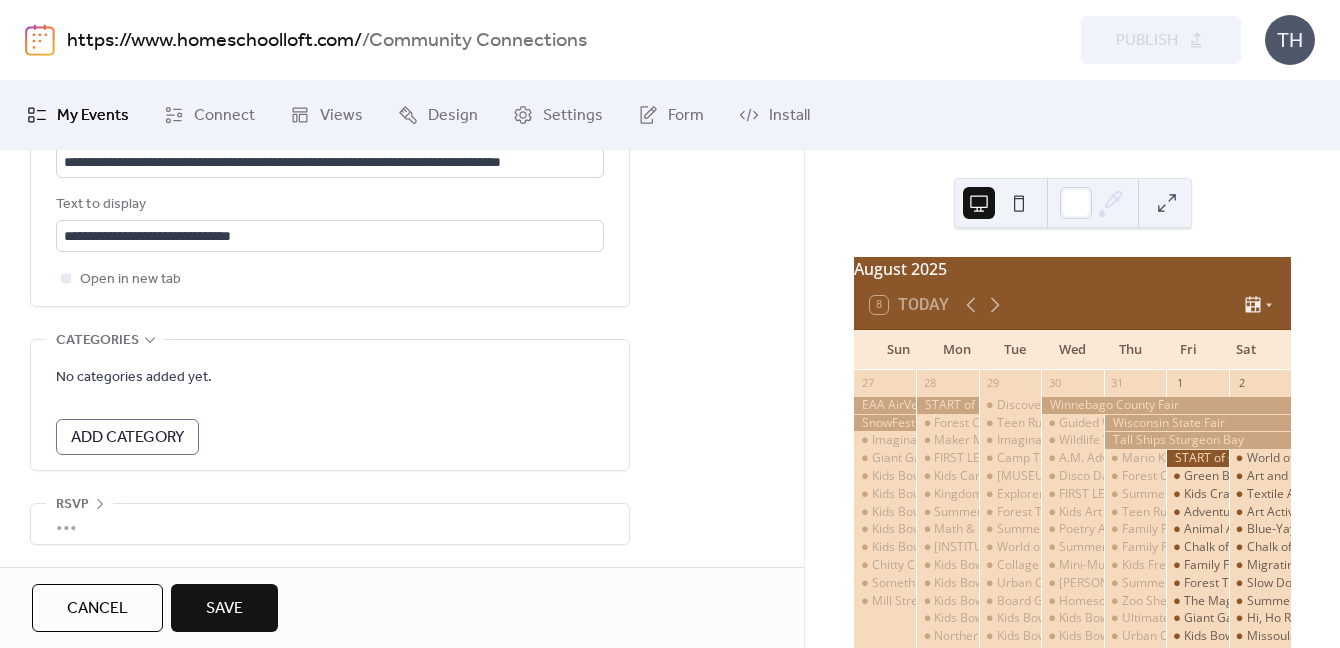 click on "Save" at bounding box center [224, 609] 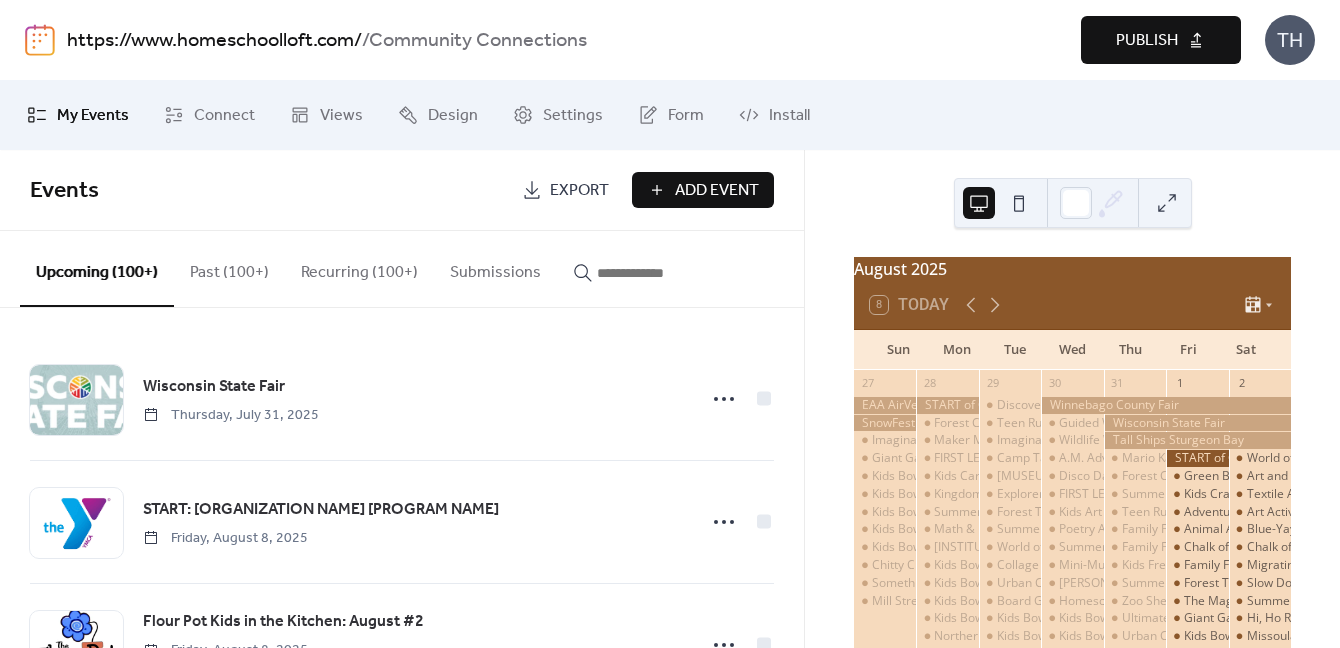 click on "Publish" at bounding box center [1147, 41] 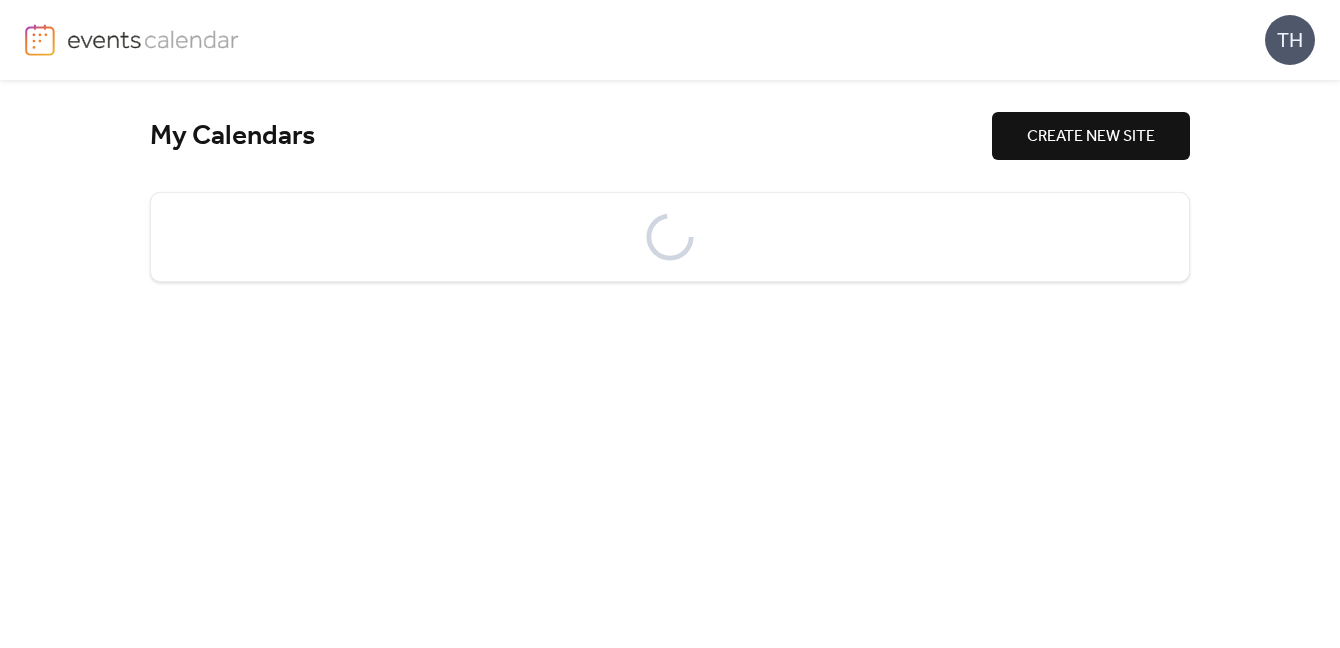 scroll, scrollTop: 0, scrollLeft: 0, axis: both 